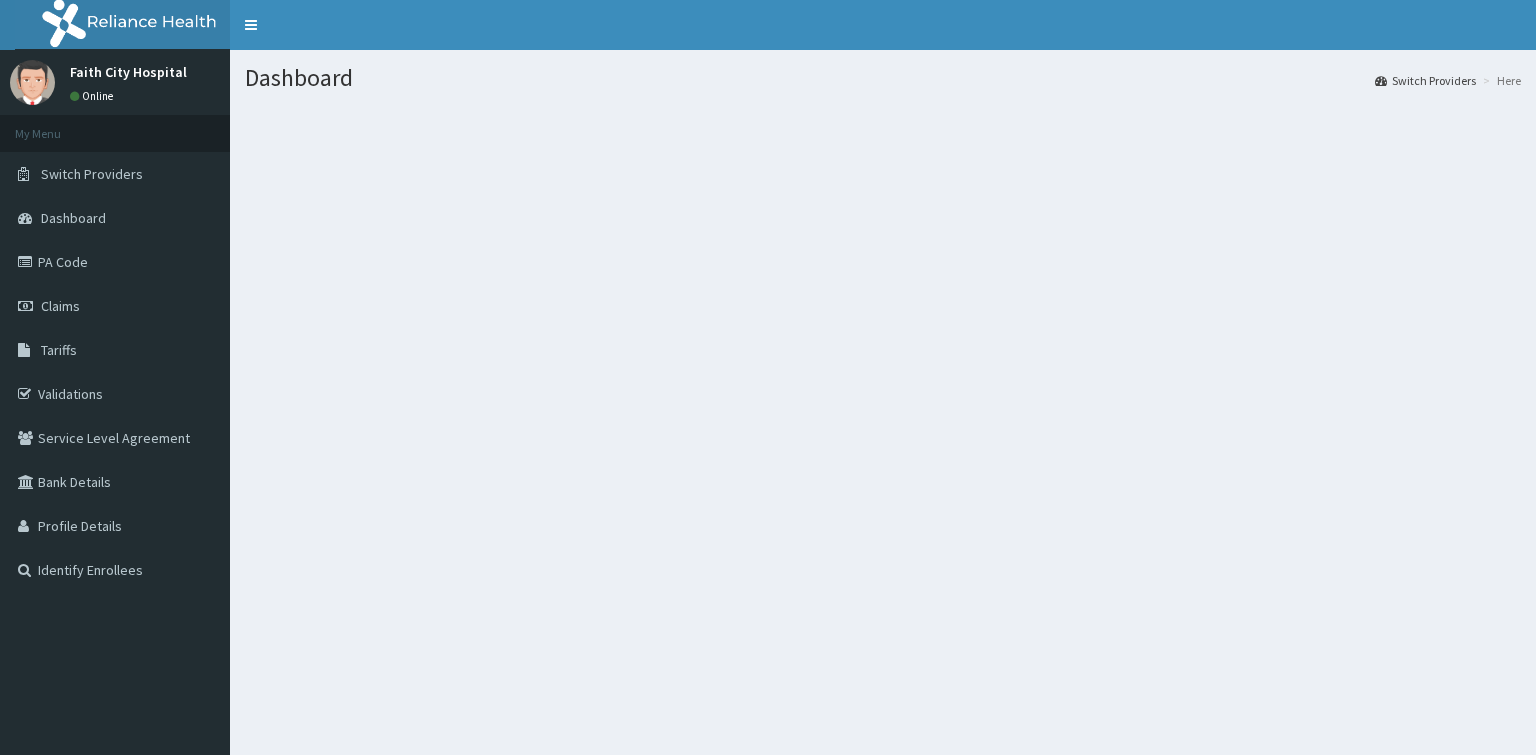 scroll, scrollTop: 0, scrollLeft: 0, axis: both 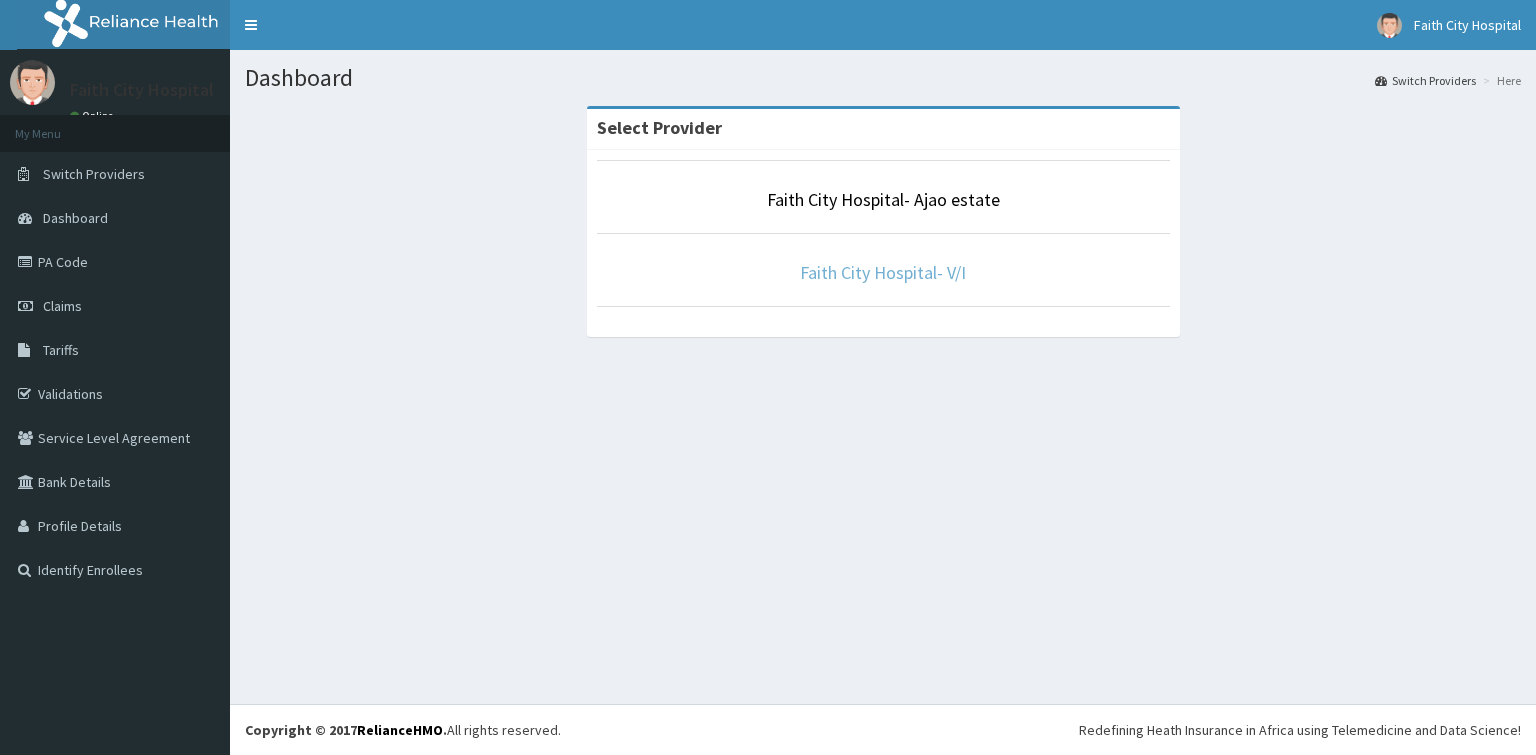 click on "Faith City Hospital- V/I" at bounding box center [883, 272] 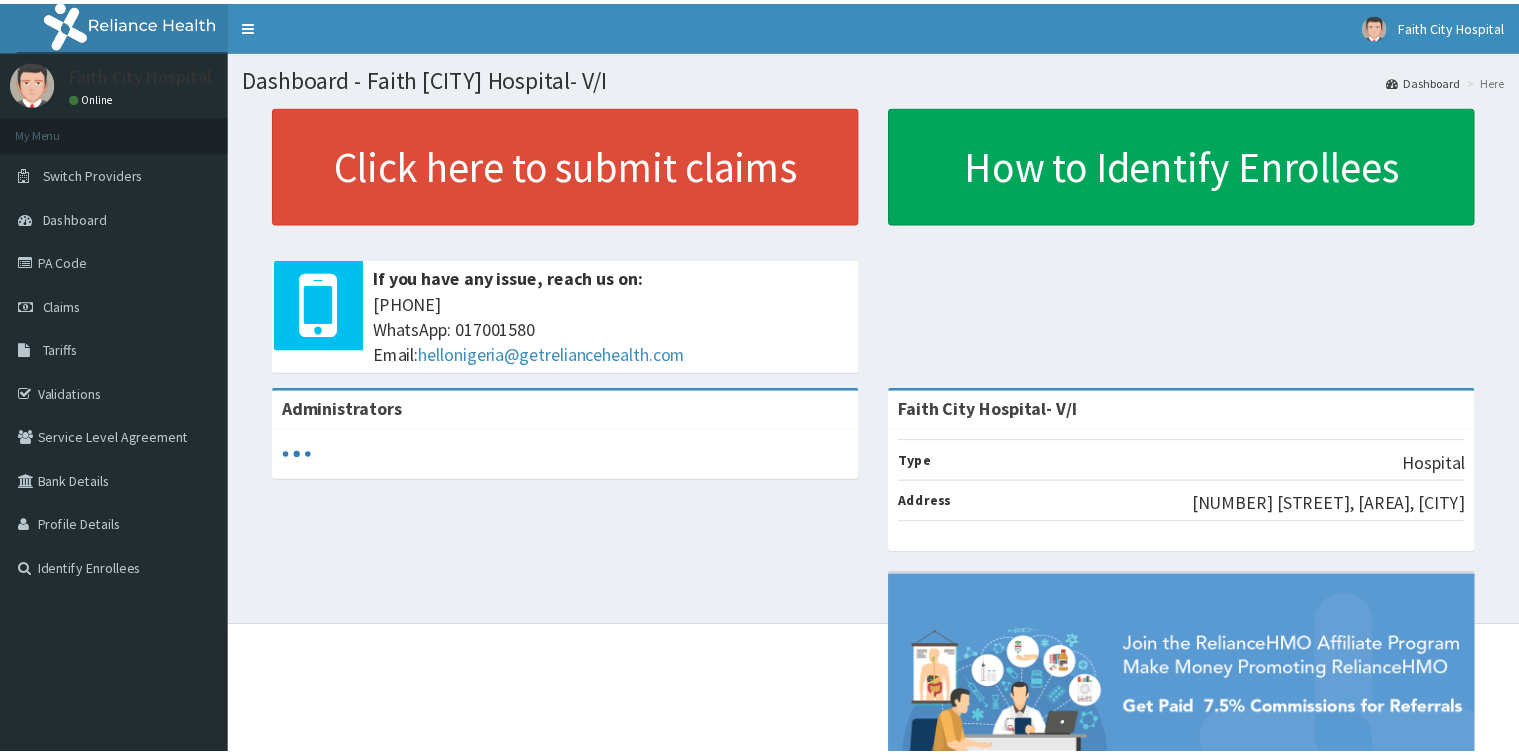 scroll, scrollTop: 0, scrollLeft: 0, axis: both 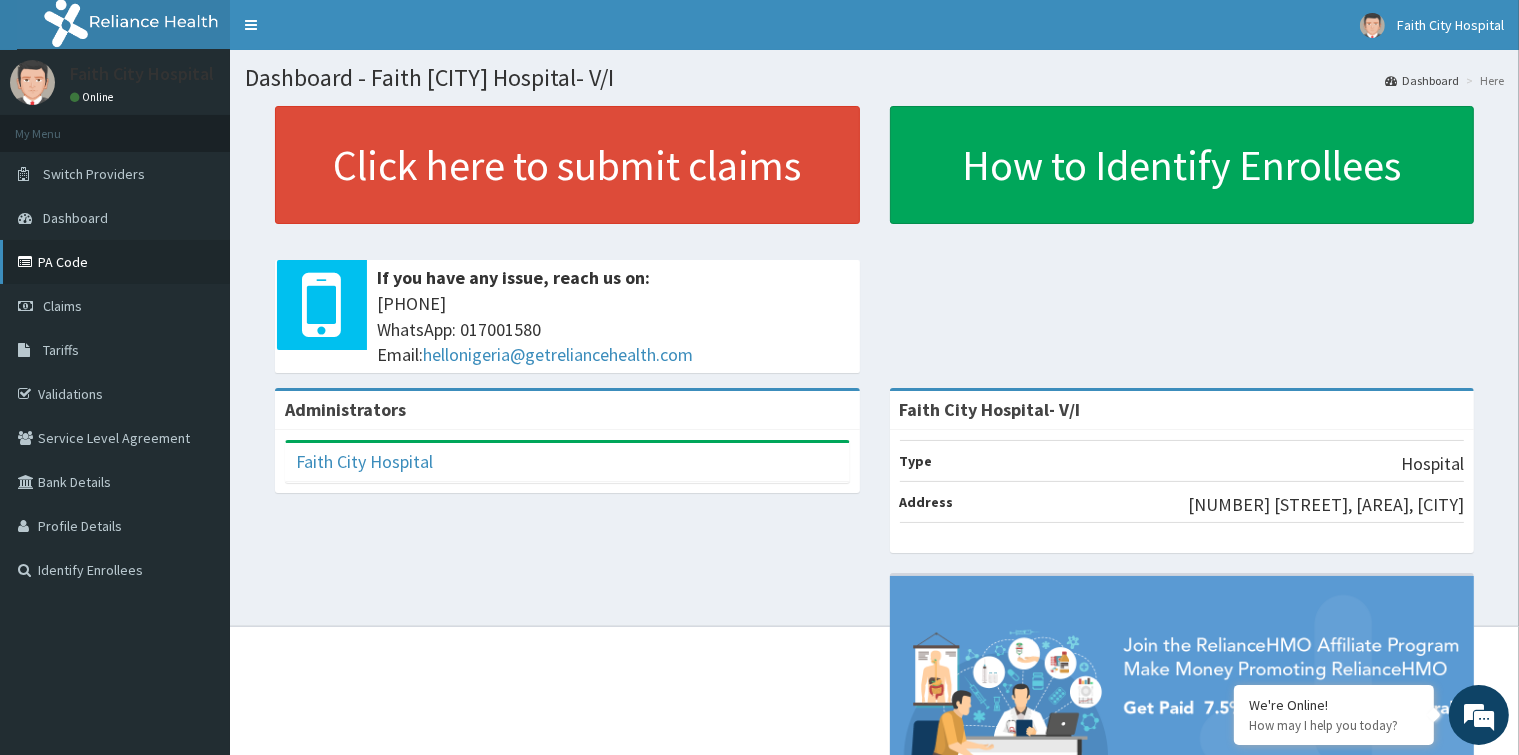 click on "PA Code" at bounding box center (115, 262) 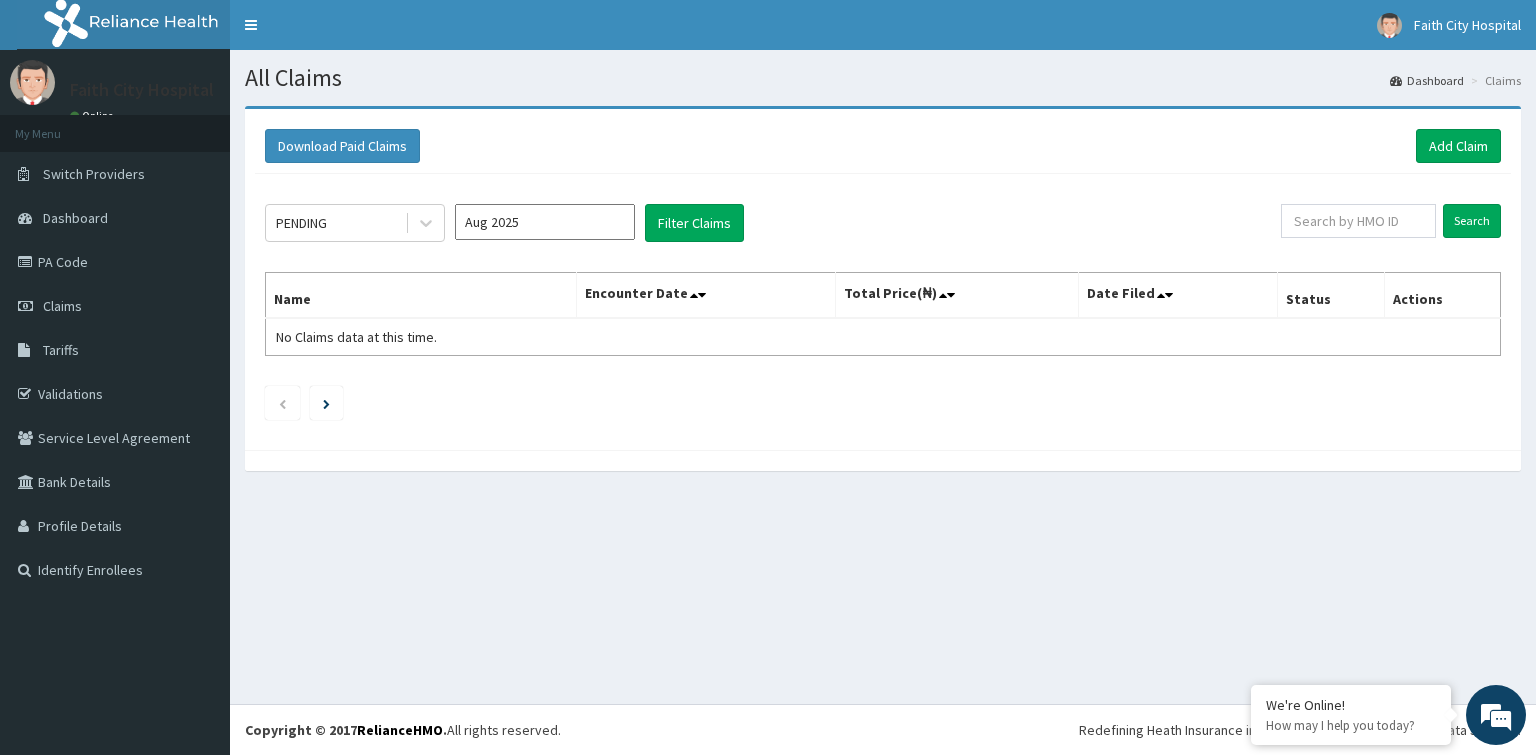 scroll, scrollTop: 0, scrollLeft: 0, axis: both 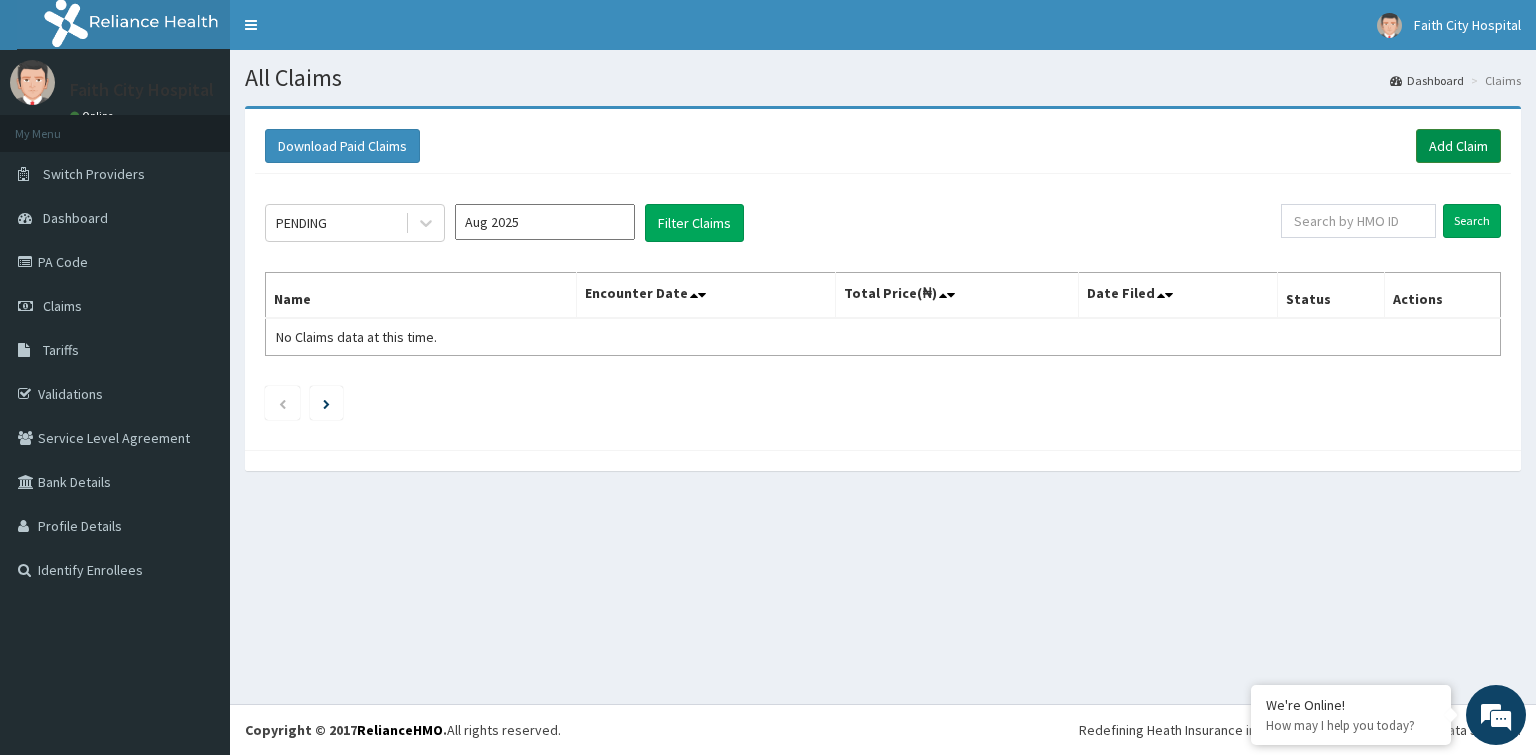 click on "Add Claim" at bounding box center (1458, 146) 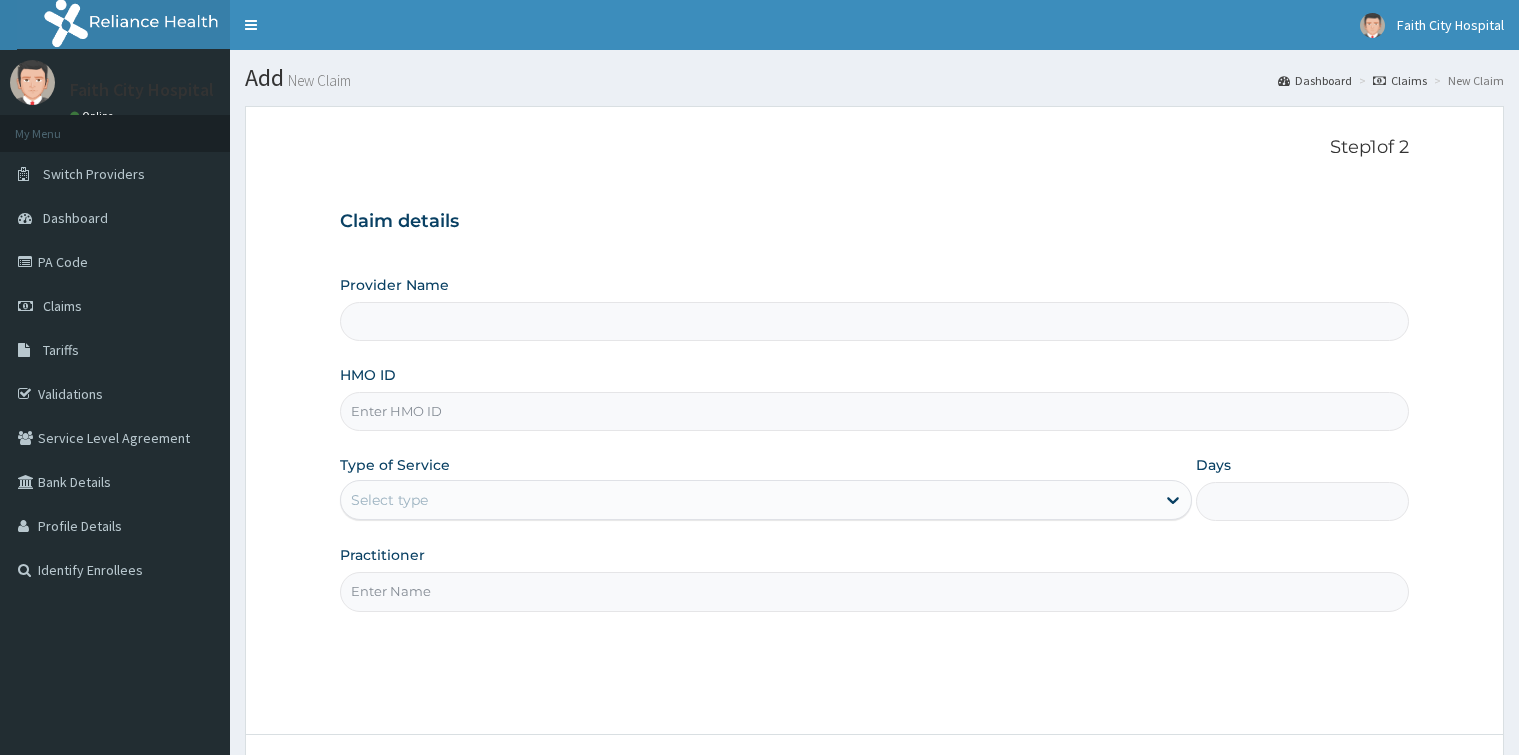 scroll, scrollTop: 0, scrollLeft: 0, axis: both 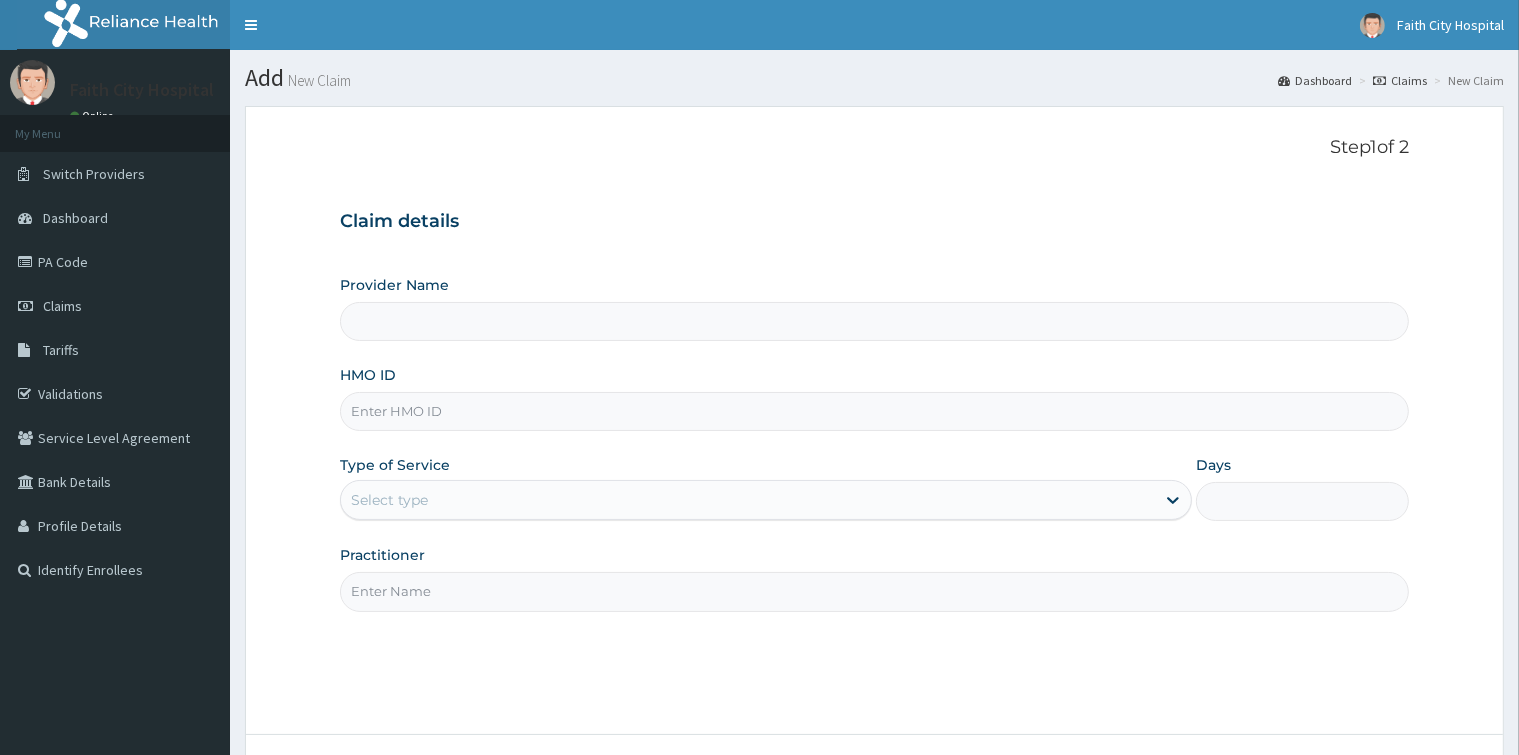 type on "Faith City Hospital- V/I" 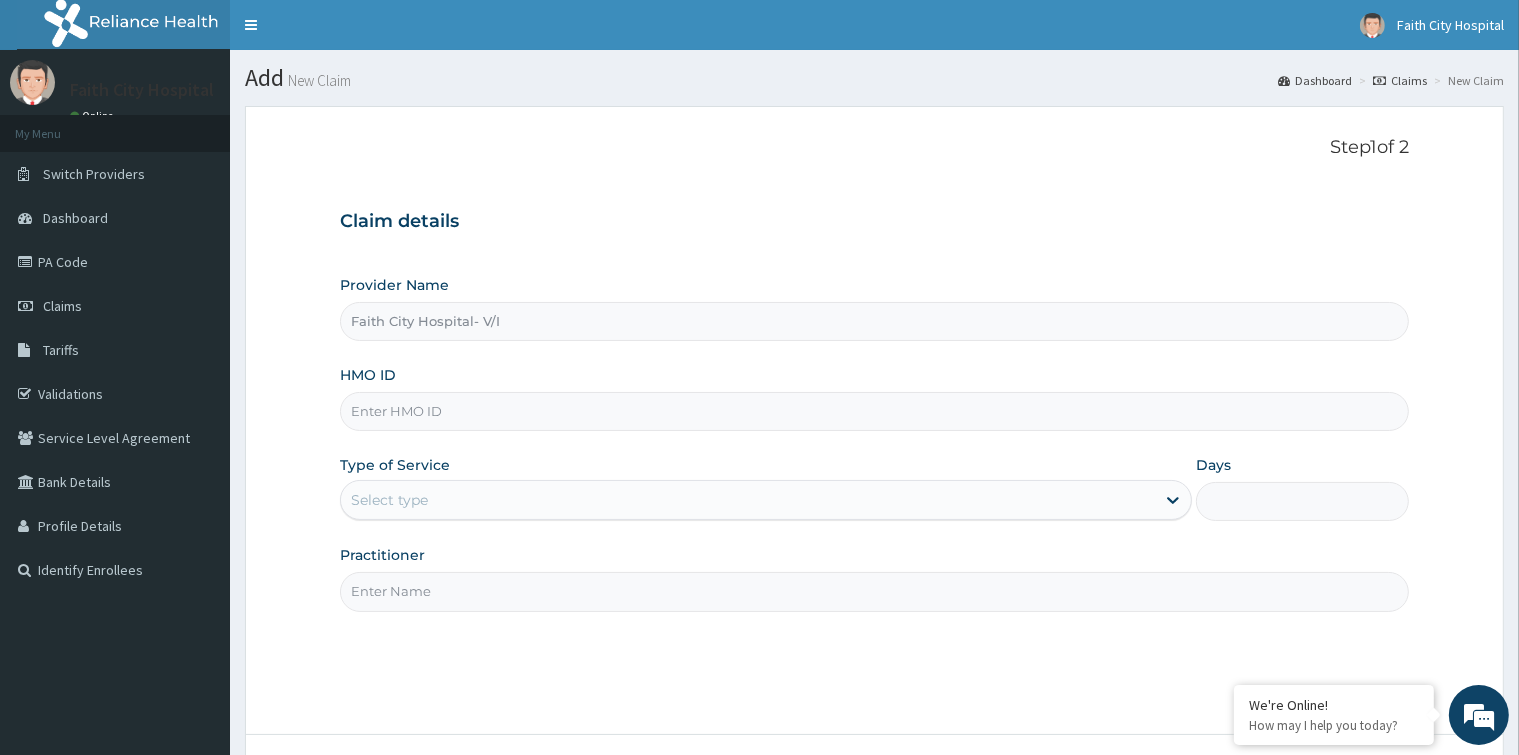 scroll, scrollTop: 0, scrollLeft: 0, axis: both 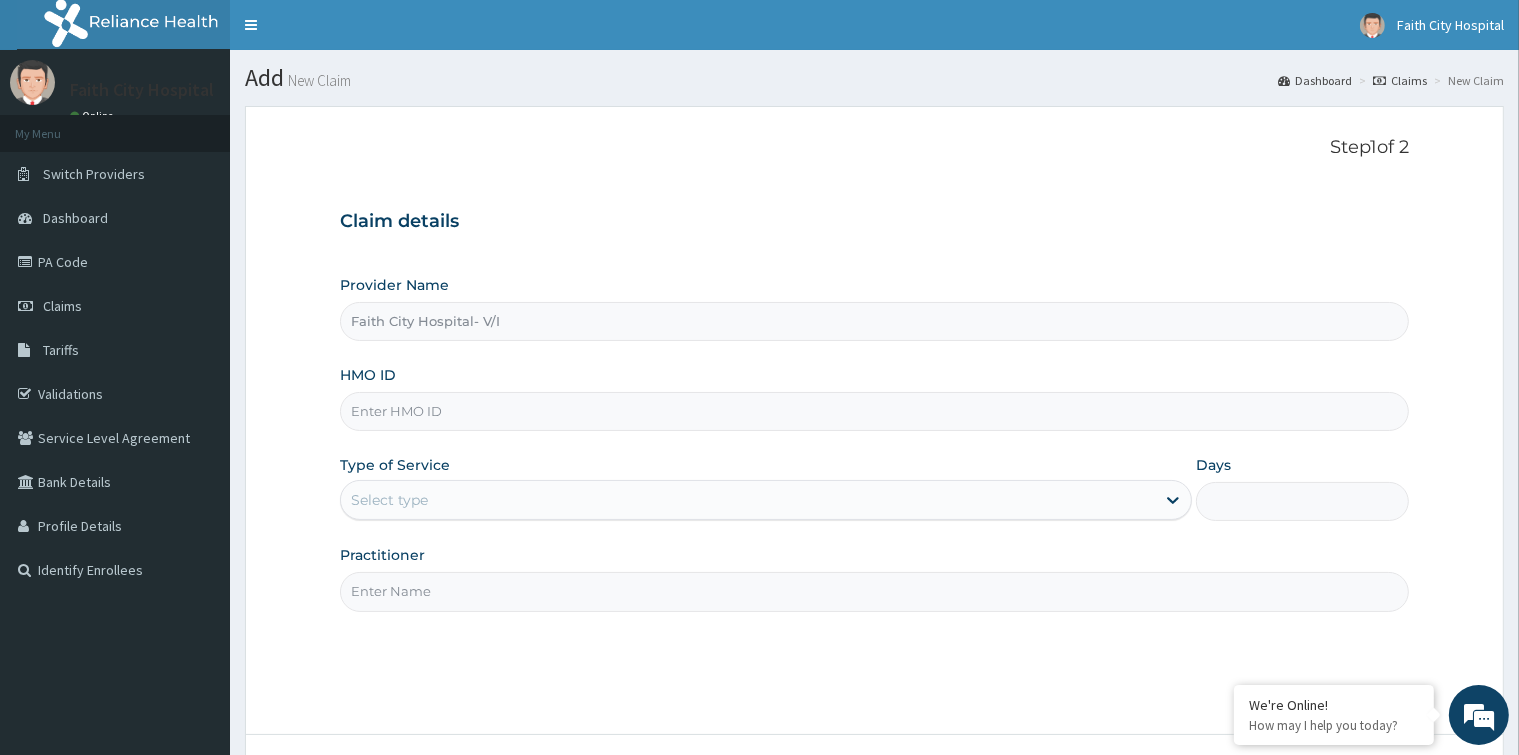 click on "HMO ID" at bounding box center (874, 411) 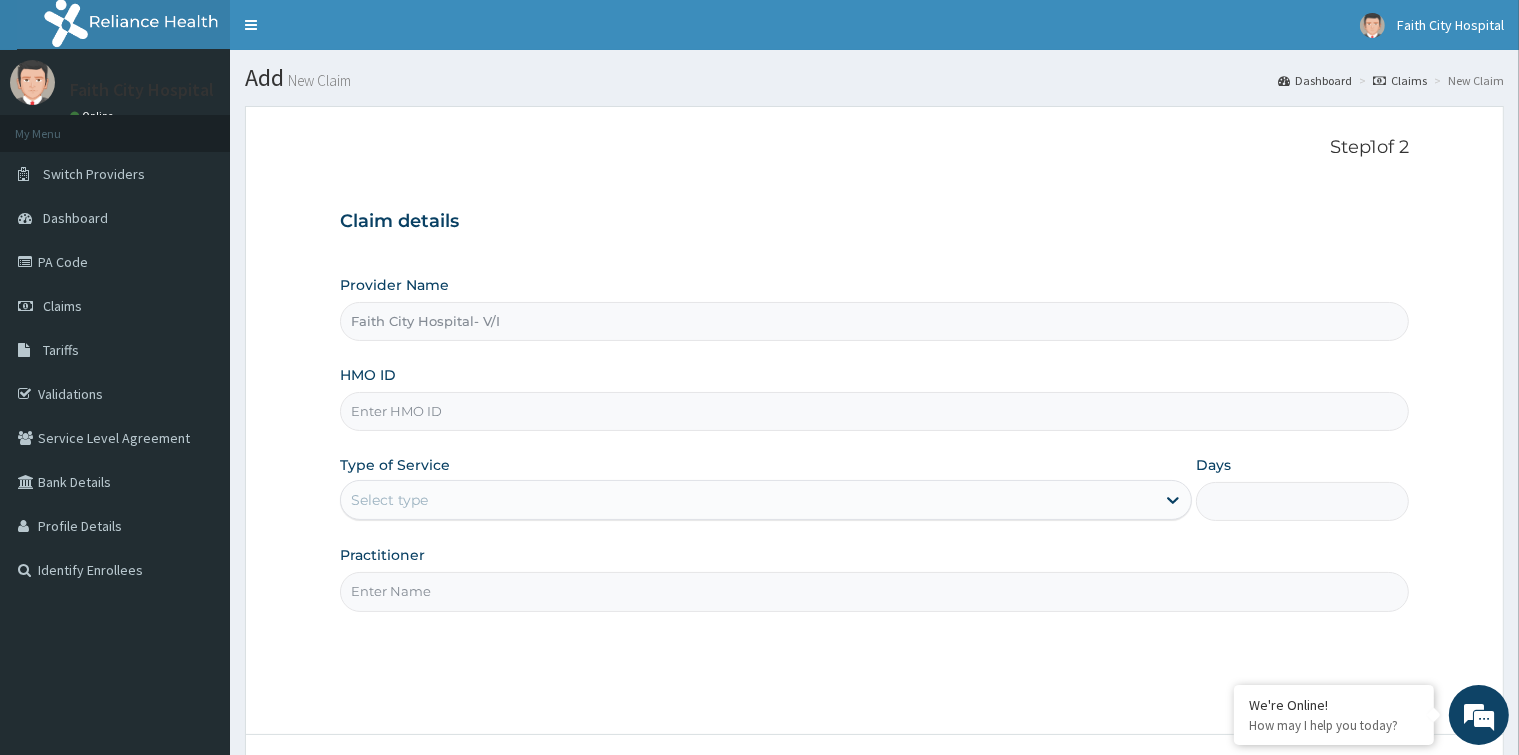 paste on "CPW/[CODE]/D" 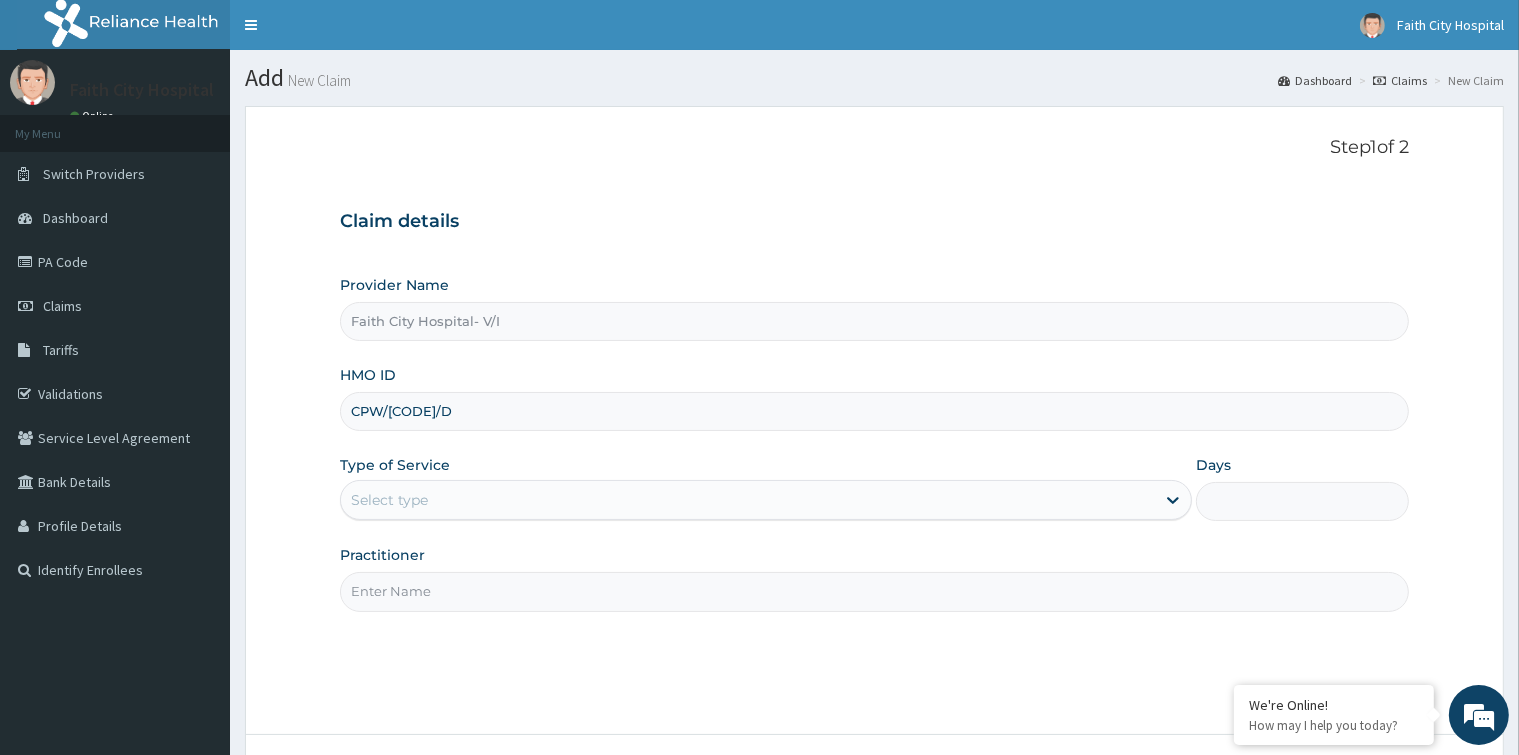 type on "CPW/[CODE]/D" 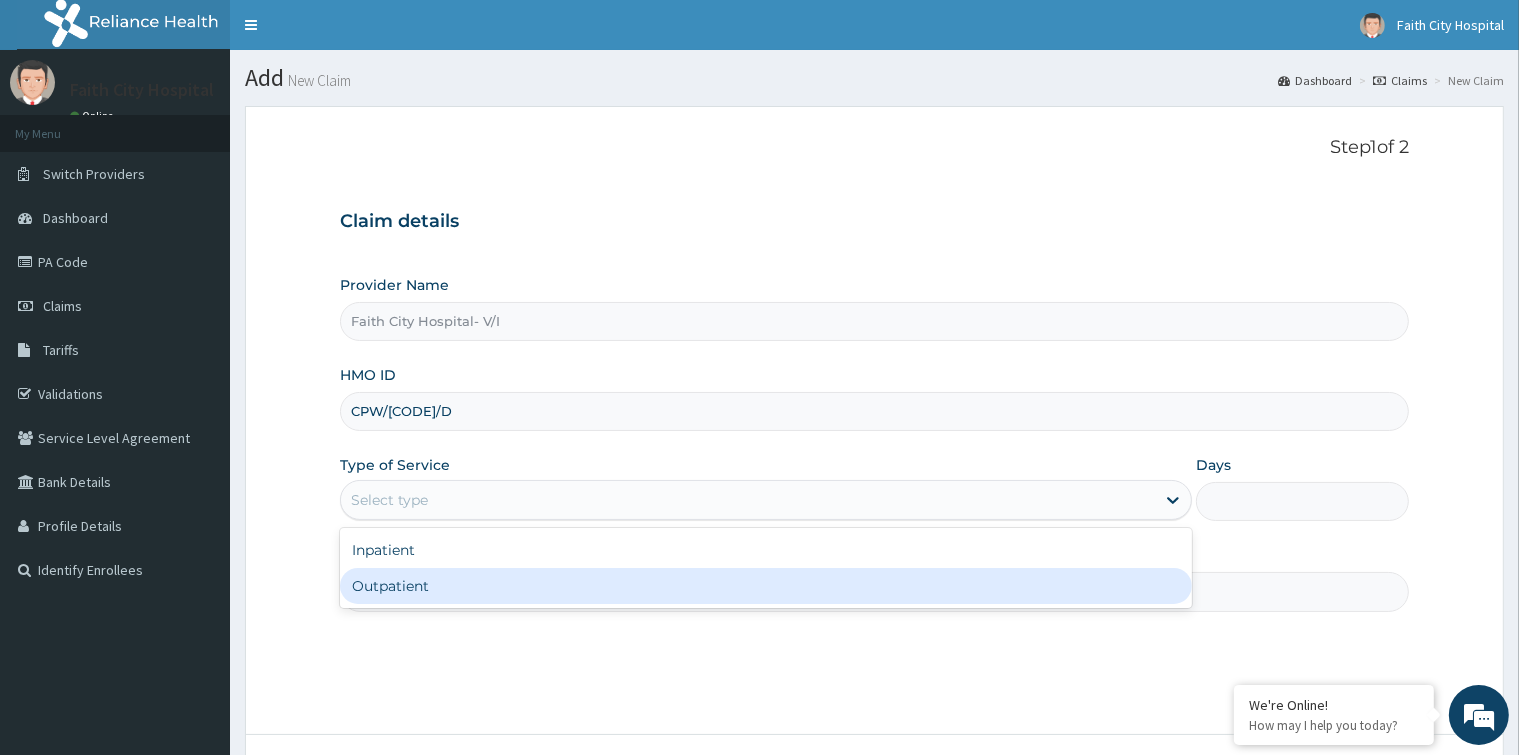 click on "Outpatient" at bounding box center (766, 586) 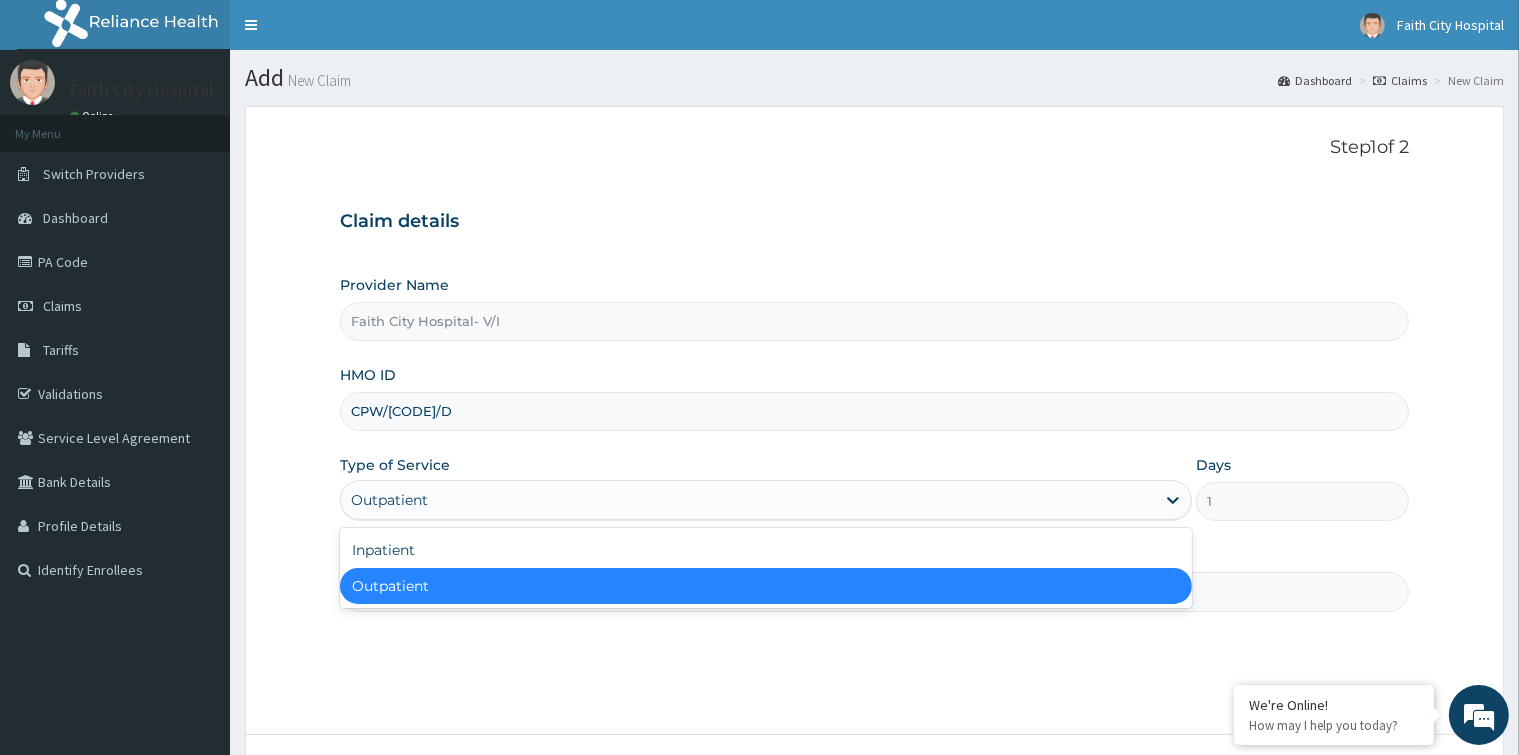 click on "Outpatient" at bounding box center [748, 500] 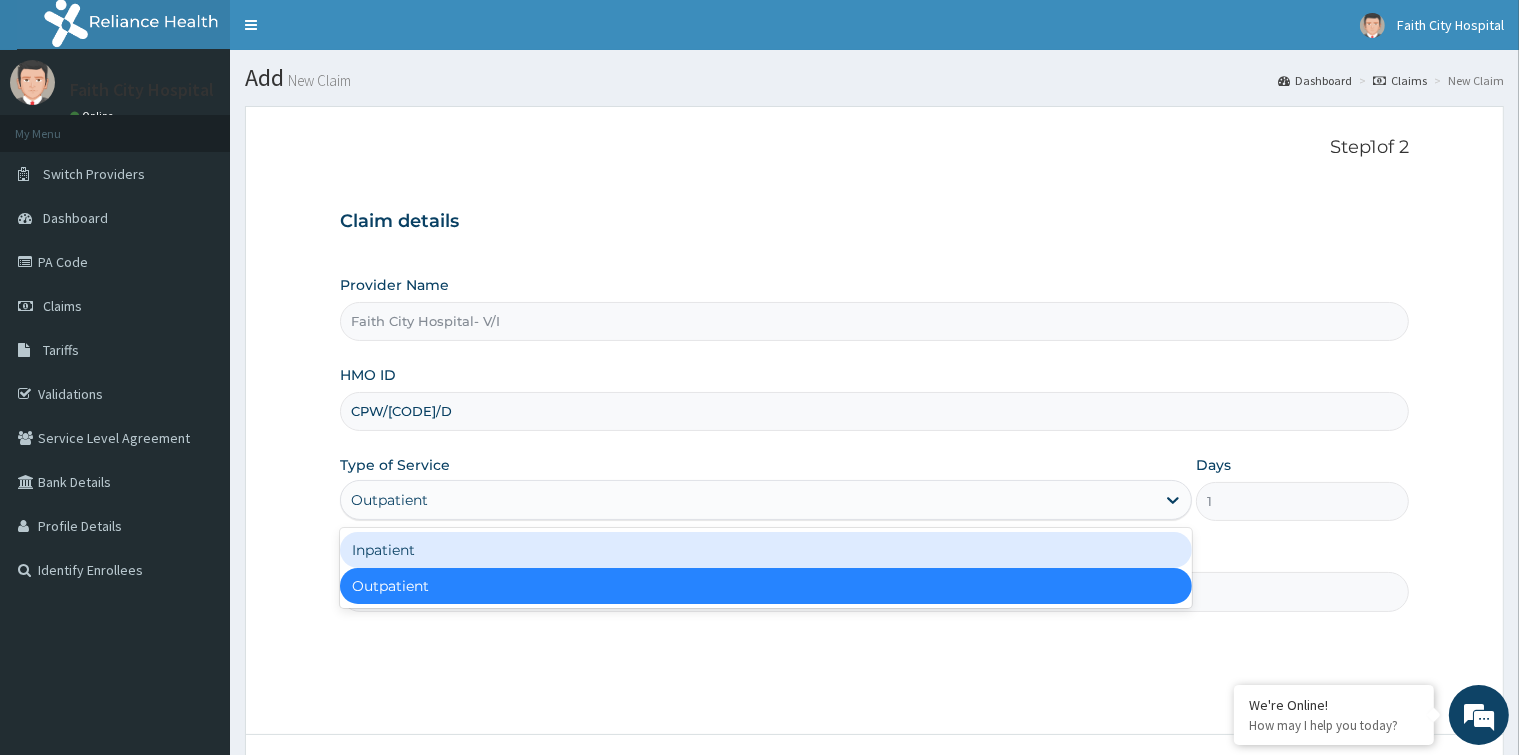 click on "Inpatient" at bounding box center [766, 550] 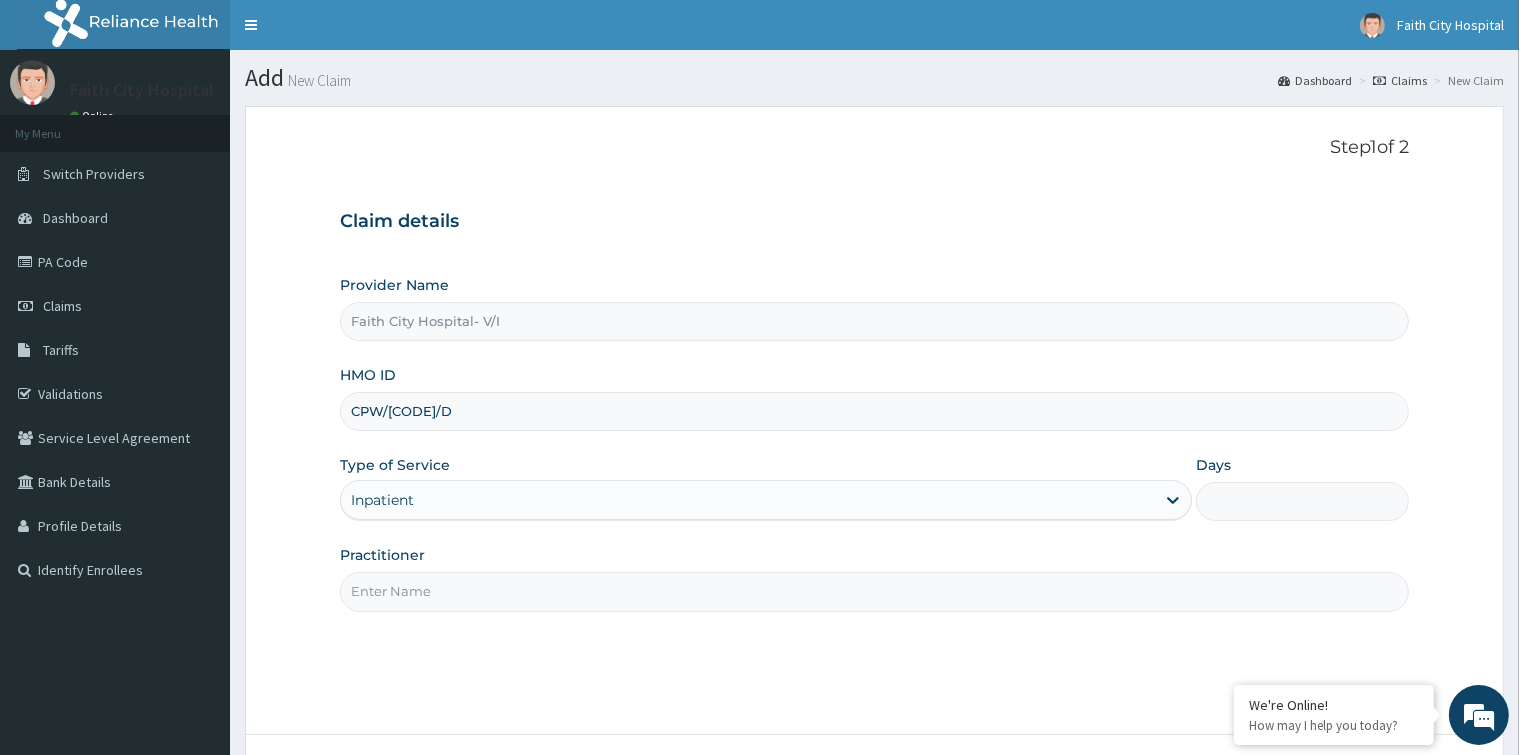 click on "Days" at bounding box center [1302, 501] 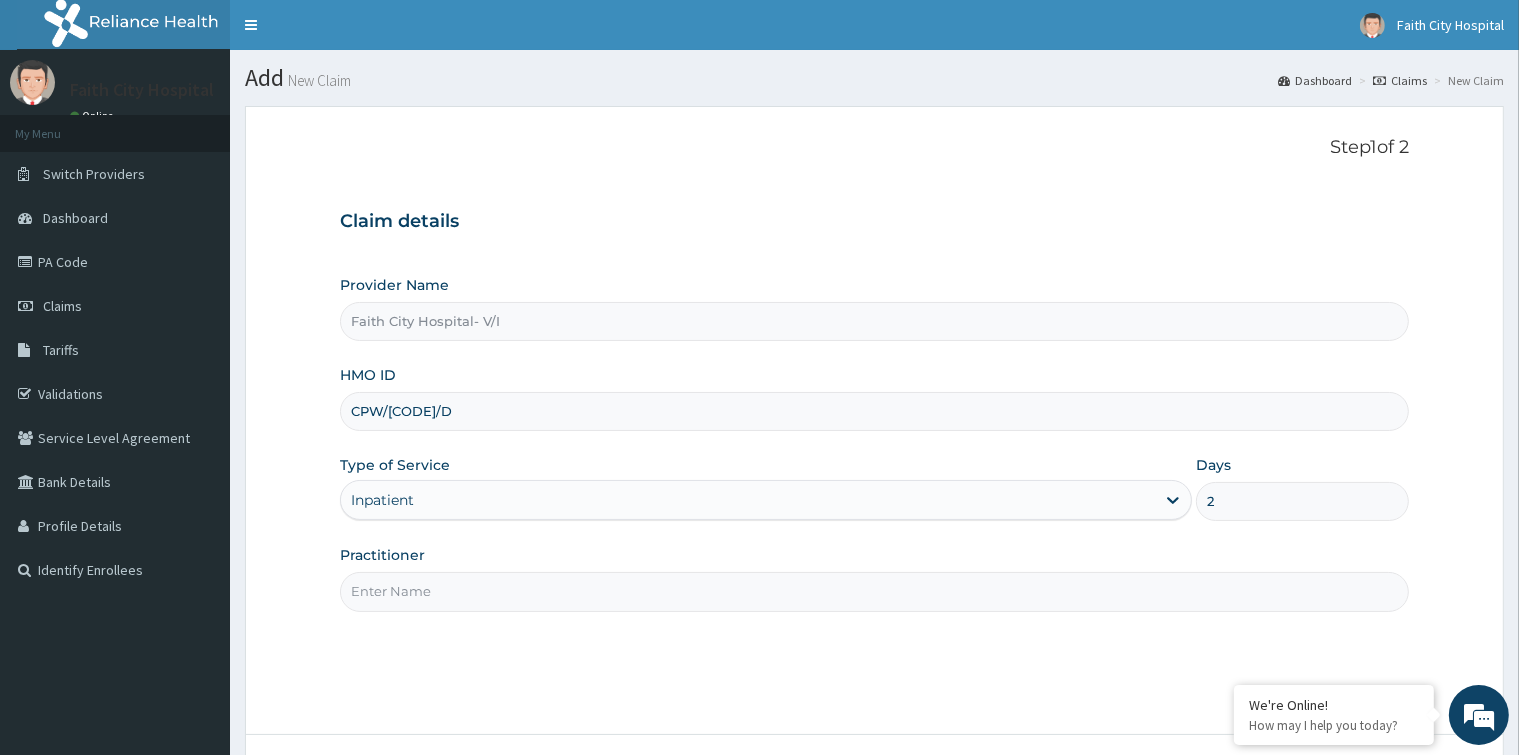 type on "2" 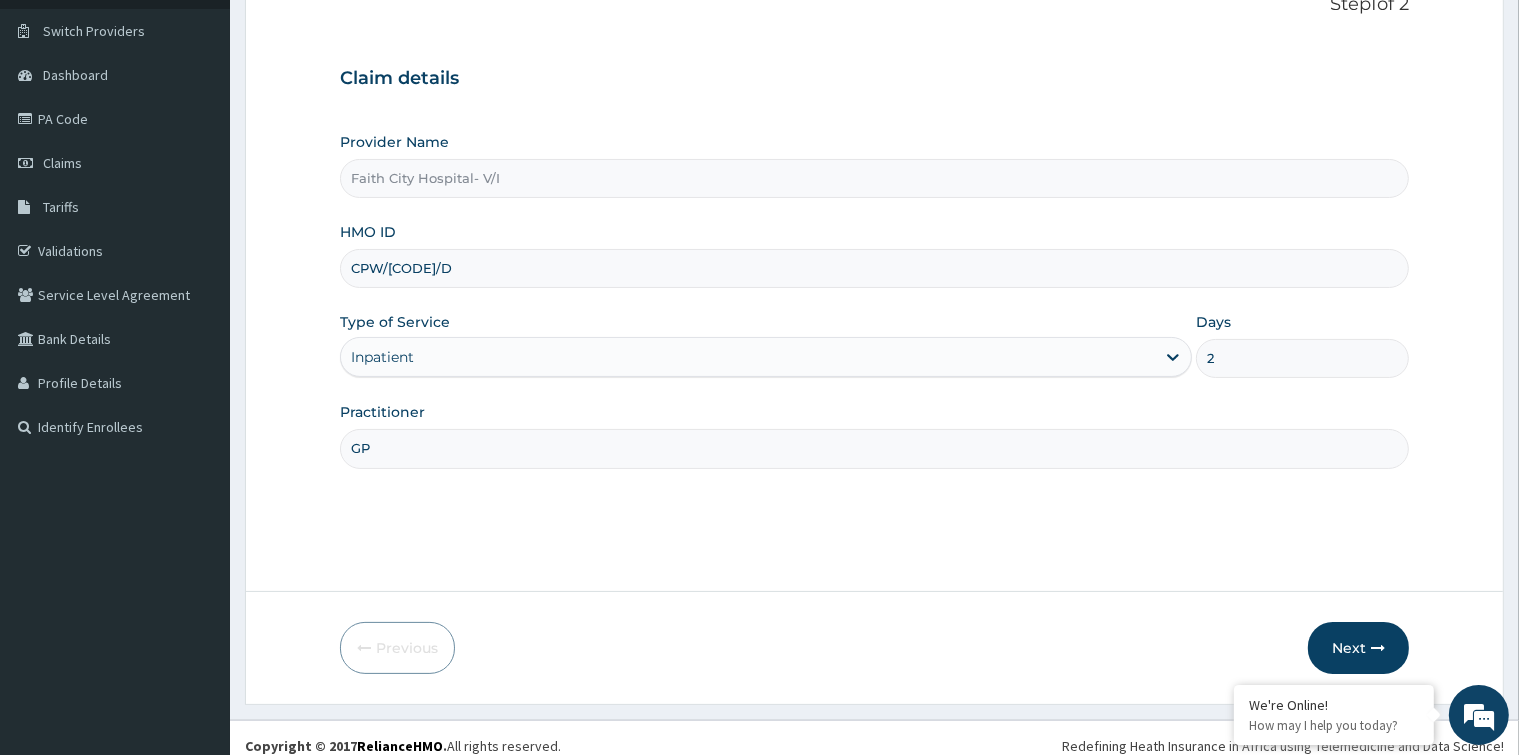scroll, scrollTop: 158, scrollLeft: 0, axis: vertical 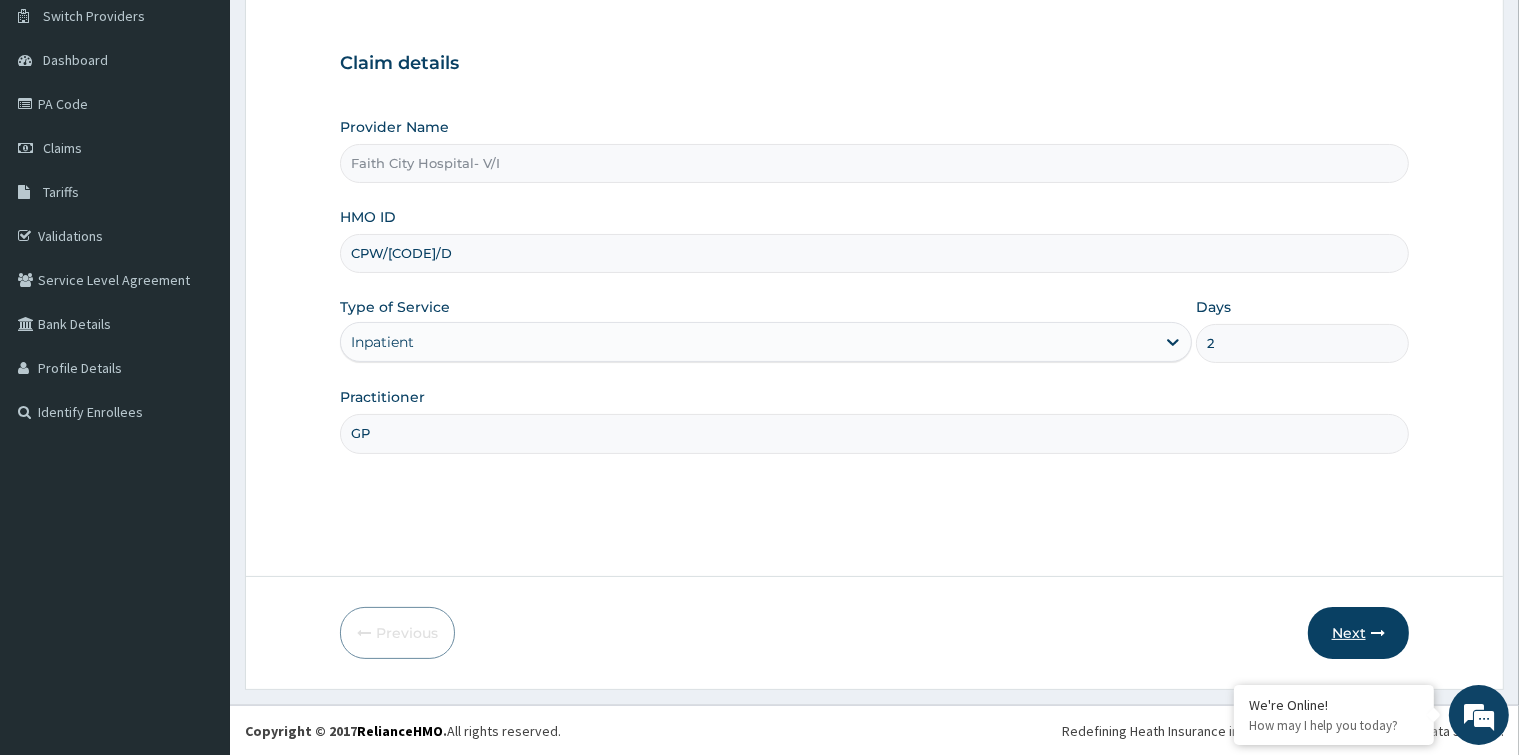 type on "GP" 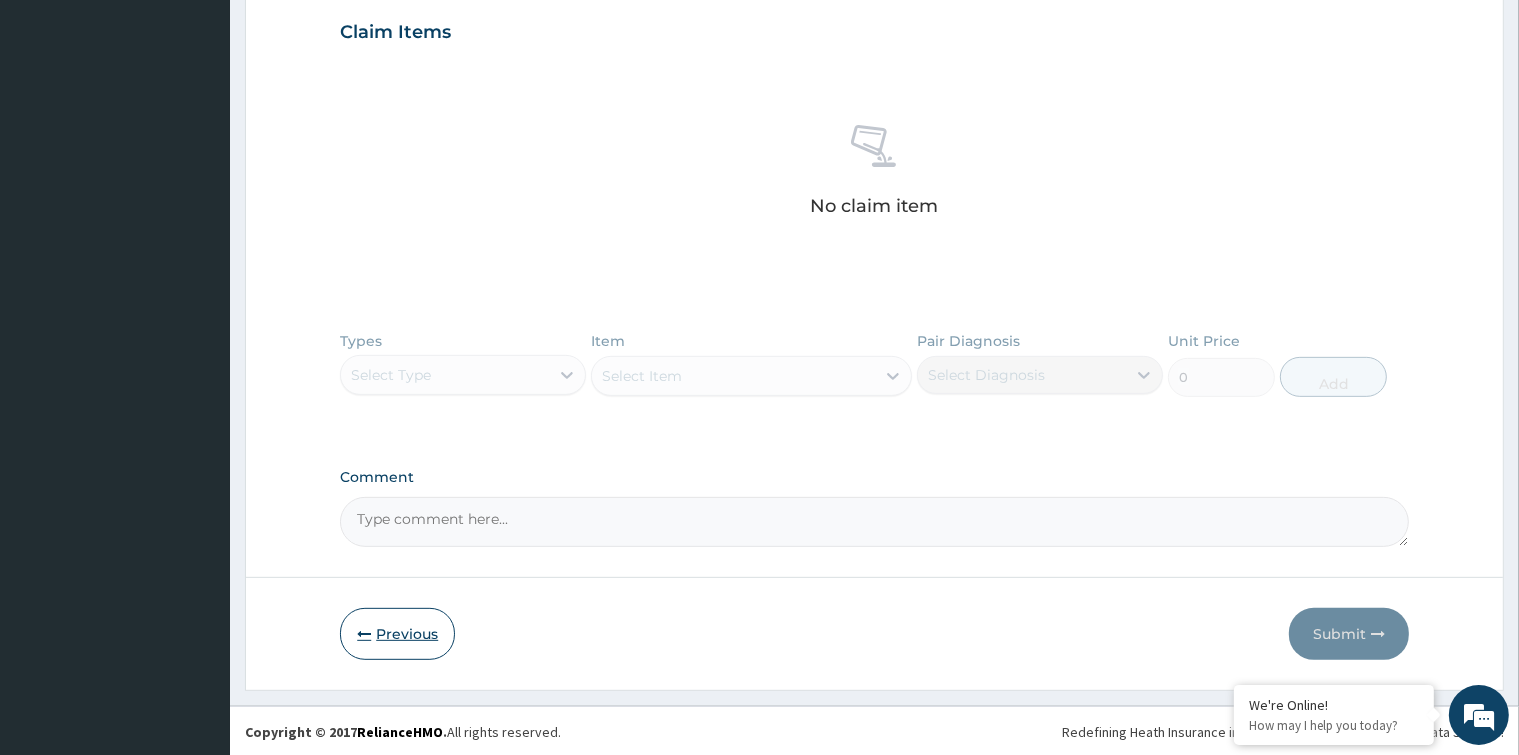 click on "Previous" at bounding box center [397, 634] 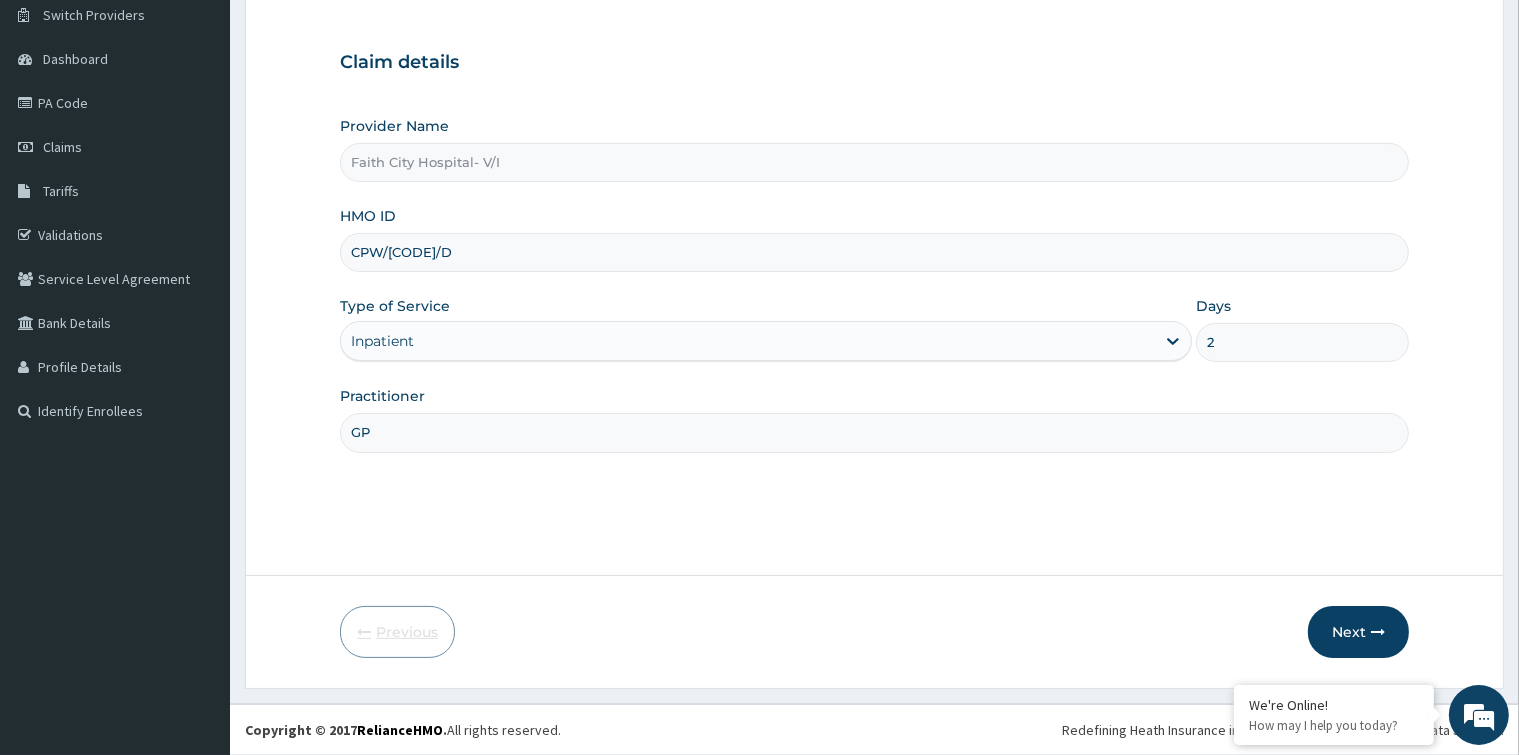 scroll, scrollTop: 158, scrollLeft: 0, axis: vertical 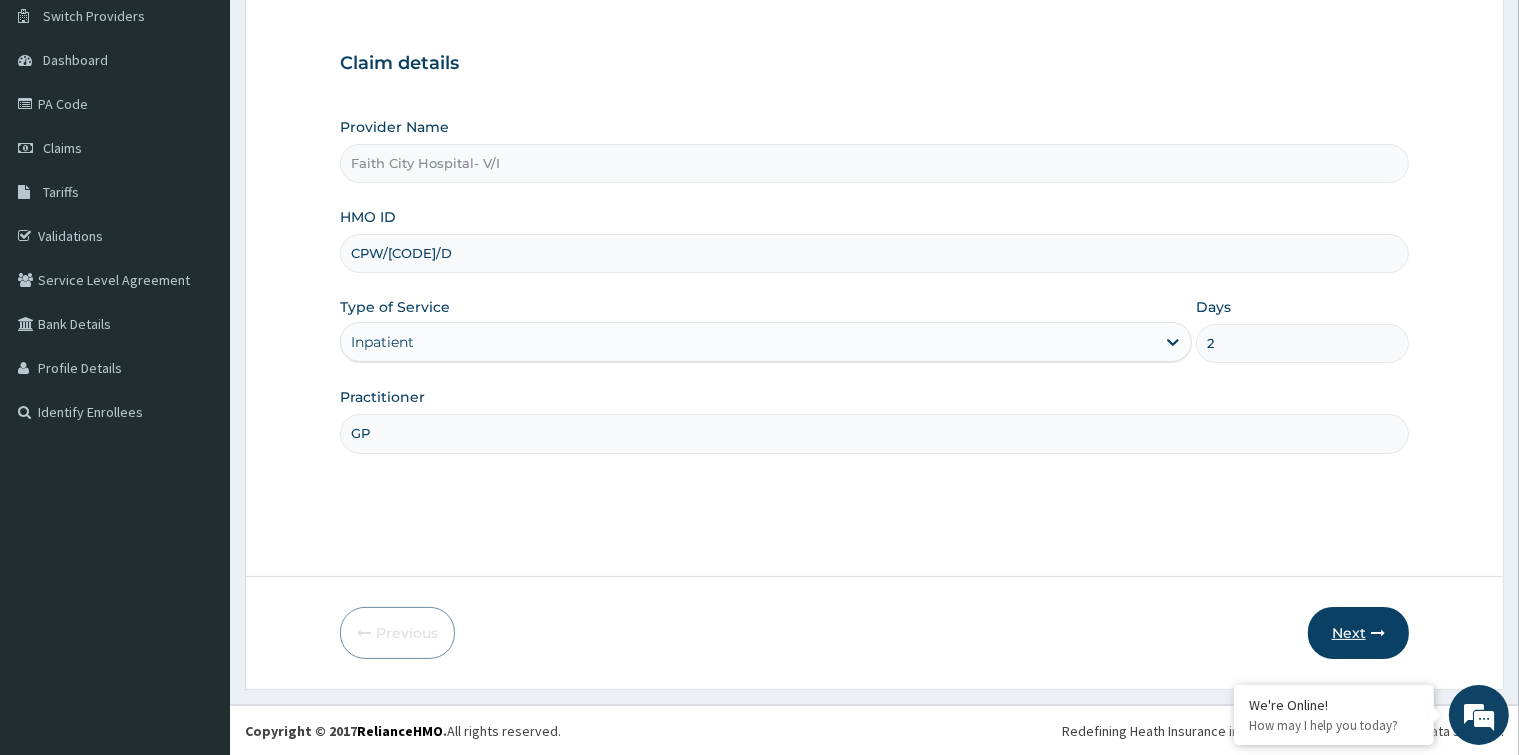 click on "Next" at bounding box center [1358, 633] 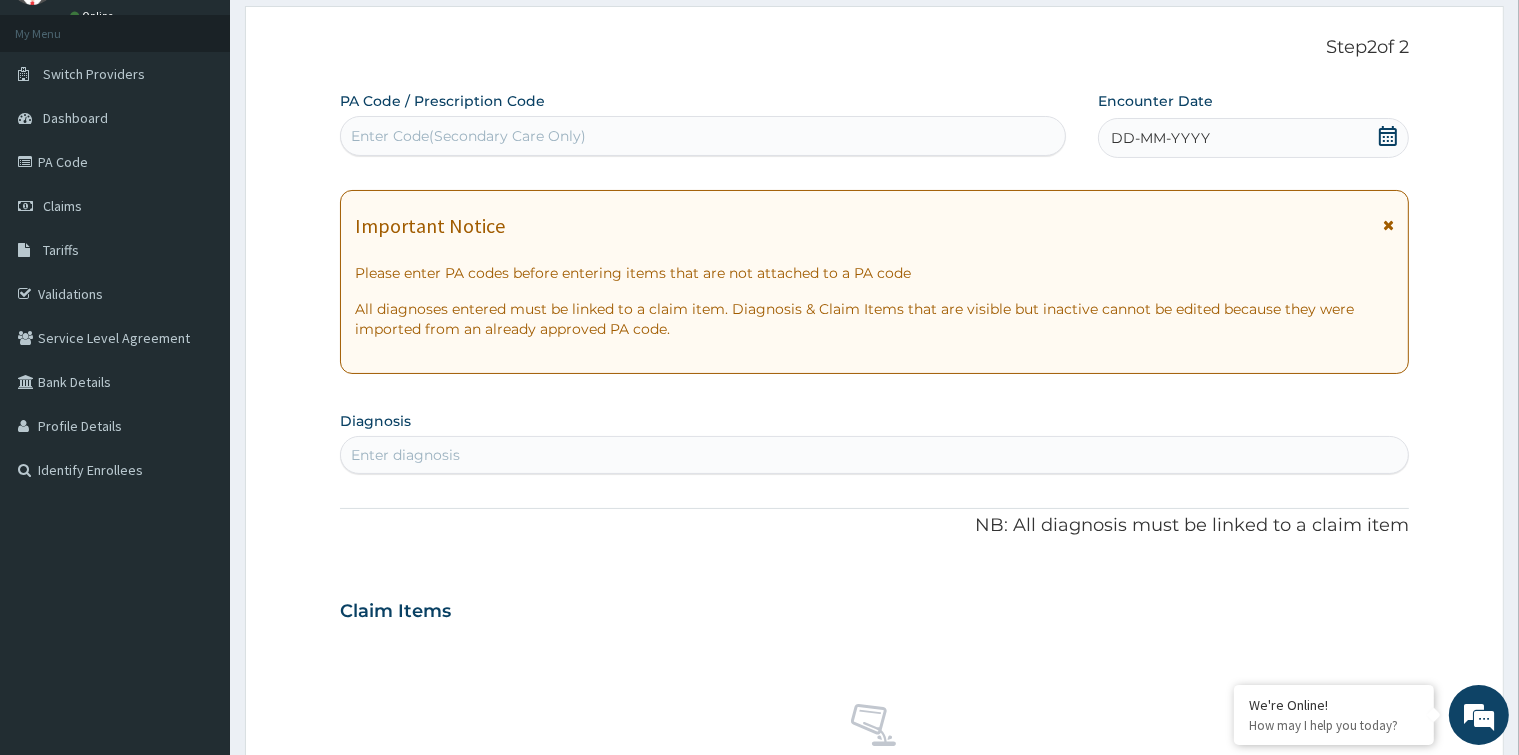 scroll, scrollTop: 100, scrollLeft: 0, axis: vertical 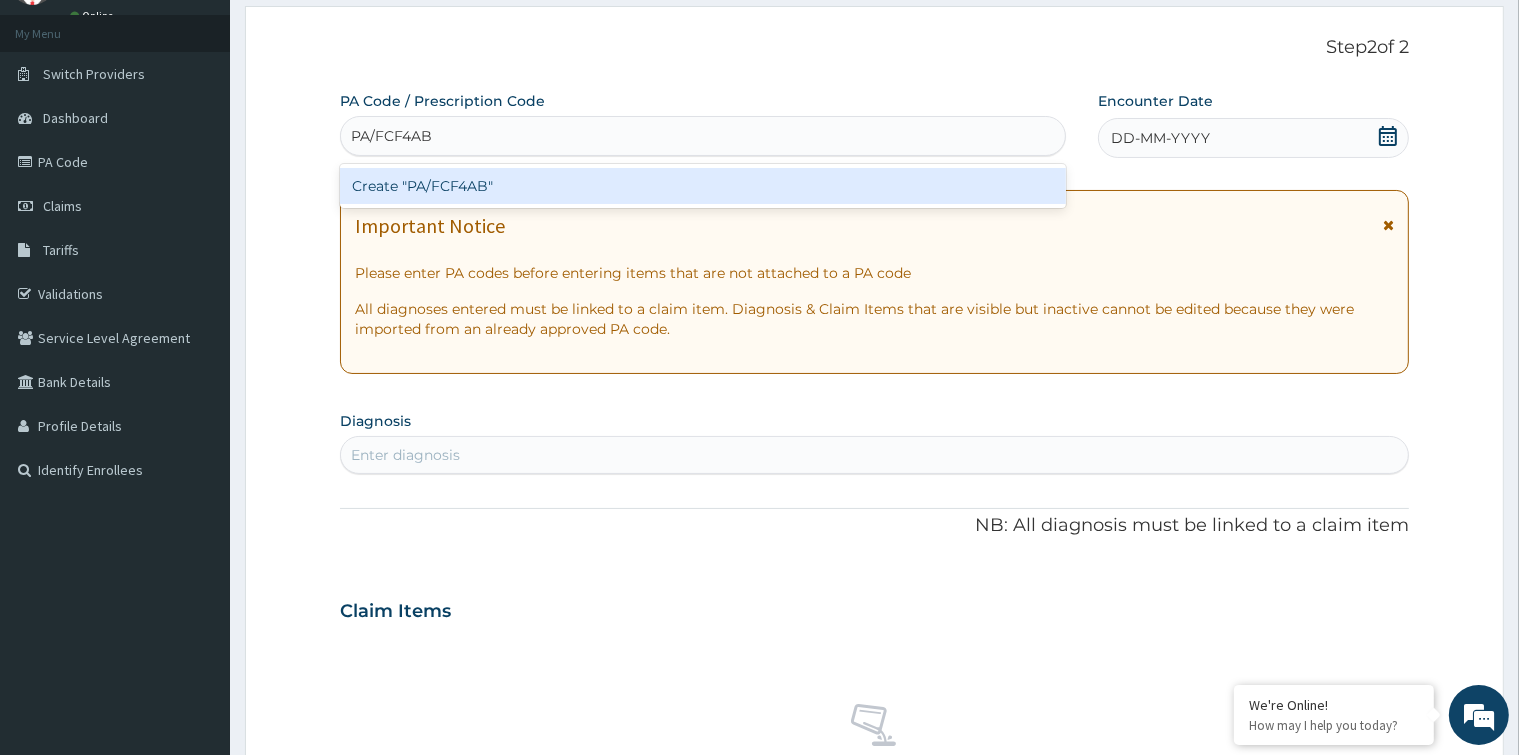 click on "Create "PA/FCF4AB"" at bounding box center (703, 186) 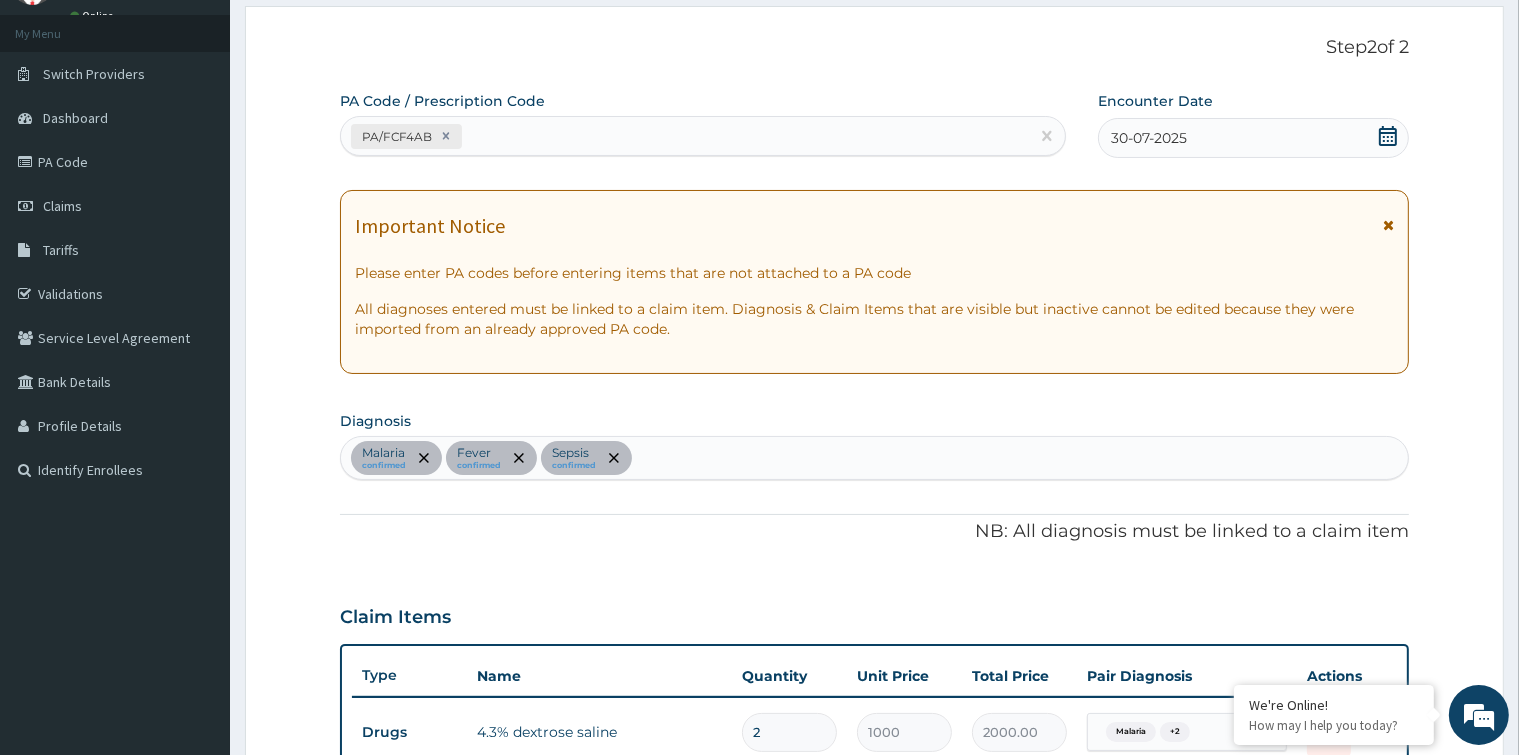 scroll, scrollTop: 864, scrollLeft: 0, axis: vertical 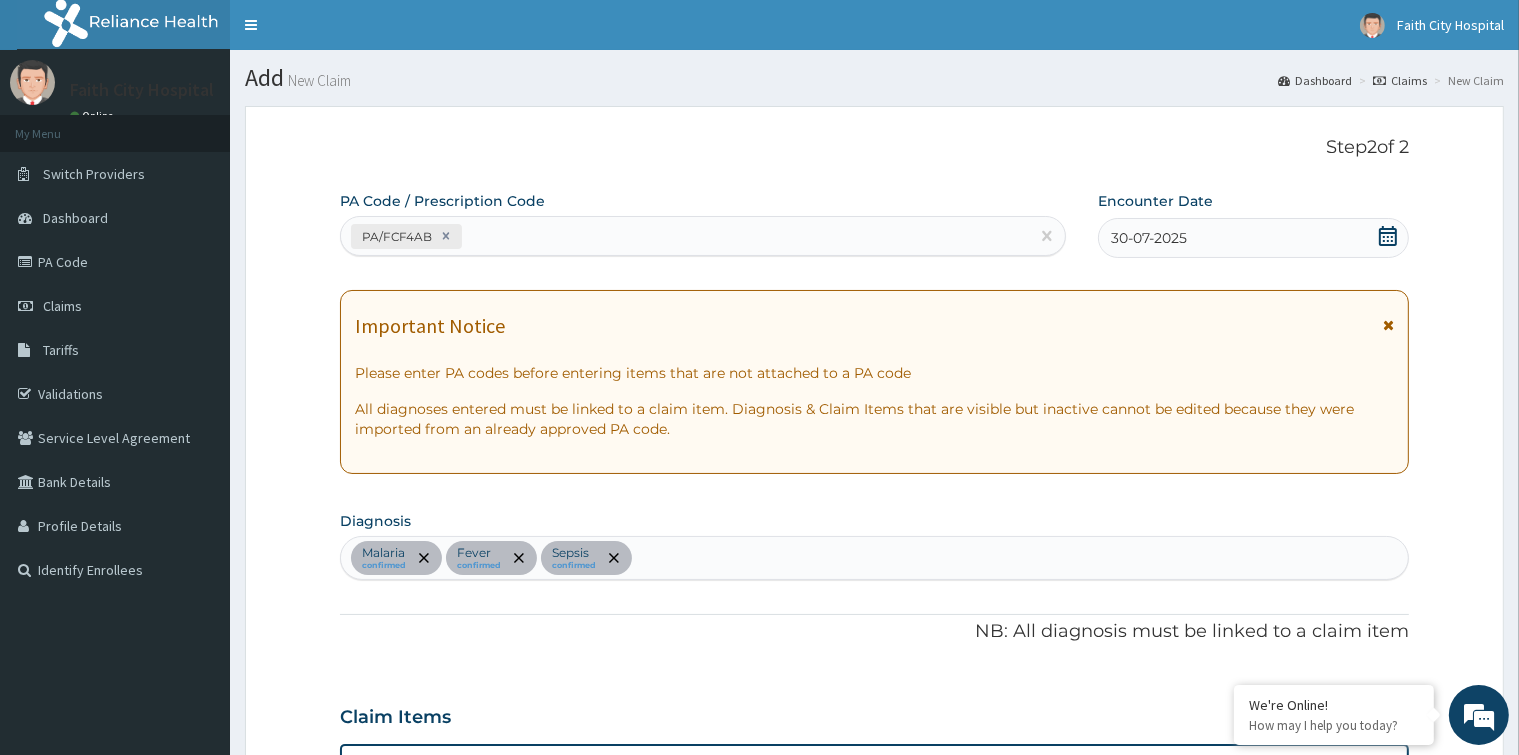 click on "PA/FCF4AB" at bounding box center [685, 236] 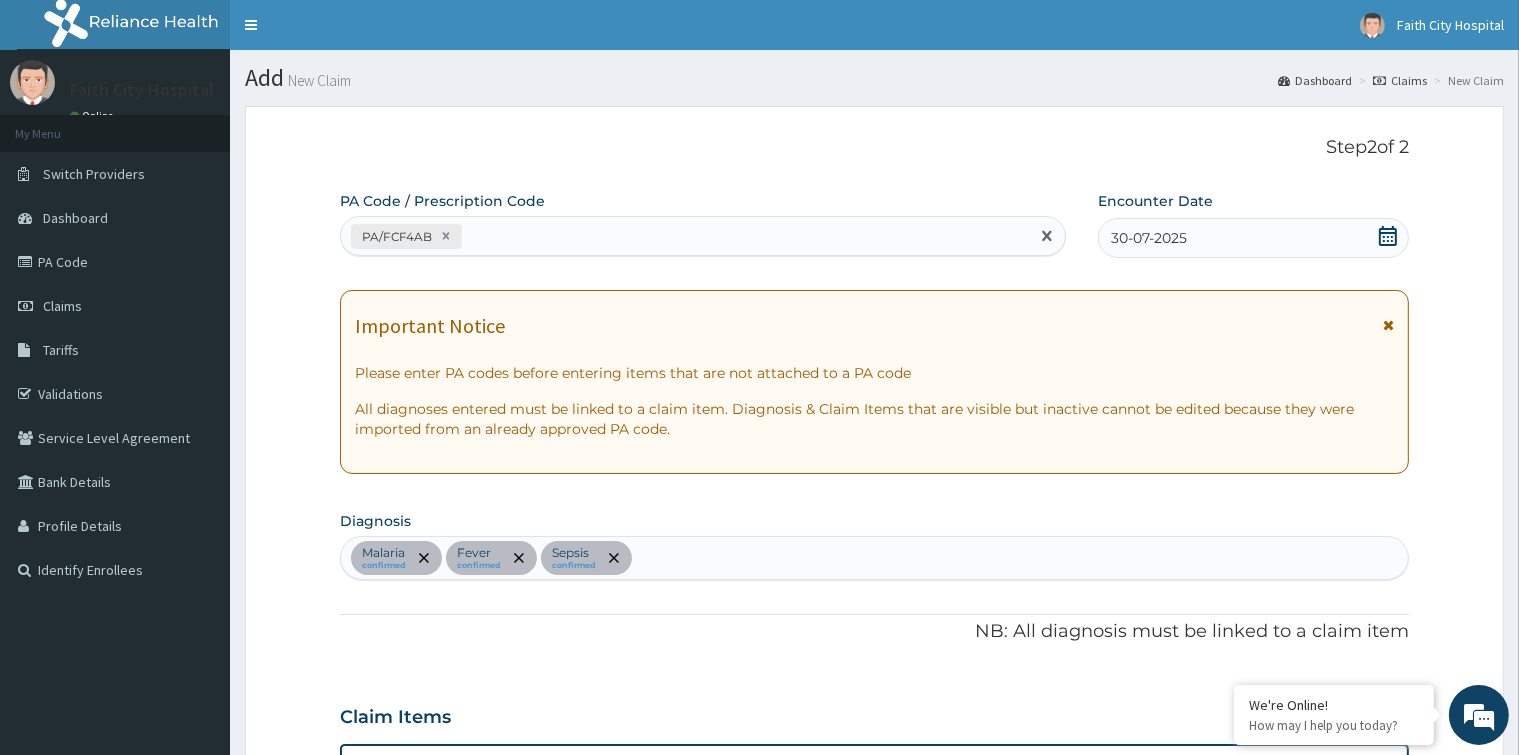 paste on "PA/[CODE]" 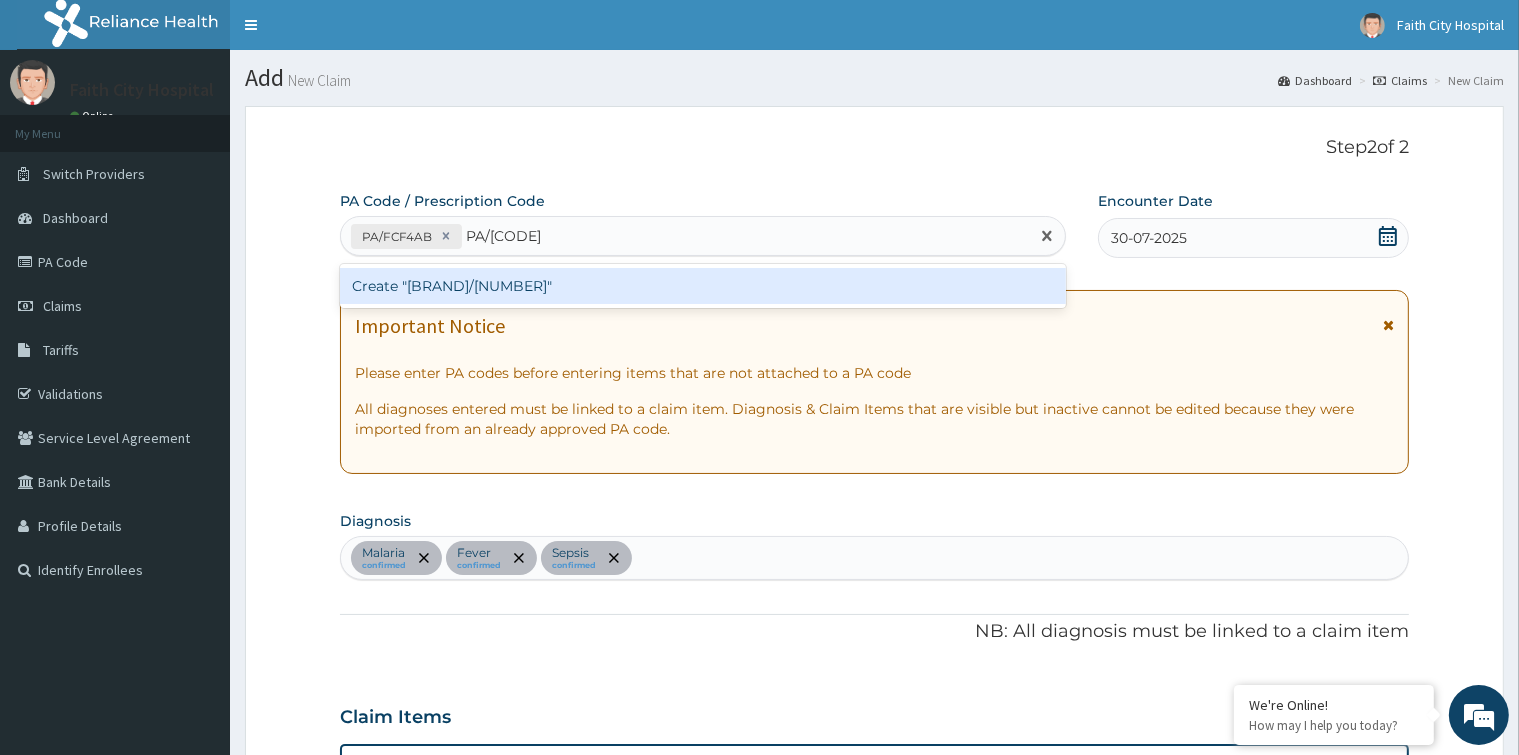click on "Create "[BRAND]/[NUMBER]"" at bounding box center [703, 286] 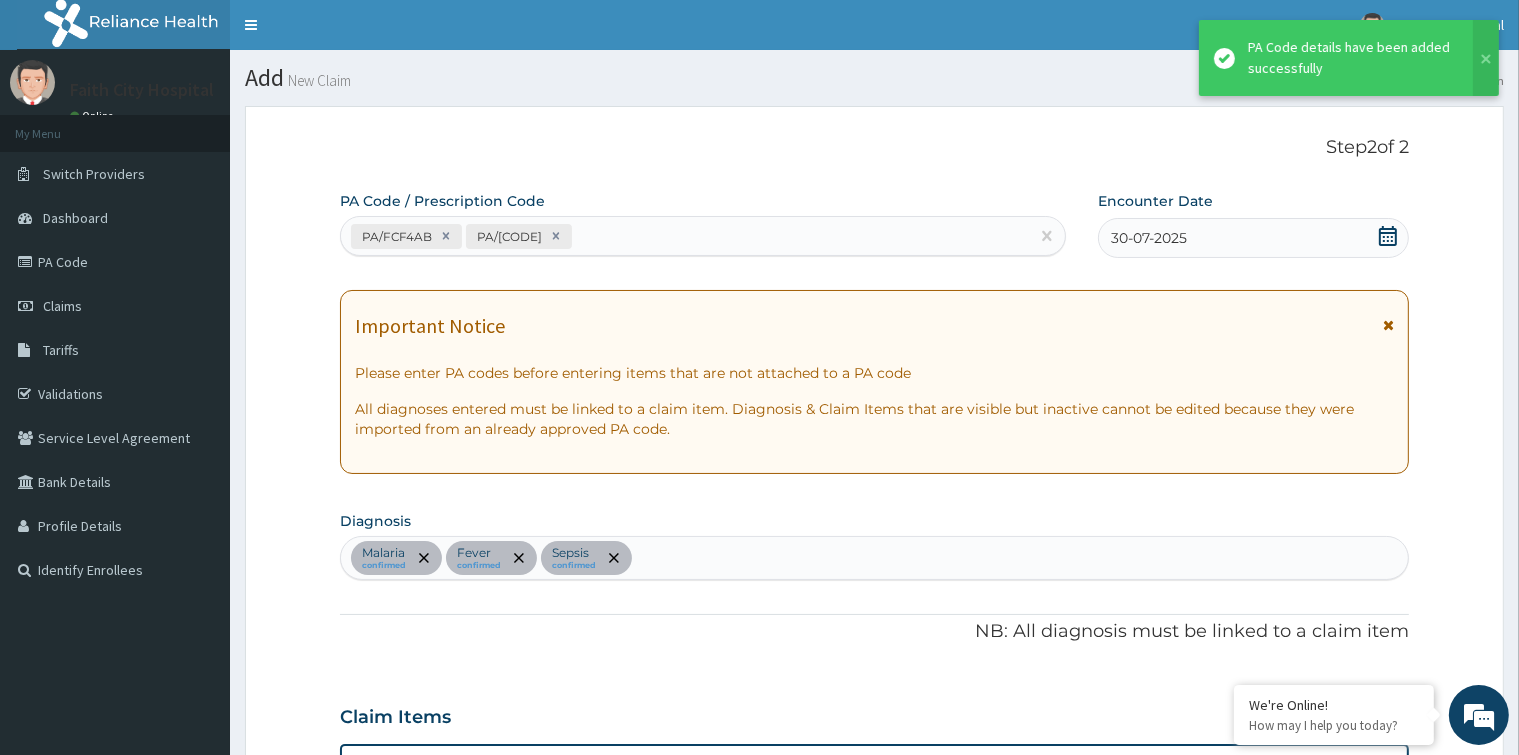 scroll, scrollTop: 1002, scrollLeft: 0, axis: vertical 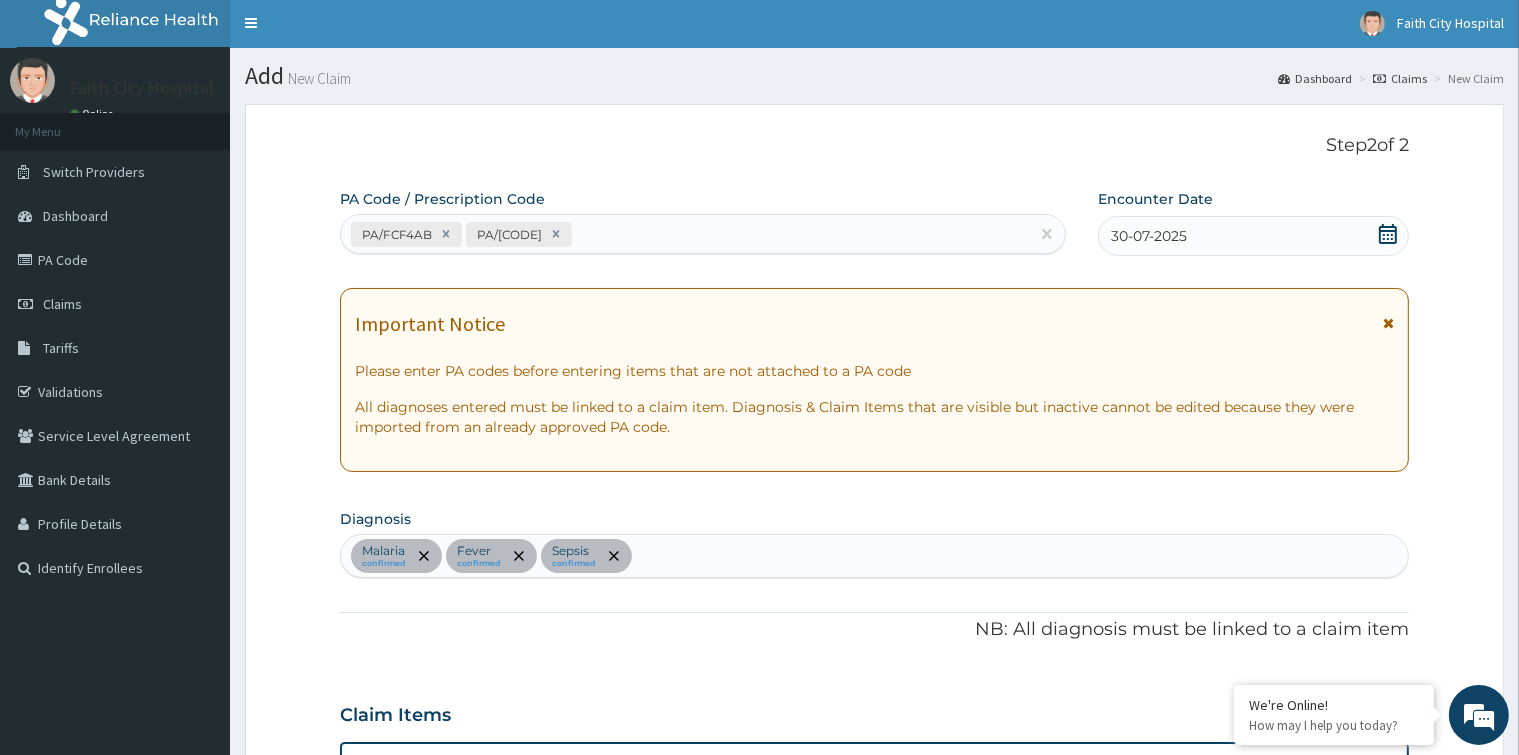 click on "PA Code / Prescription Code PA/FCF4AB PA/538949" at bounding box center (703, 221) 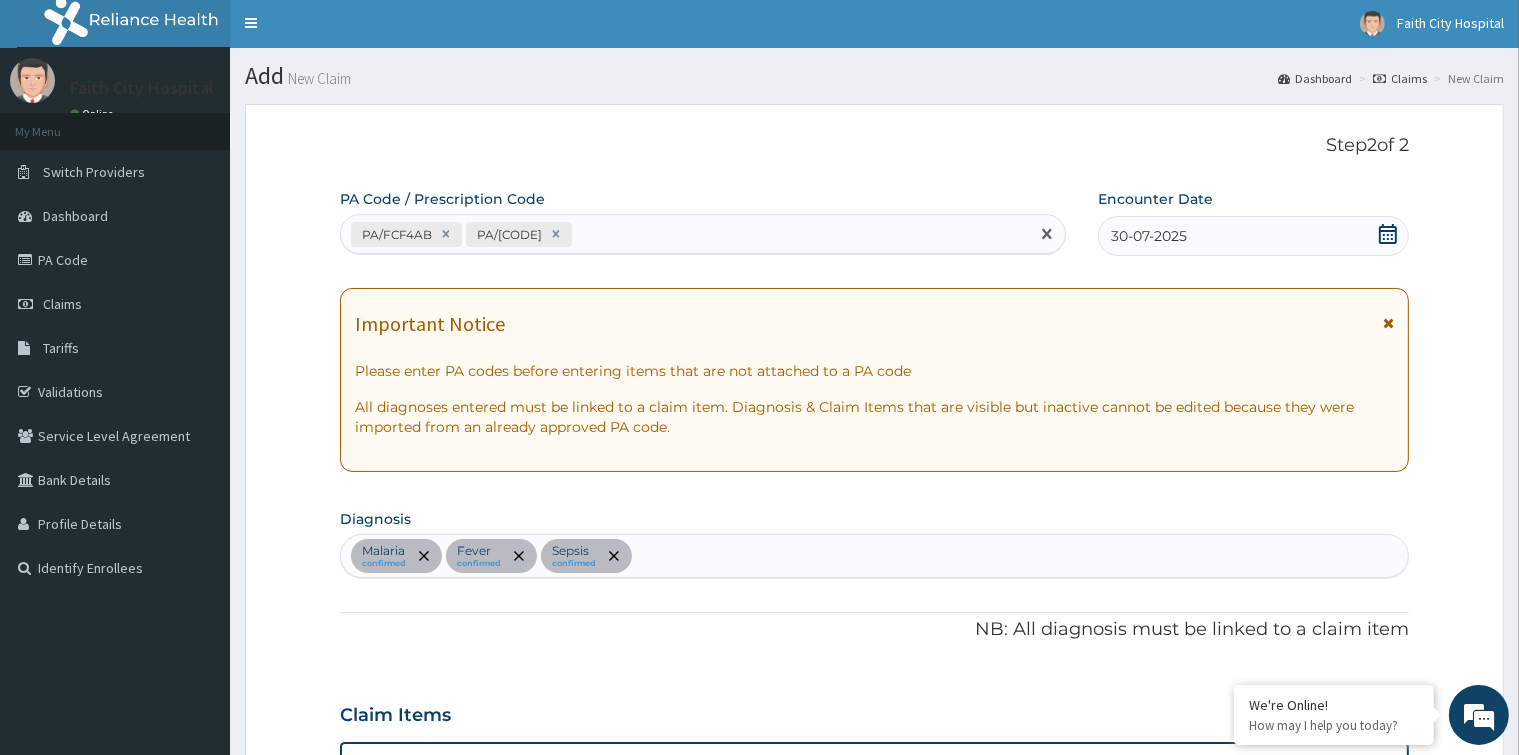 click on "PA/FCF4AB PA/538949" at bounding box center (685, 234) 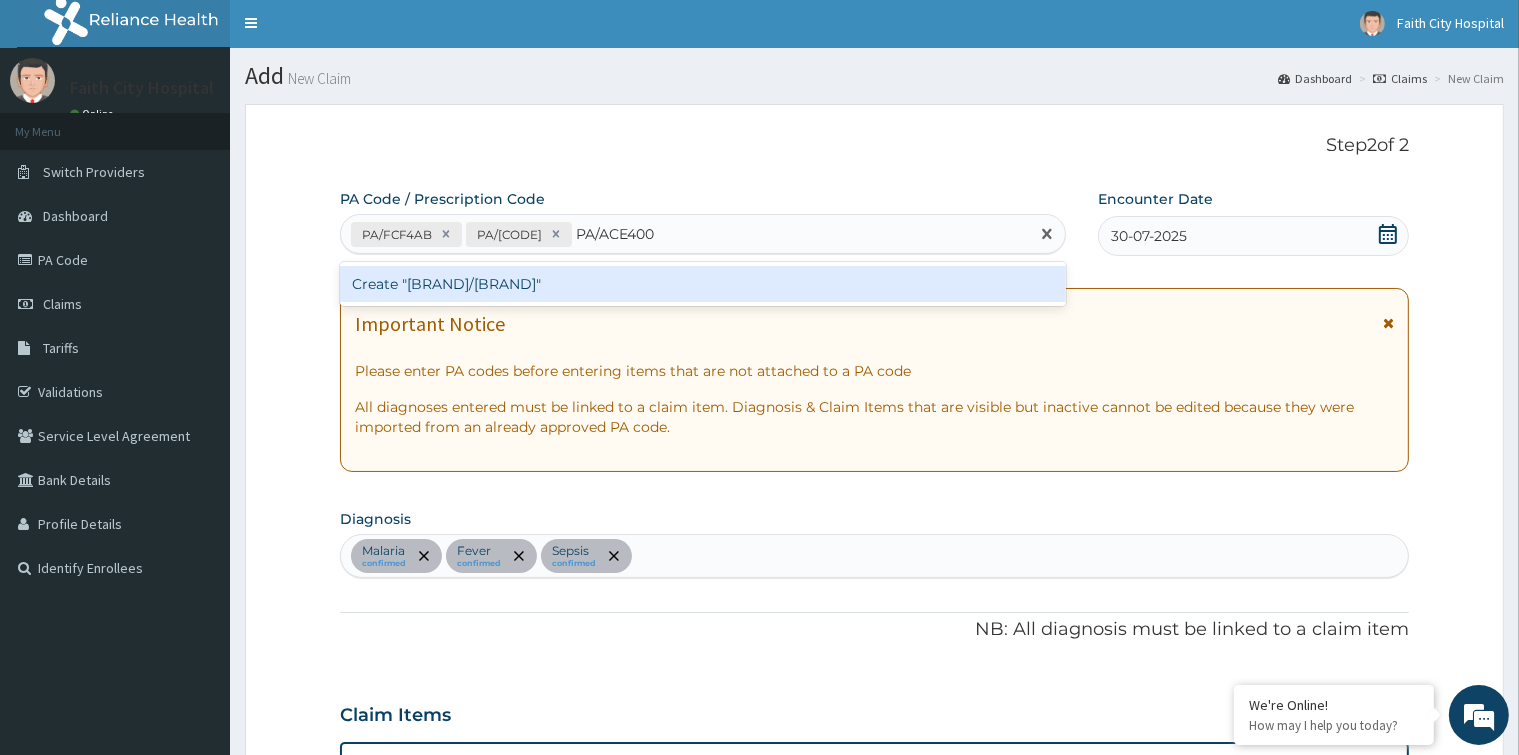 click on "Create "PA/ACE400"" at bounding box center (703, 284) 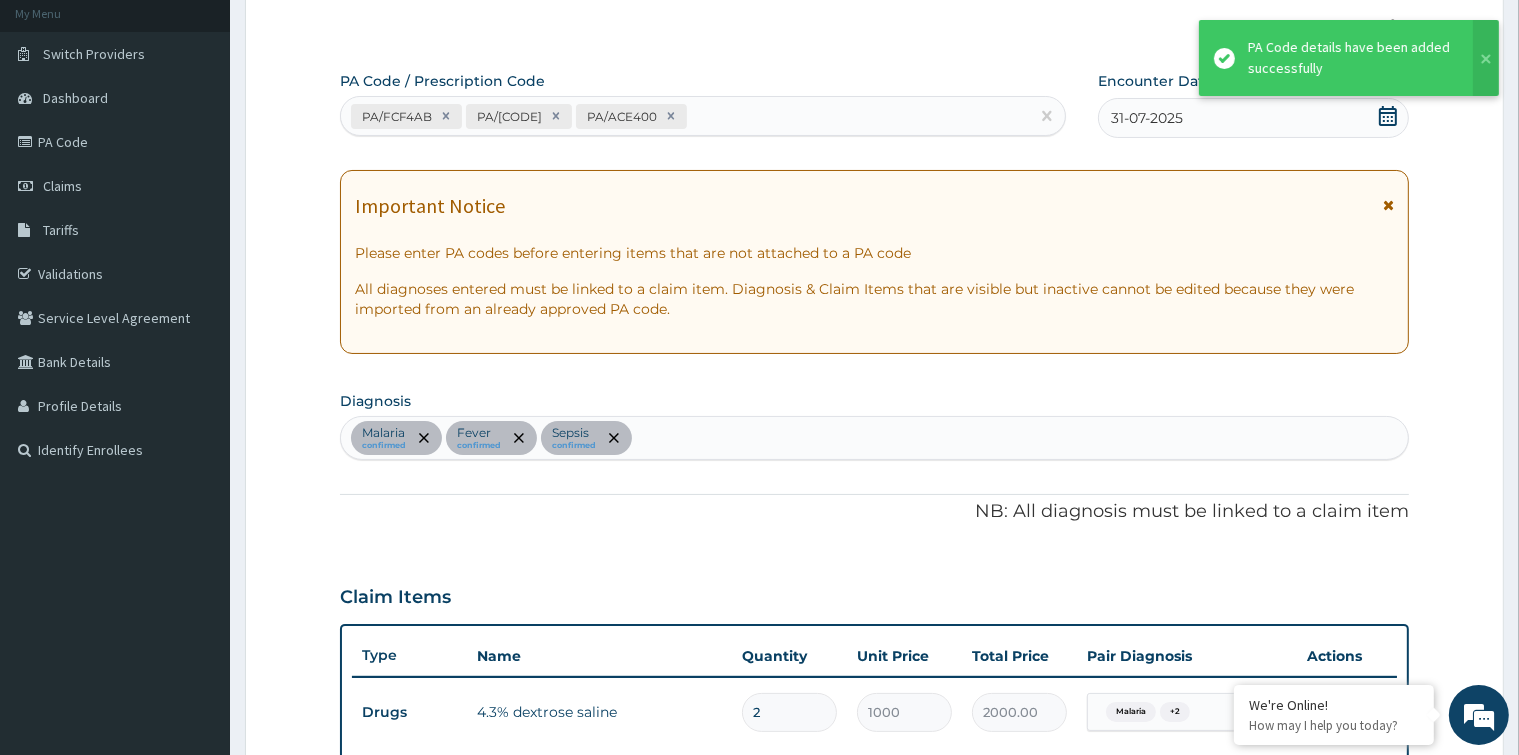 scroll, scrollTop: 108, scrollLeft: 0, axis: vertical 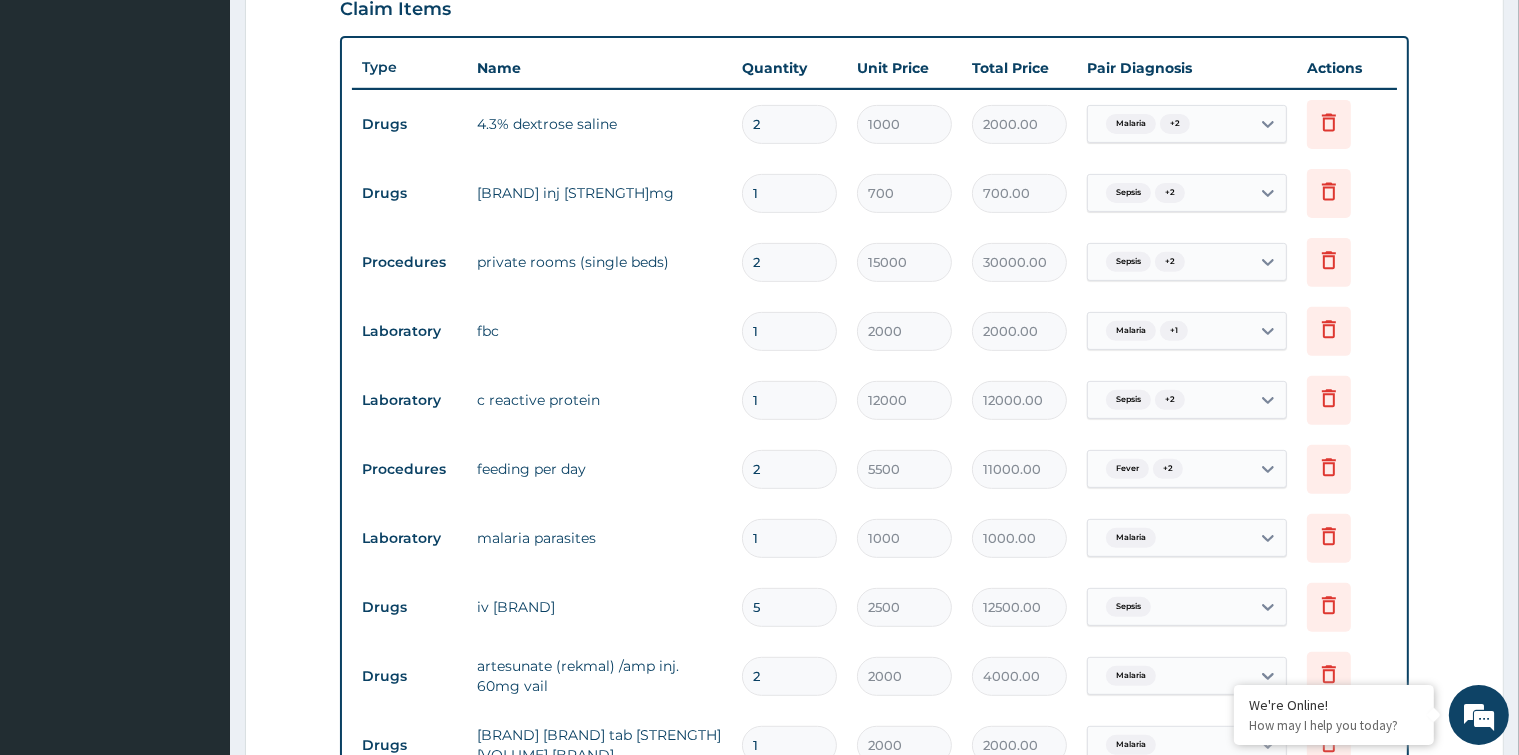 click on "1" at bounding box center [789, 193] 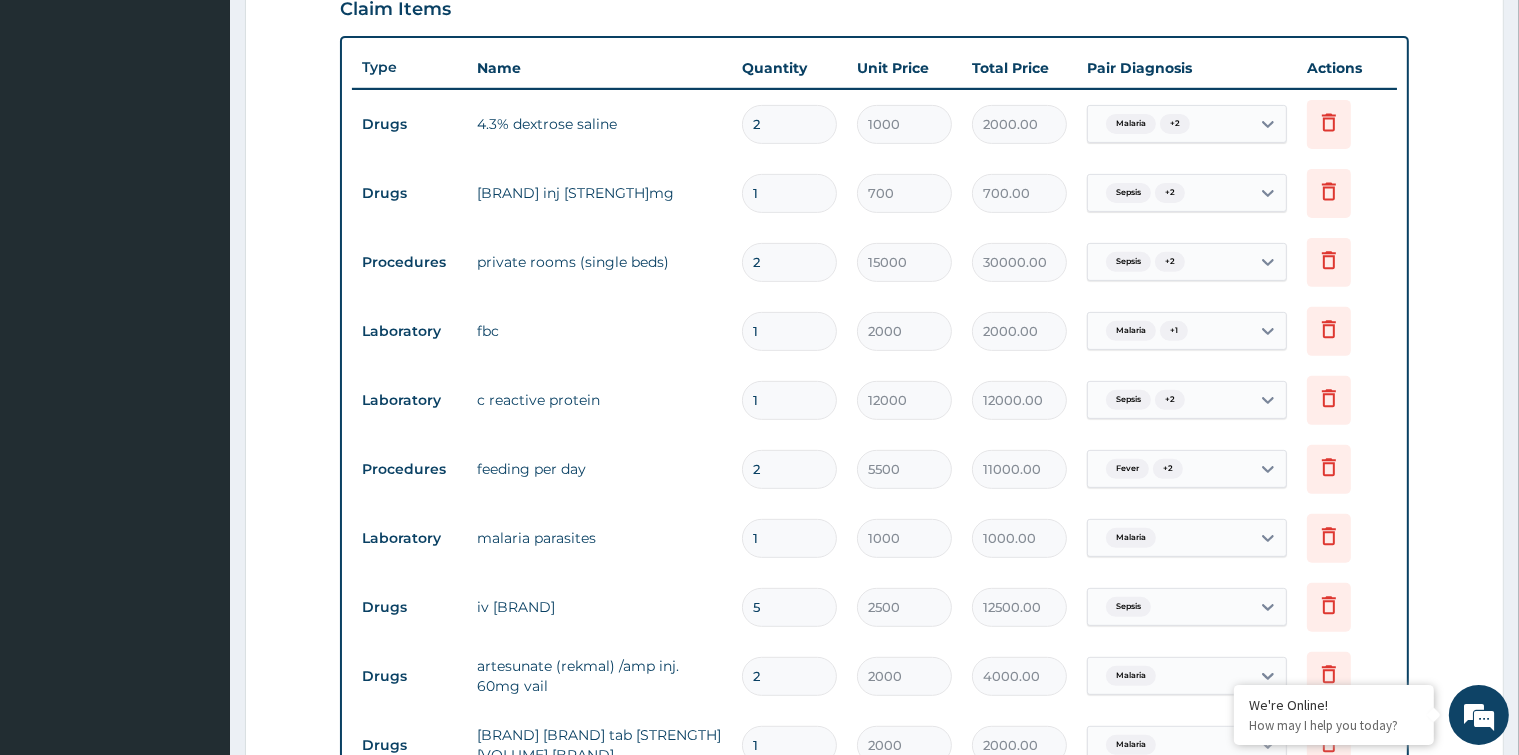 type 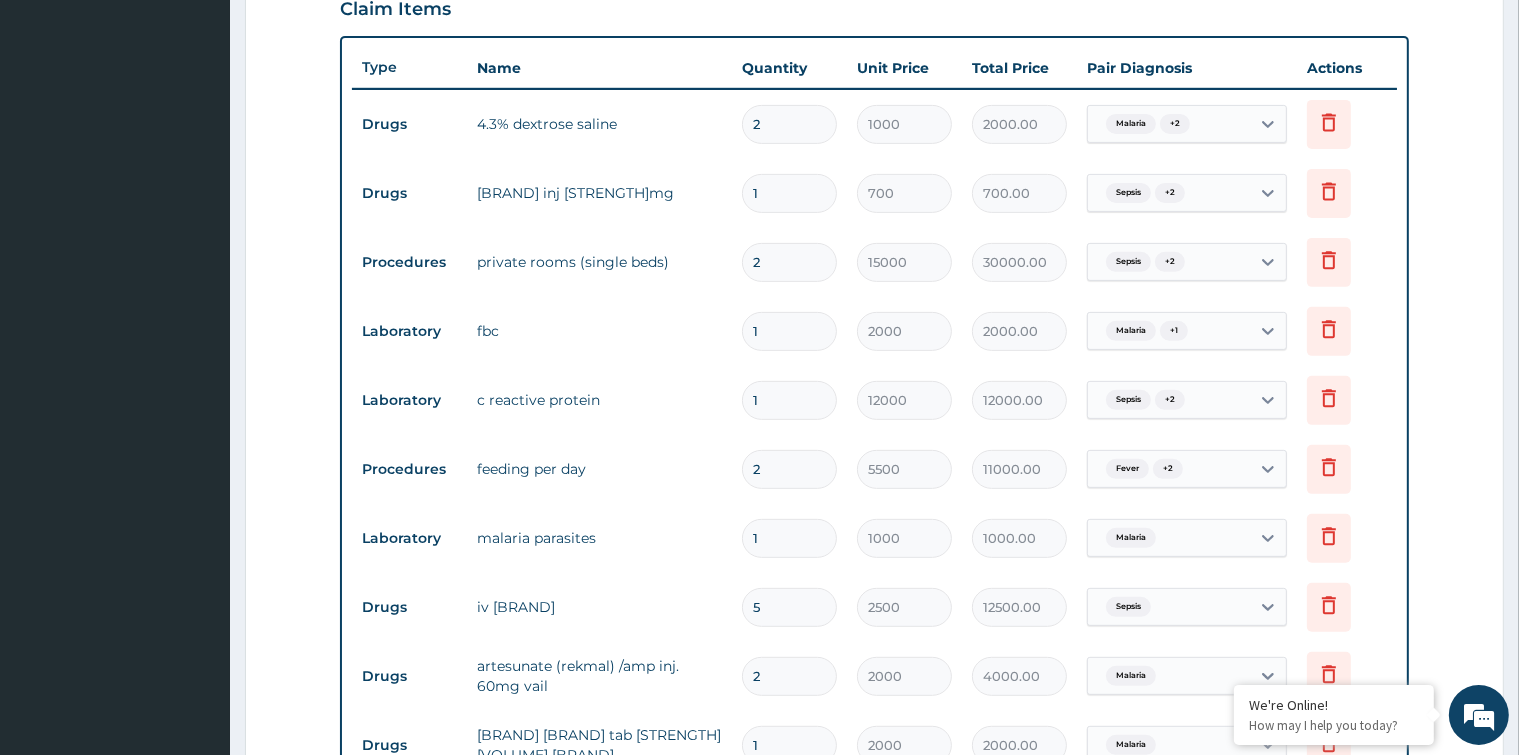 type on "0.00" 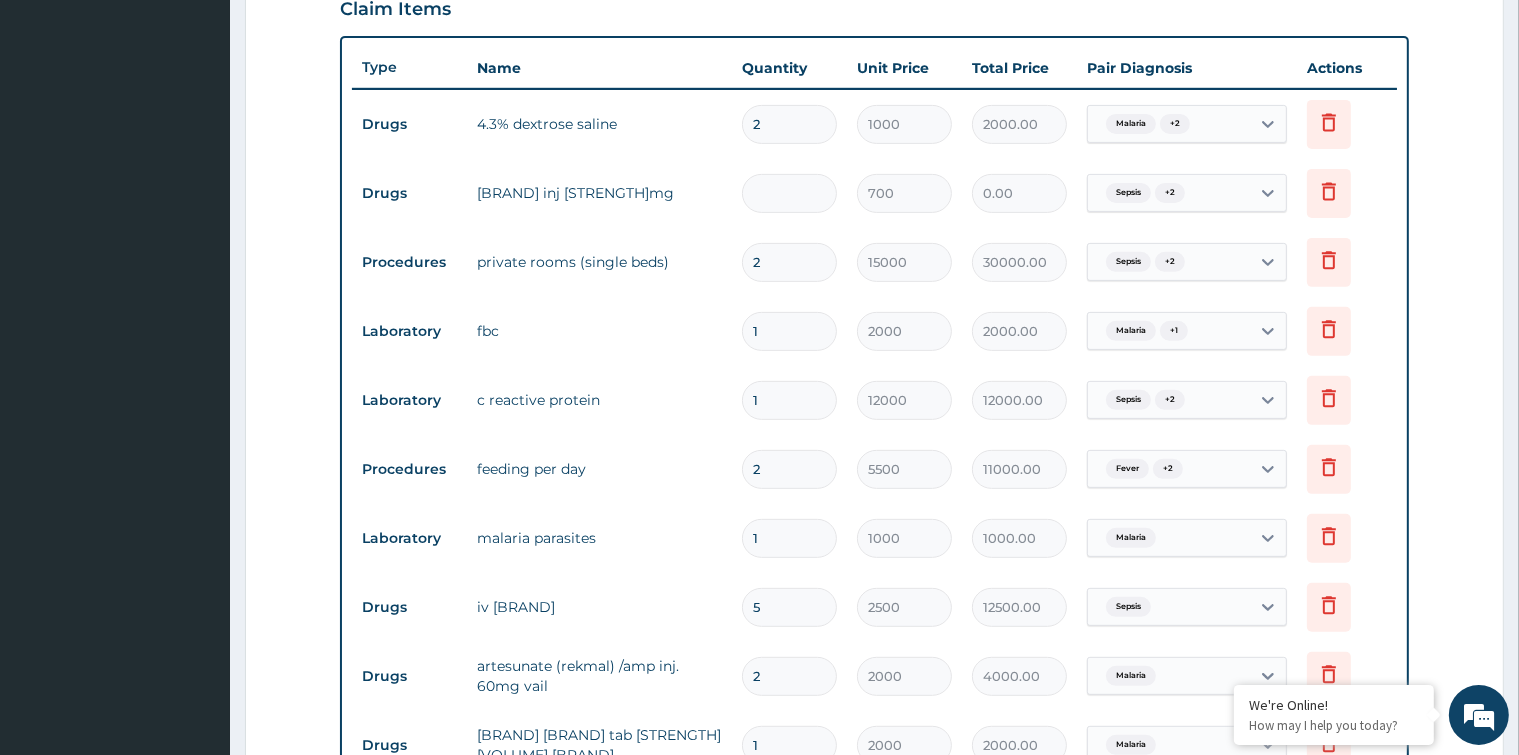 type on "2" 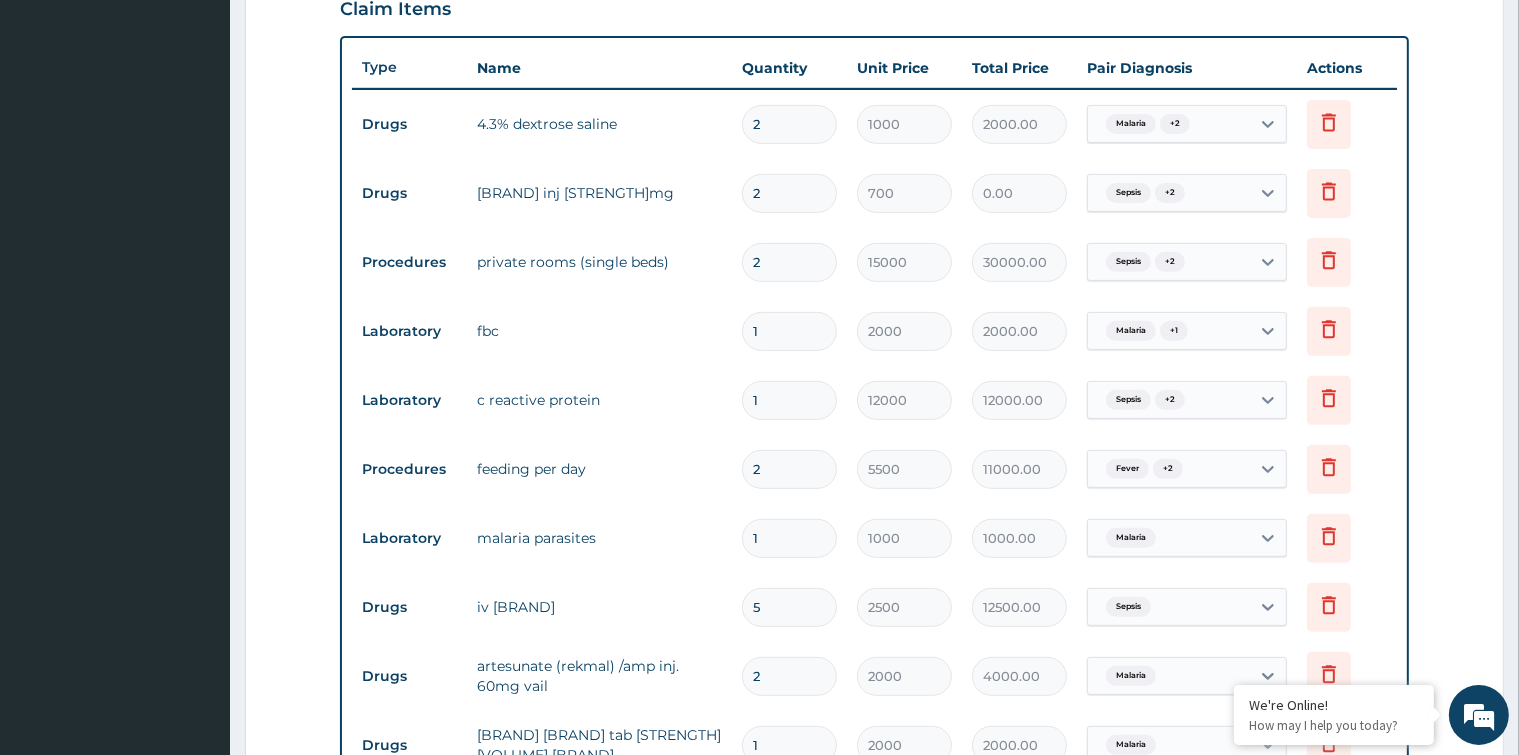 type on "1400.00" 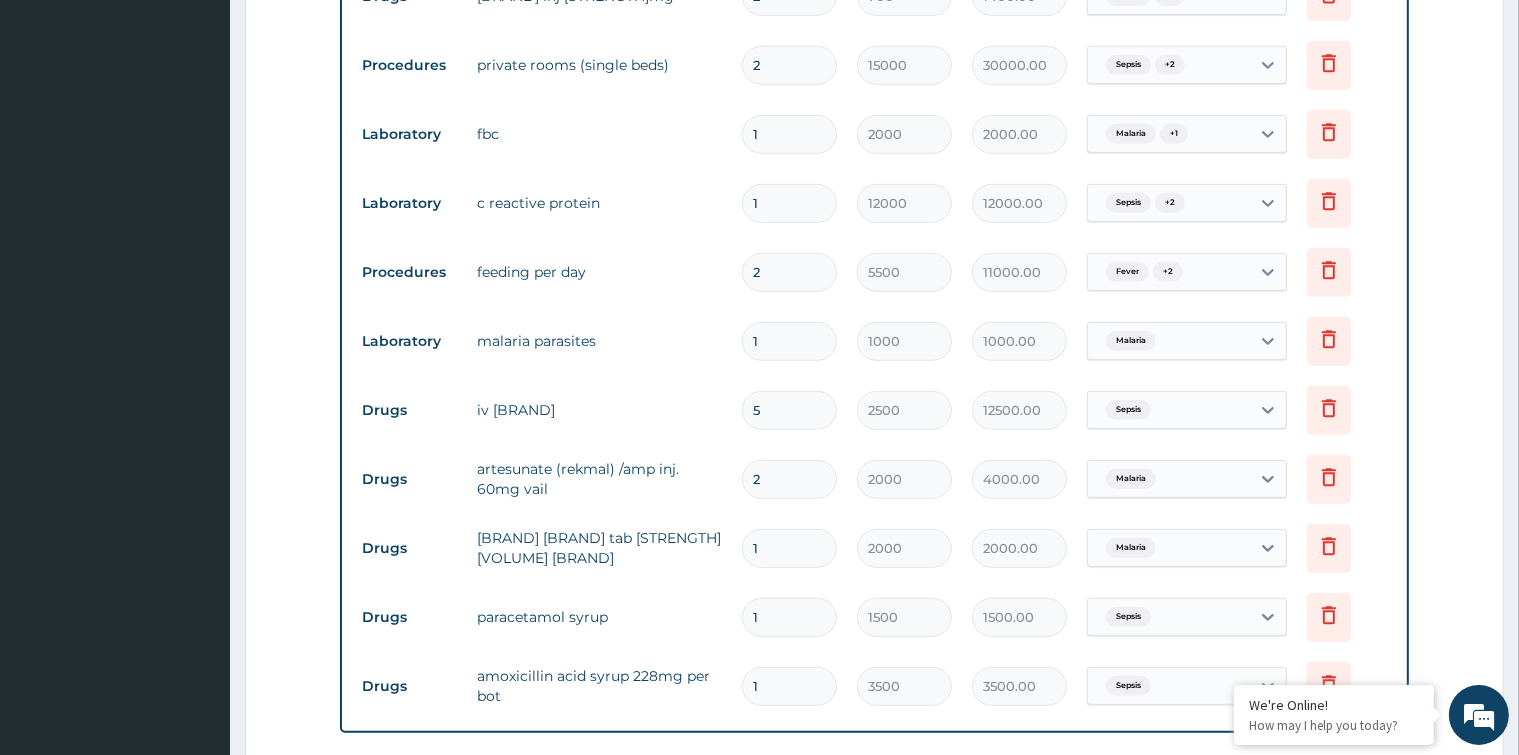scroll, scrollTop: 908, scrollLeft: 0, axis: vertical 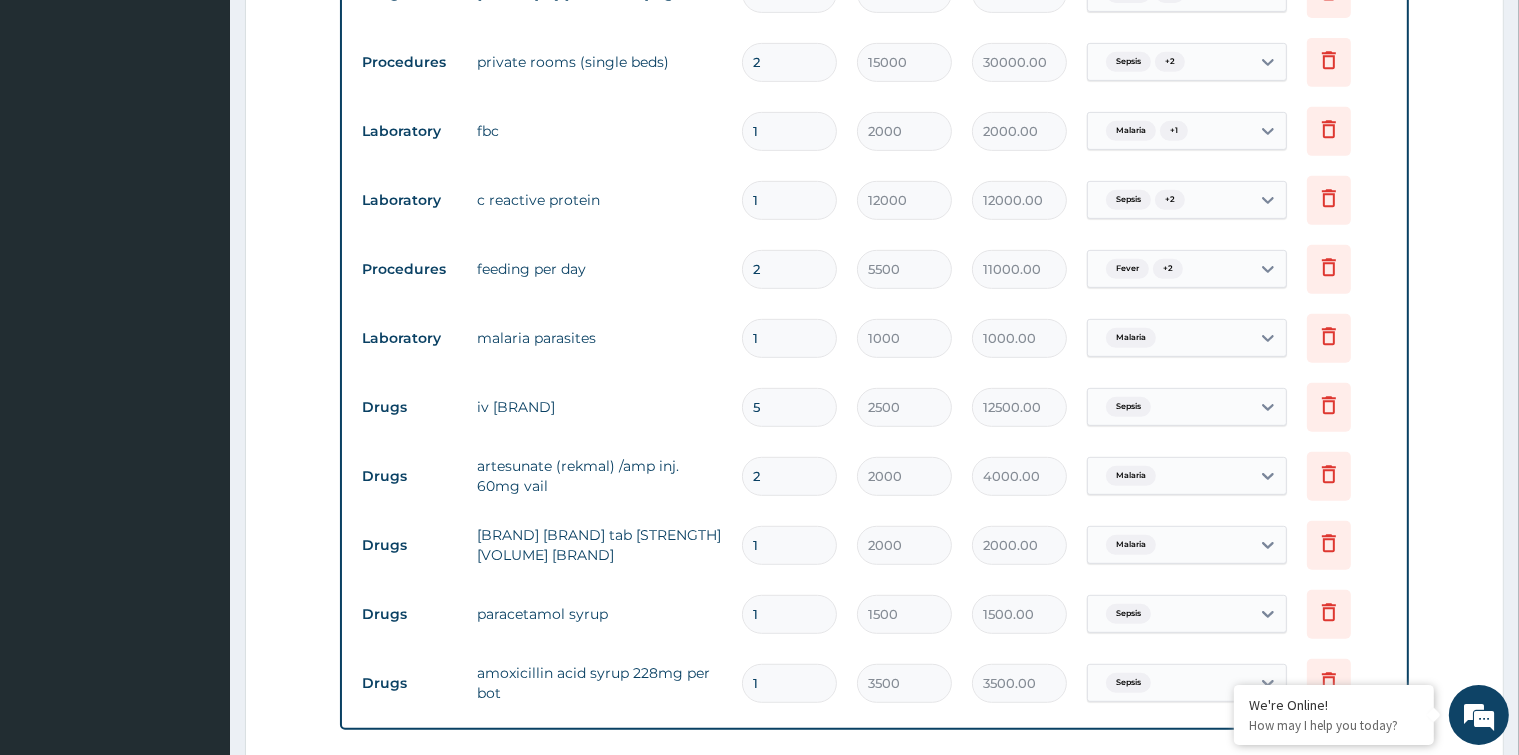 type on "2" 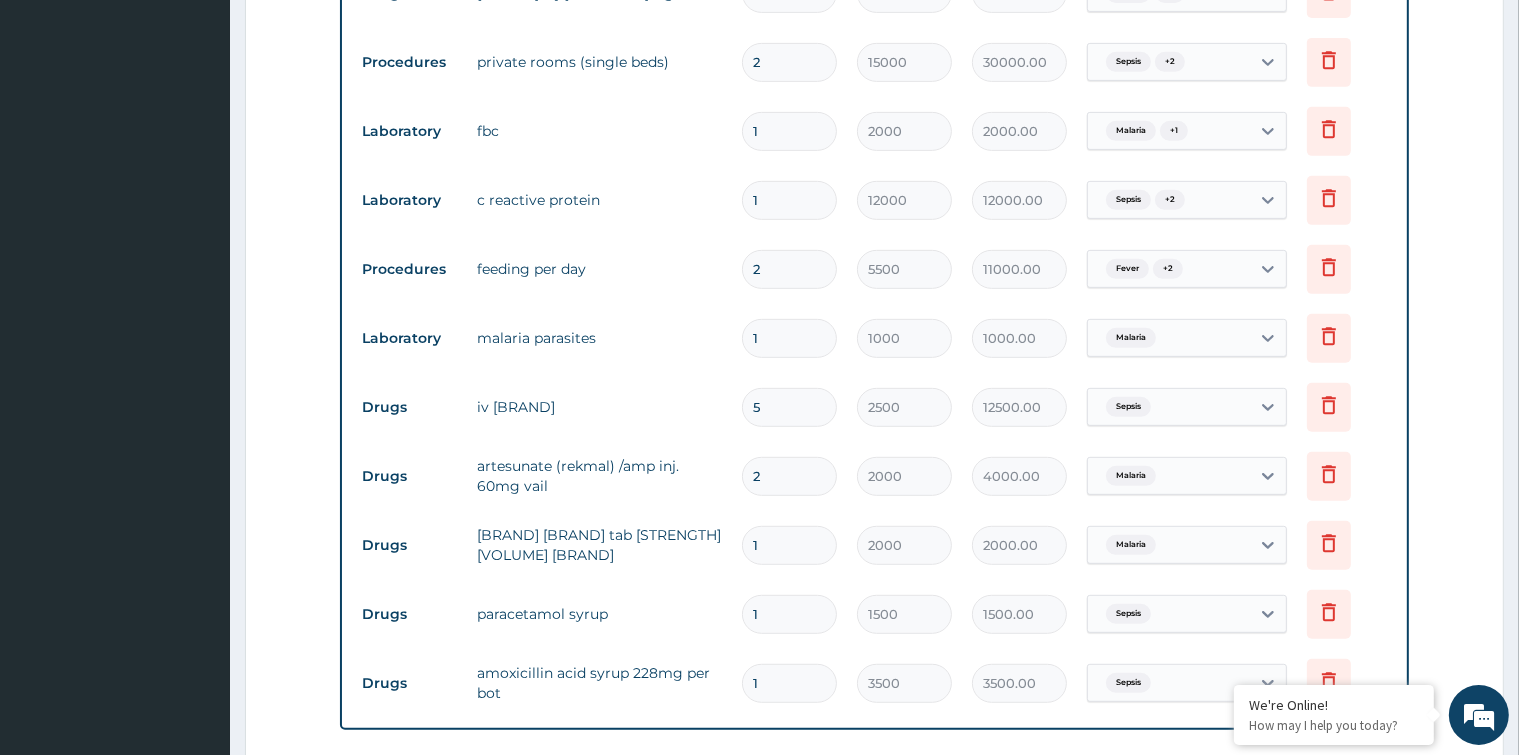 type 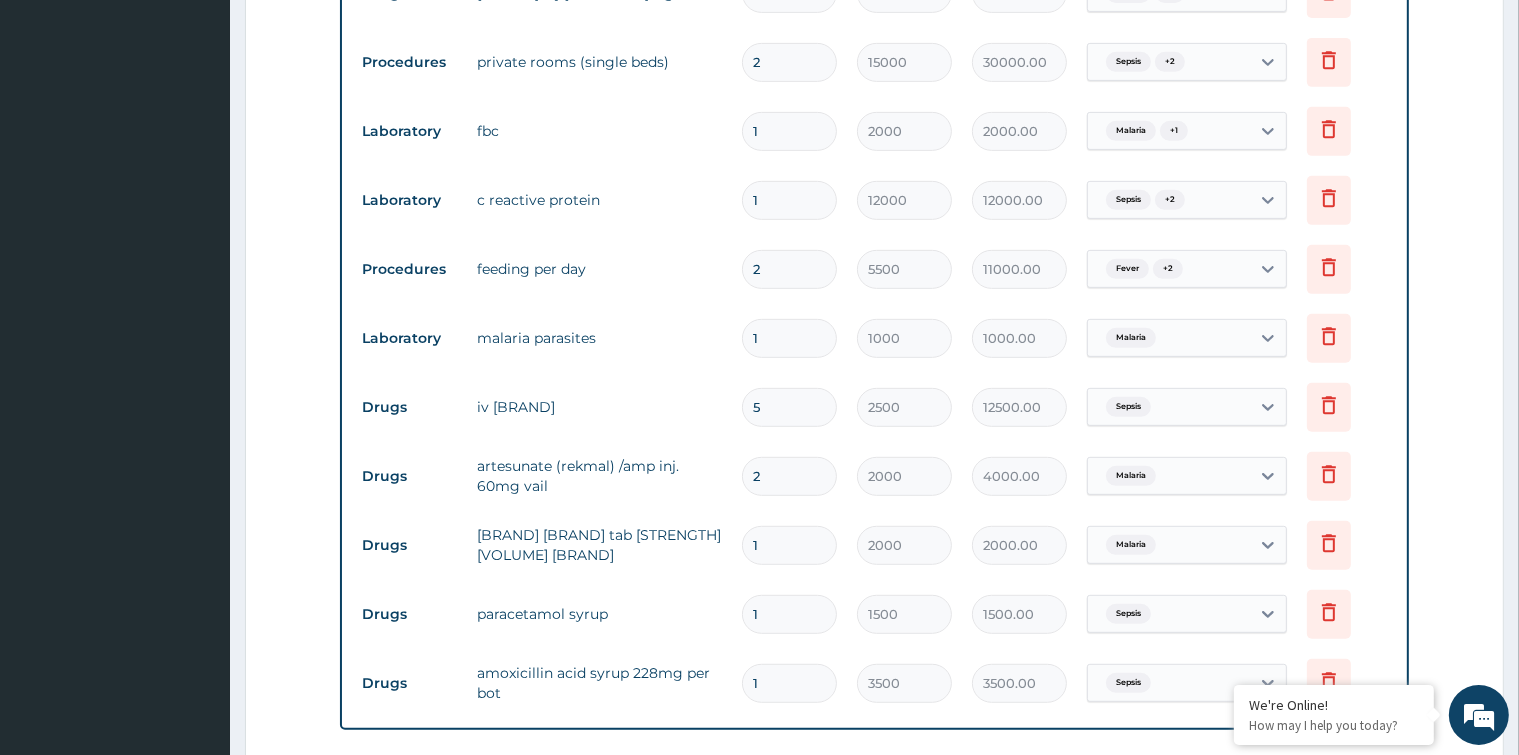 type on "0.00" 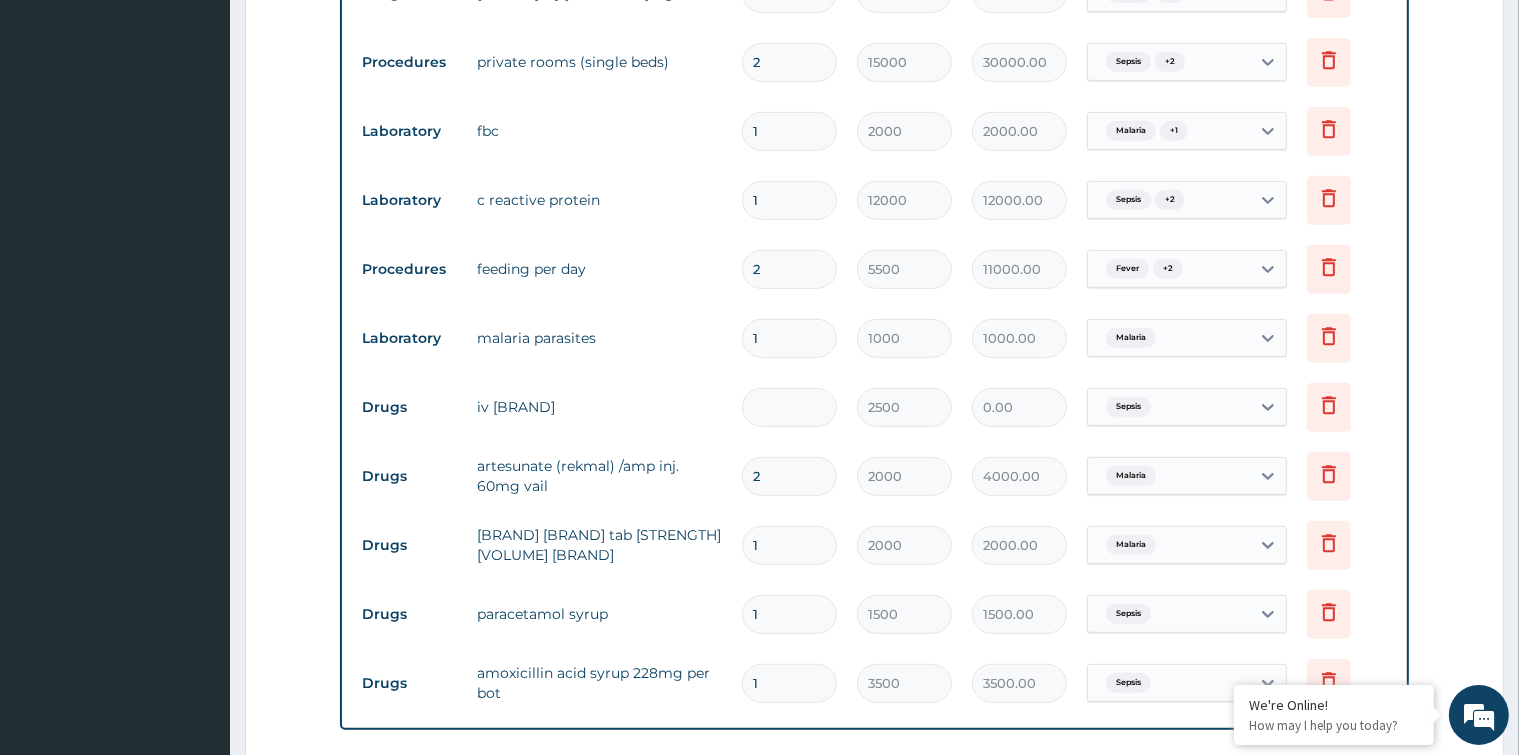 type on "3" 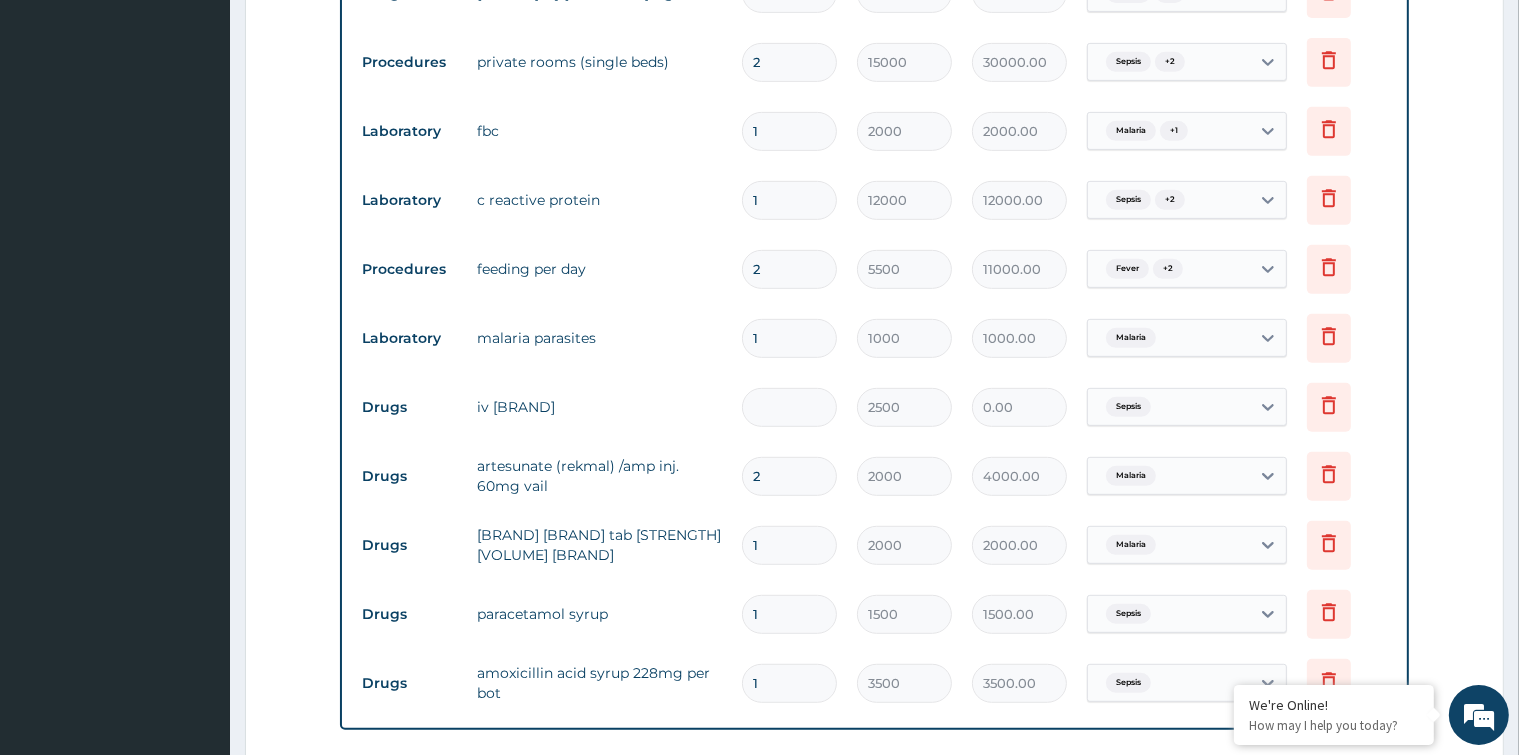 type on "7500.00" 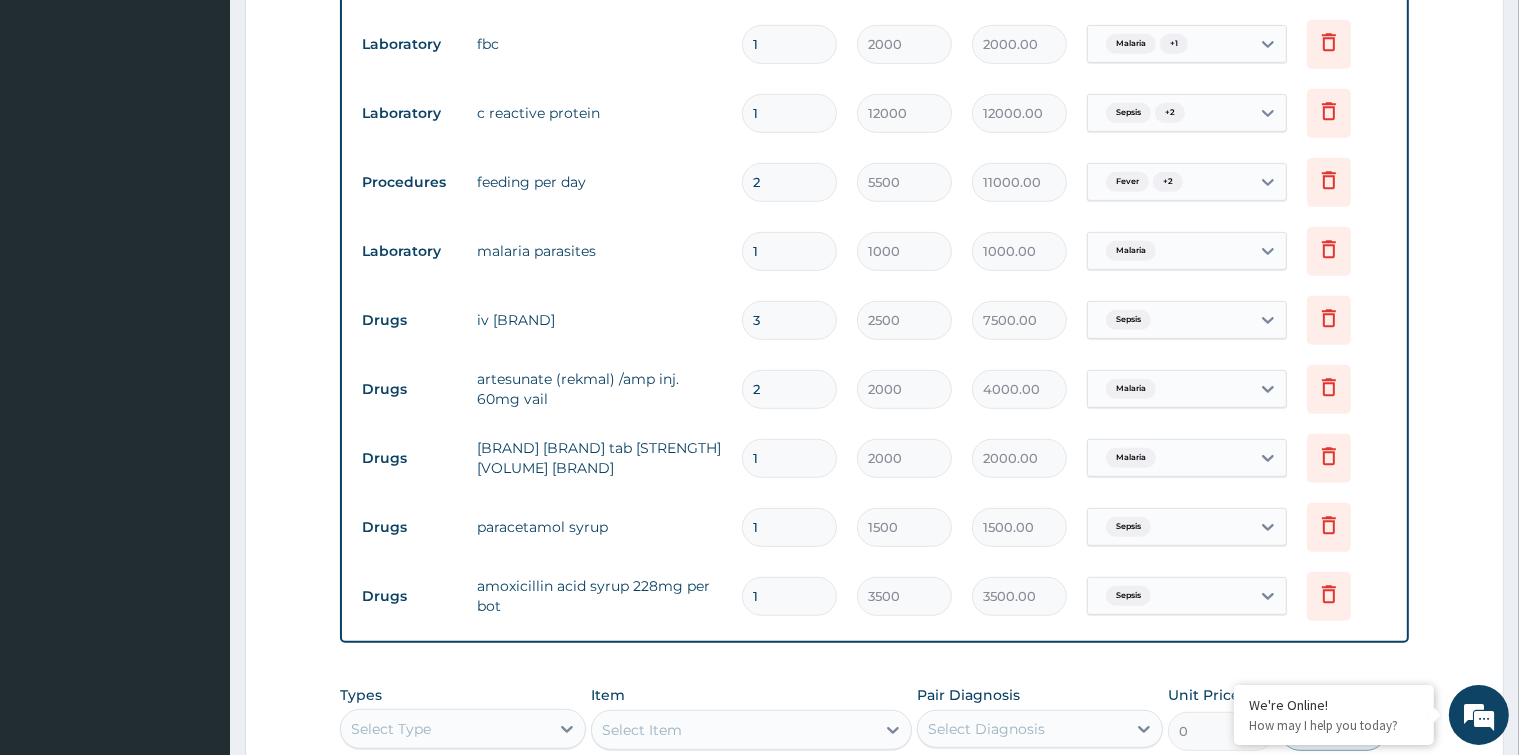 scroll, scrollTop: 1008, scrollLeft: 0, axis: vertical 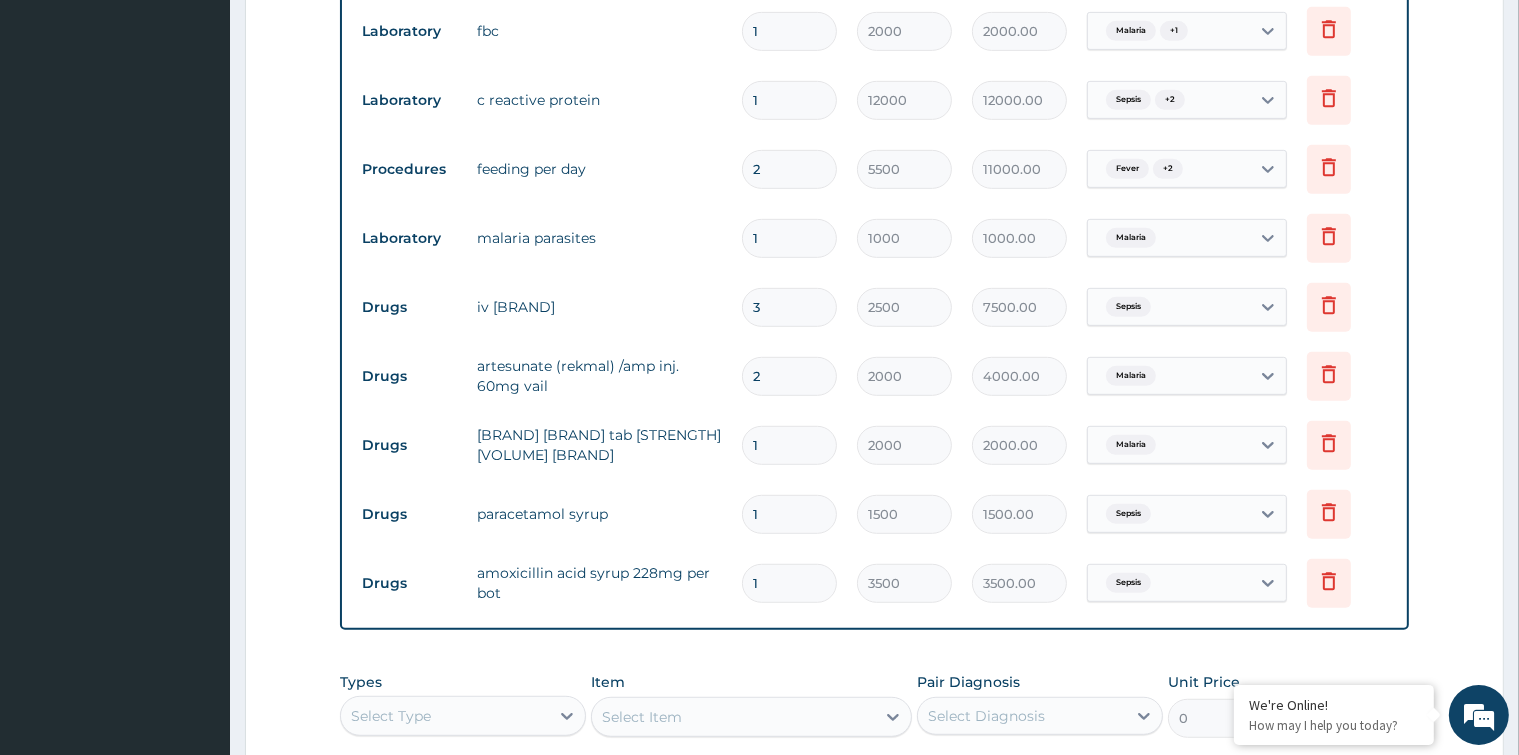type on "3" 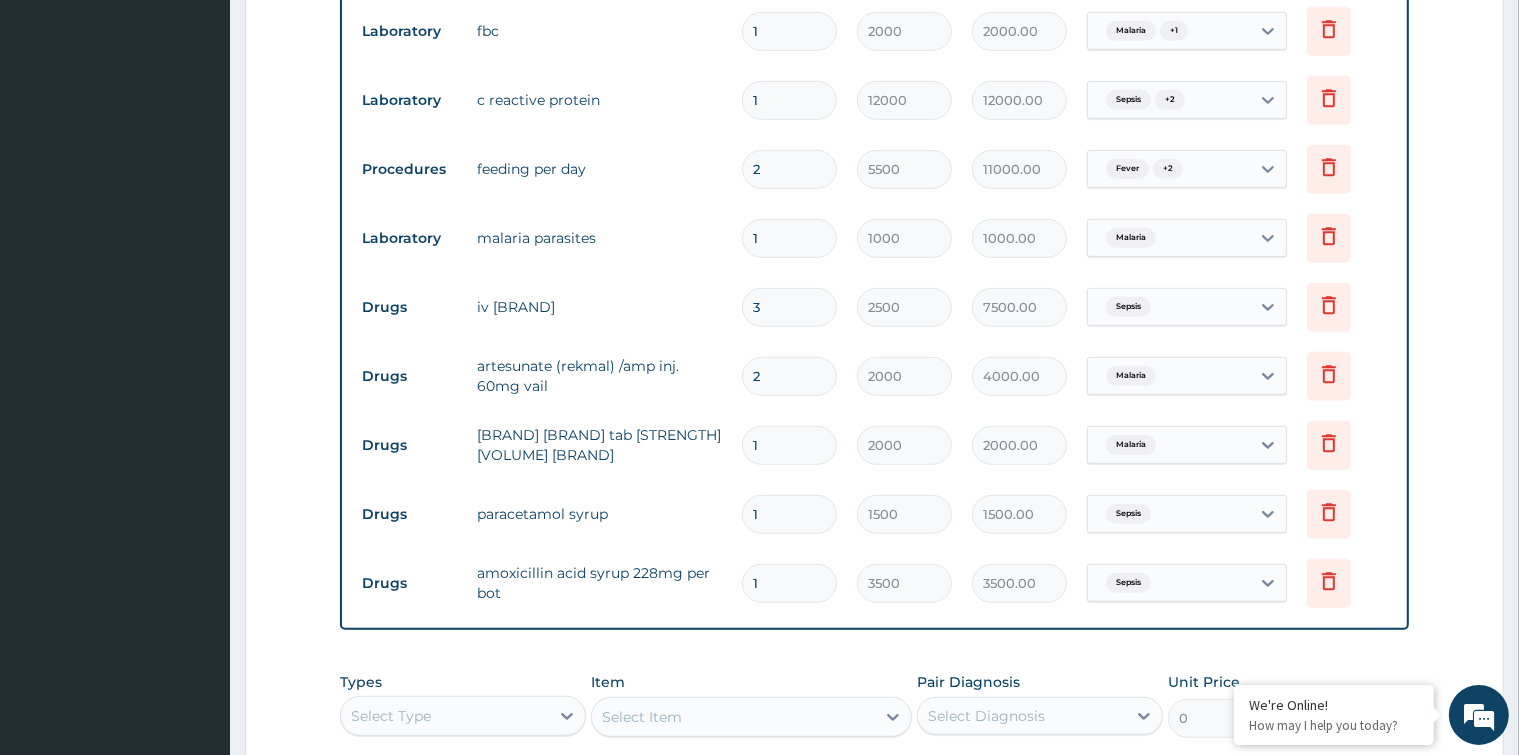 click on "2" at bounding box center [789, 376] 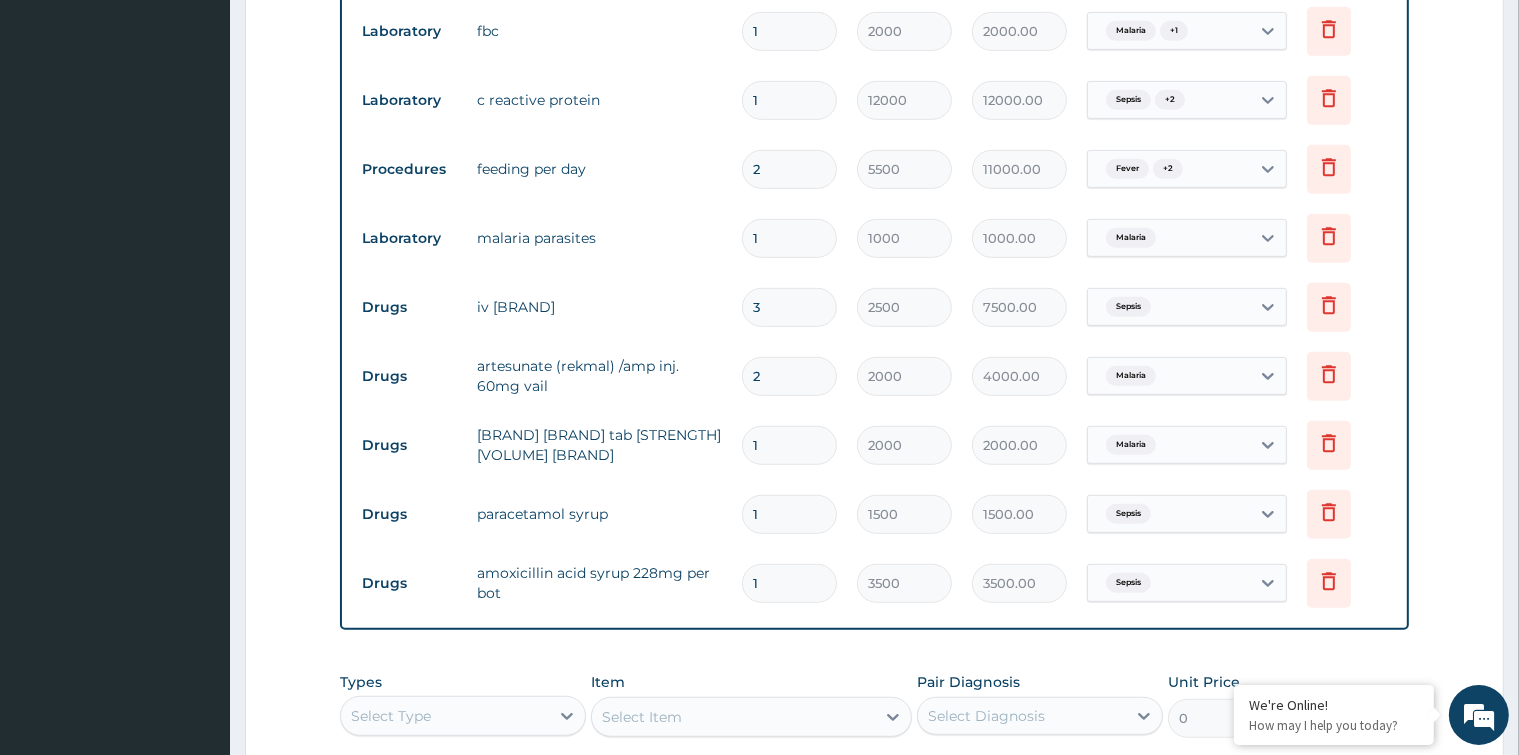 type 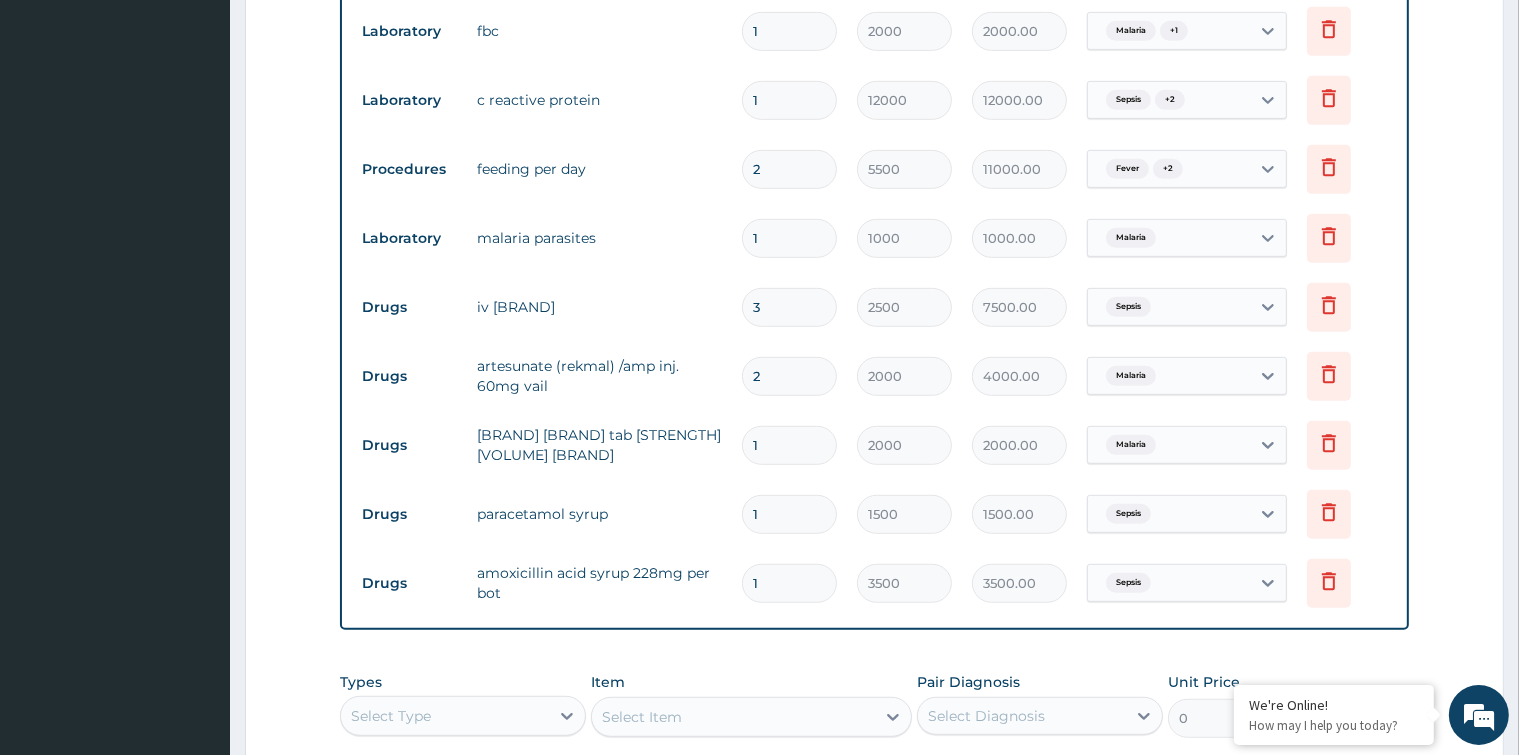 type on "0.00" 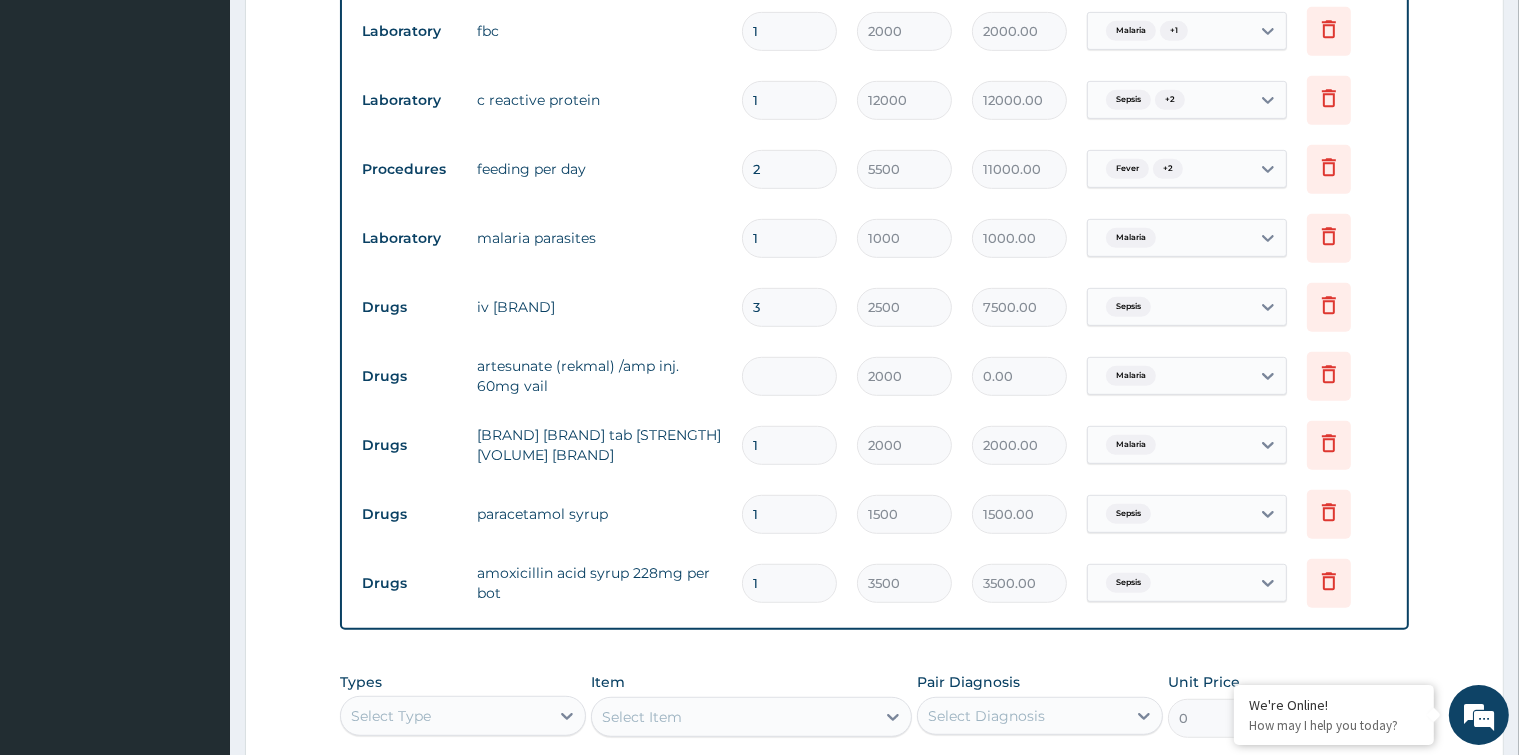 type on "3" 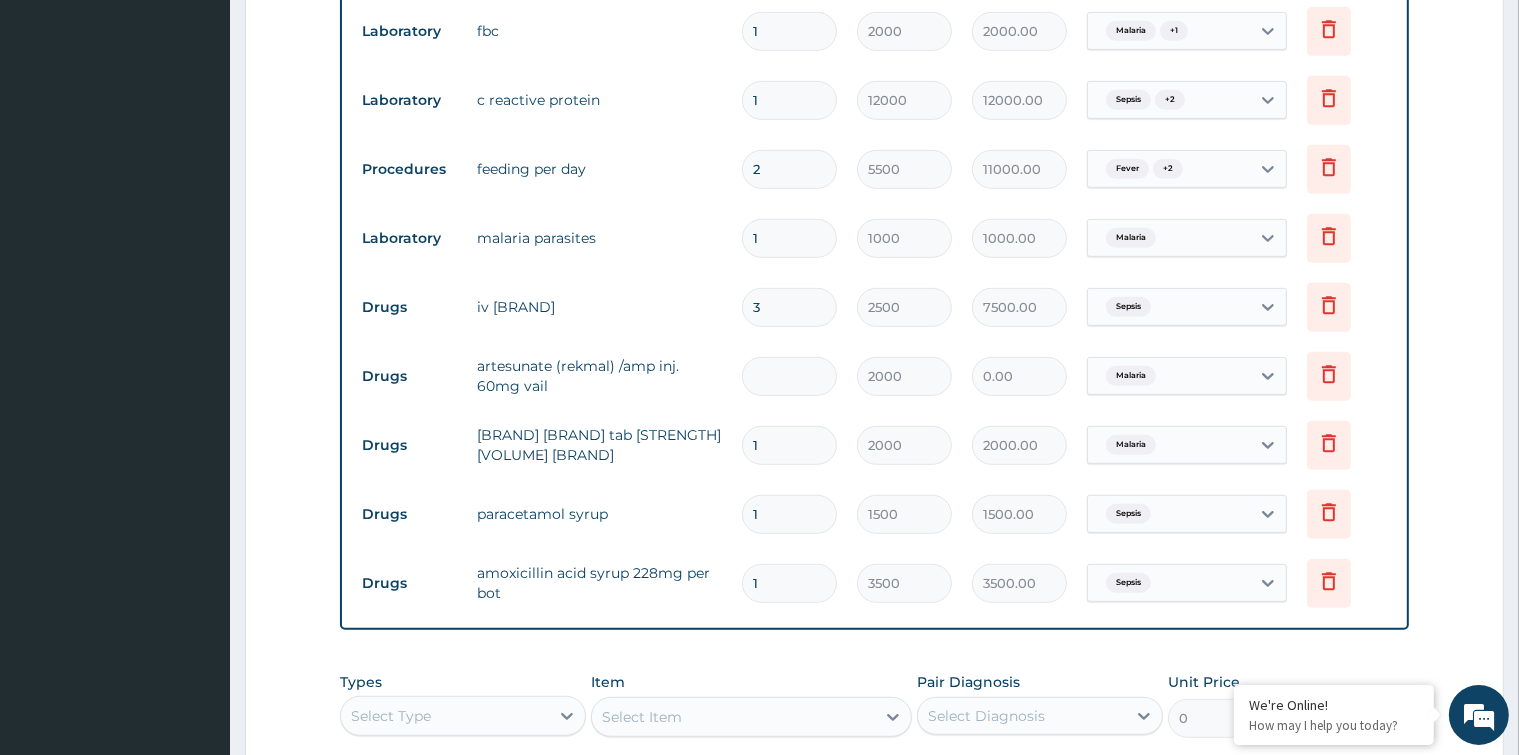 type on "6000.00" 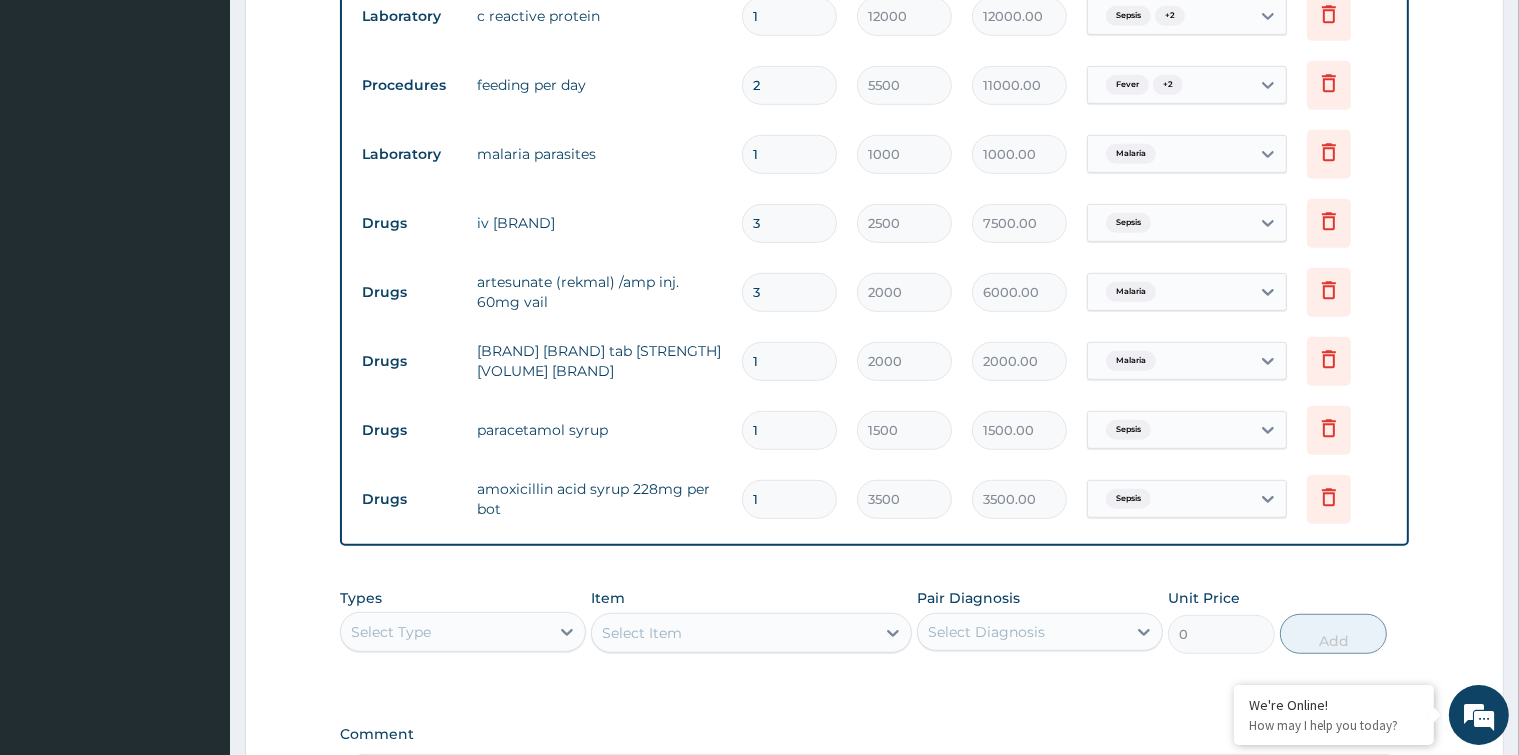 scroll, scrollTop: 1208, scrollLeft: 0, axis: vertical 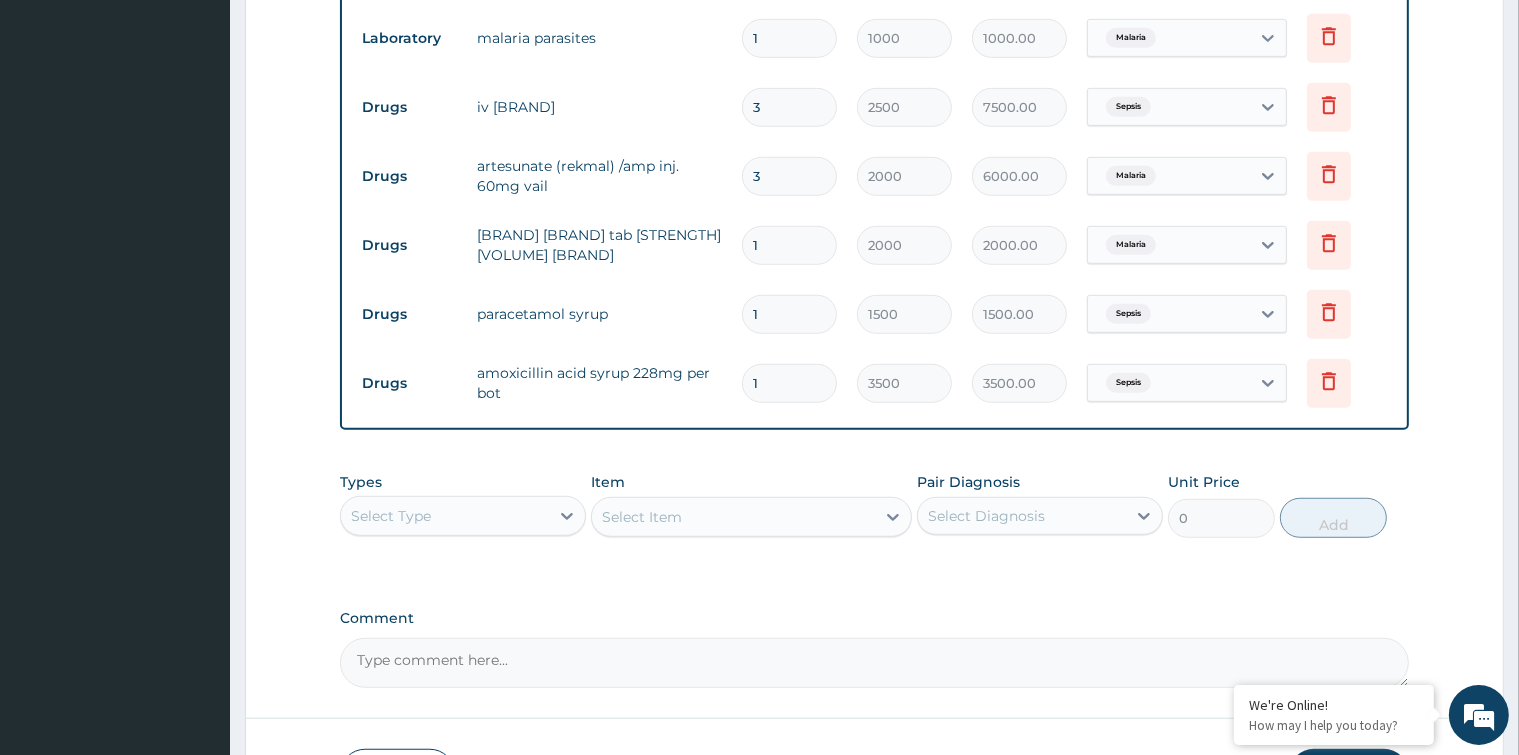 type on "3" 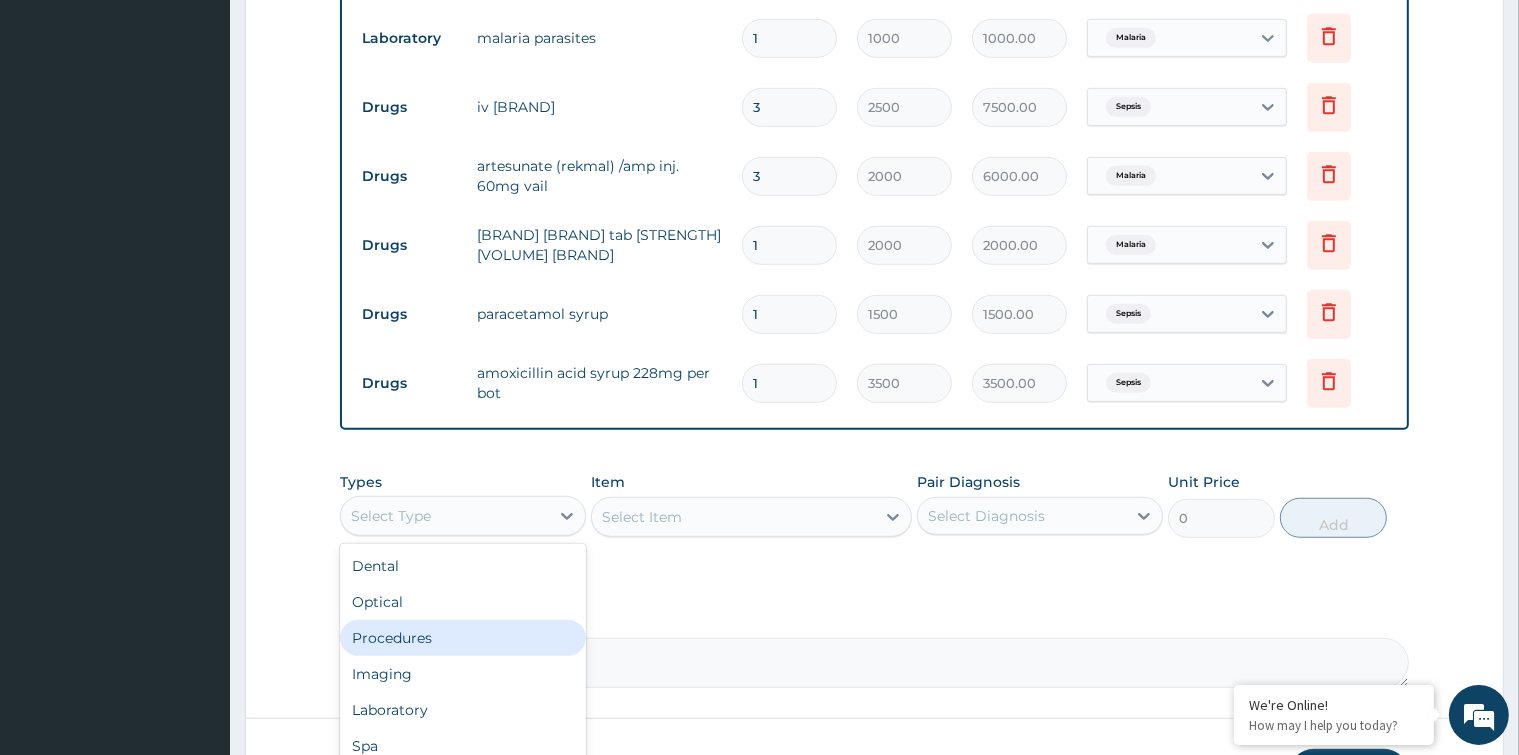 click on "Procedures" at bounding box center (463, 638) 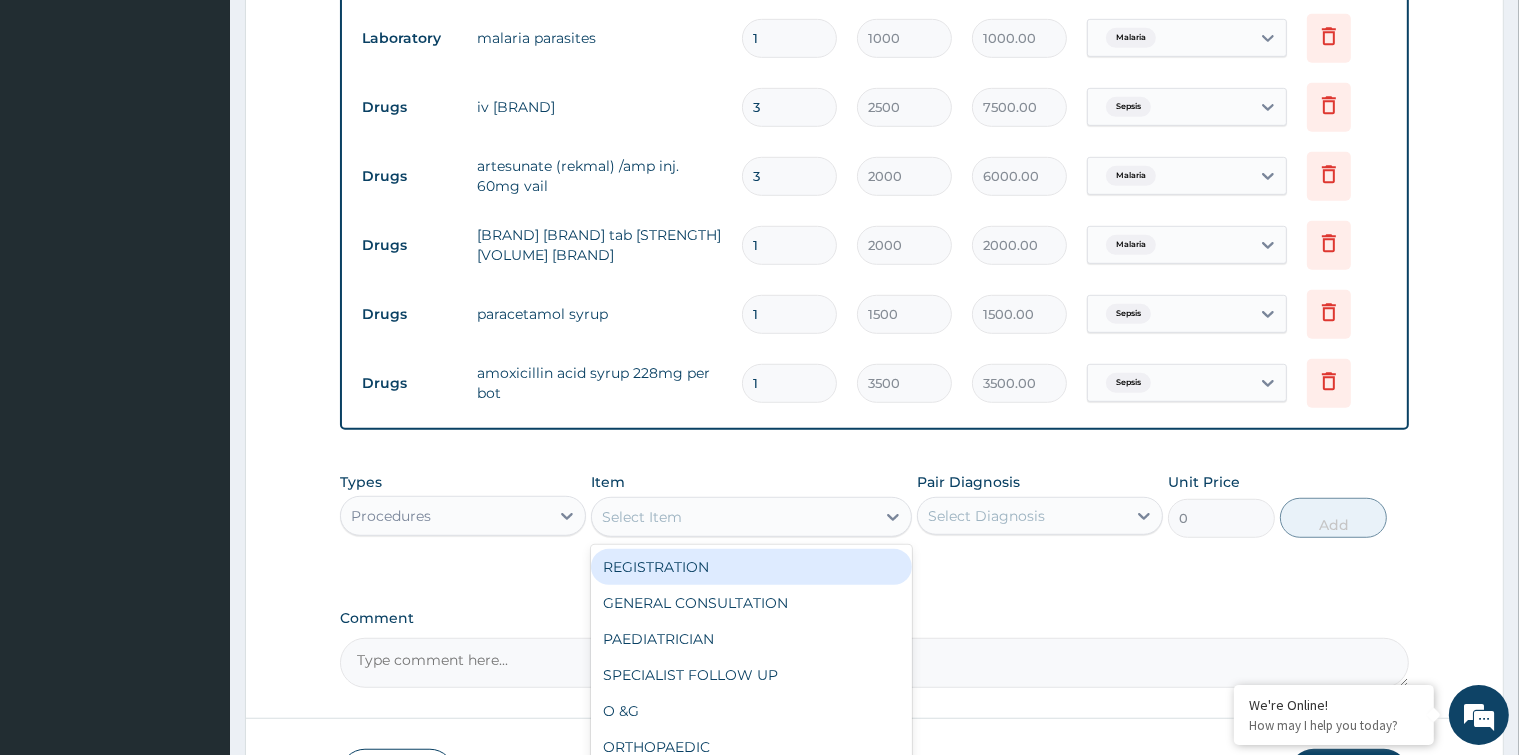click on "Select Item" at bounding box center [733, 517] 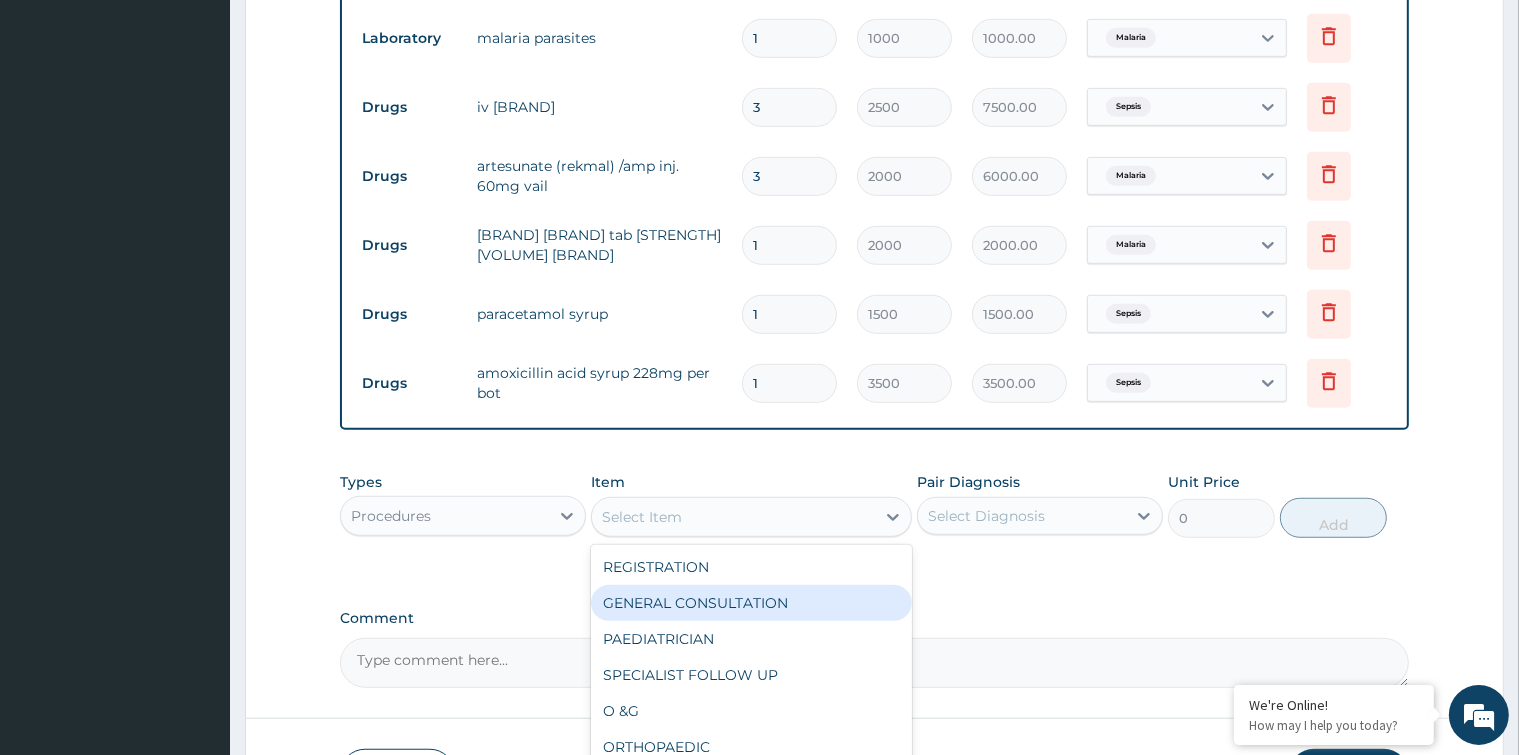 click on "GENERAL CONSULTATION" at bounding box center (751, 603) 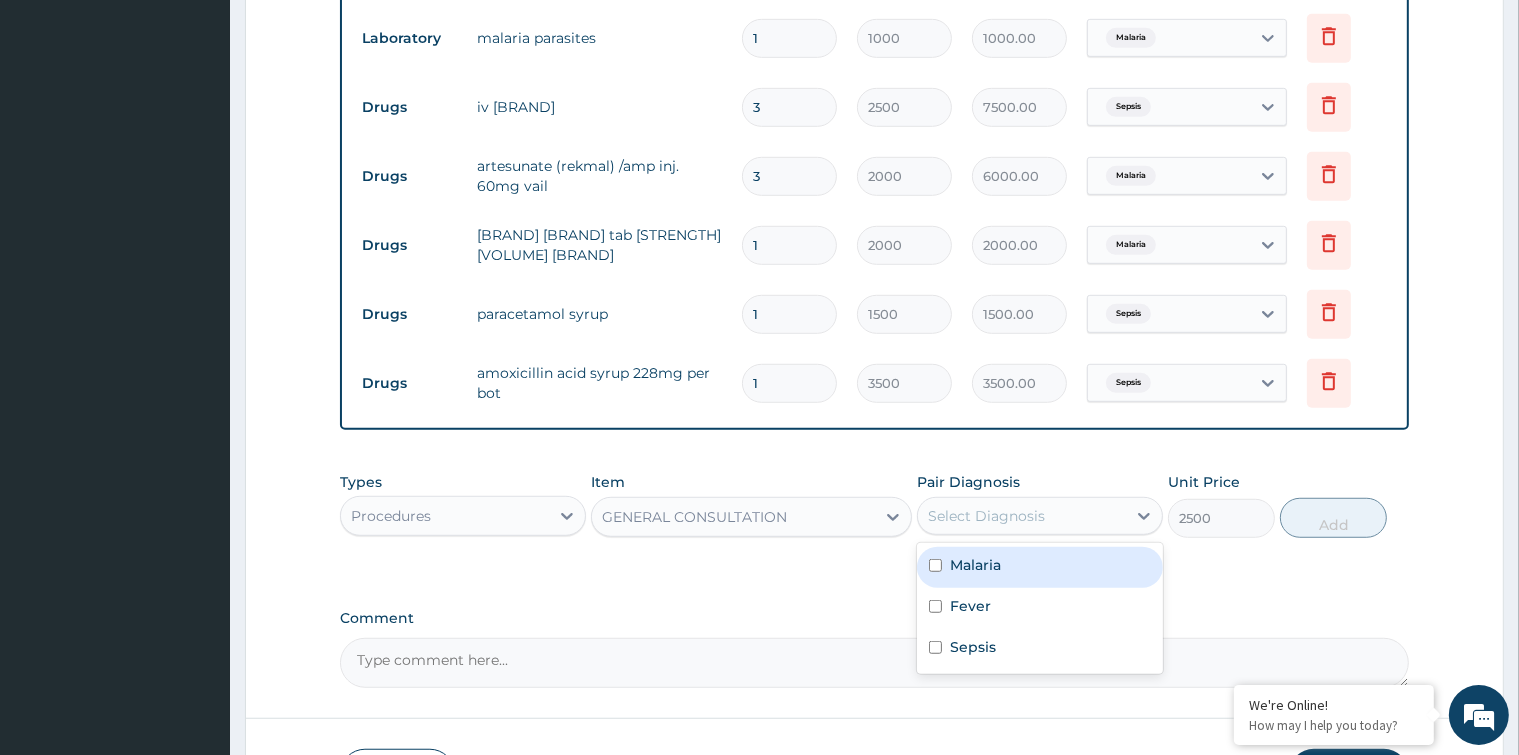 click on "Select Diagnosis" at bounding box center [986, 516] 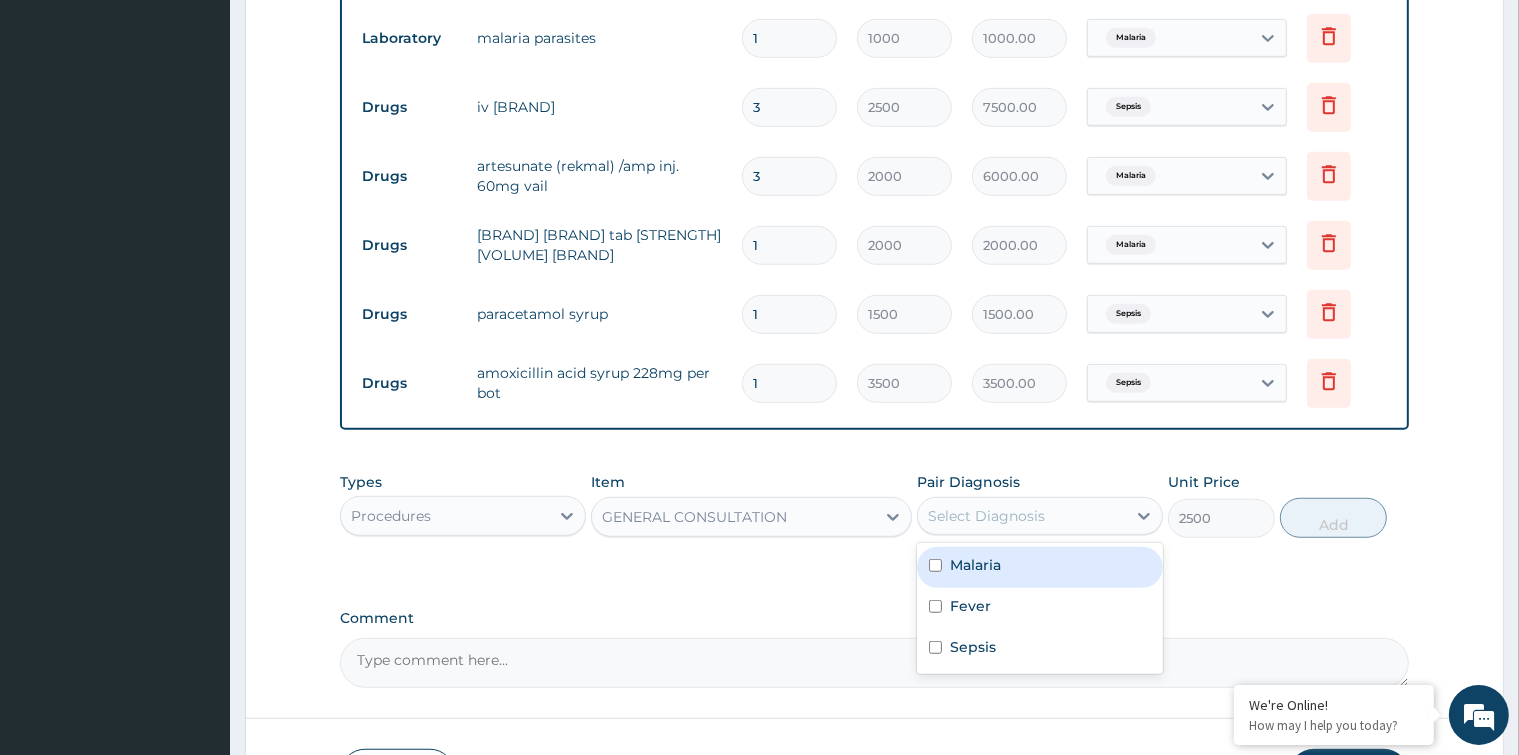 click at bounding box center [935, 565] 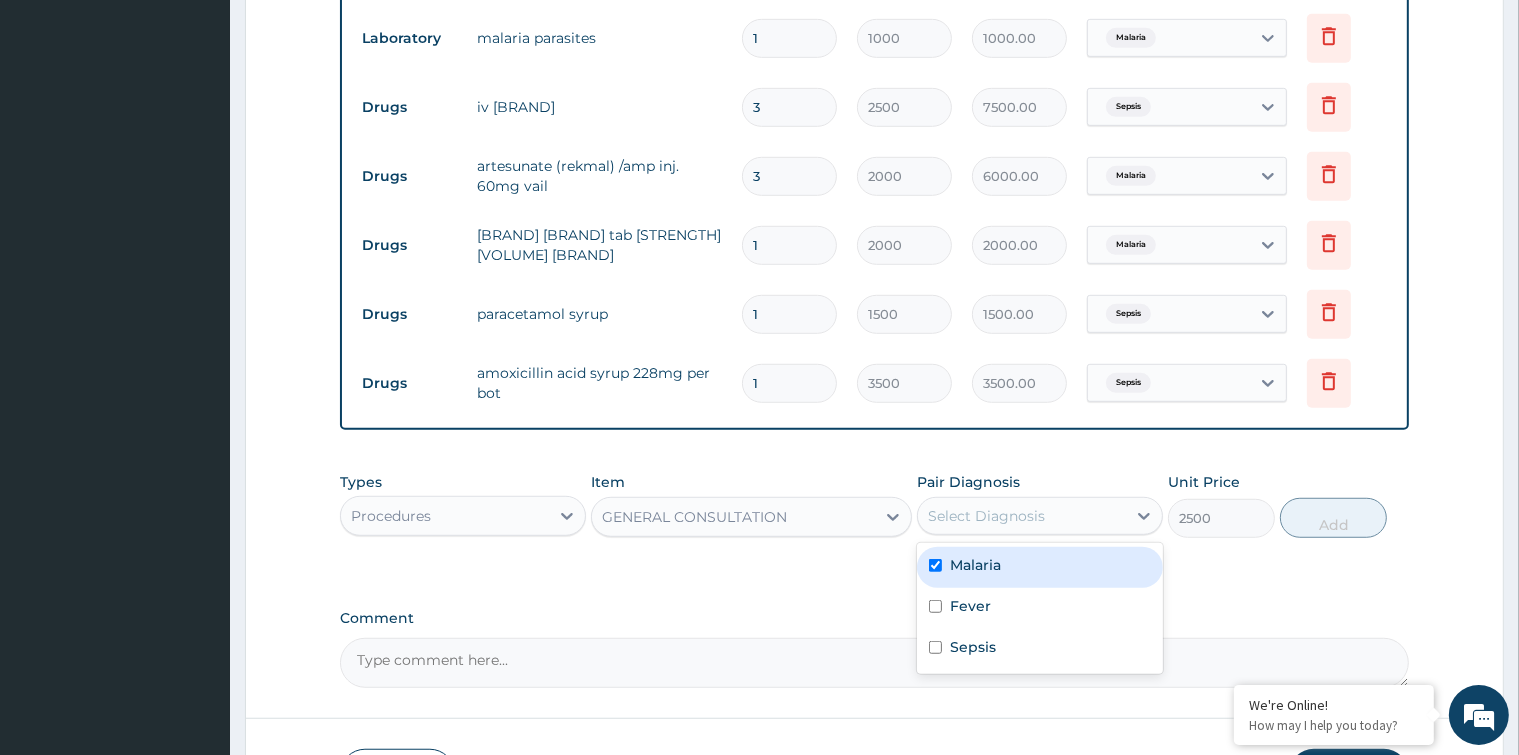 checkbox on "true" 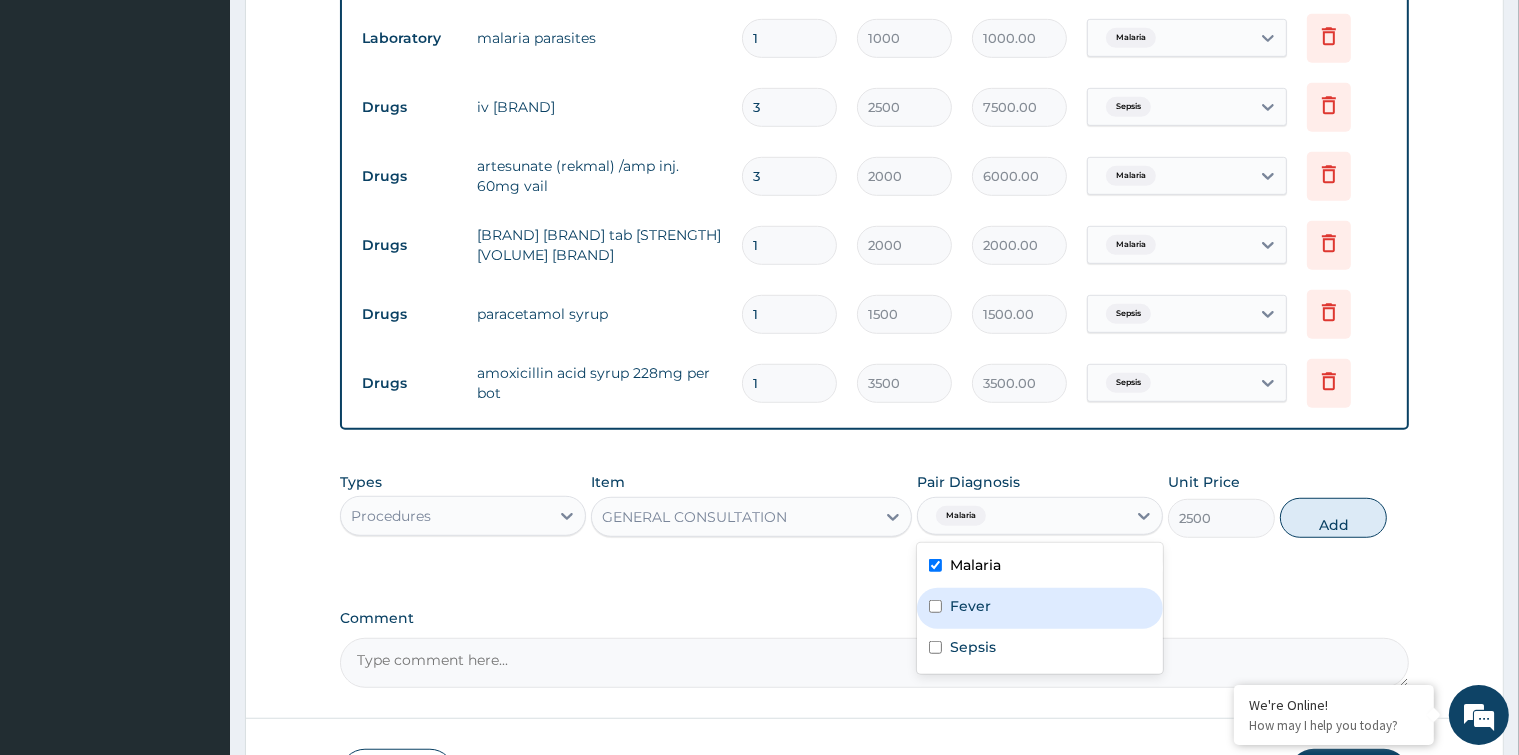 click at bounding box center [935, 606] 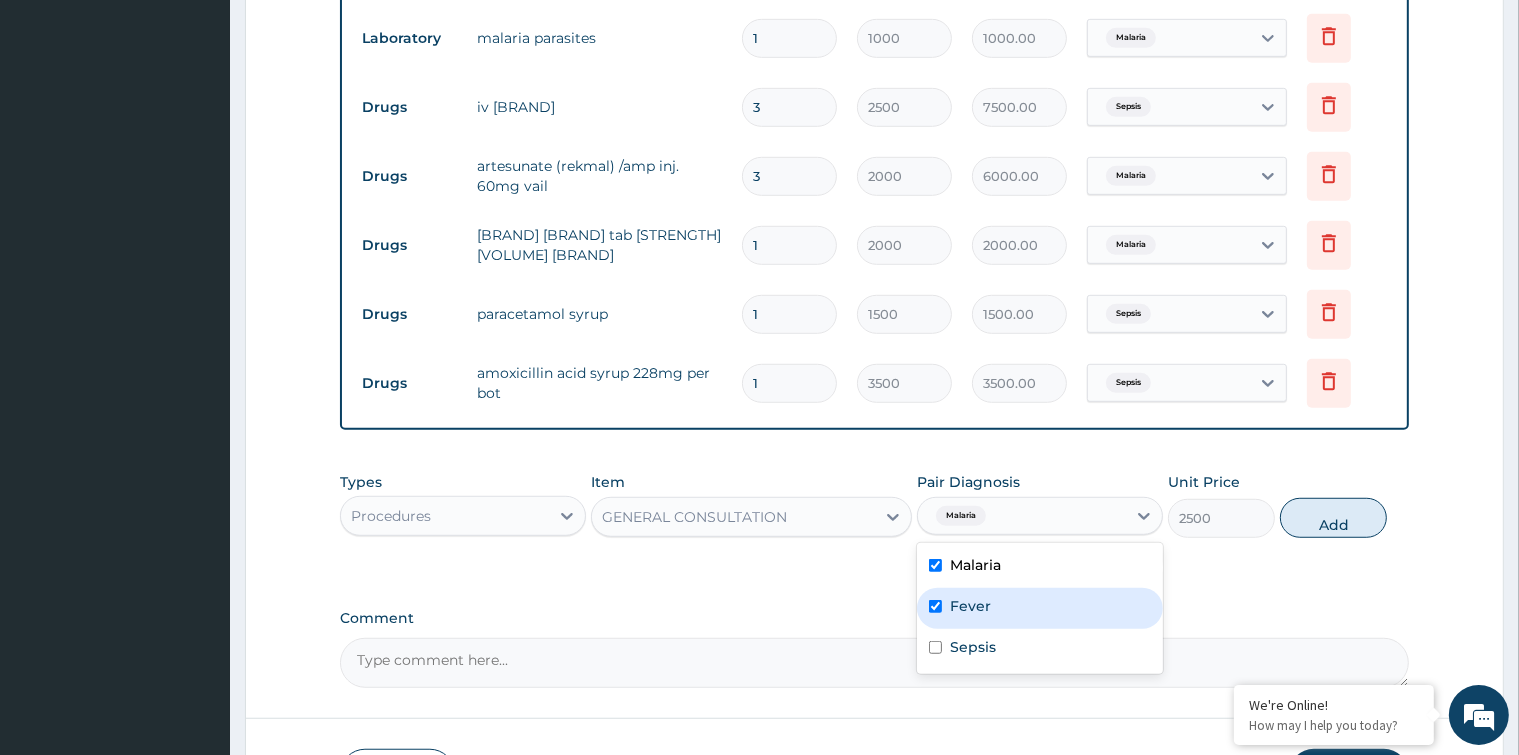 checkbox on "true" 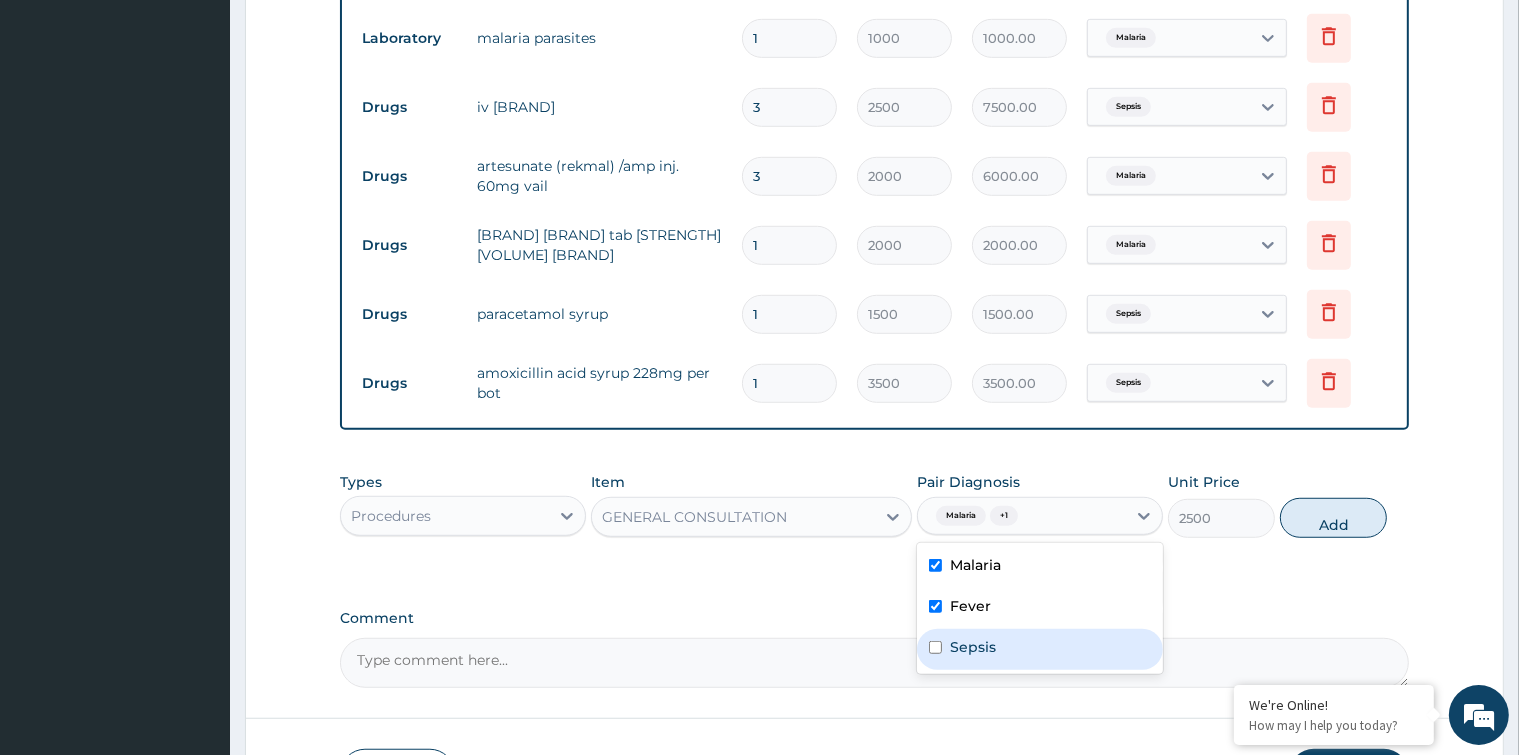 click at bounding box center (935, 647) 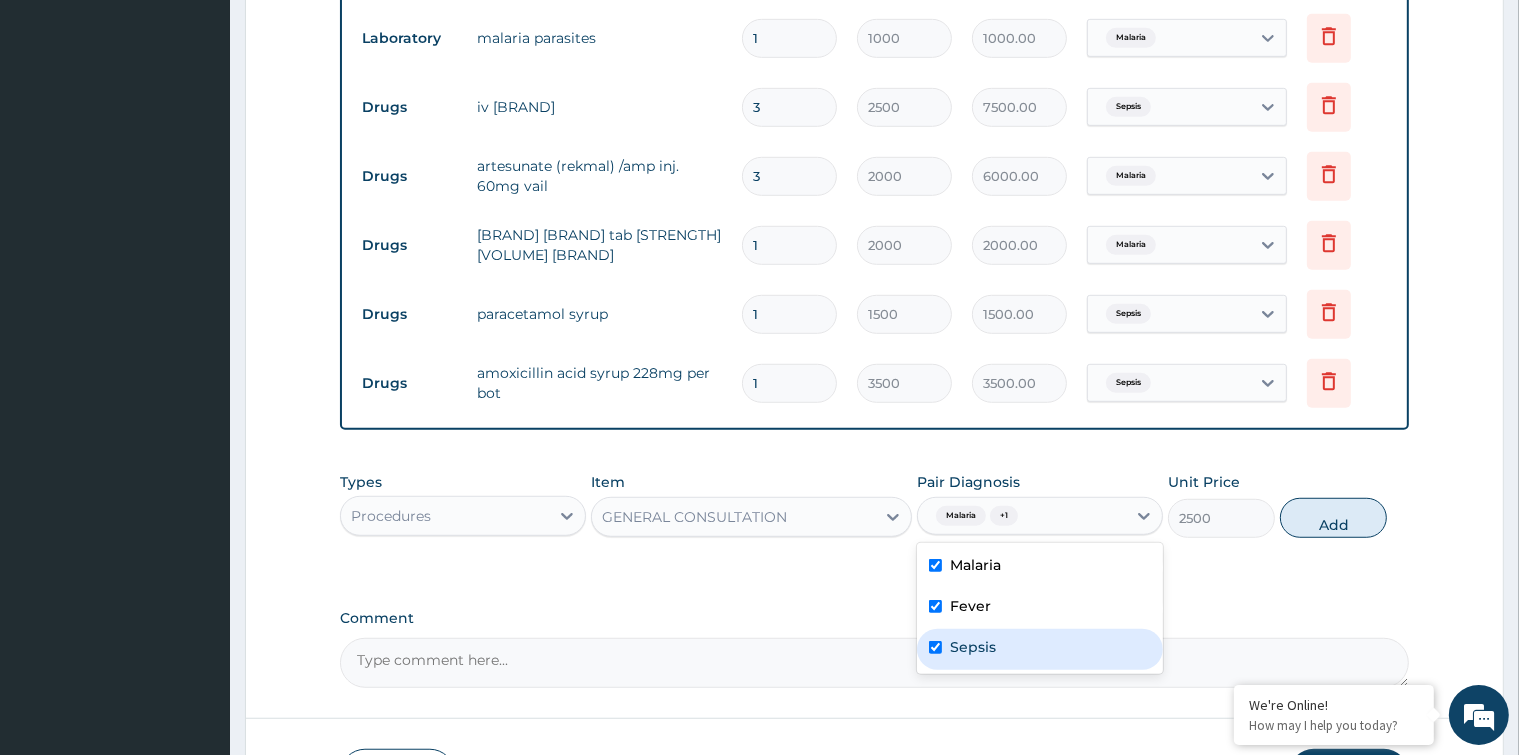 checkbox on "true" 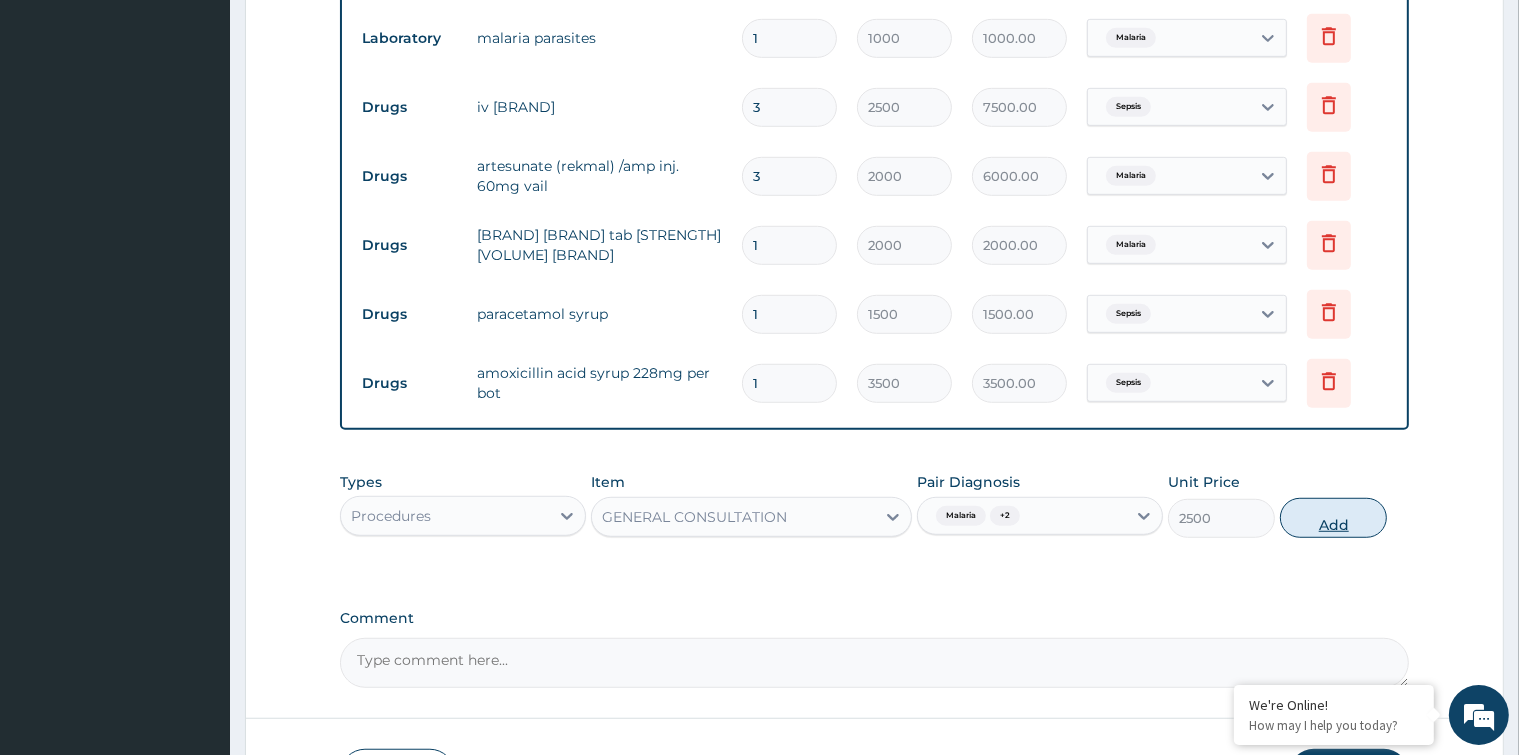 click on "Add" at bounding box center (1333, 518) 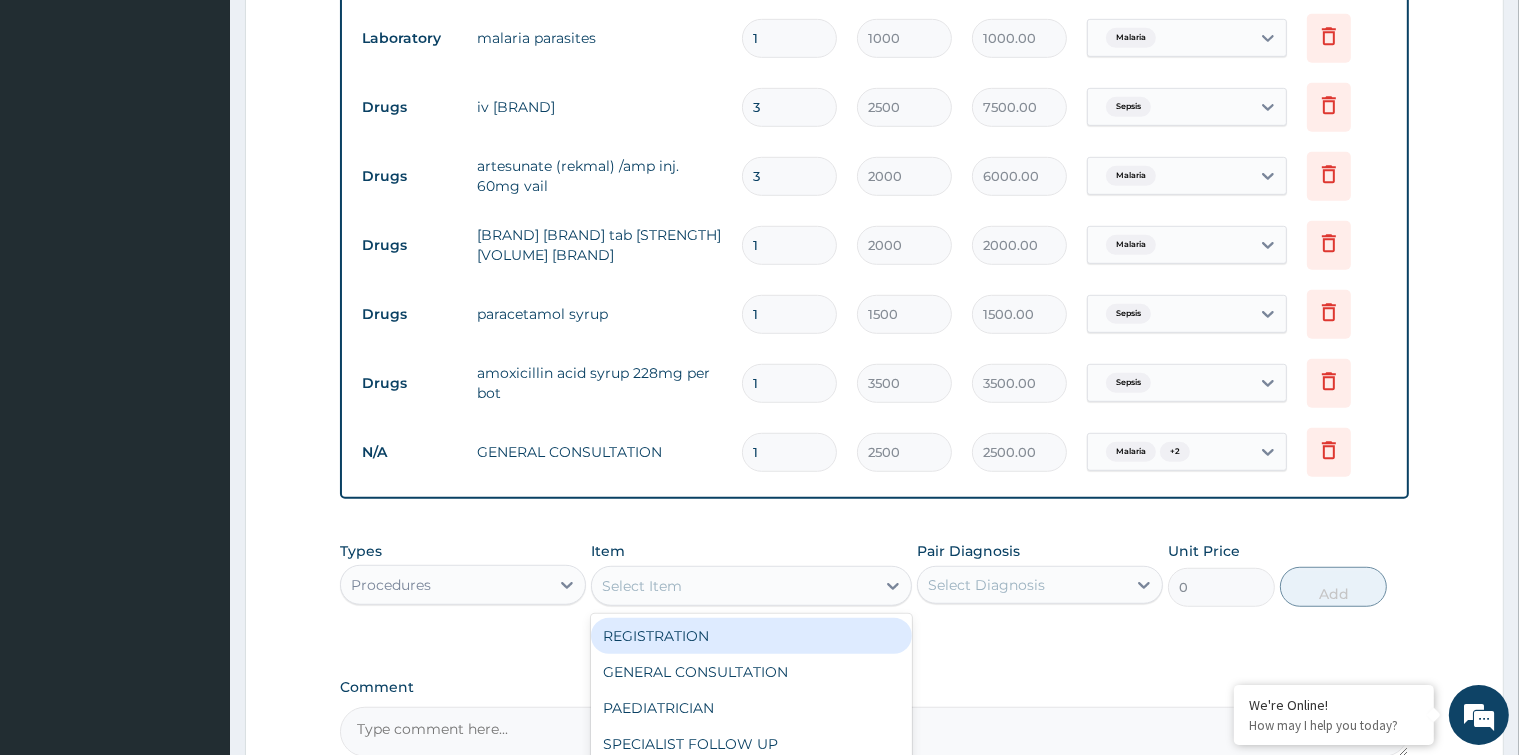 click on "Select Item" at bounding box center [733, 586] 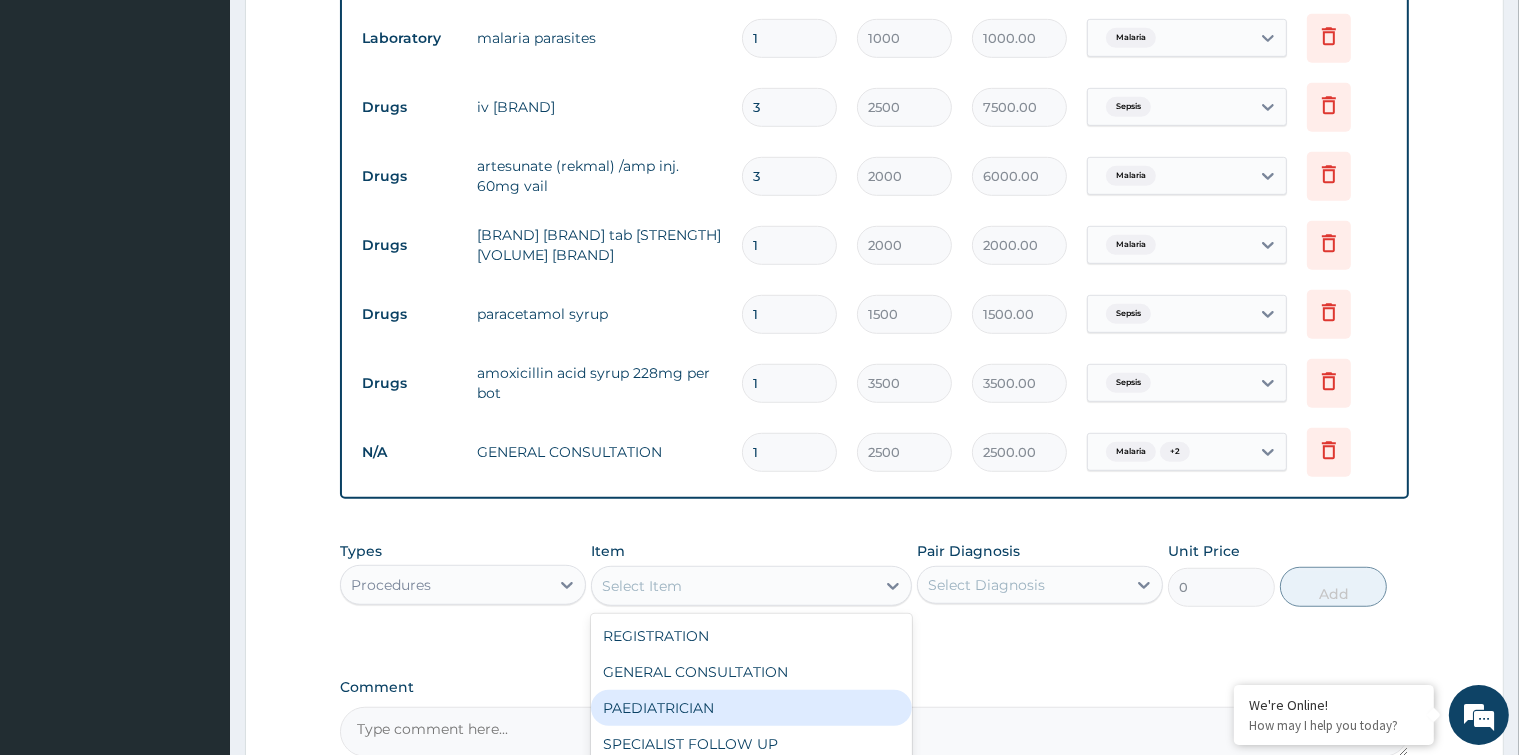 click on "PAEDIATRICIAN" at bounding box center [751, 708] 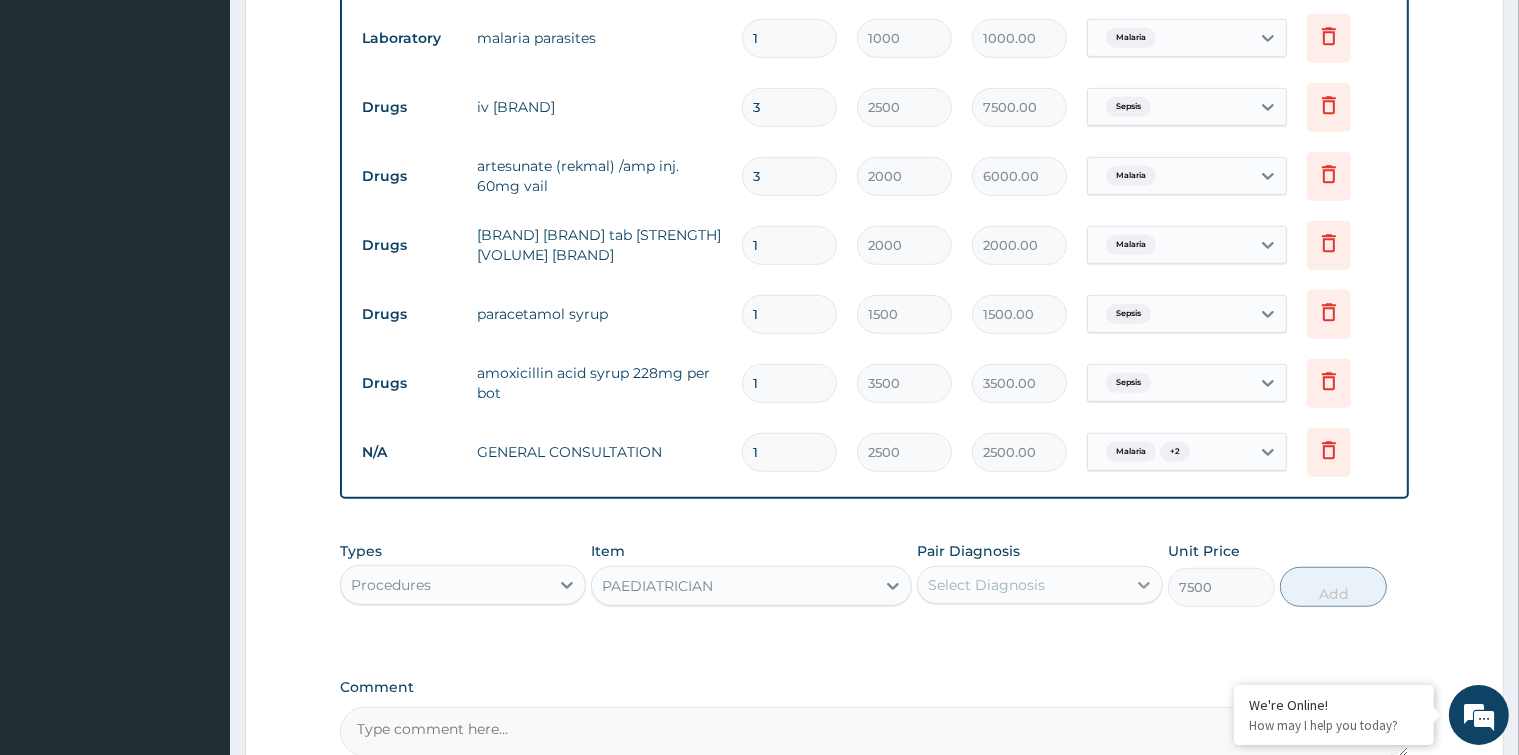click 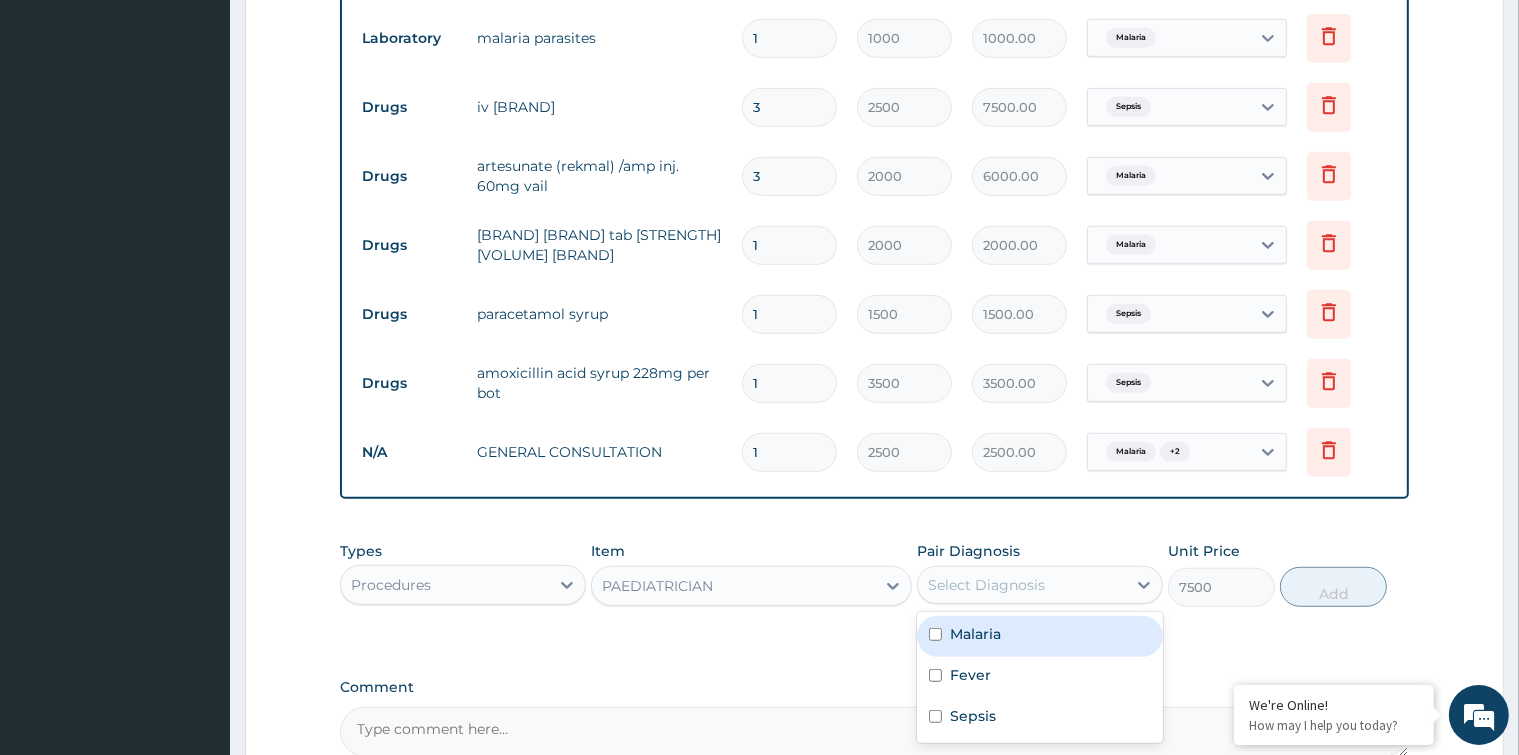 click at bounding box center [935, 634] 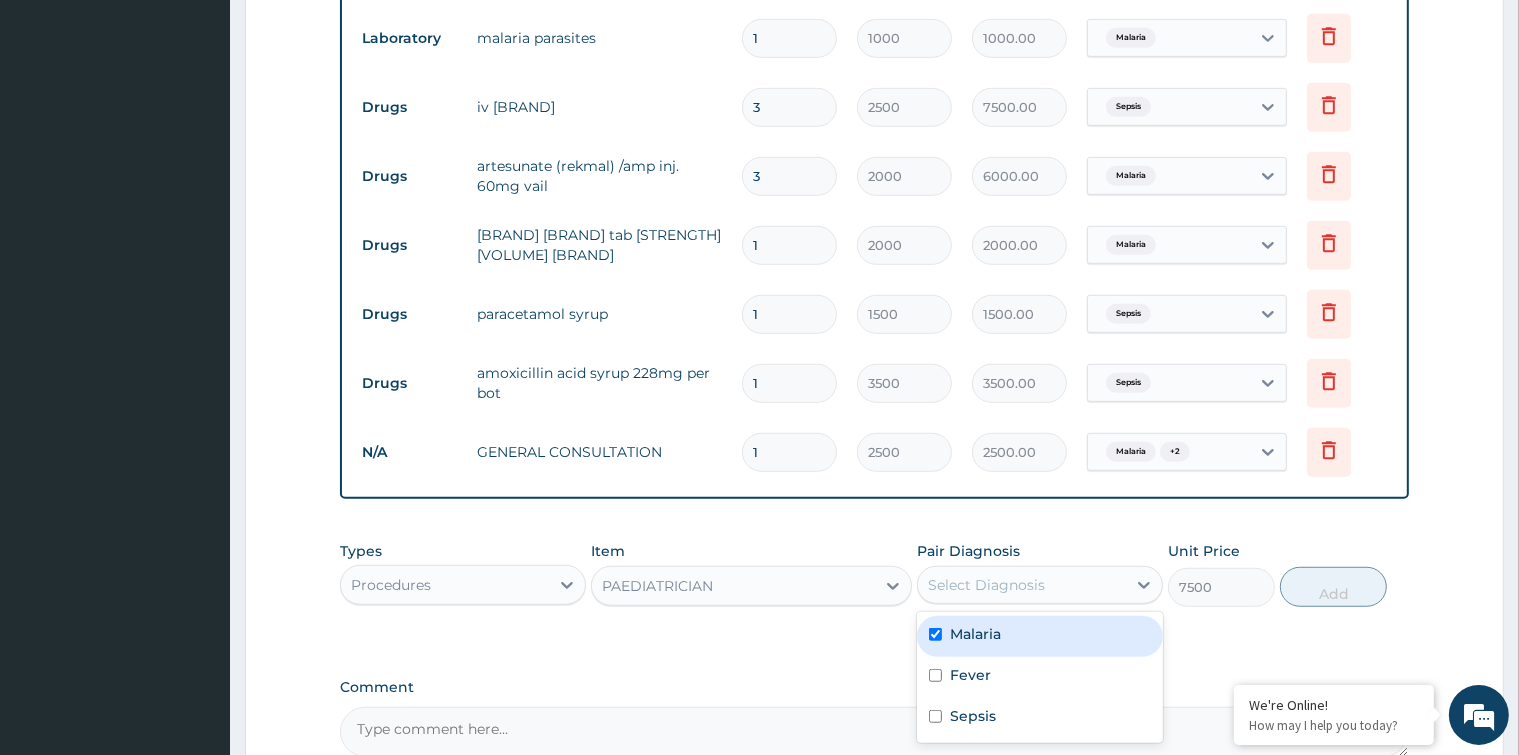 checkbox on "true" 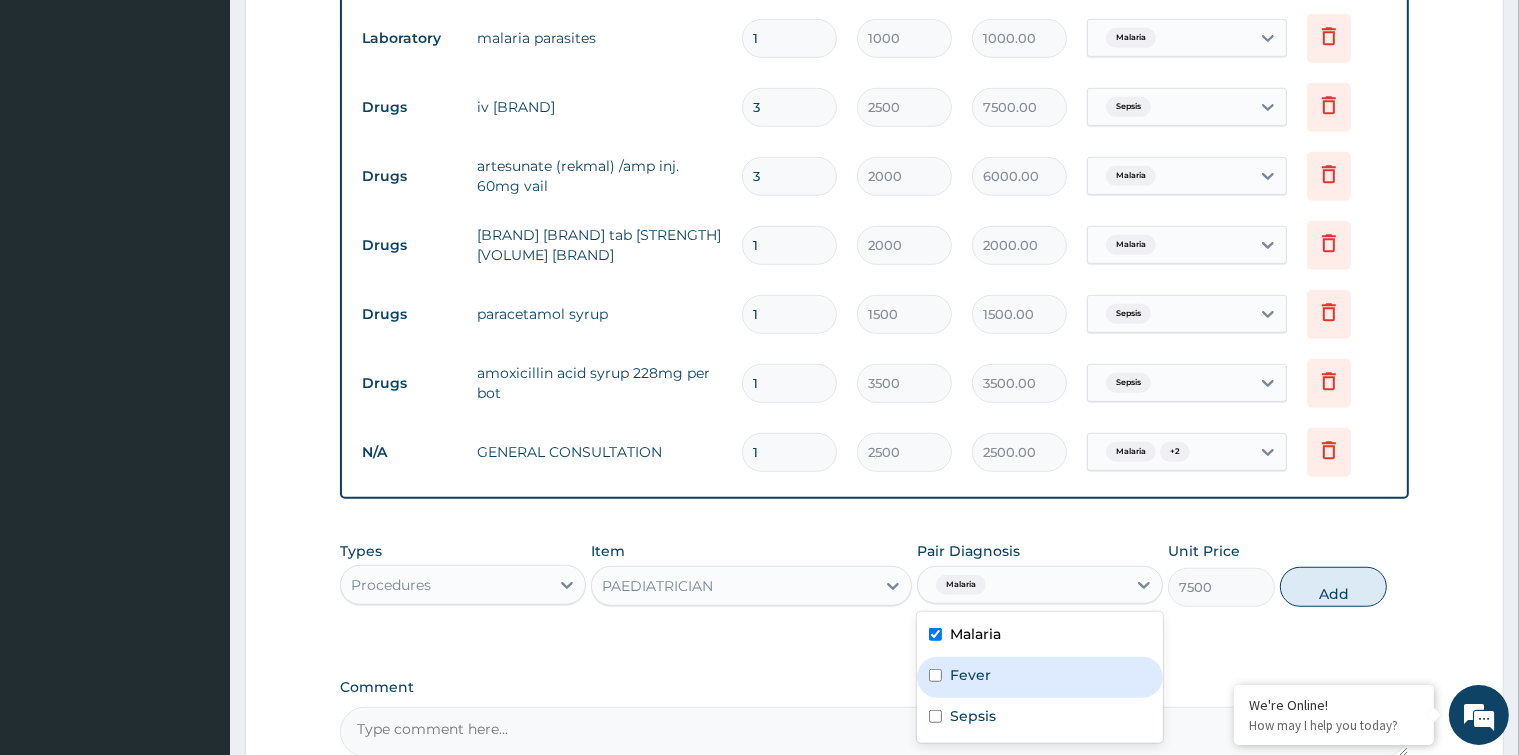 click at bounding box center (935, 675) 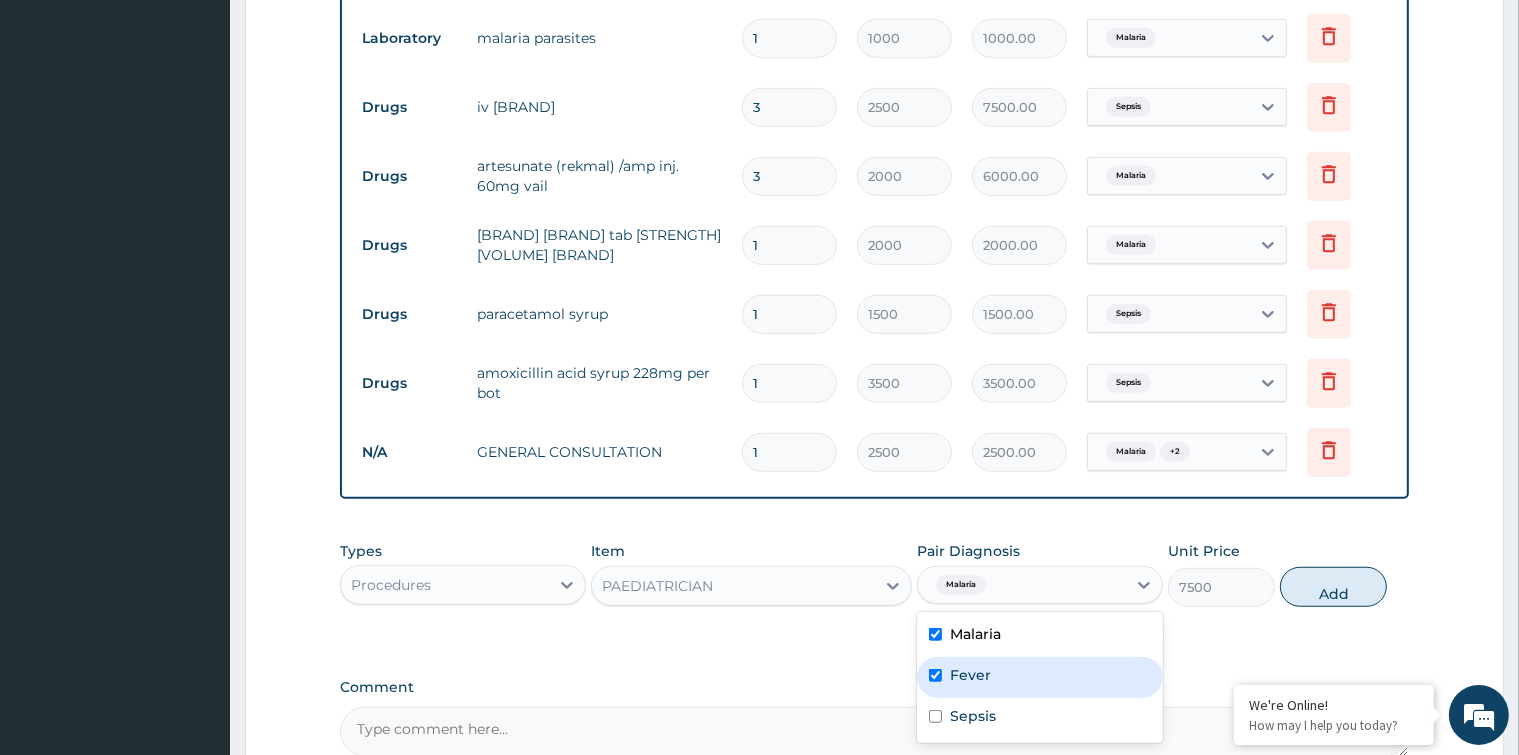 checkbox on "true" 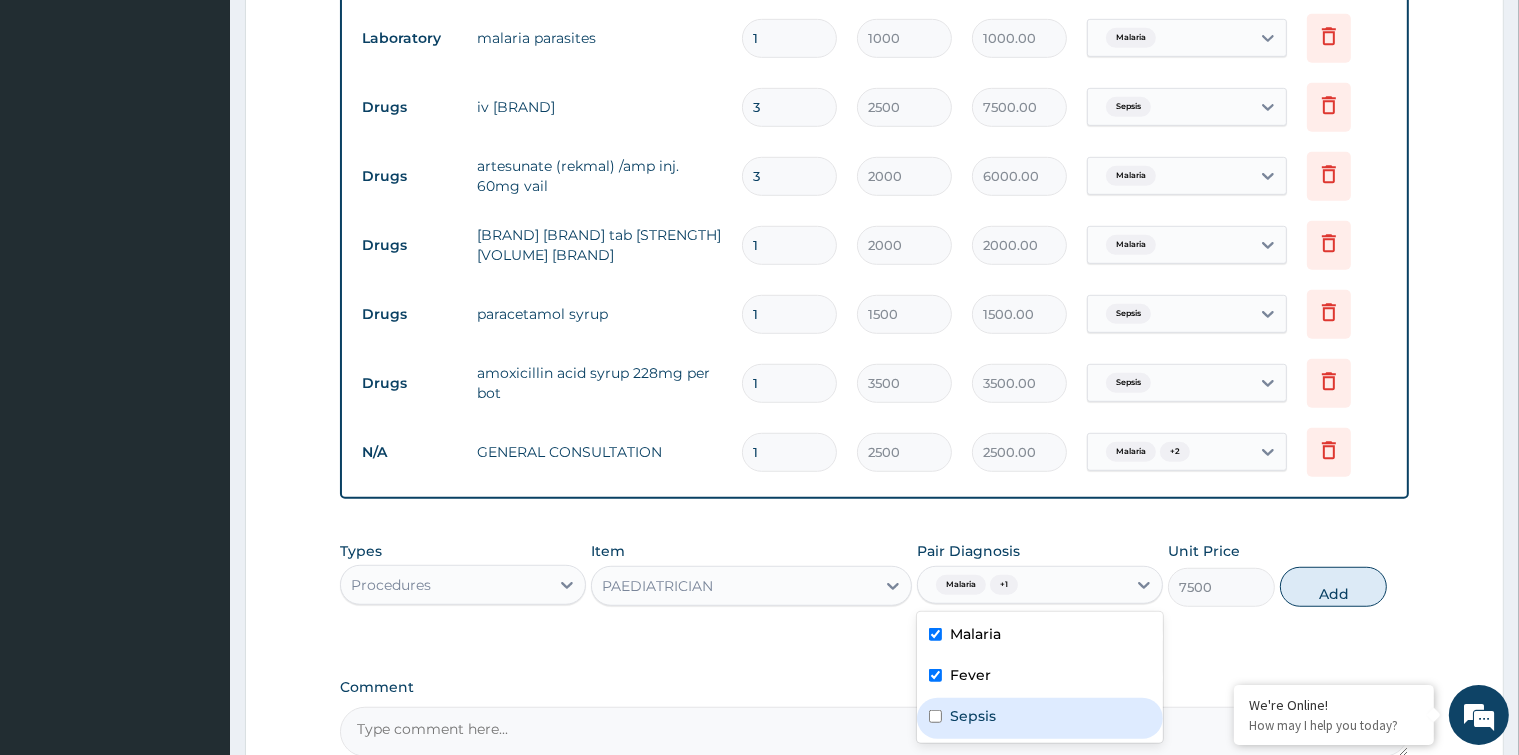 click at bounding box center [935, 716] 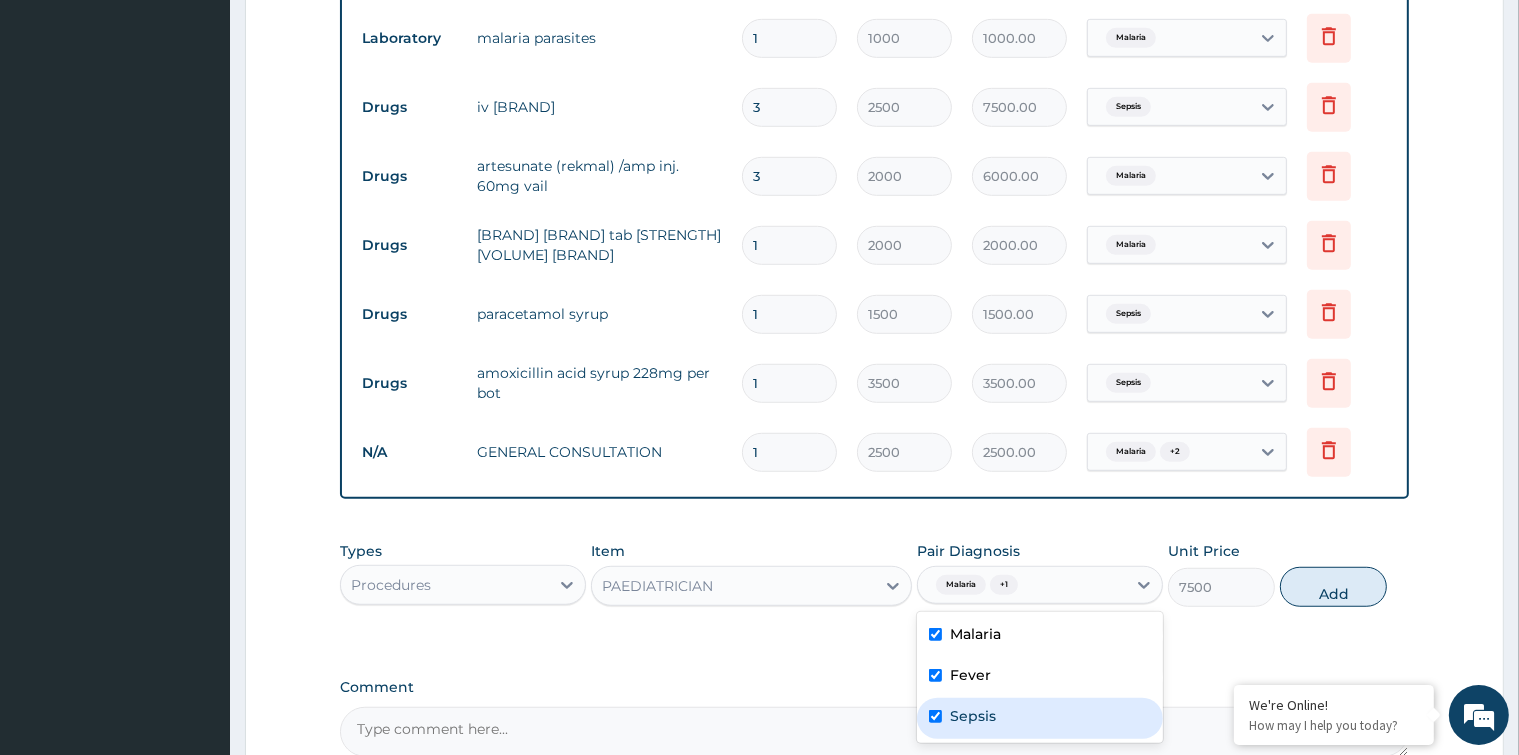 checkbox on "true" 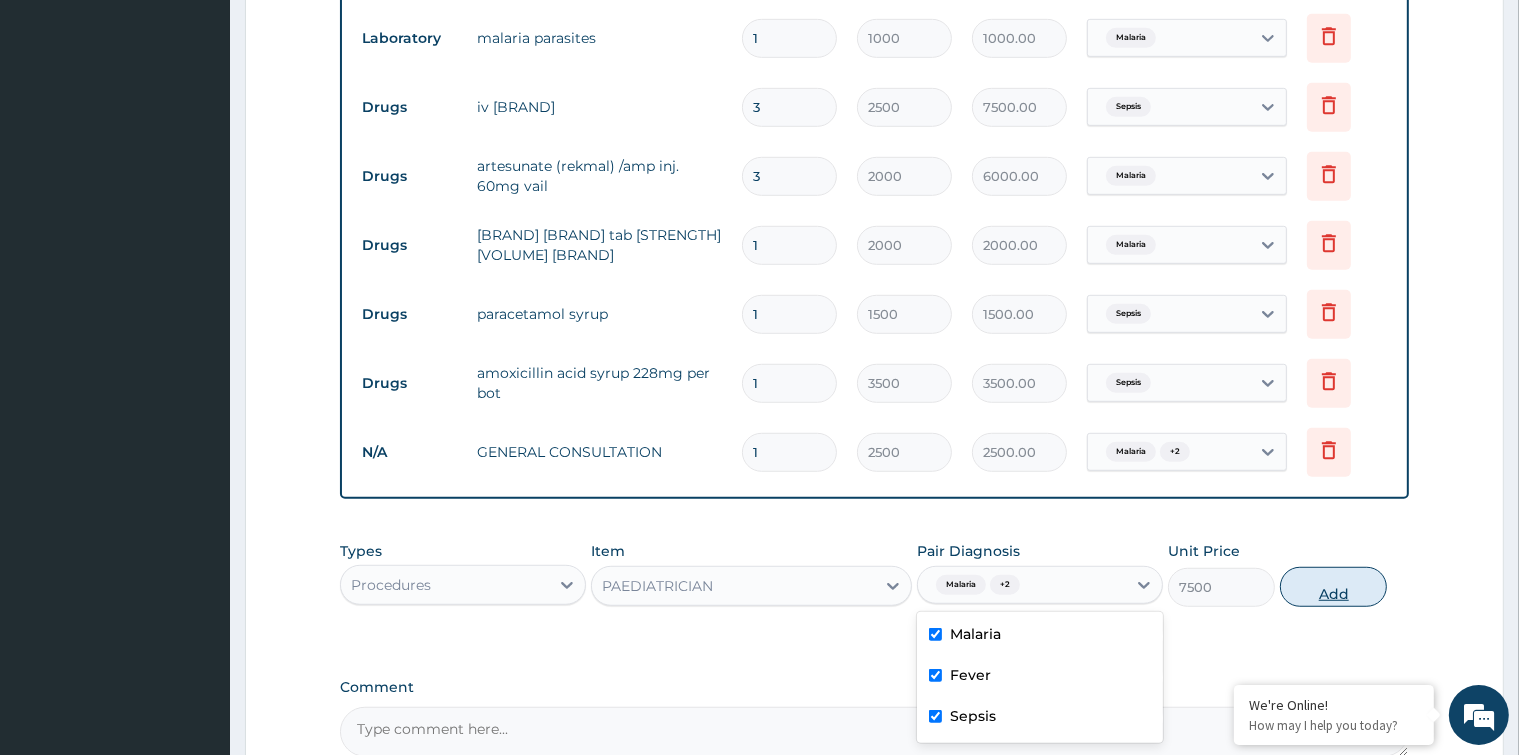 click on "Add" at bounding box center (1333, 587) 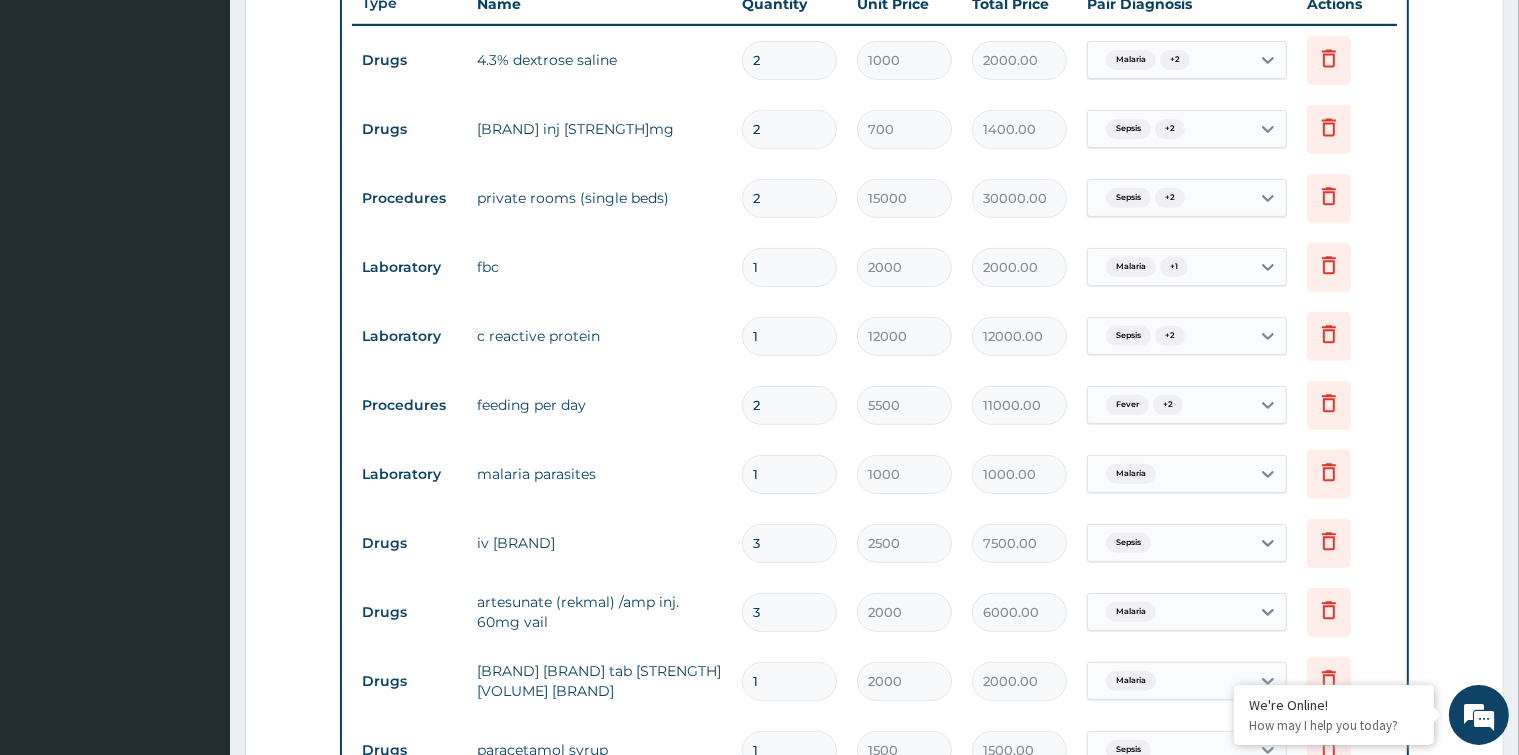 scroll, scrollTop: 808, scrollLeft: 0, axis: vertical 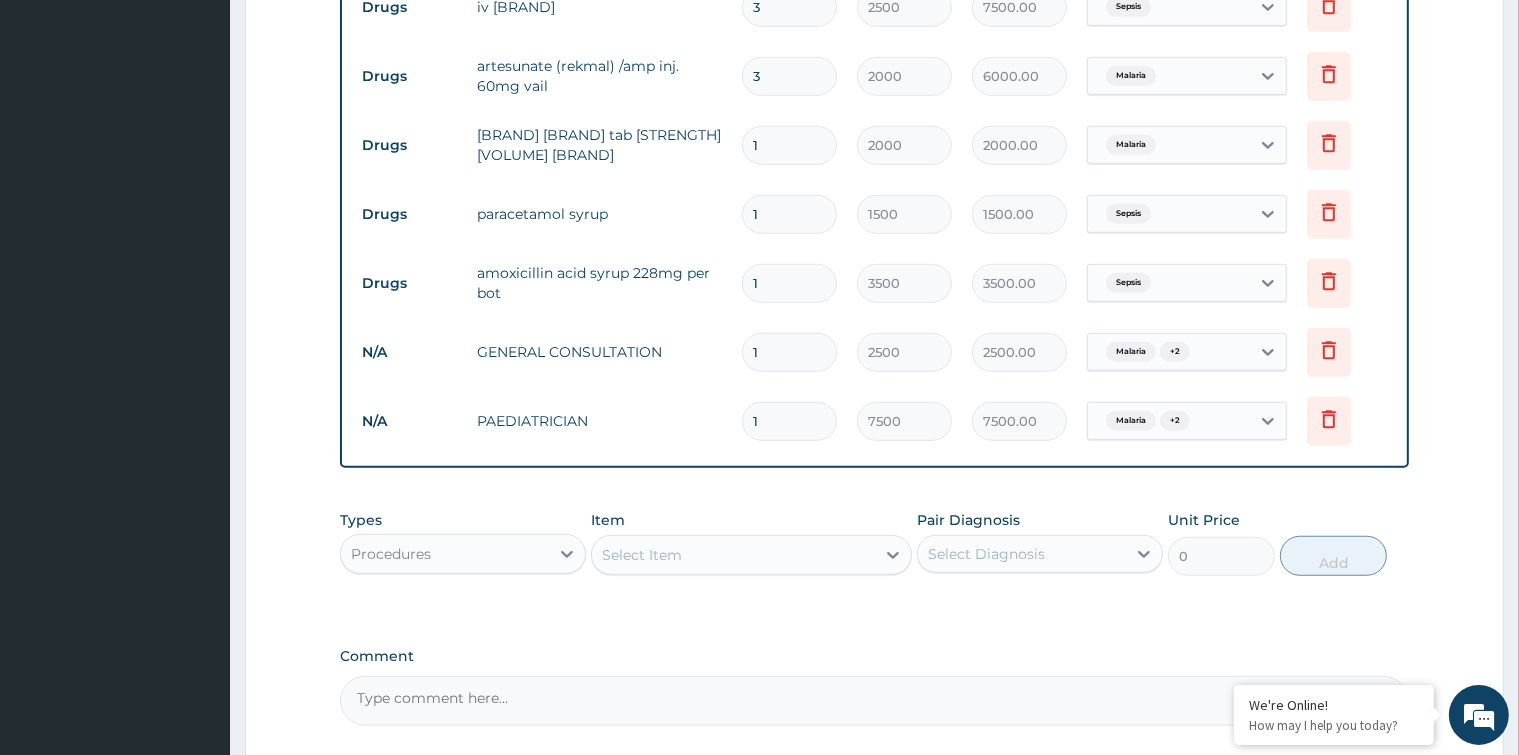 click on "Select Item" at bounding box center [733, 555] 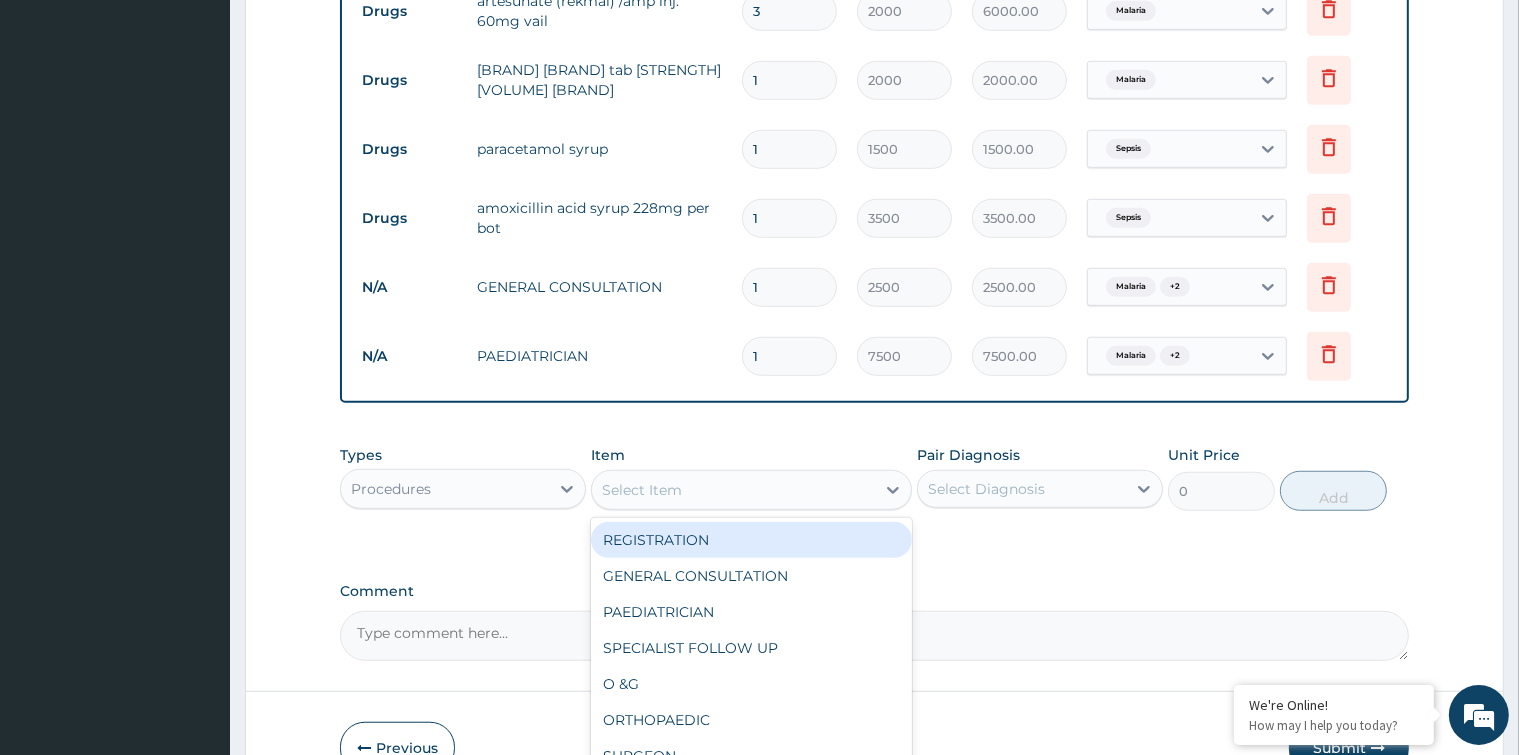scroll, scrollTop: 1408, scrollLeft: 0, axis: vertical 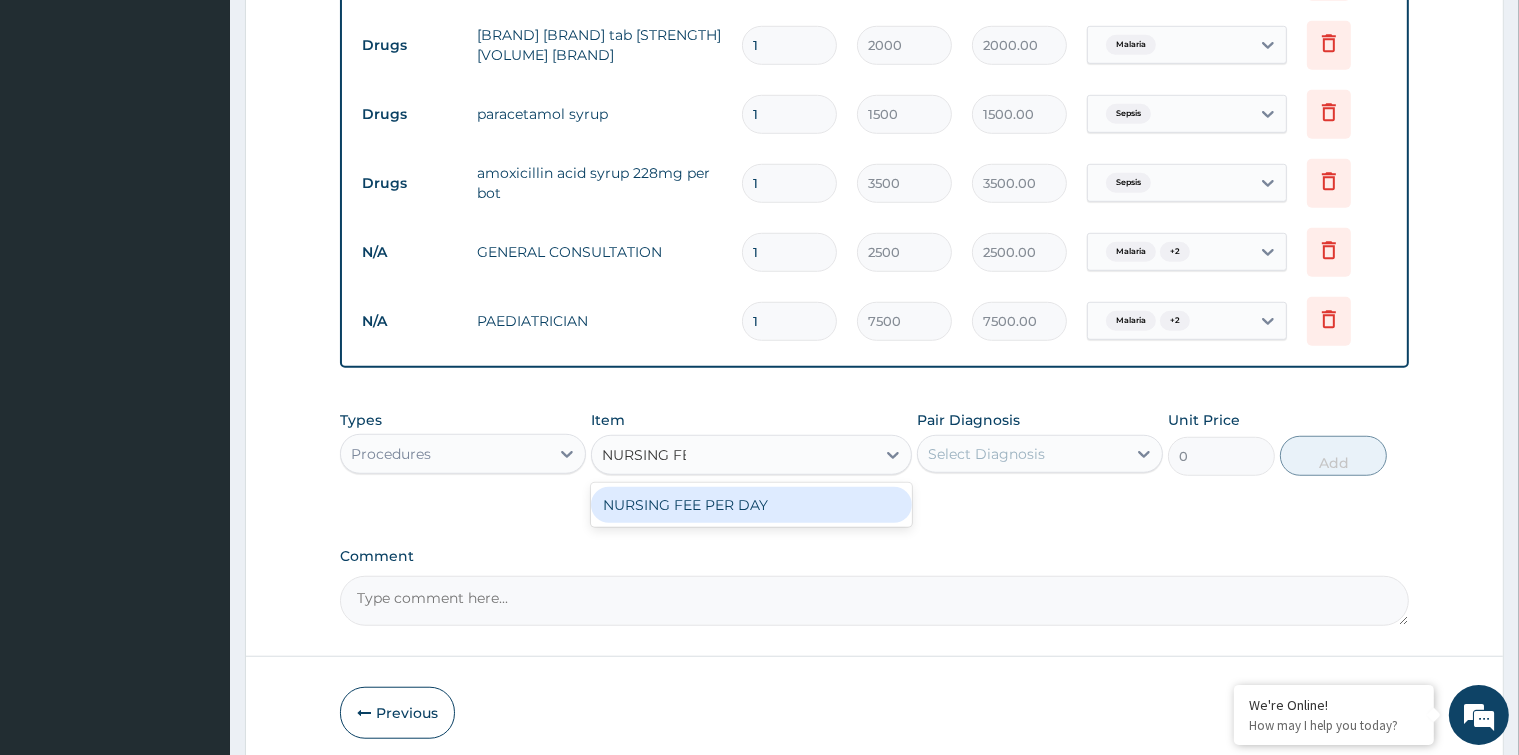 type on "NURSING FEE" 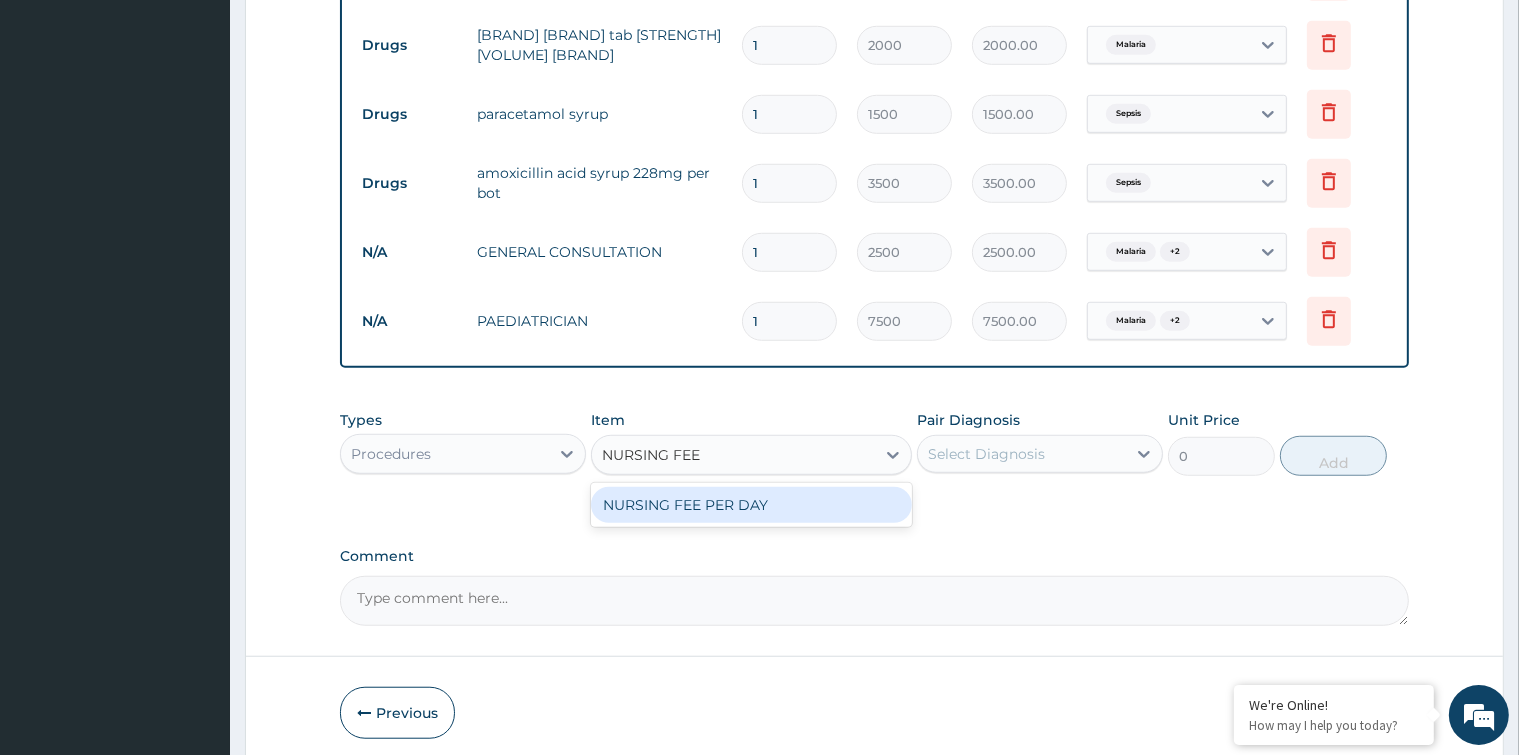 click on "NURSING FEE PER DAY" at bounding box center (751, 505) 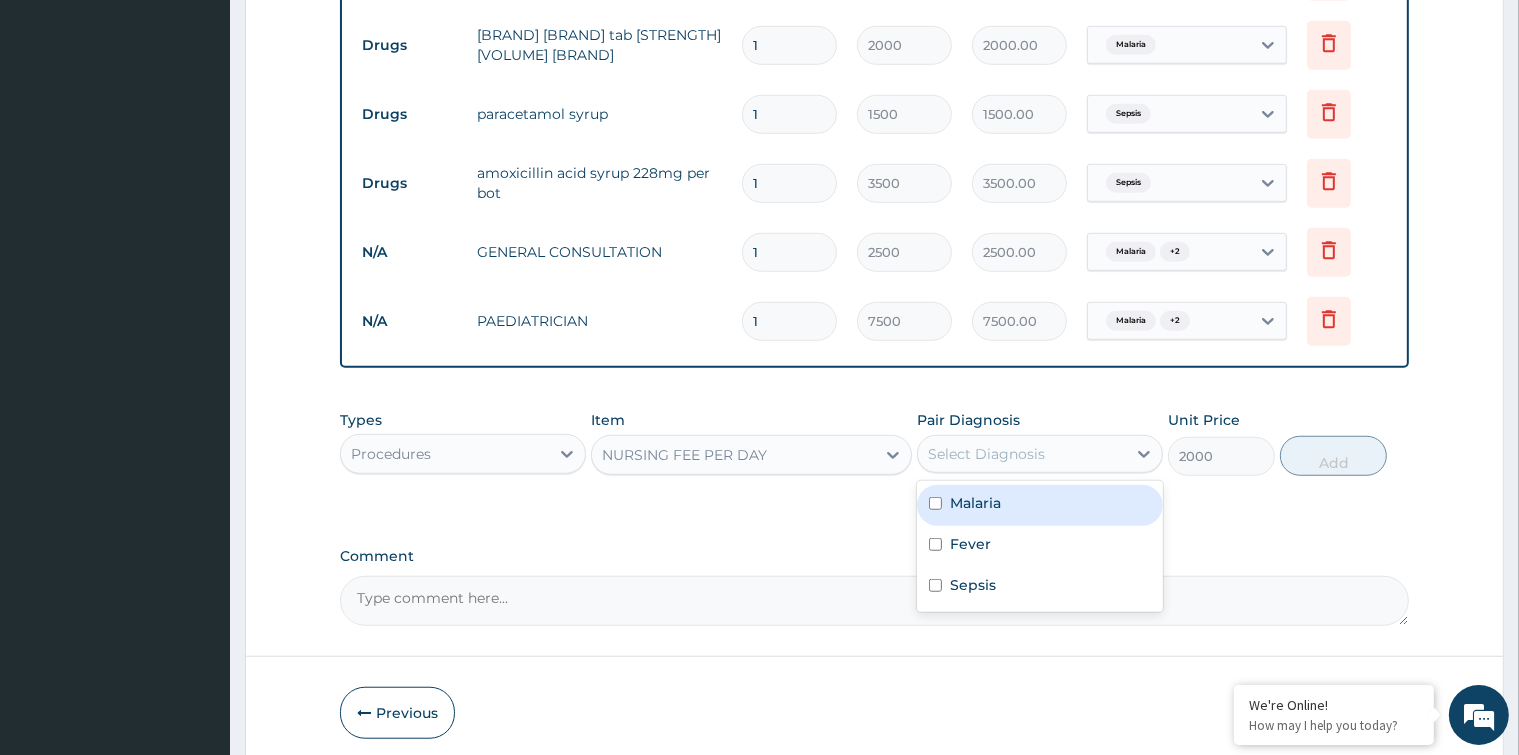 click on "Select Diagnosis" at bounding box center [986, 454] 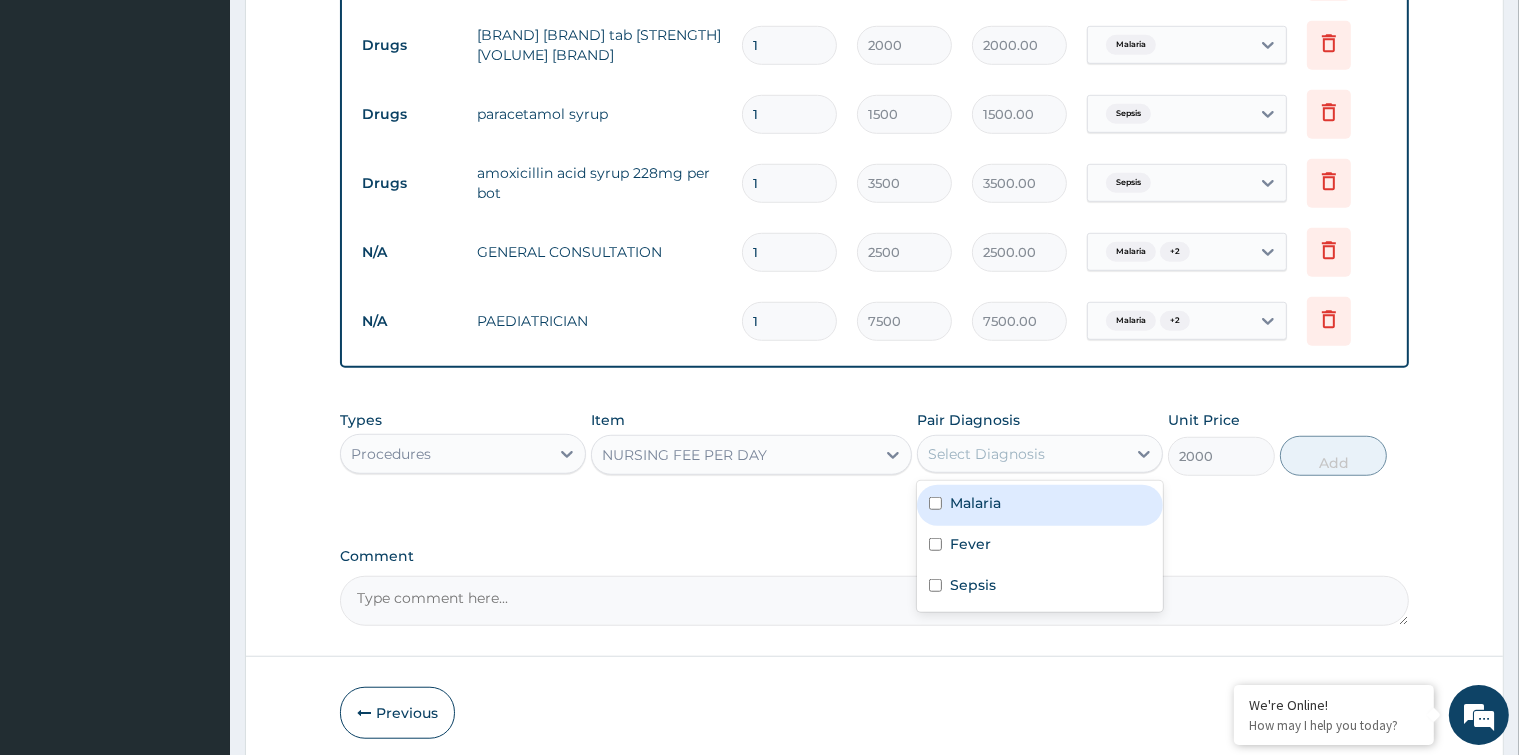 click at bounding box center [935, 503] 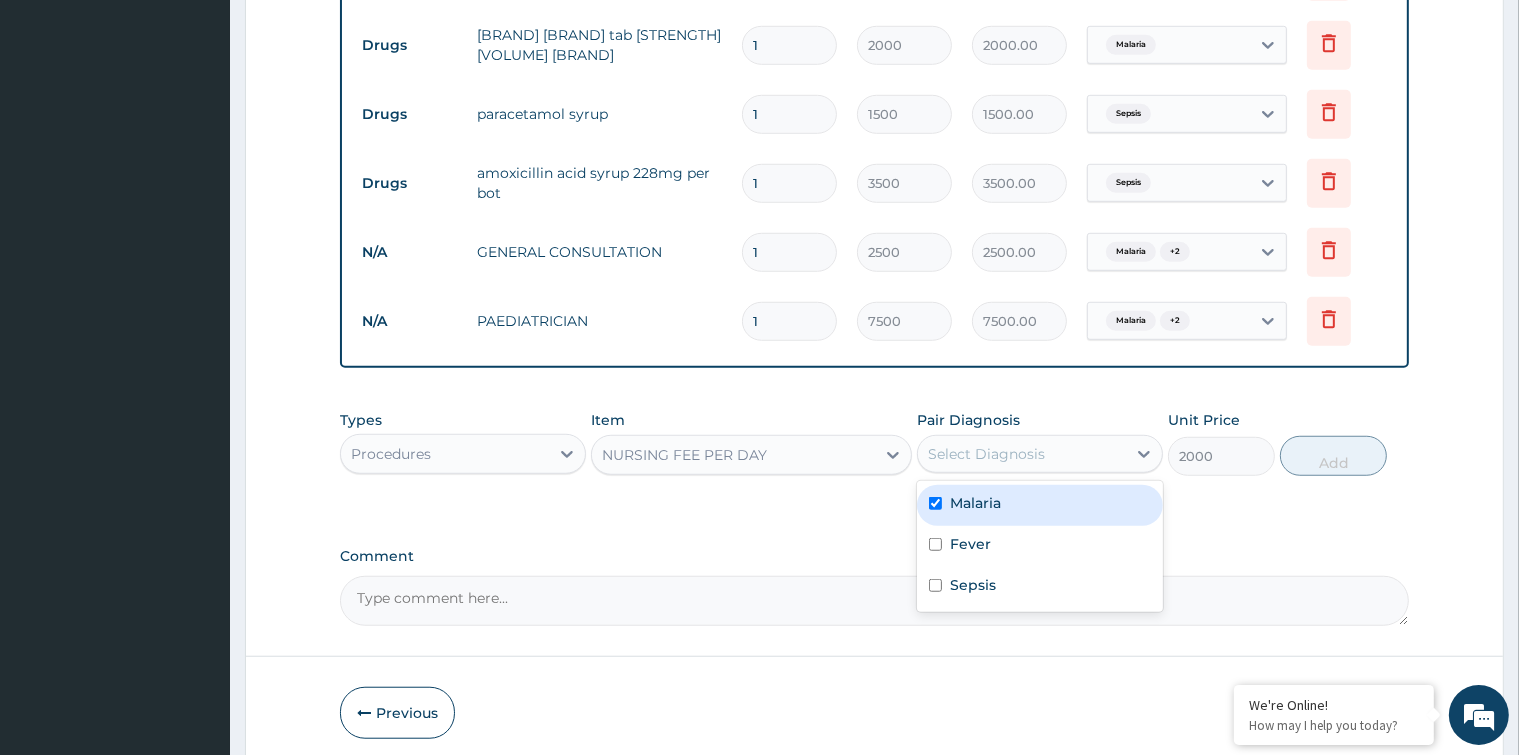 checkbox on "true" 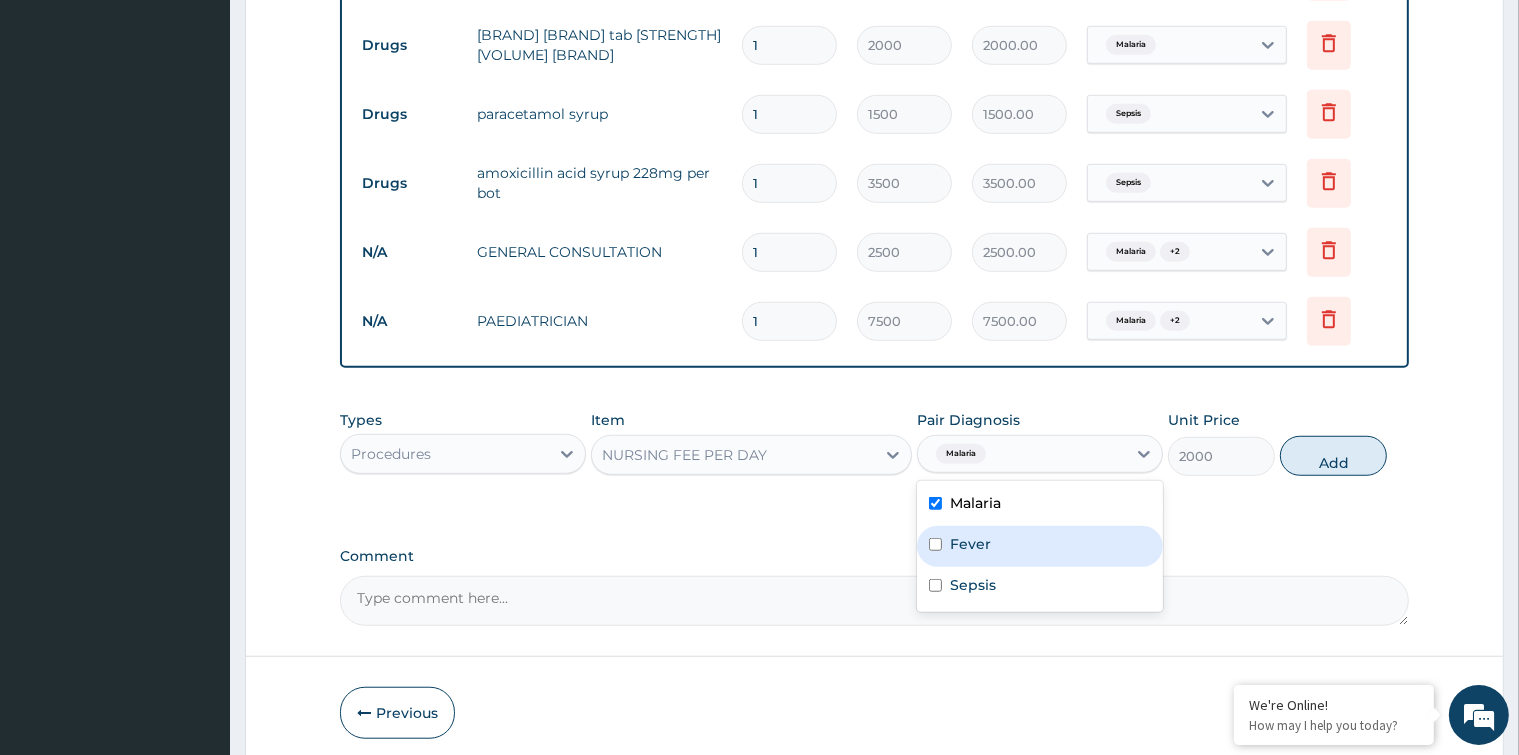 click at bounding box center (935, 544) 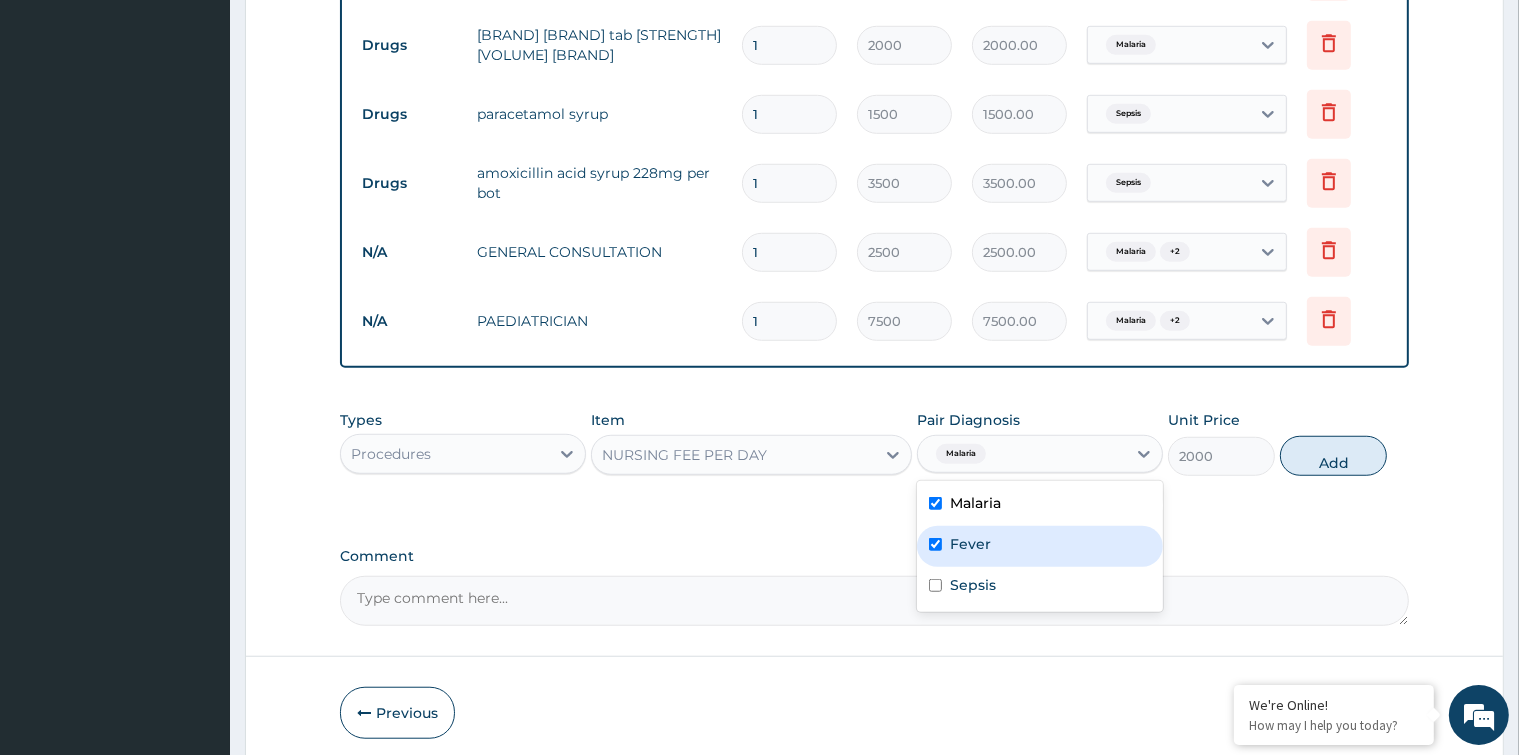 checkbox on "true" 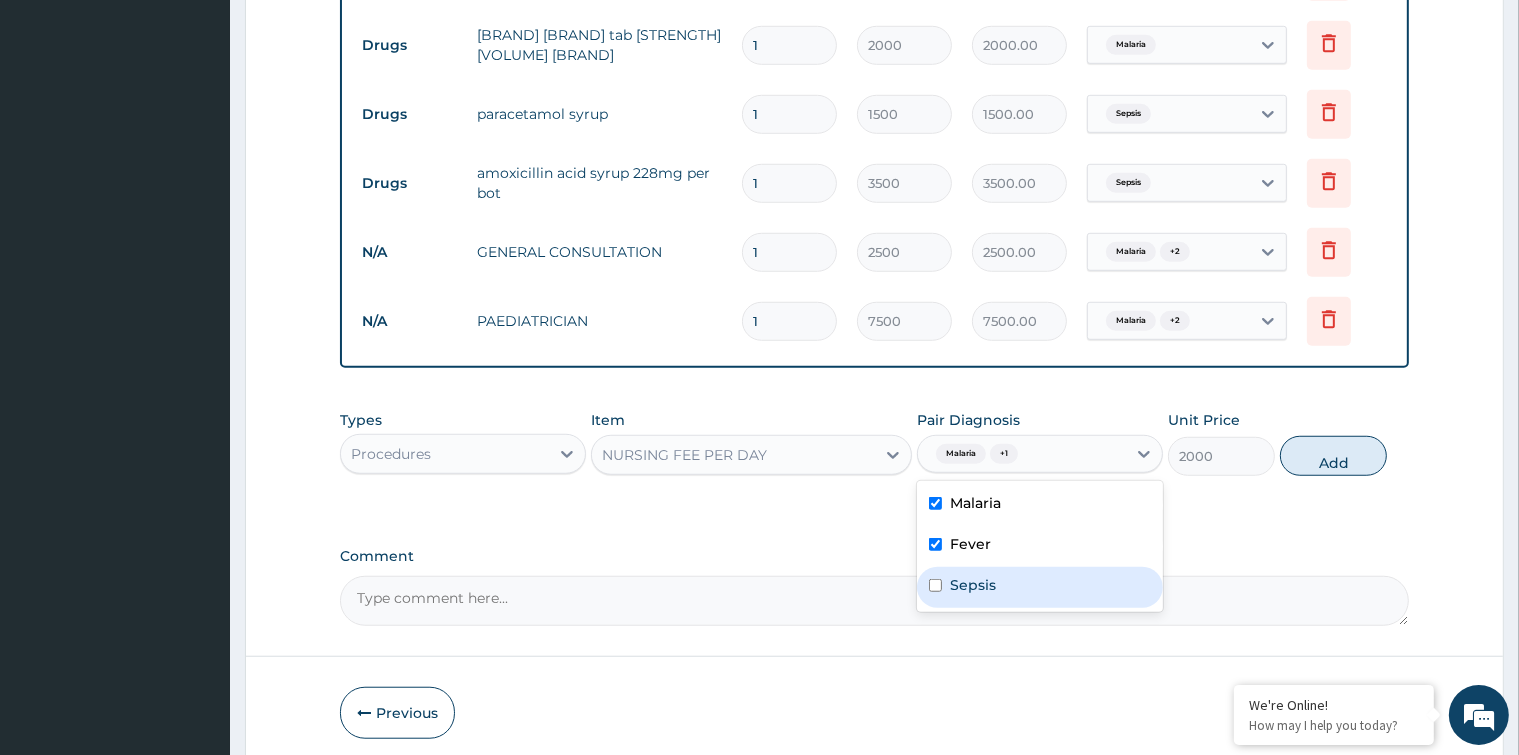 click on "Sepsis" at bounding box center [1040, 587] 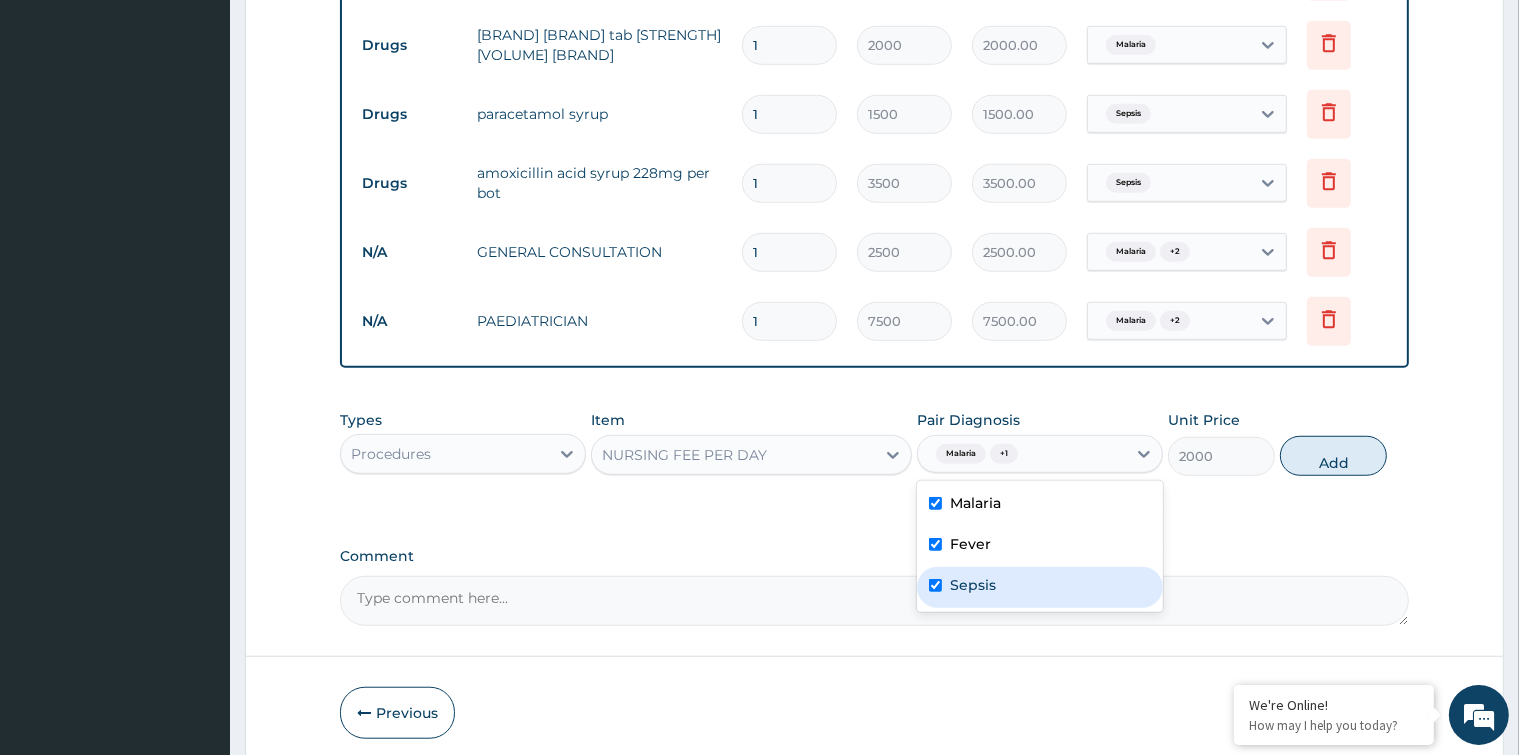 checkbox on "true" 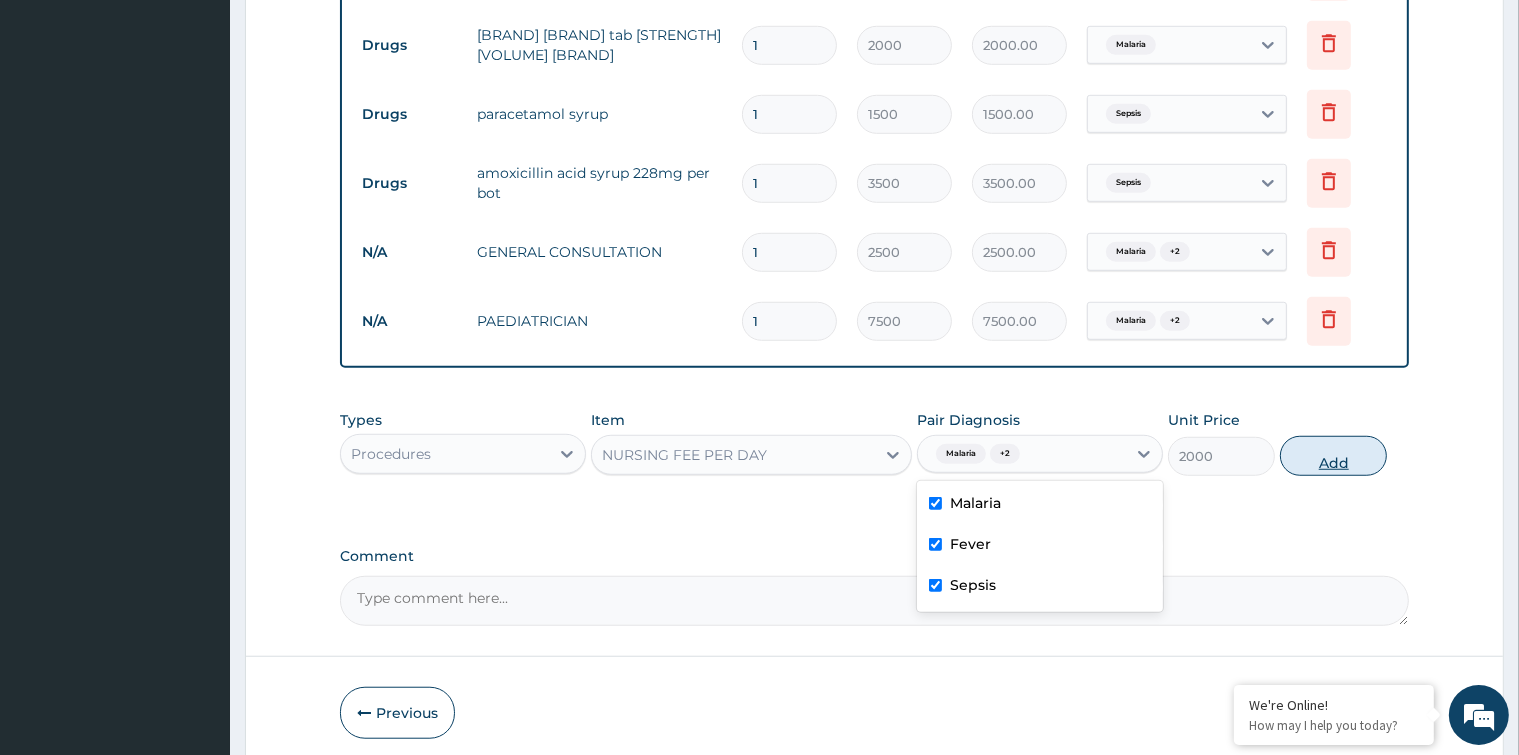 click on "Add" at bounding box center [1333, 456] 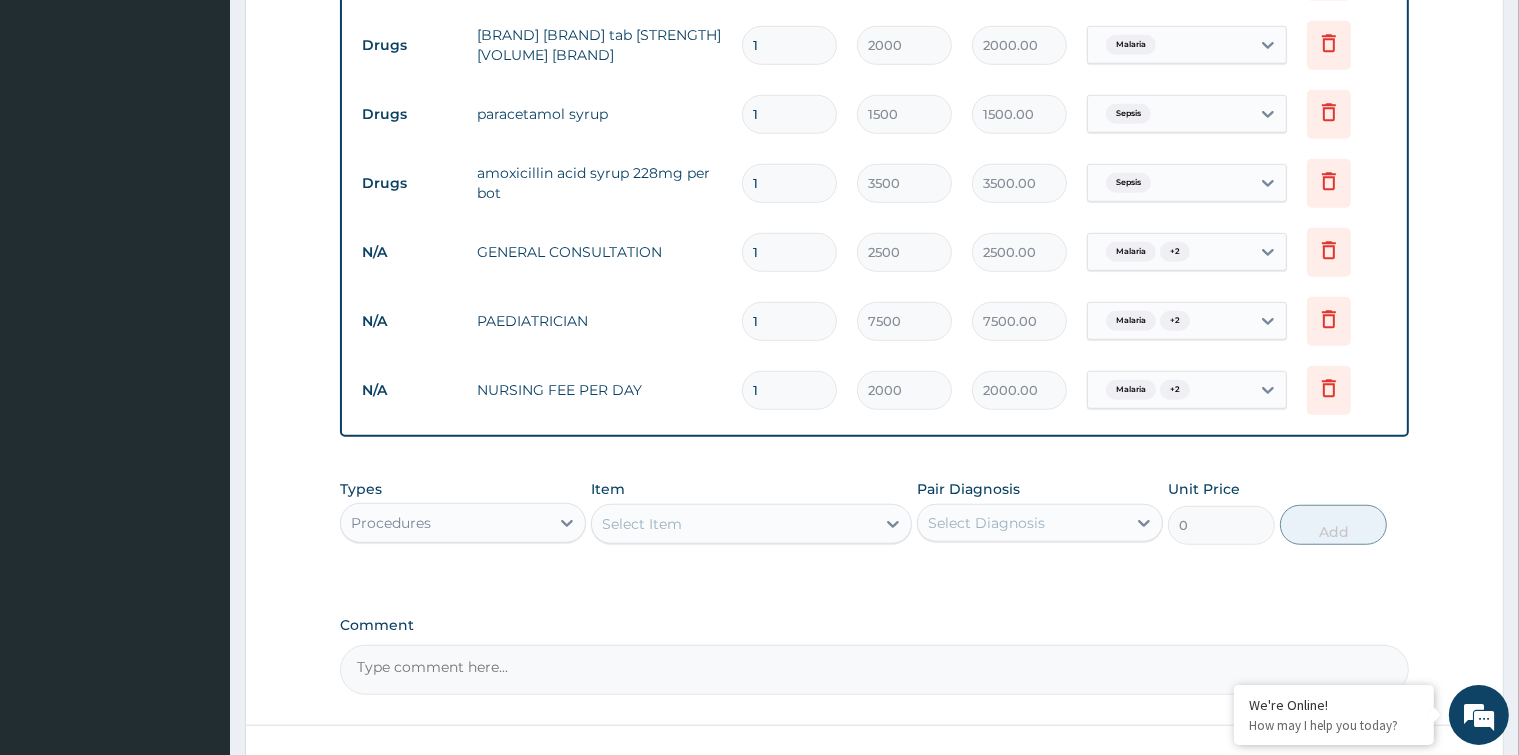 type 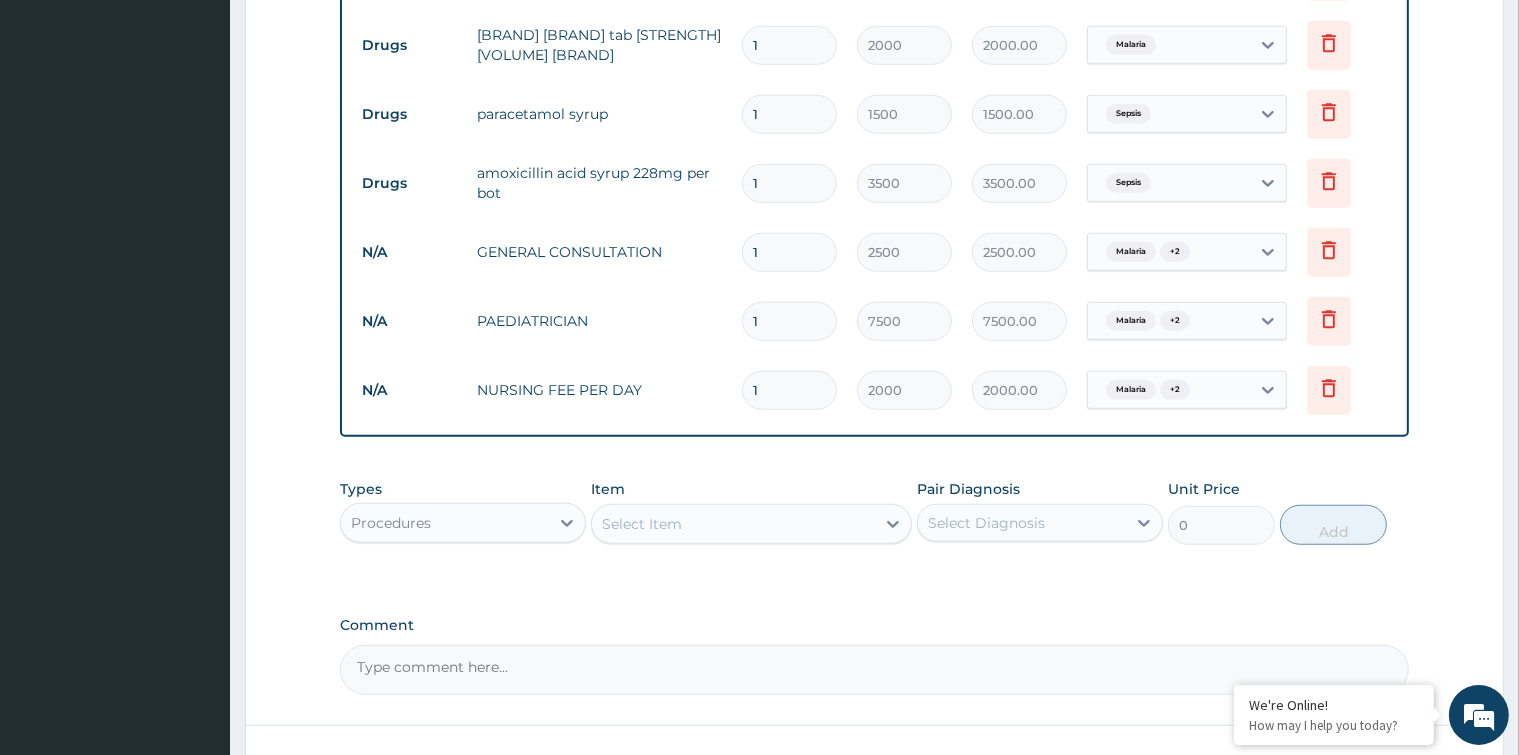 type on "0.00" 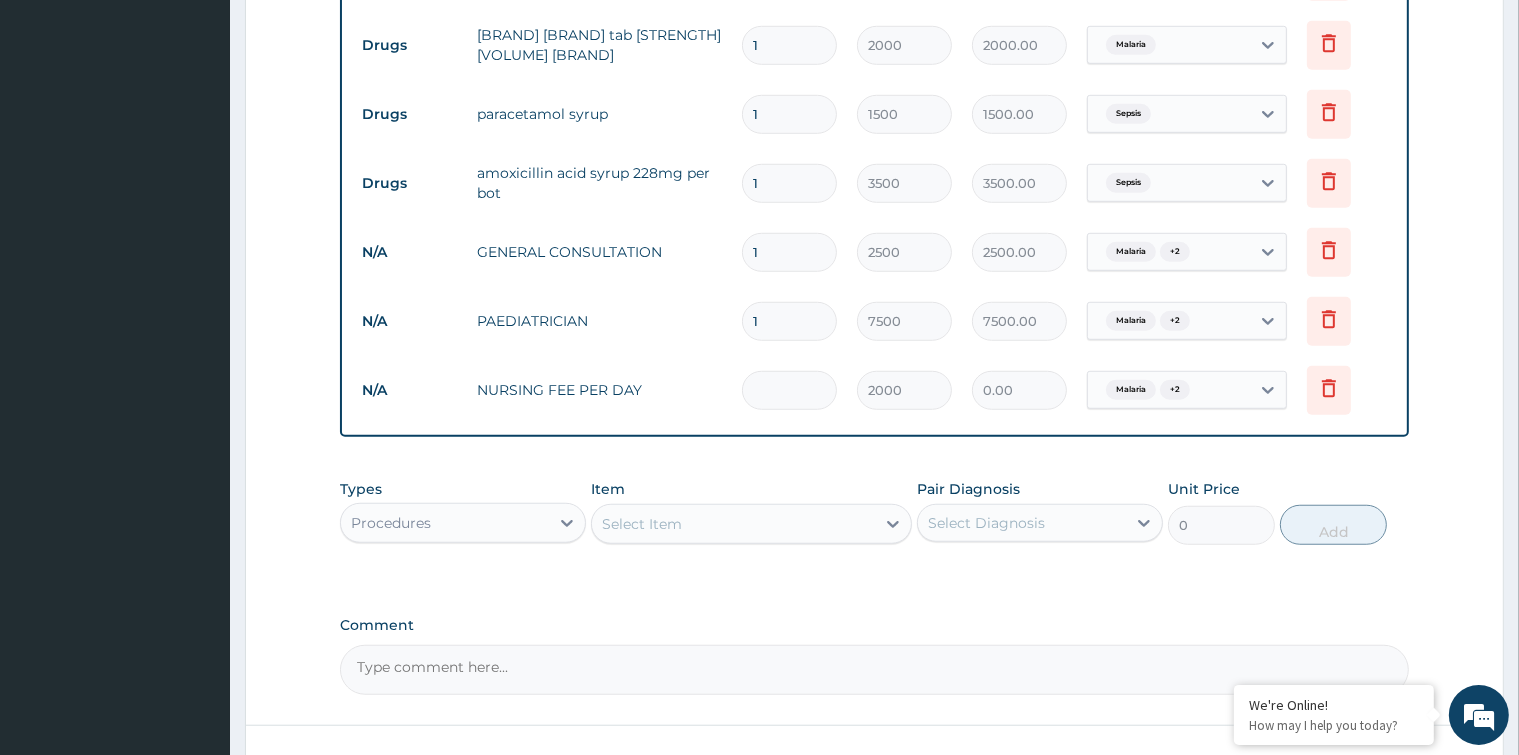 type on "2" 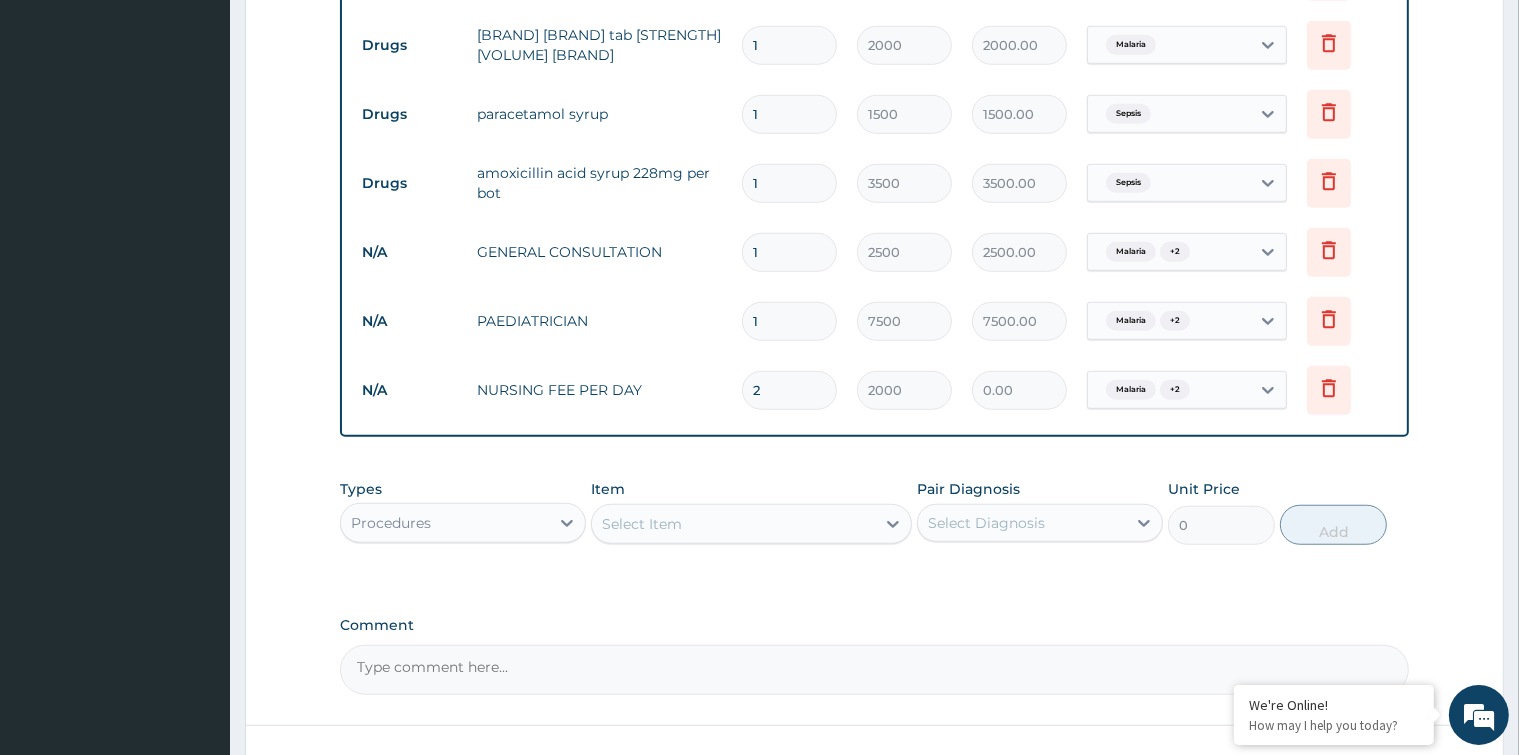 type on "4000.00" 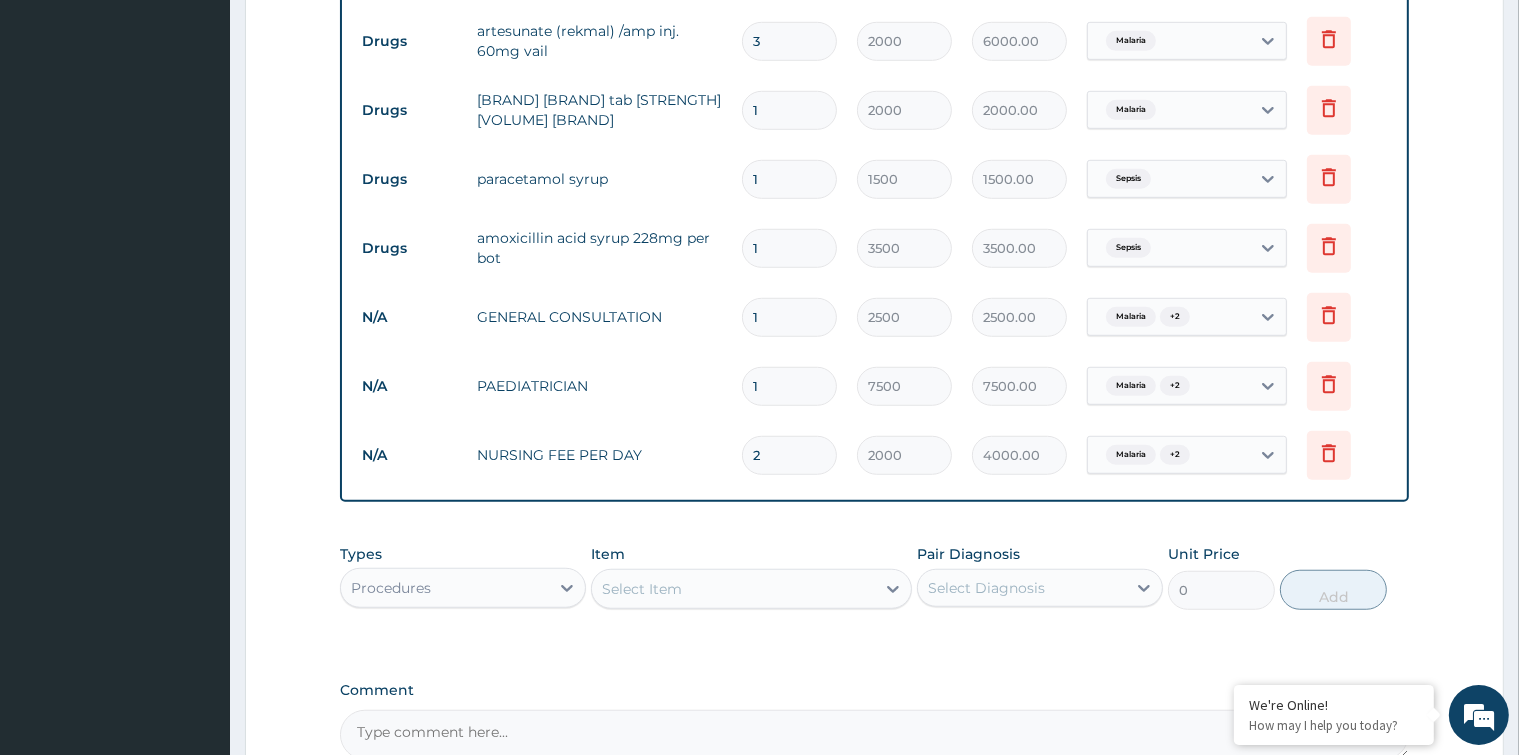 scroll, scrollTop: 1308, scrollLeft: 0, axis: vertical 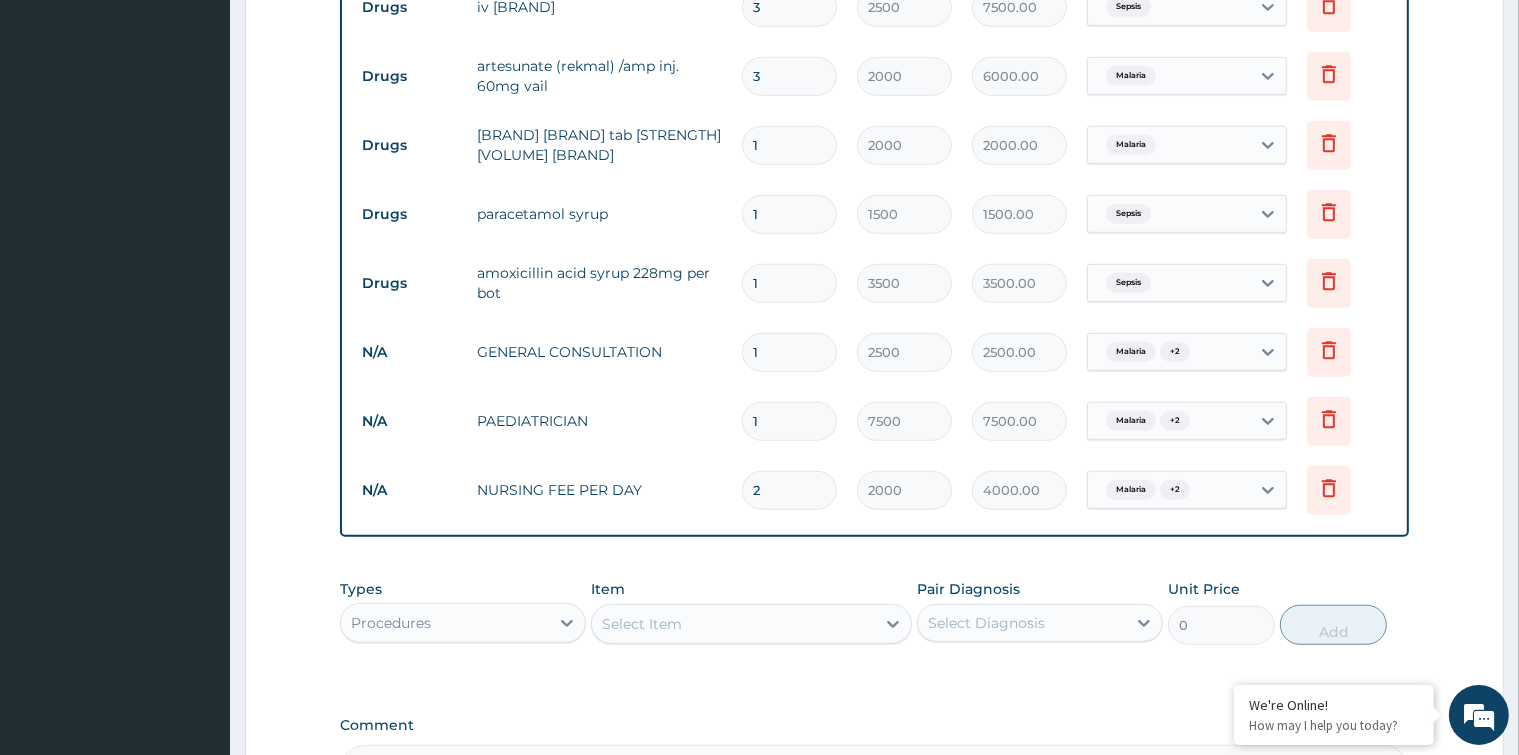 type on "3" 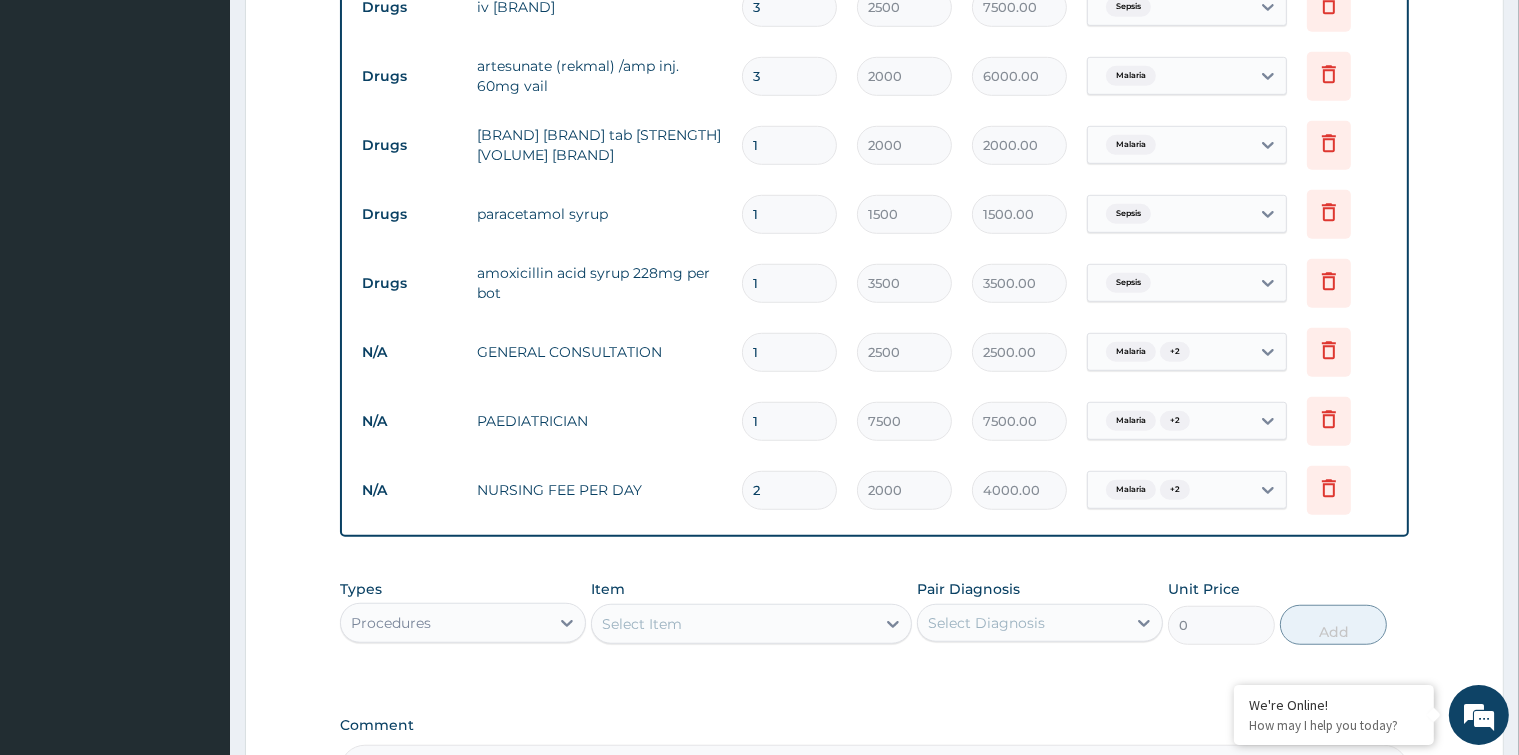 type on "6000.00" 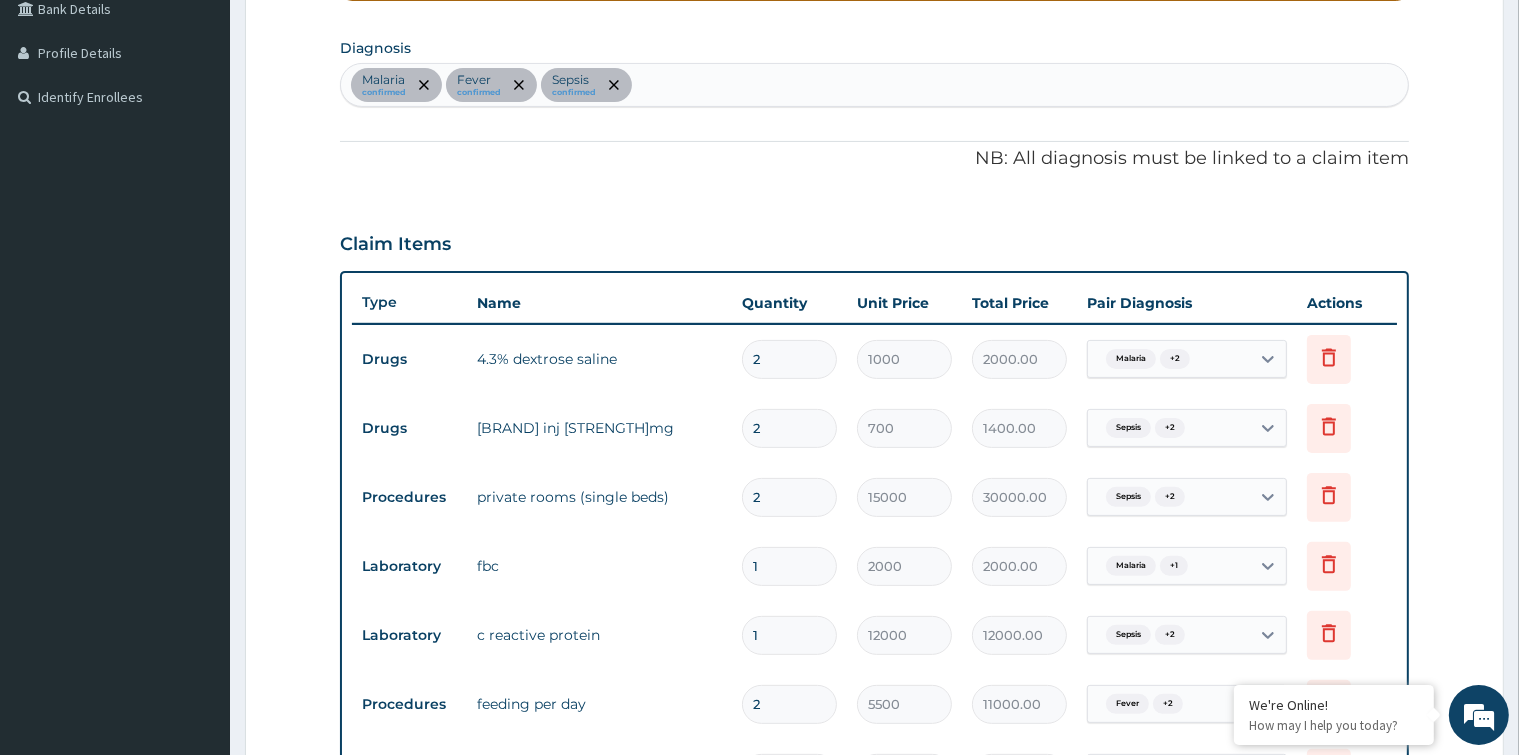 scroll, scrollTop: 508, scrollLeft: 0, axis: vertical 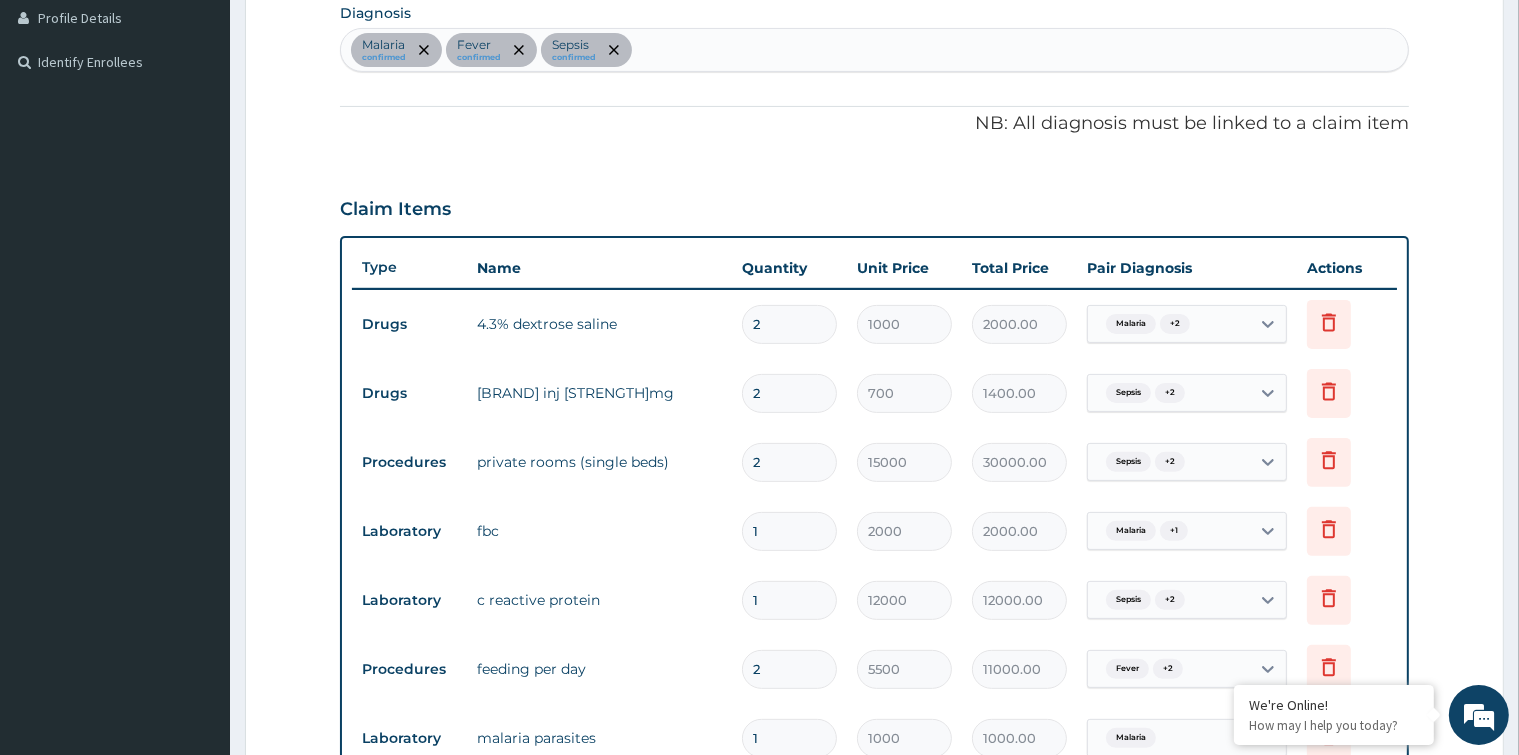 type on "3" 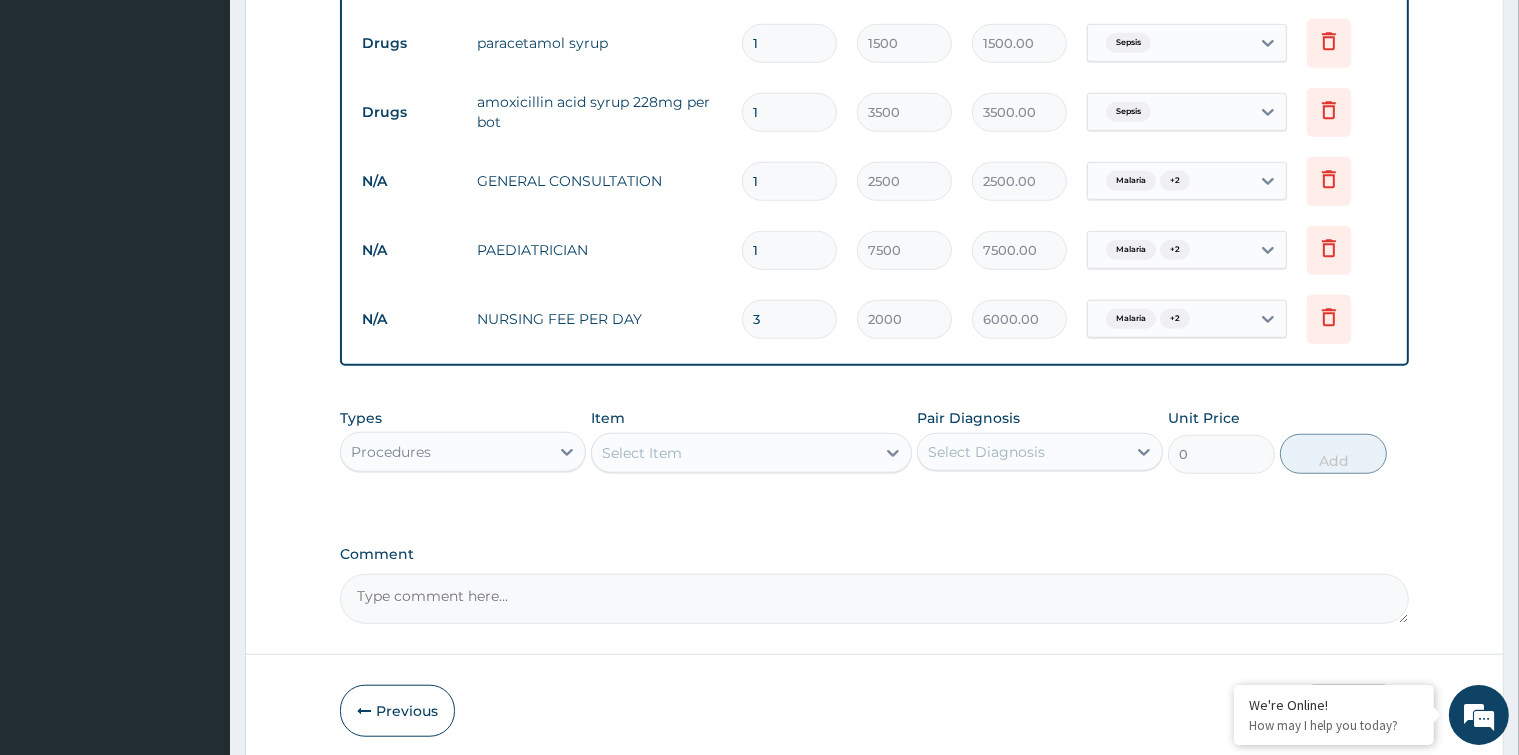 scroll, scrollTop: 1552, scrollLeft: 0, axis: vertical 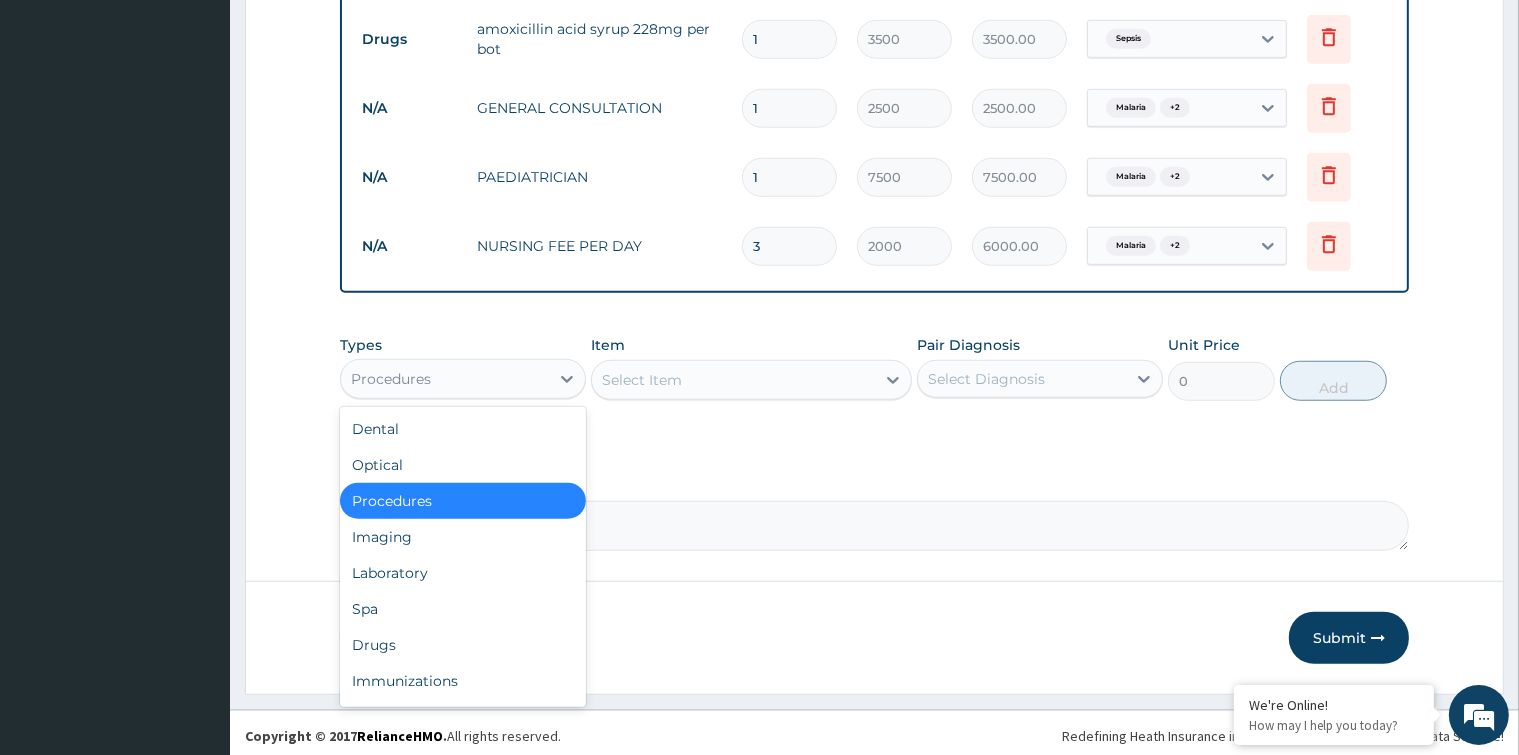 click on "Procedures" at bounding box center (445, 379) 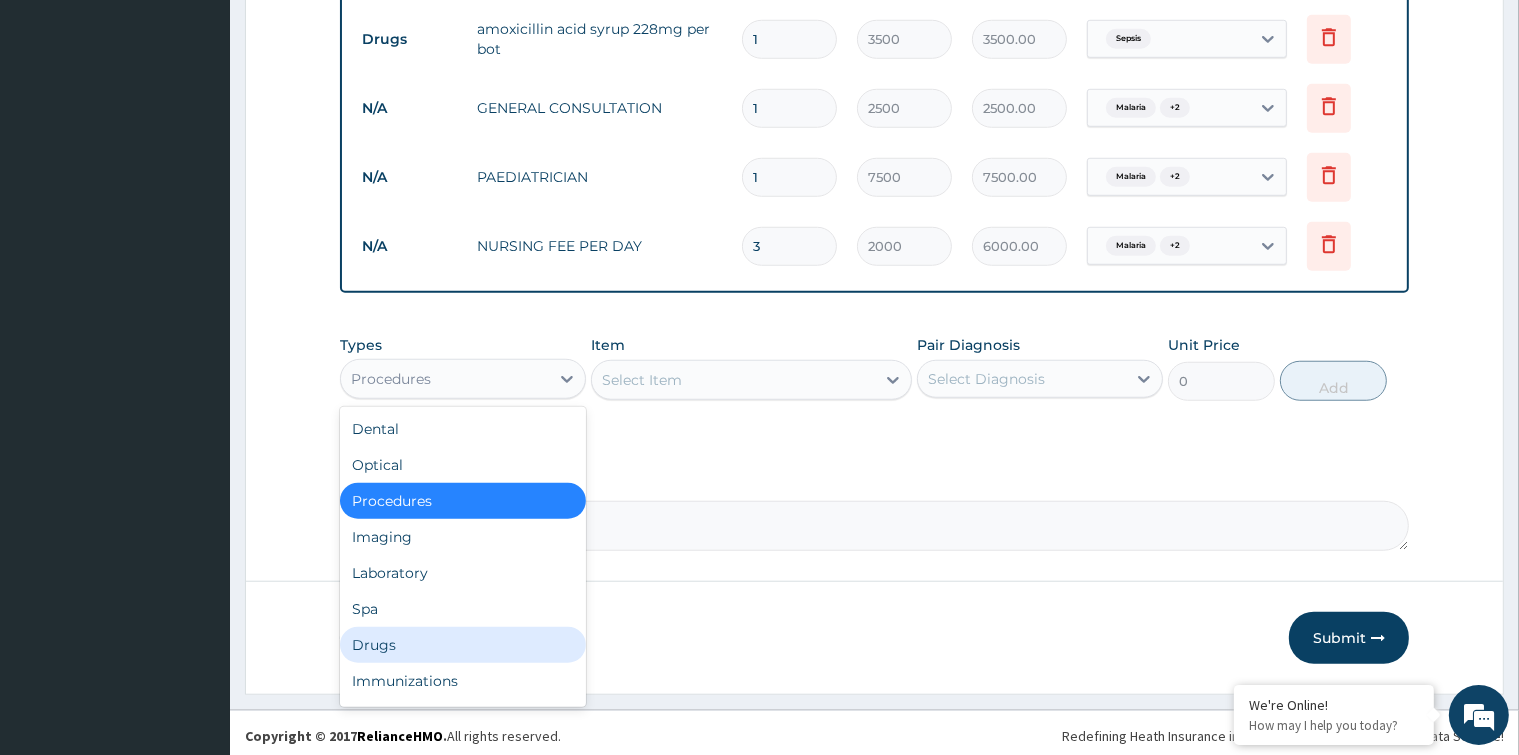 click on "Drugs" at bounding box center [463, 645] 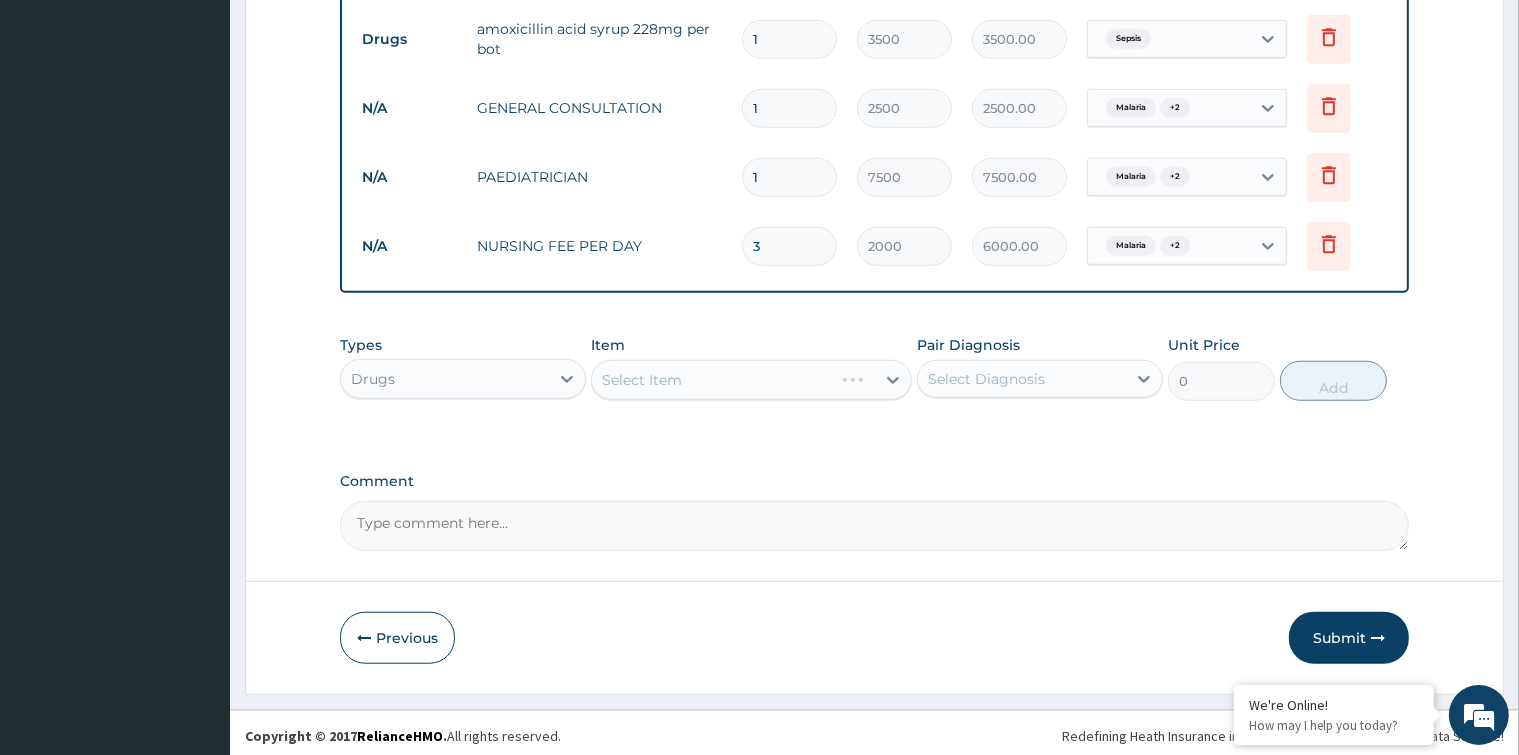 click on "Select Item" at bounding box center (751, 380) 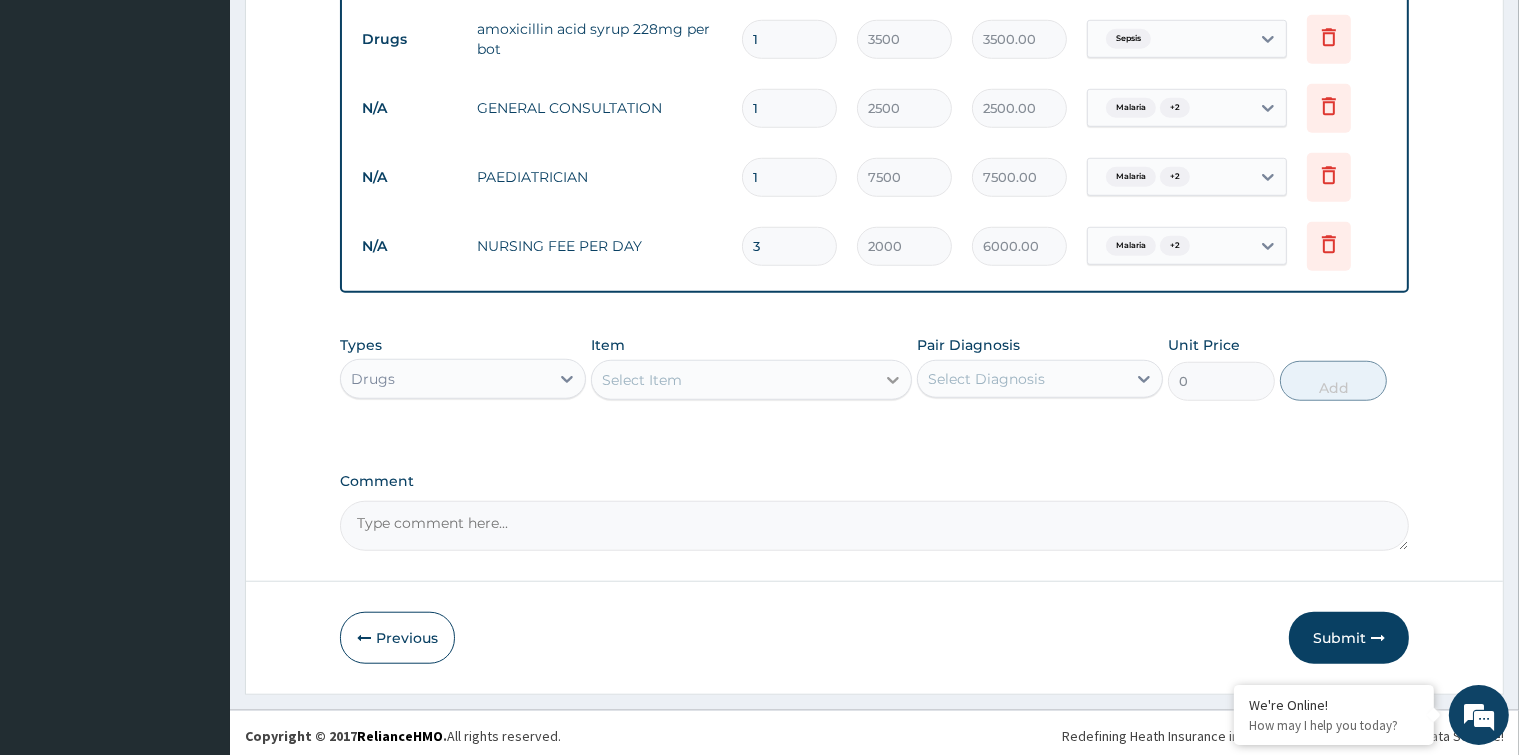 click 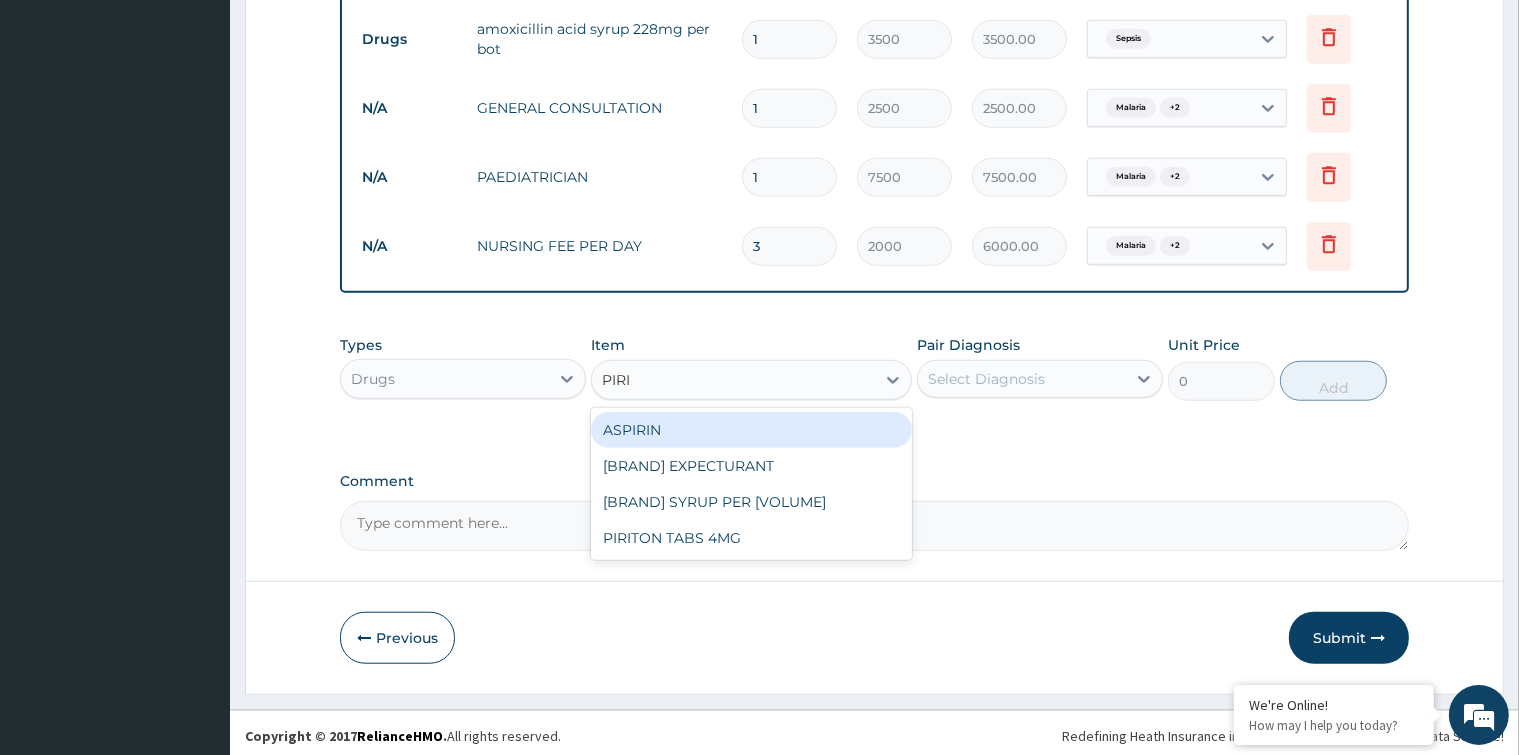 type on "PIRI" 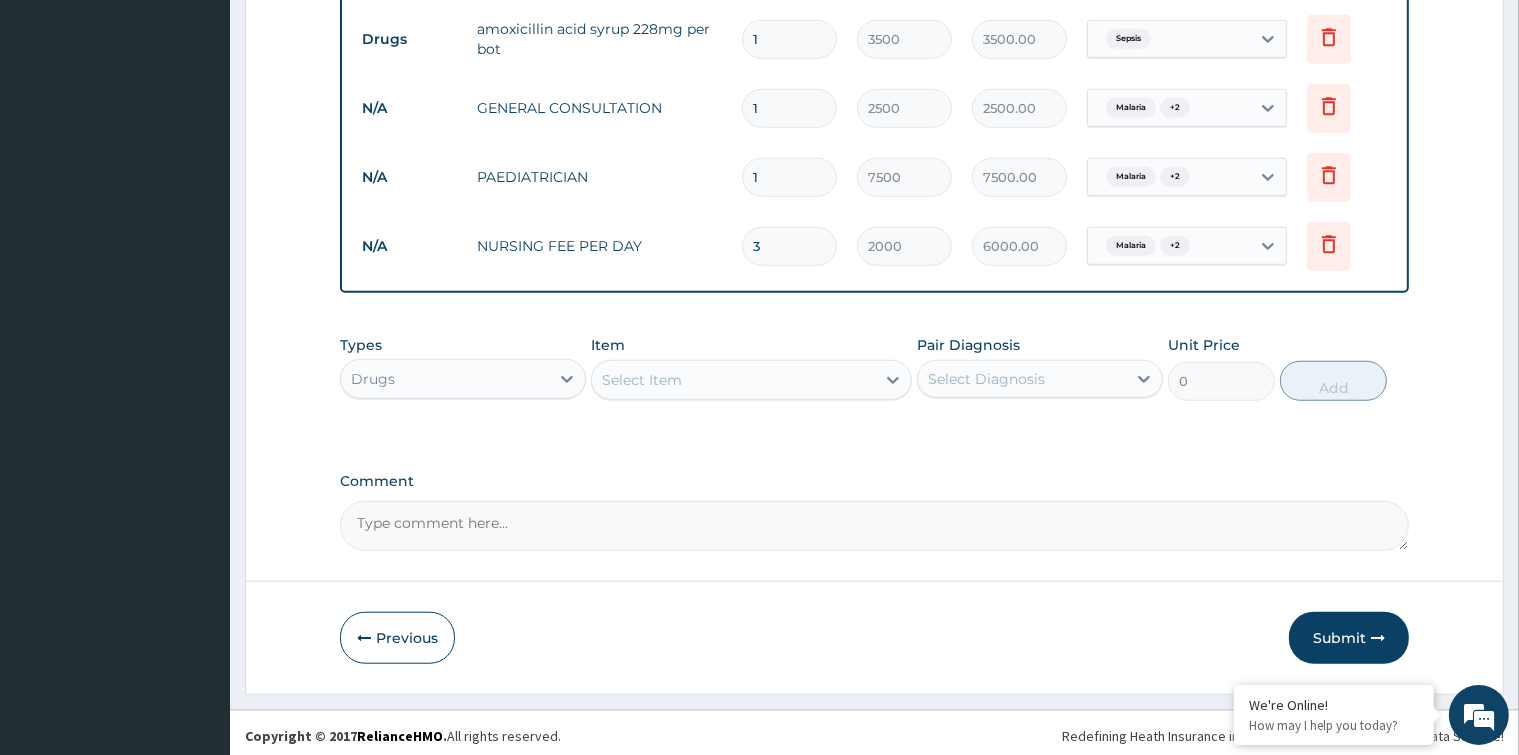paste on "PIRITON SYRUP PER 60mls" 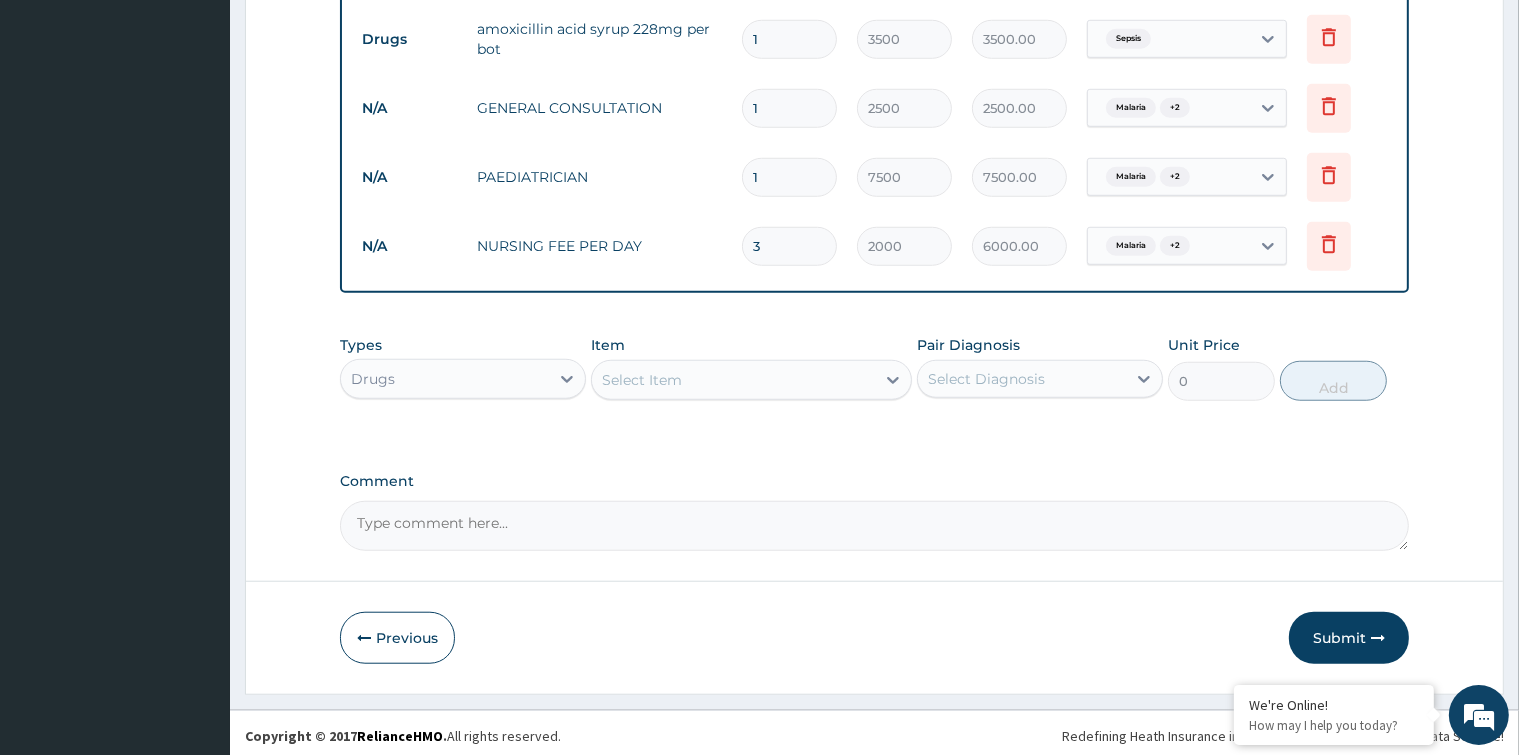 type on "PIRITON SYRUP PER 60mls" 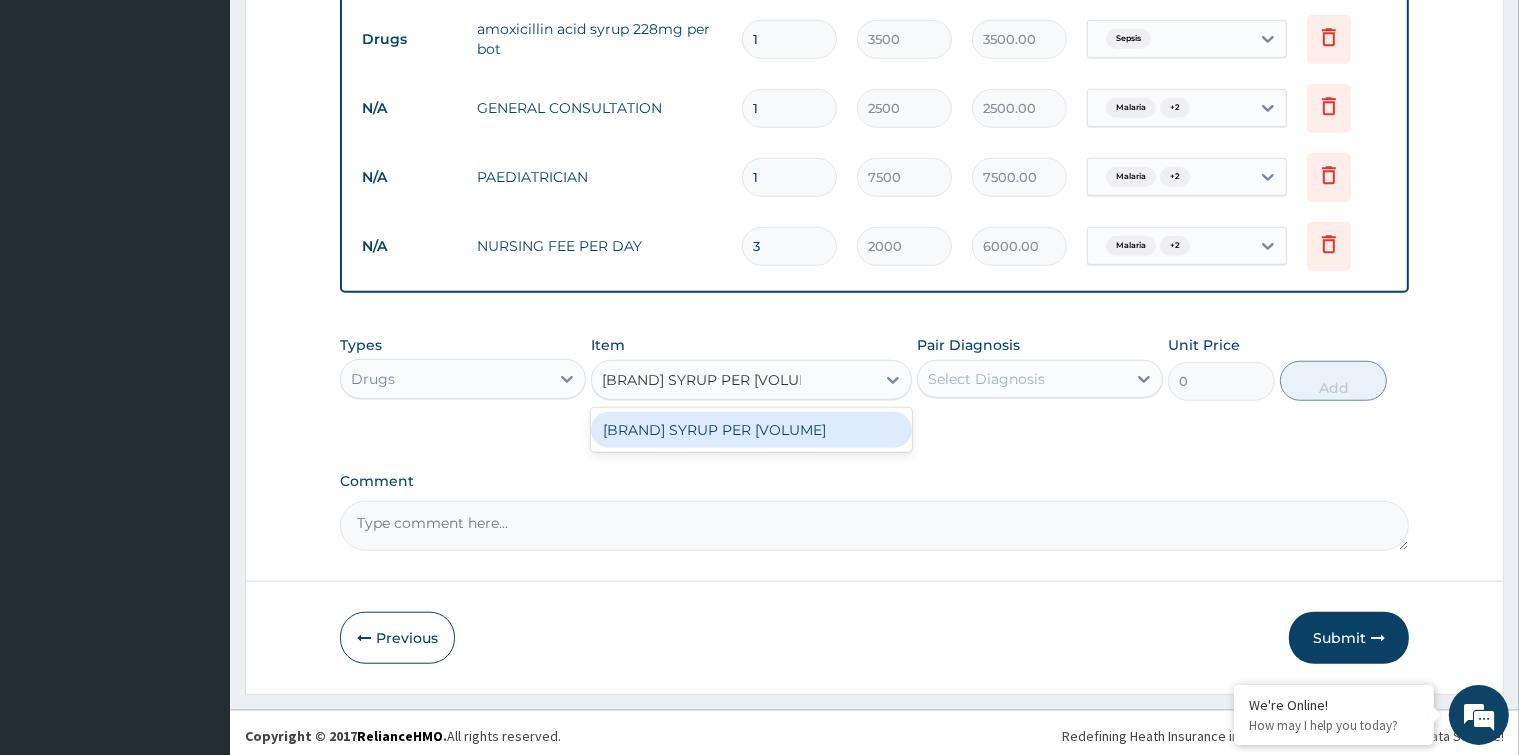 click on "PIRITON SYRUP PER 60mls" at bounding box center [751, 430] 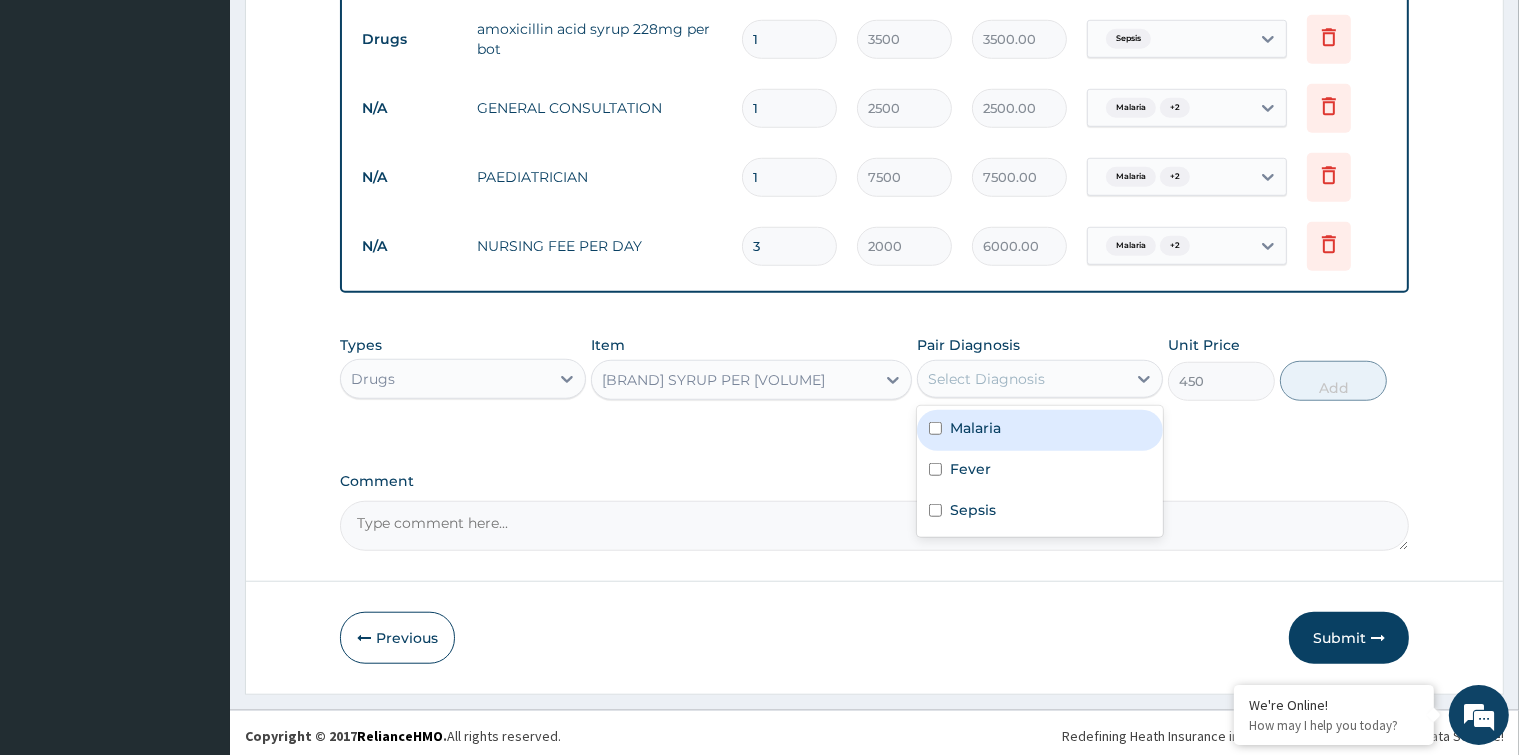 click on "Select Diagnosis" at bounding box center [986, 379] 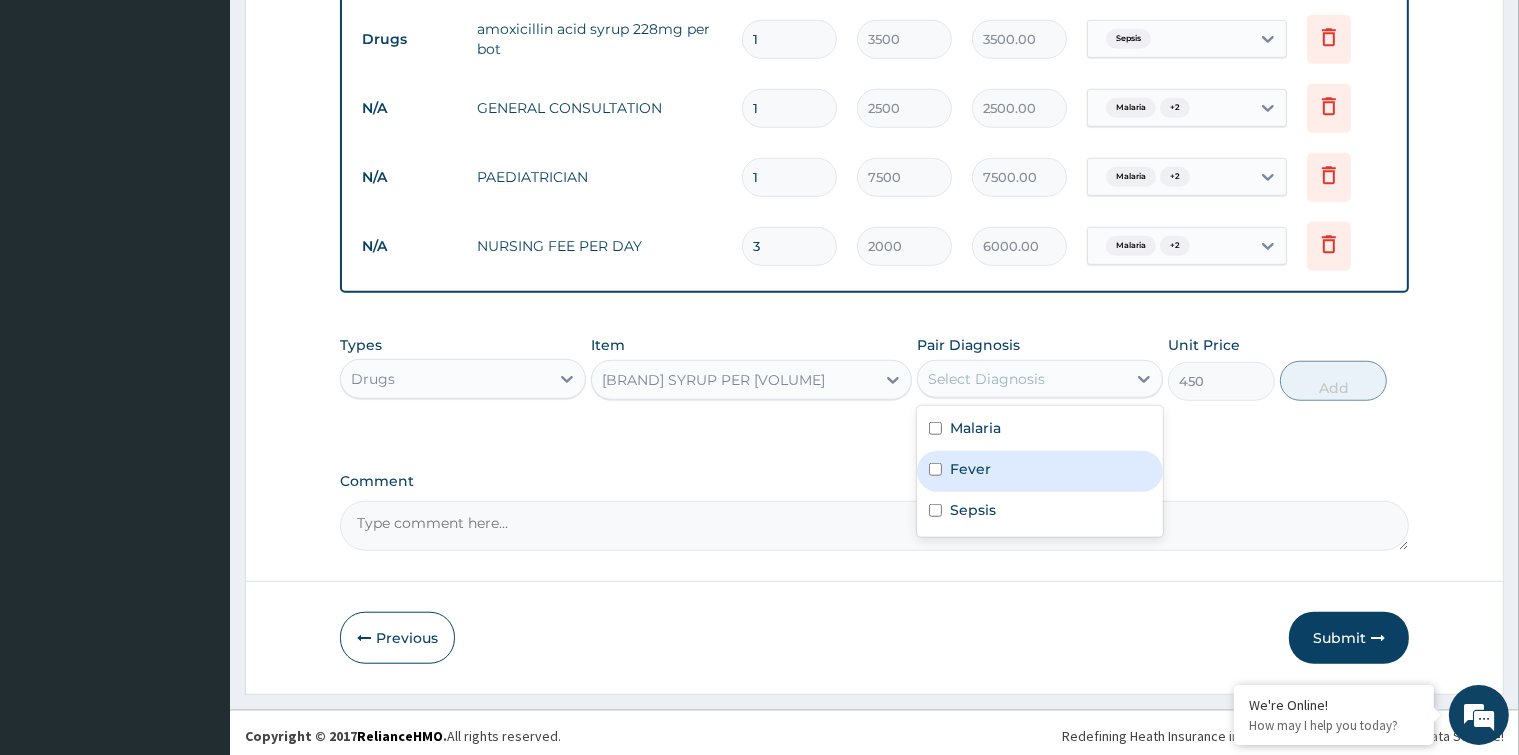 click at bounding box center [935, 469] 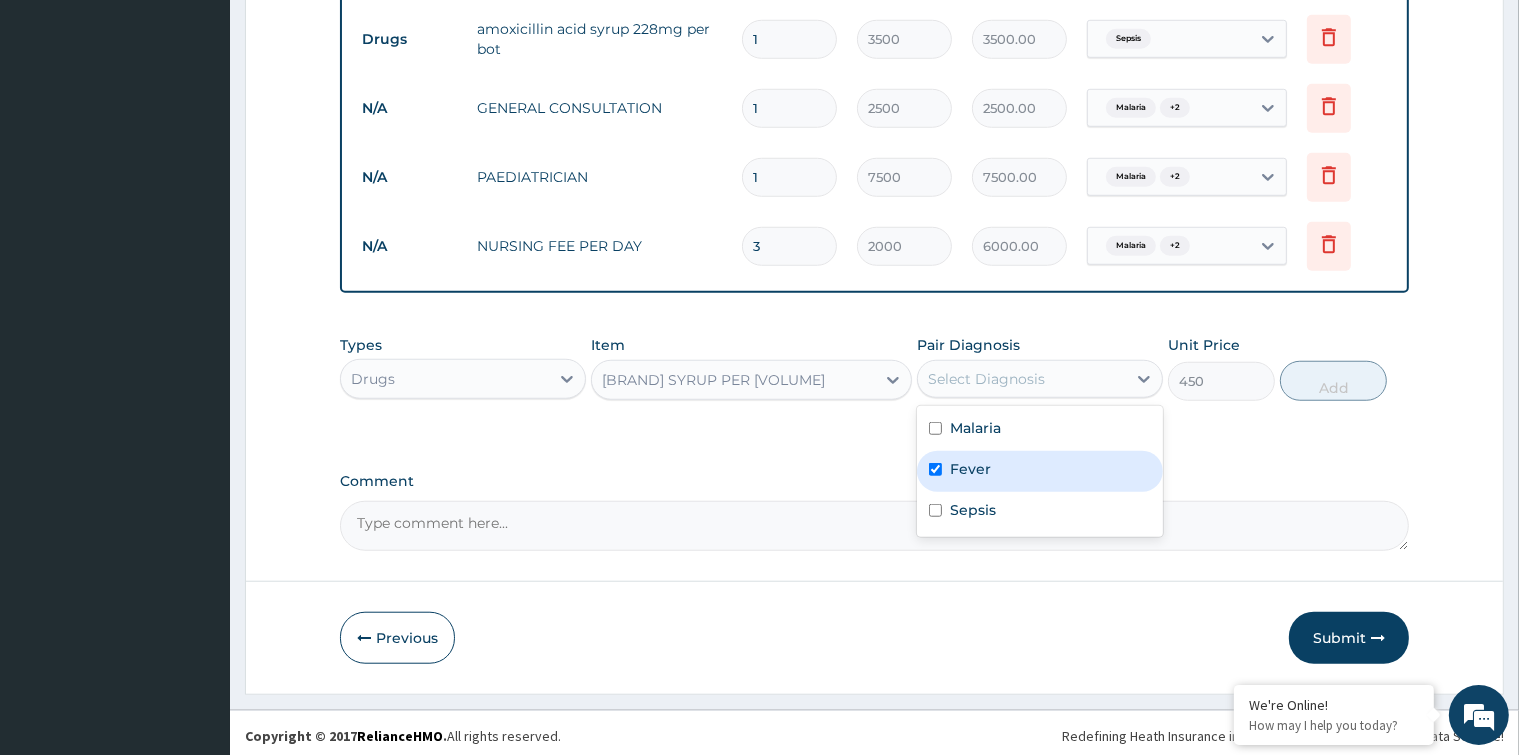 checkbox on "true" 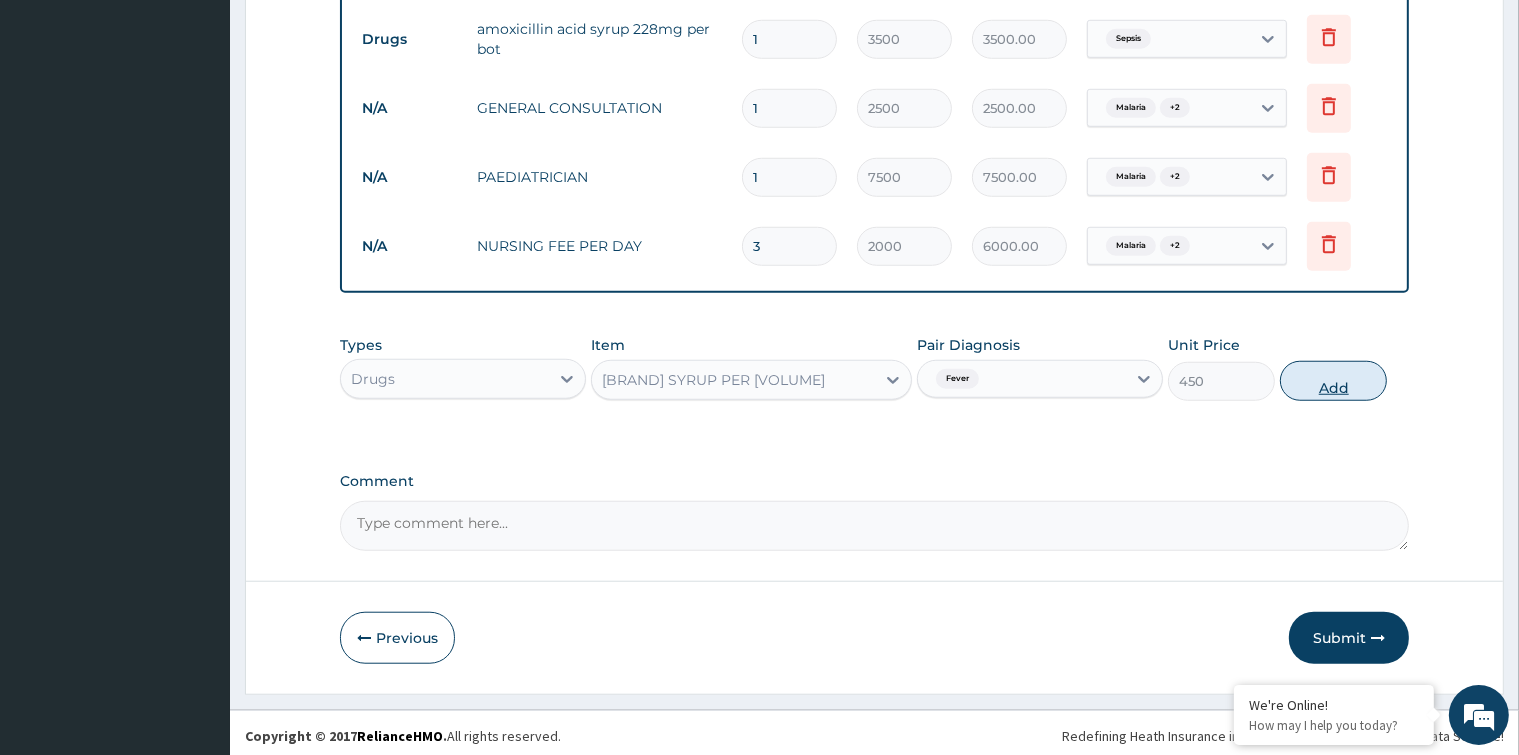 click on "Add" at bounding box center [1333, 381] 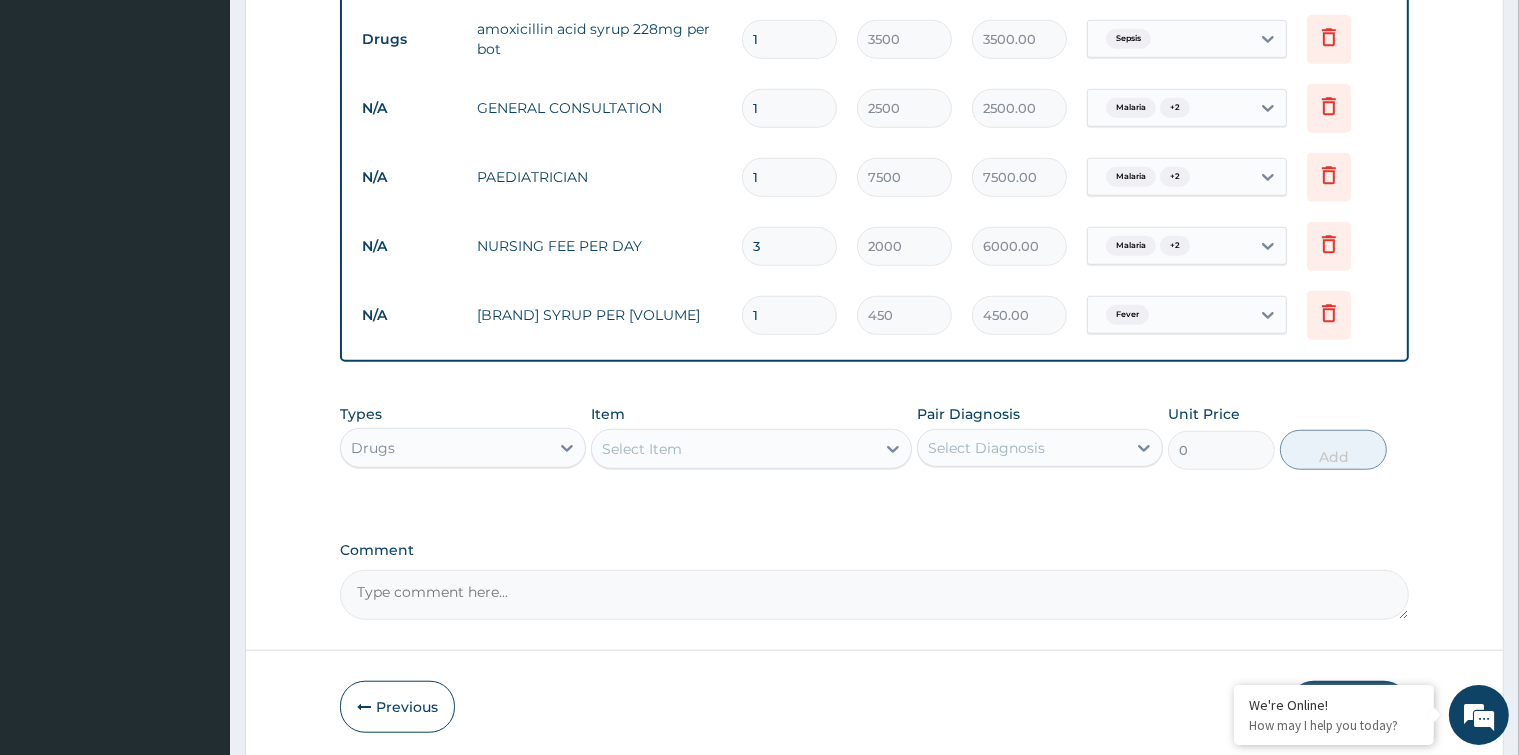 click on "Select Item" at bounding box center (733, 449) 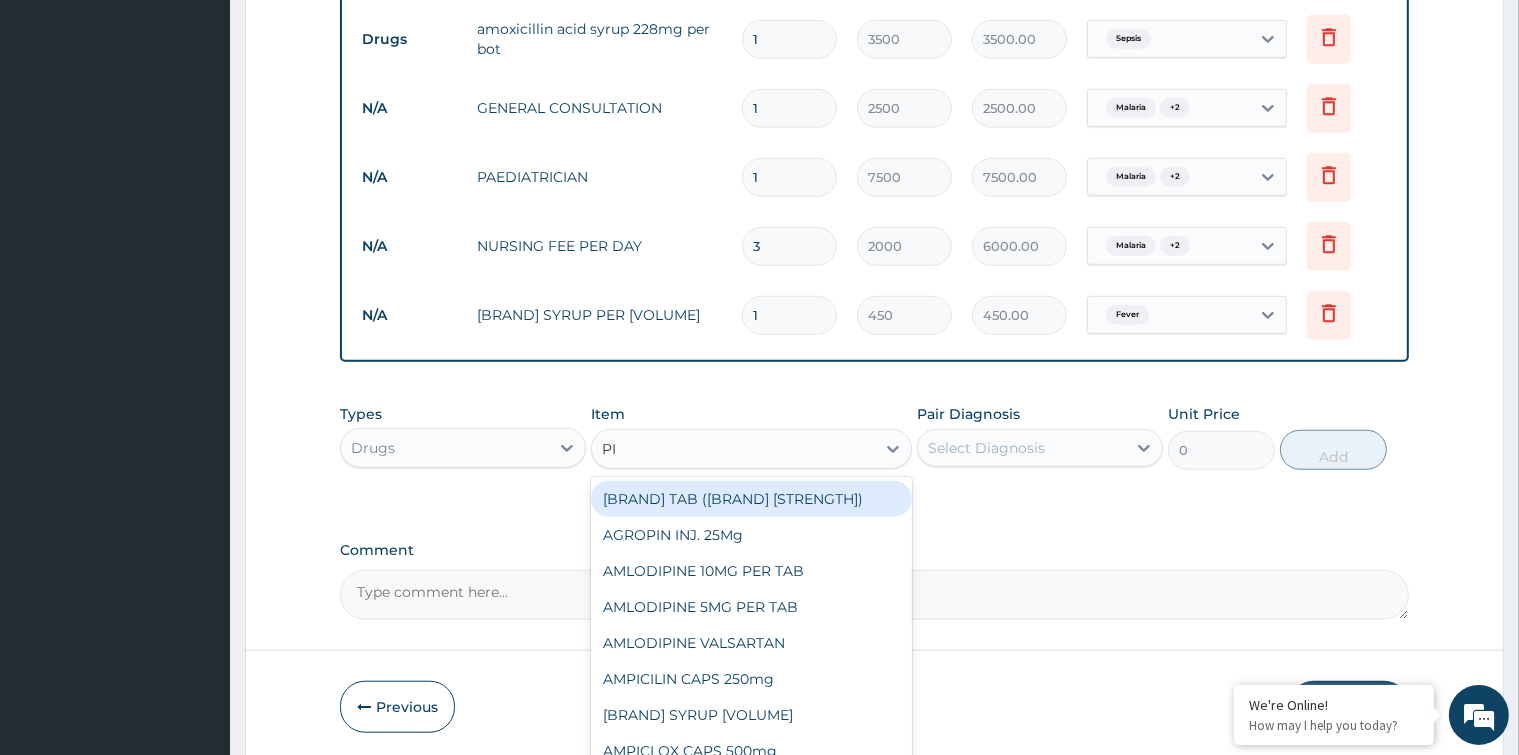type on "PIR" 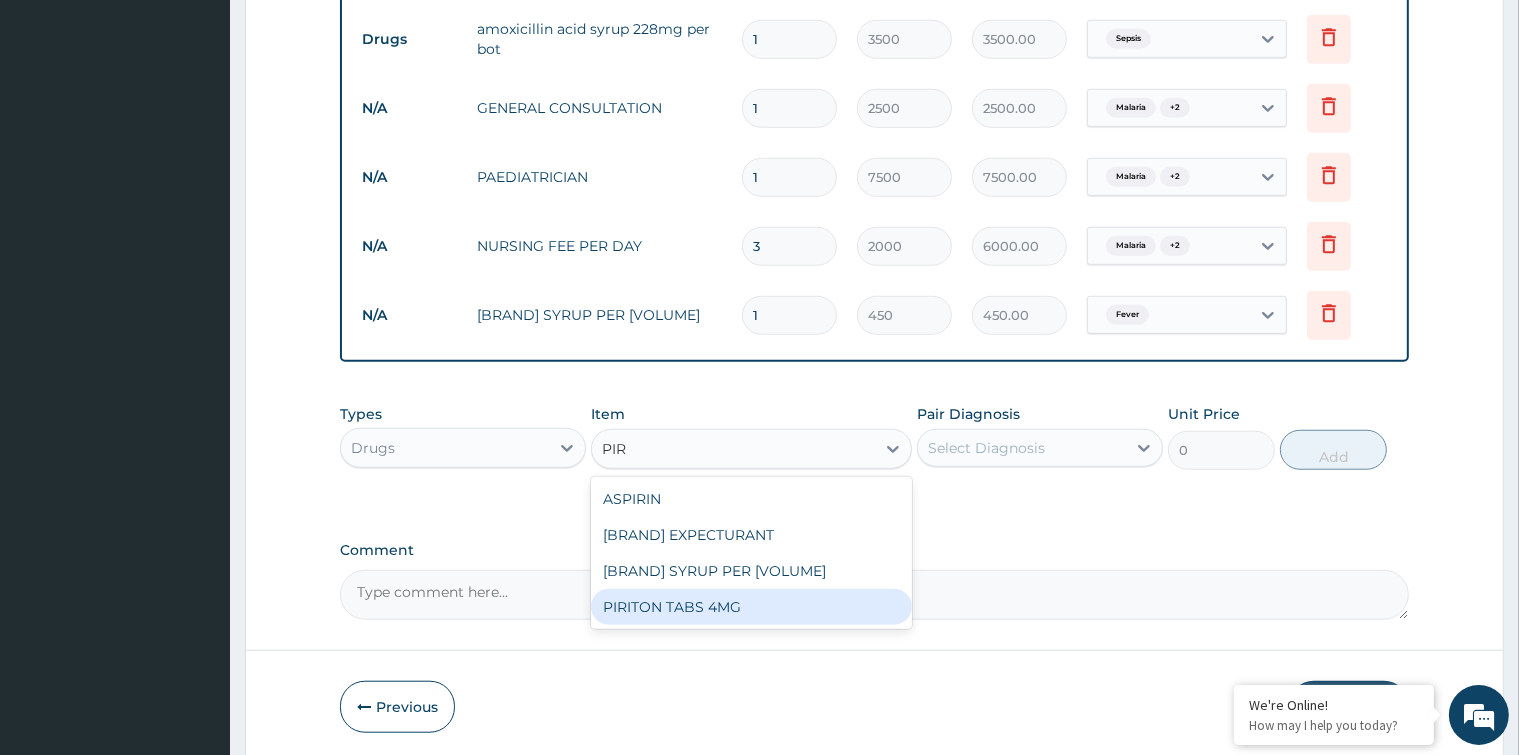 click on "PIRITON TABS 4MG" at bounding box center (751, 607) 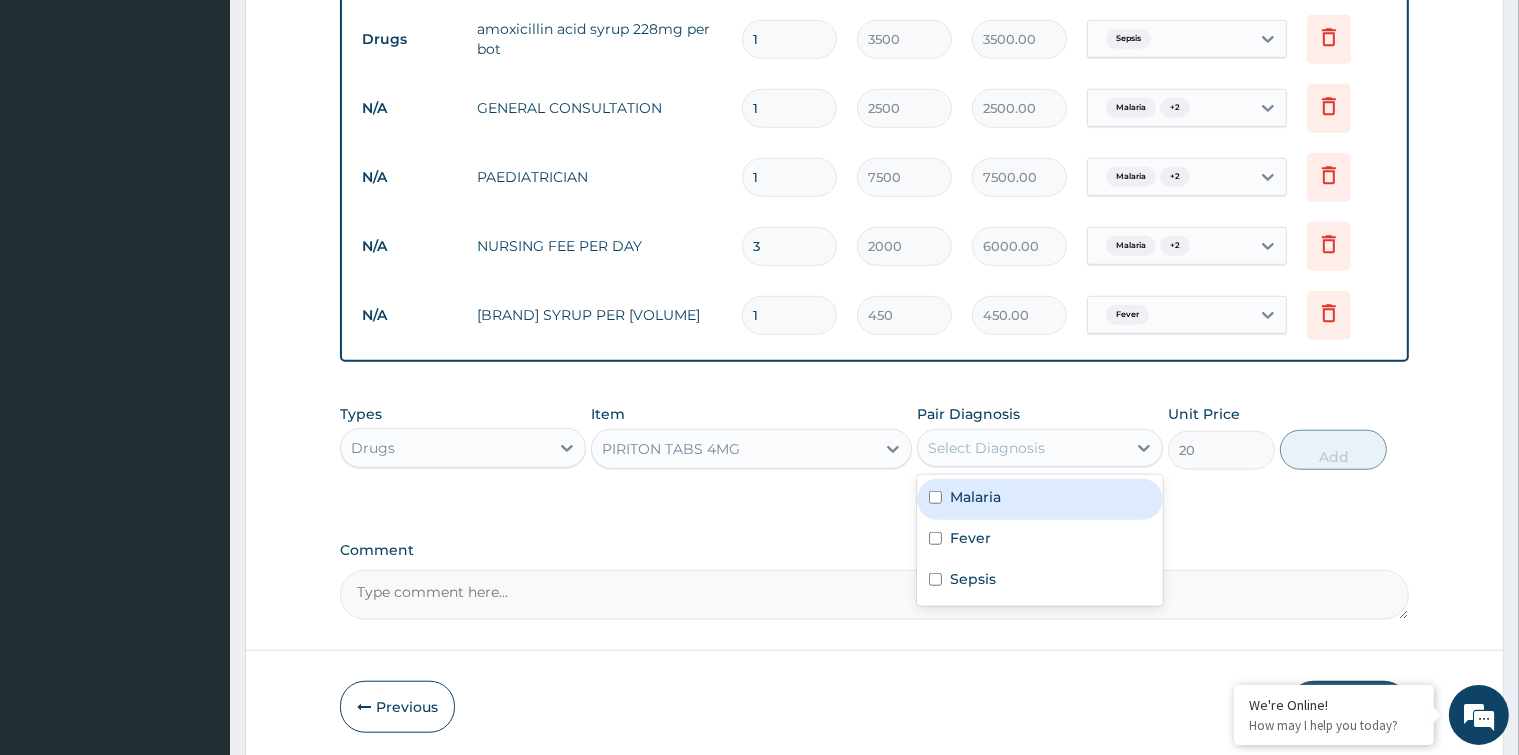 click on "Select Diagnosis" at bounding box center (986, 448) 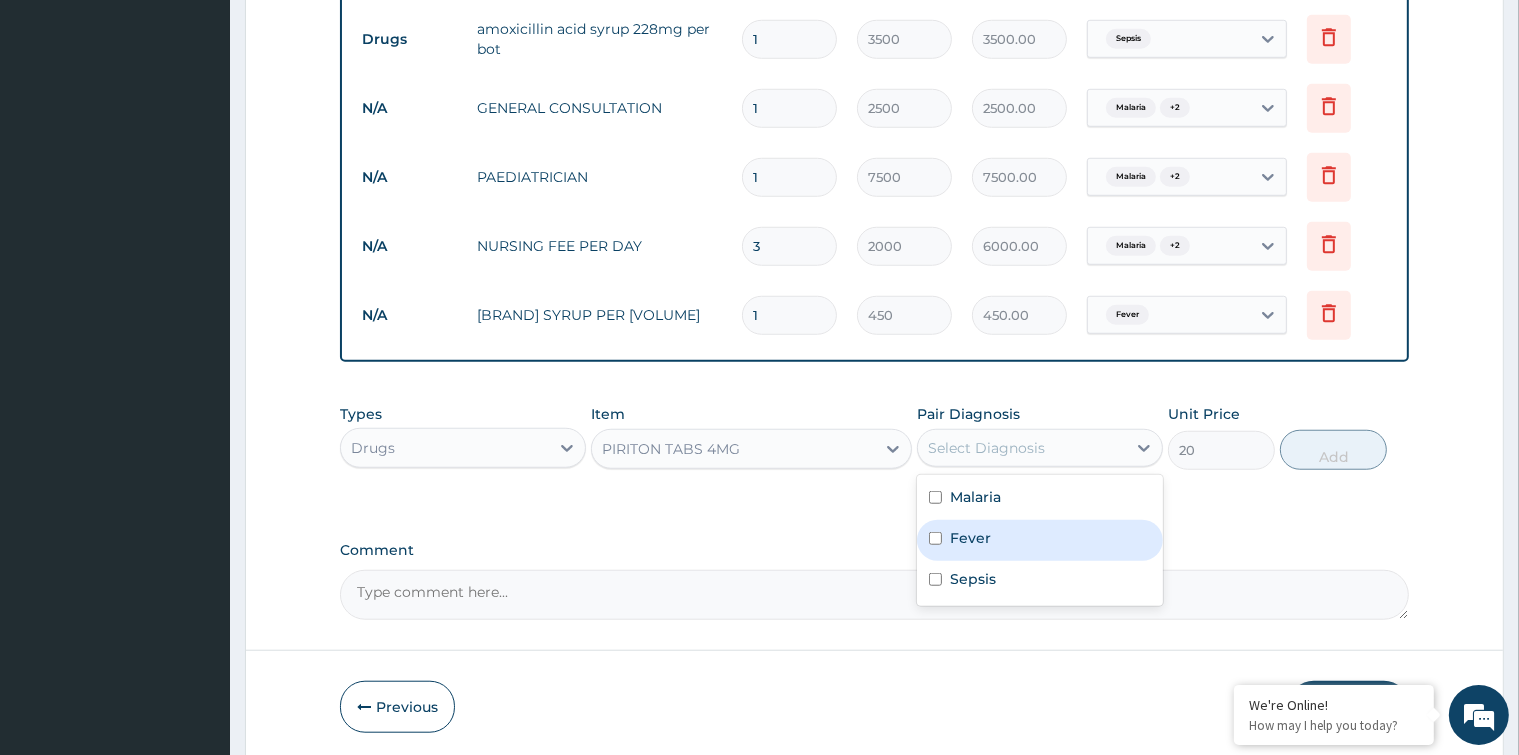 click at bounding box center (935, 538) 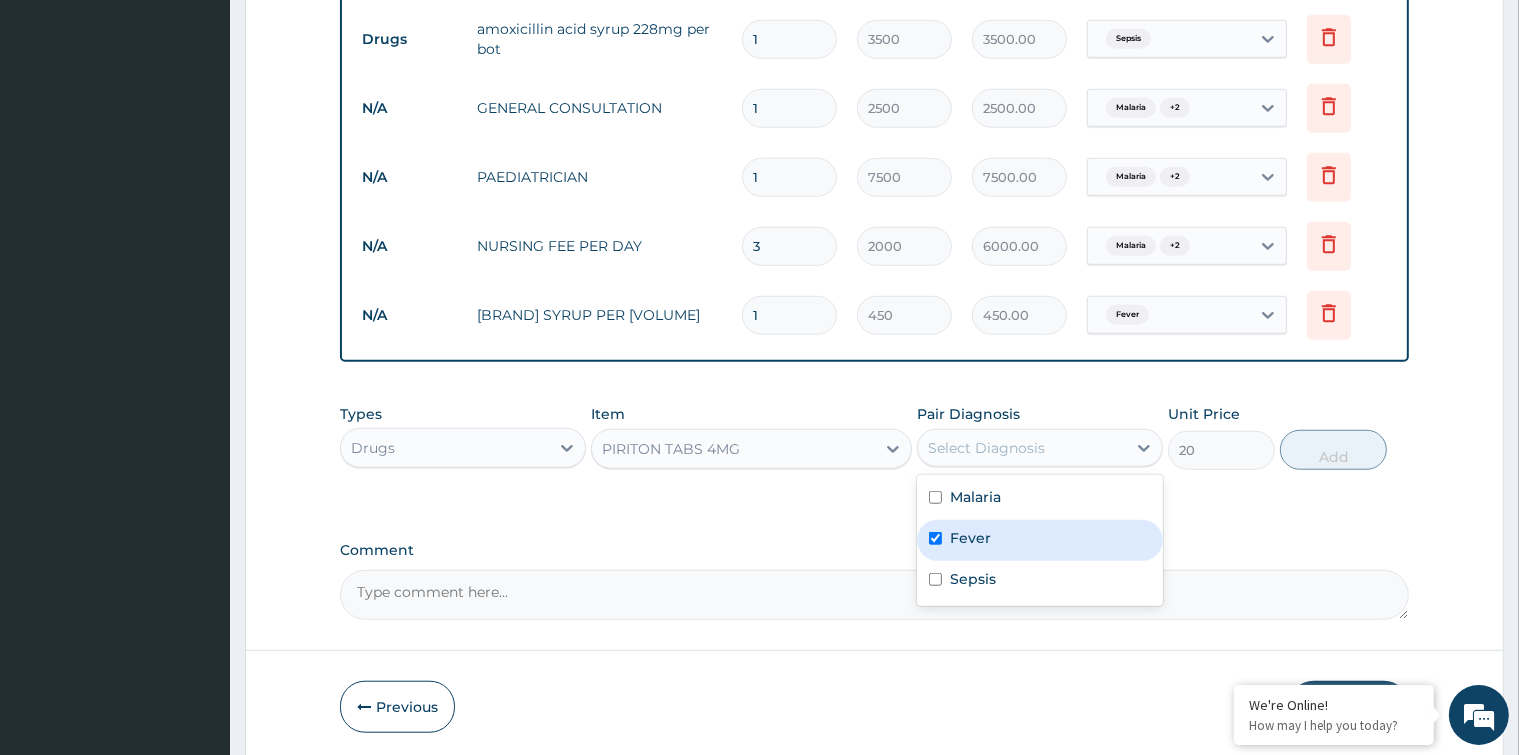 checkbox on "true" 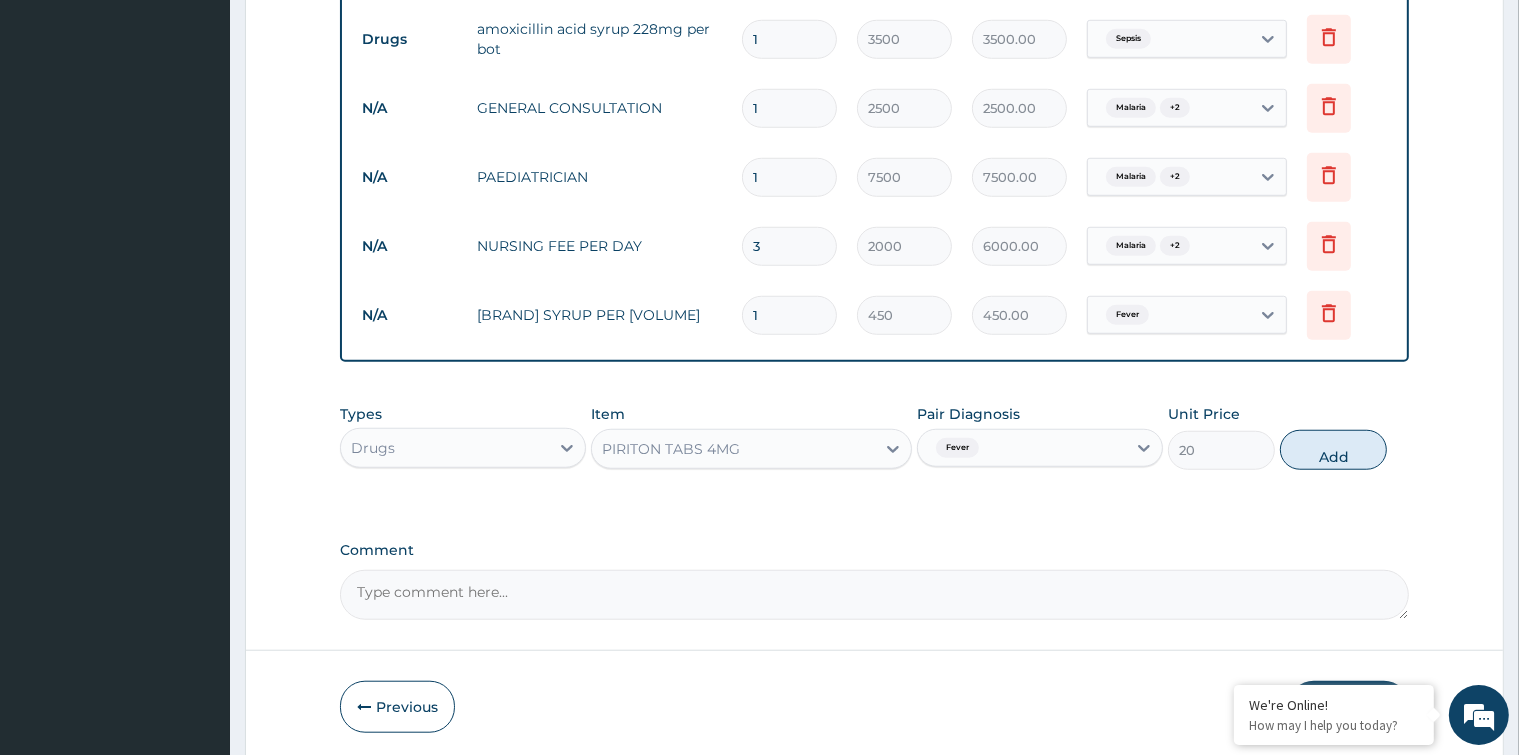 click on "Add" at bounding box center [1333, 450] 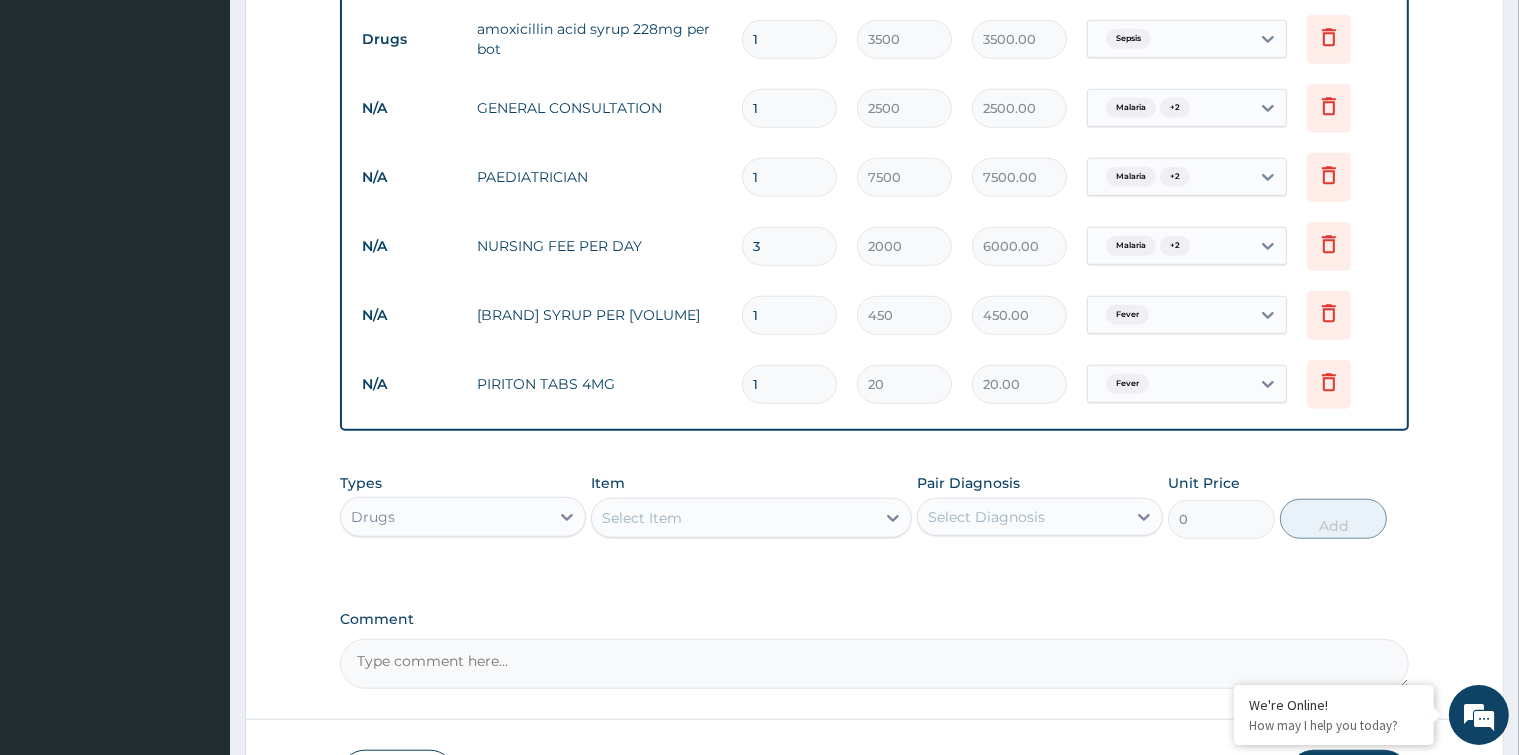 type 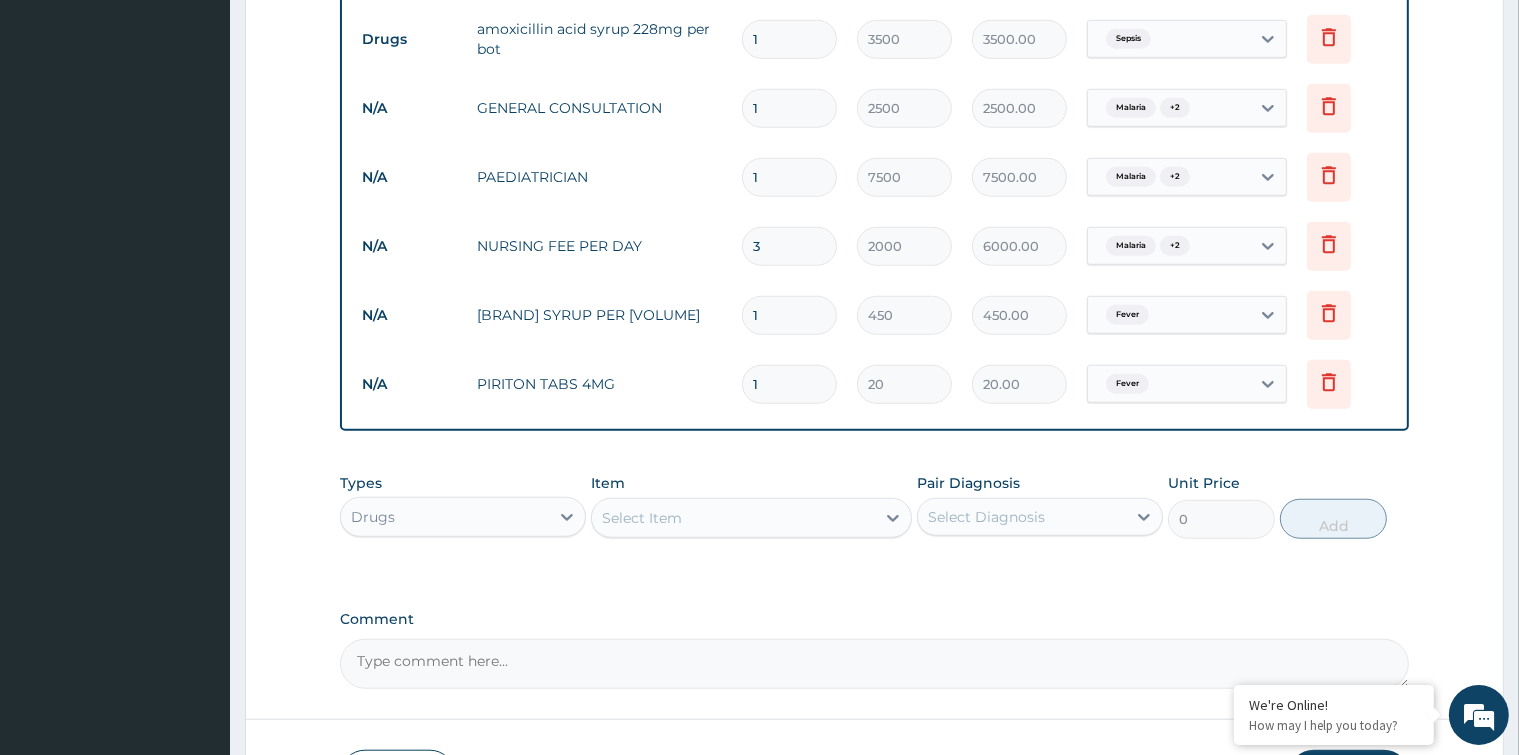 type on "0.00" 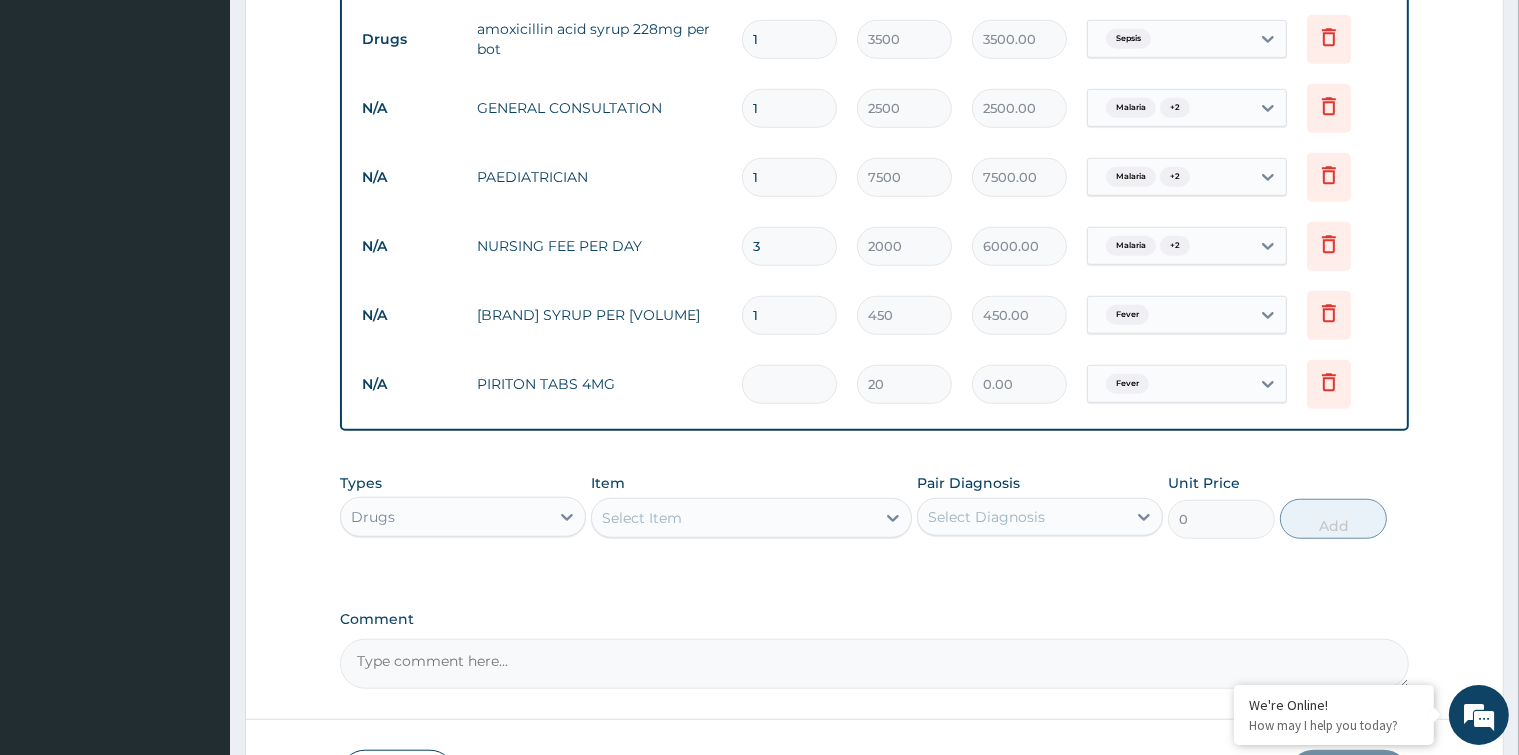 type on "4" 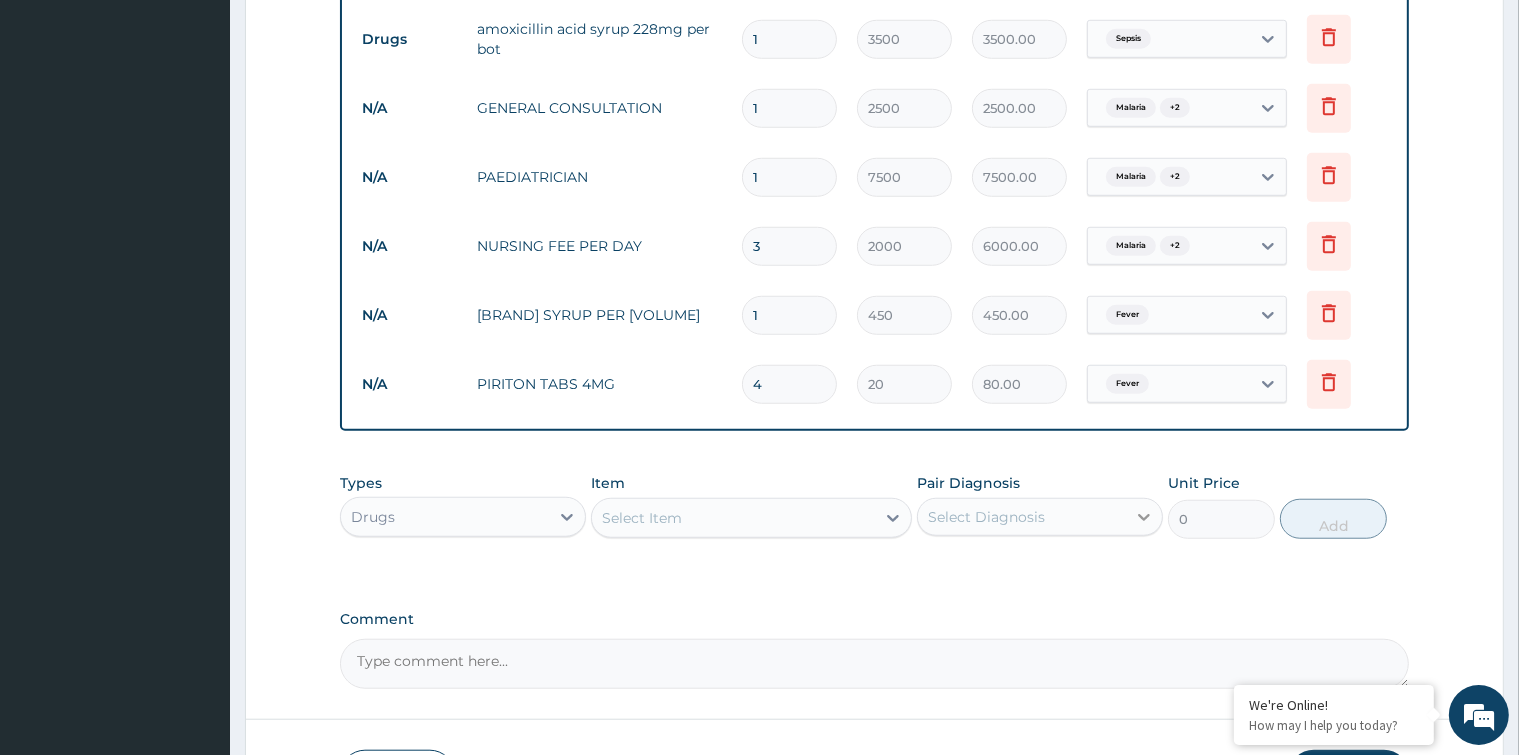 type 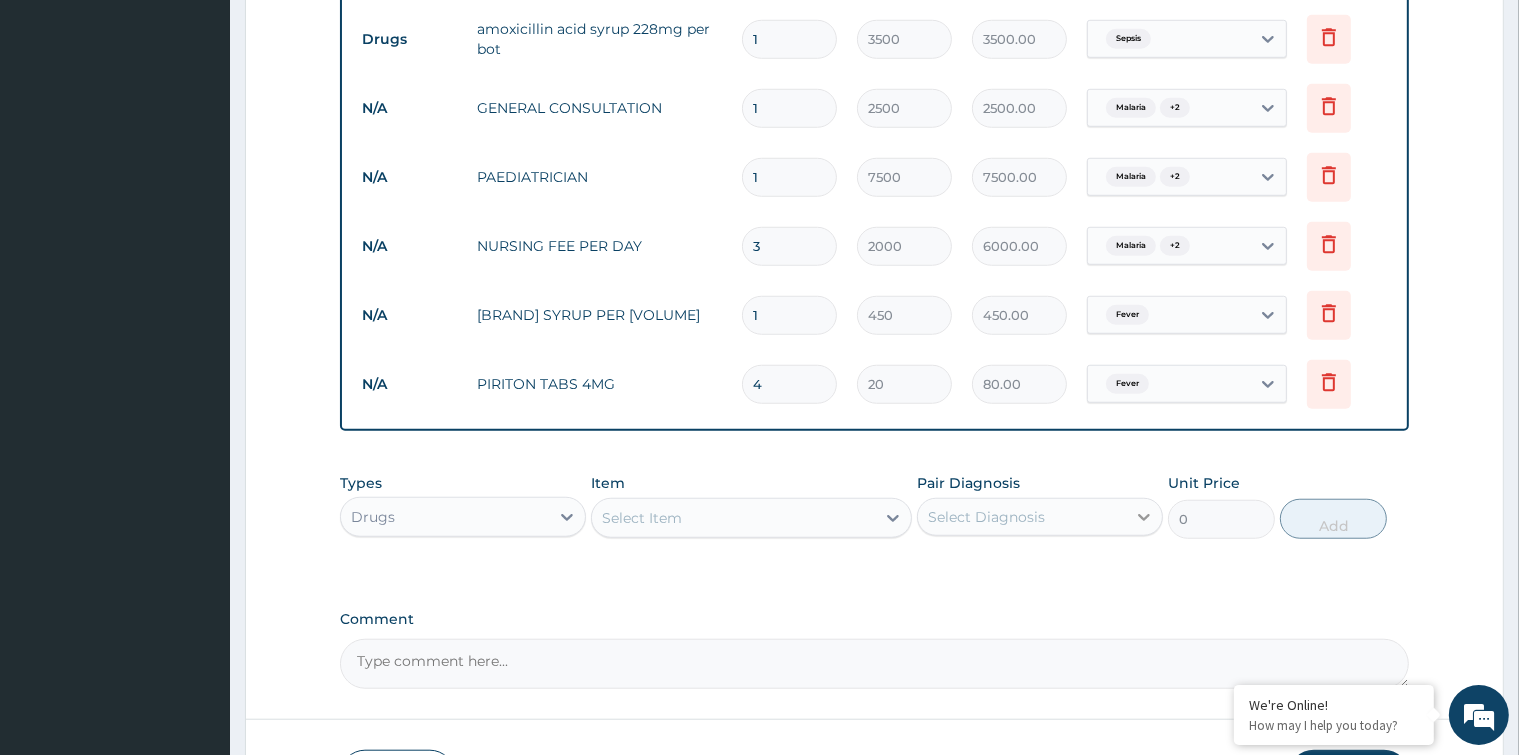 type on "0.00" 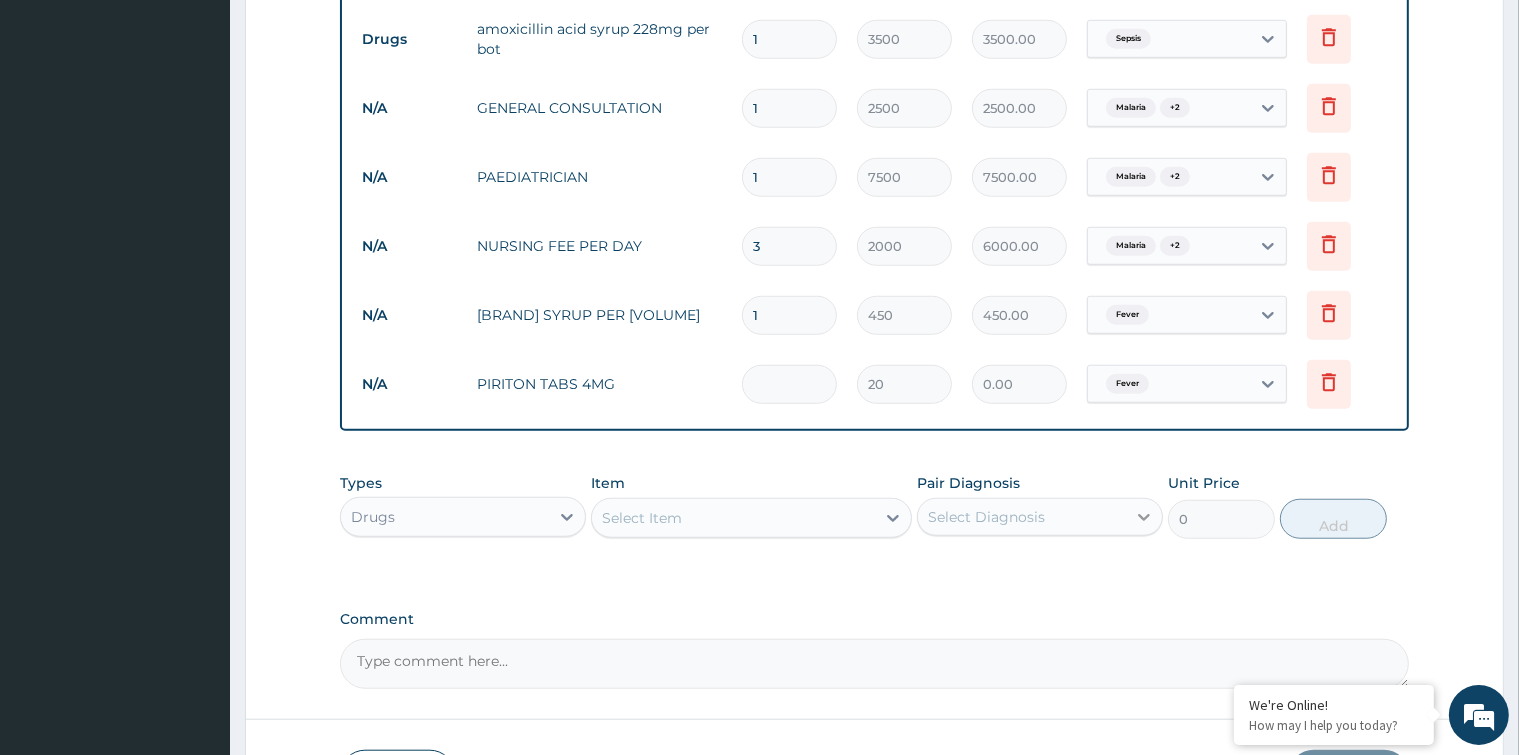 type on "5" 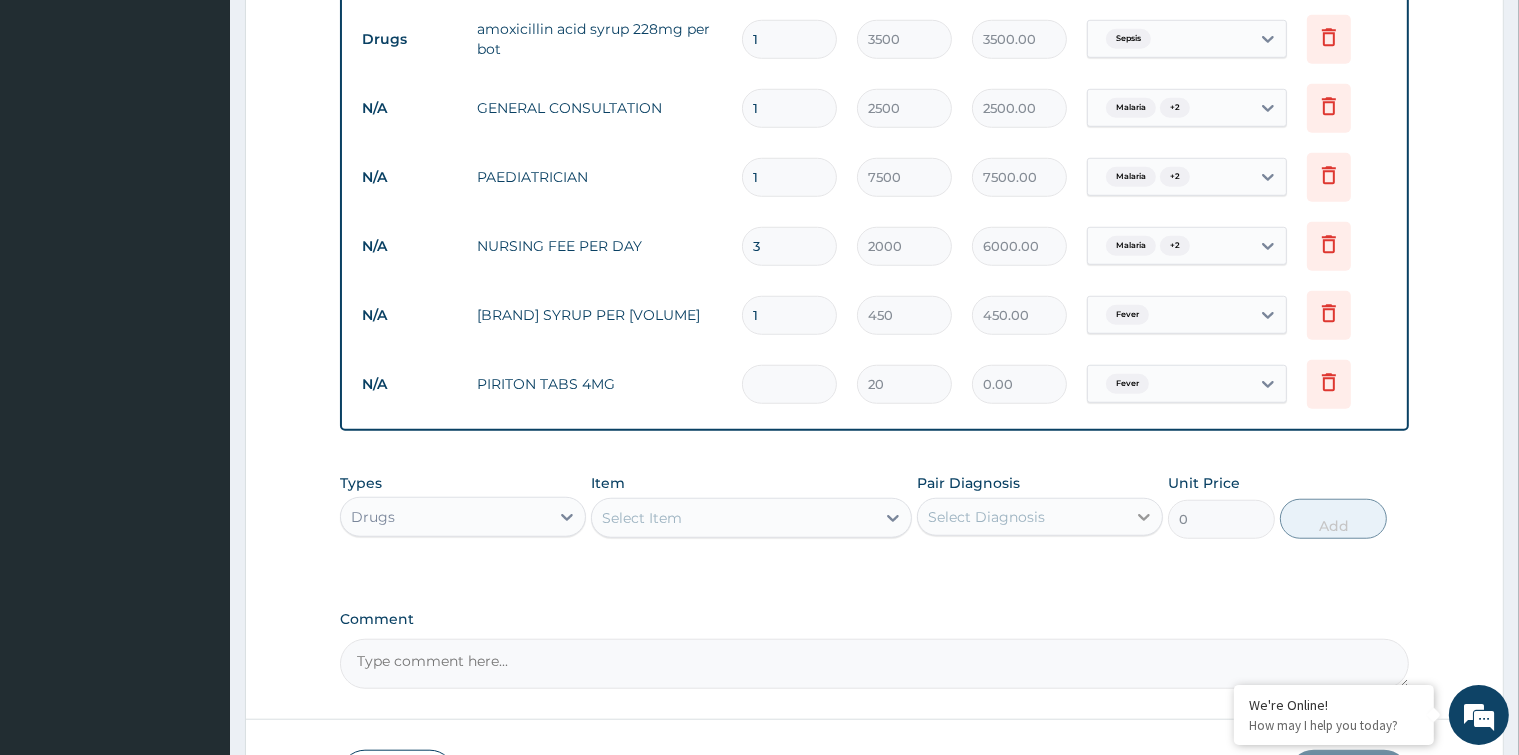 type on "100.00" 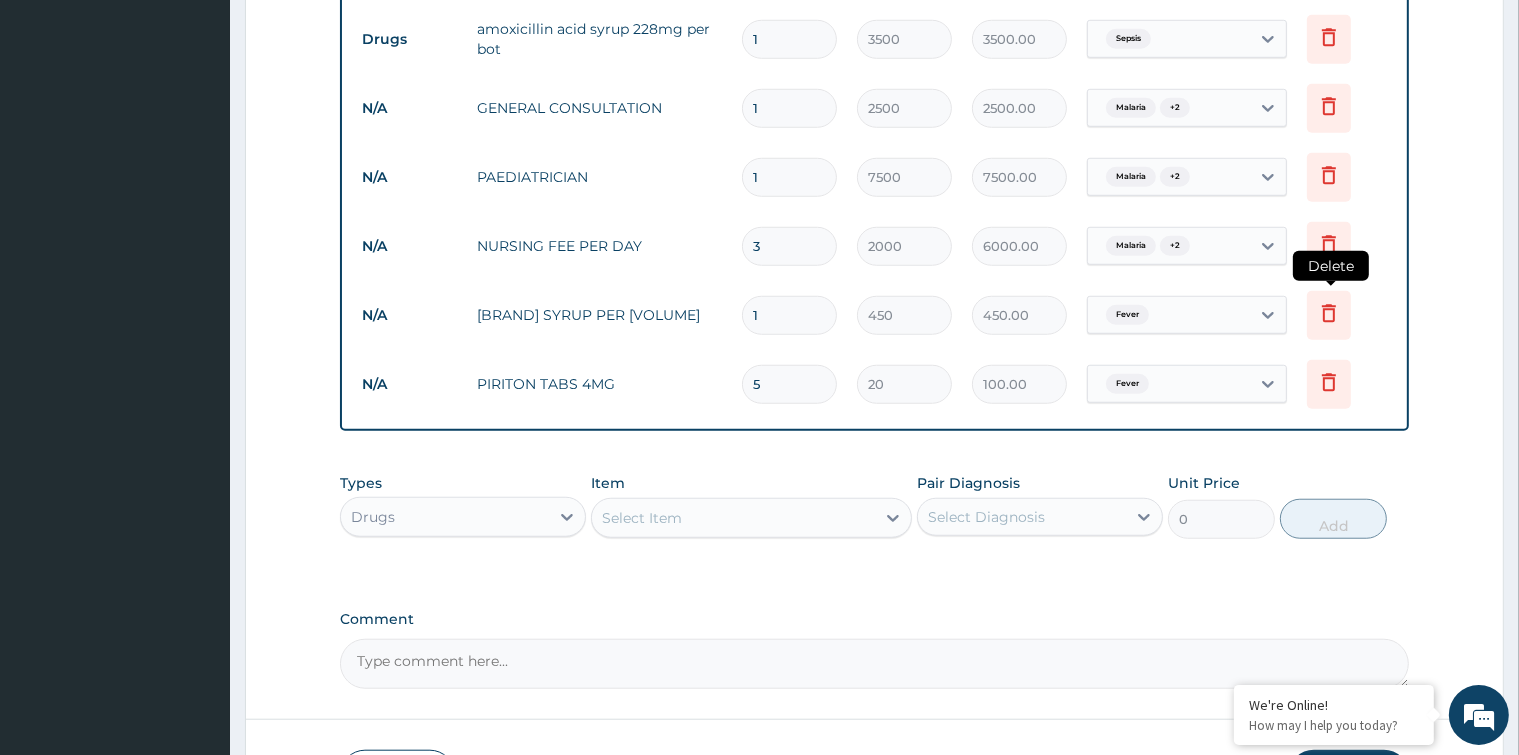 type on "5" 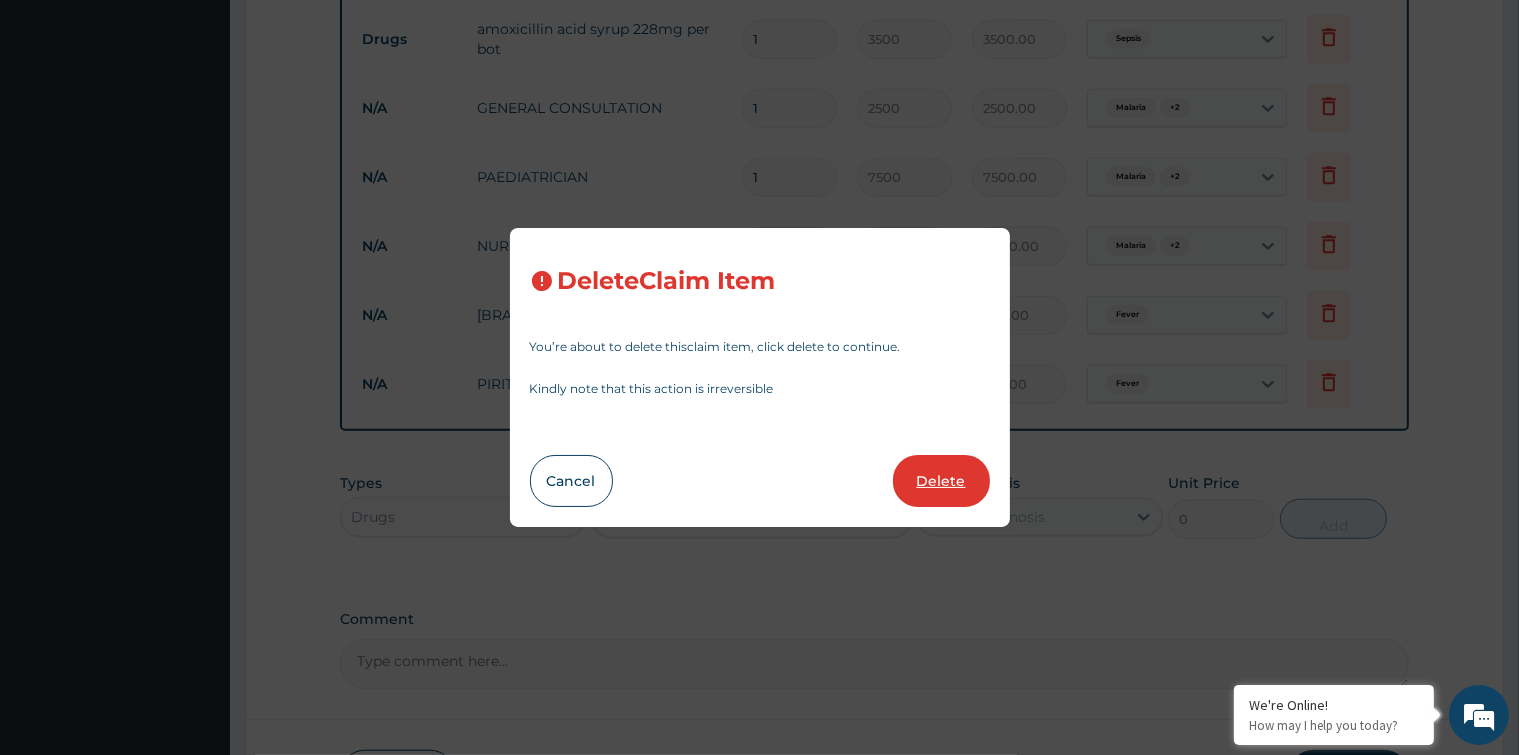 click on "Delete" at bounding box center (941, 481) 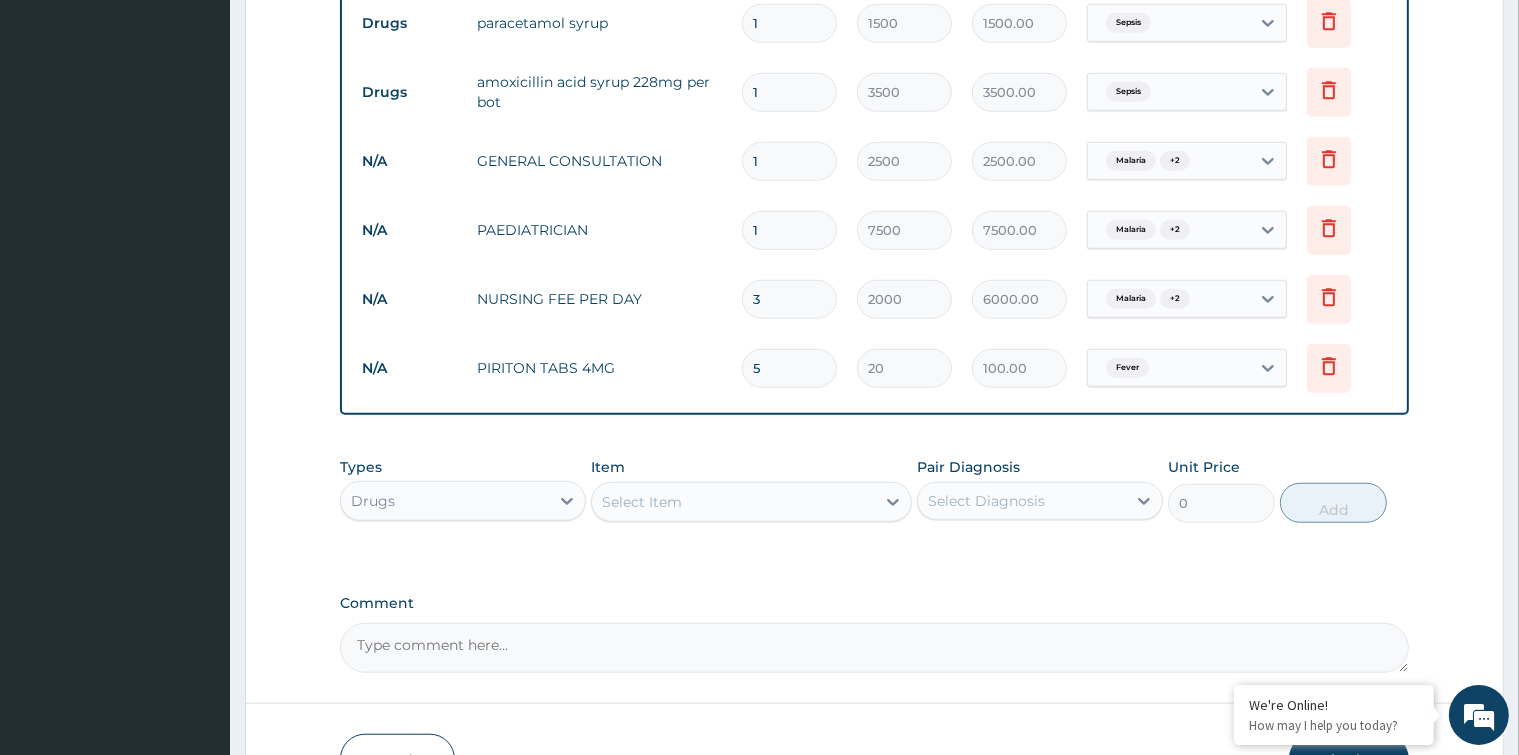 scroll, scrollTop: 1452, scrollLeft: 0, axis: vertical 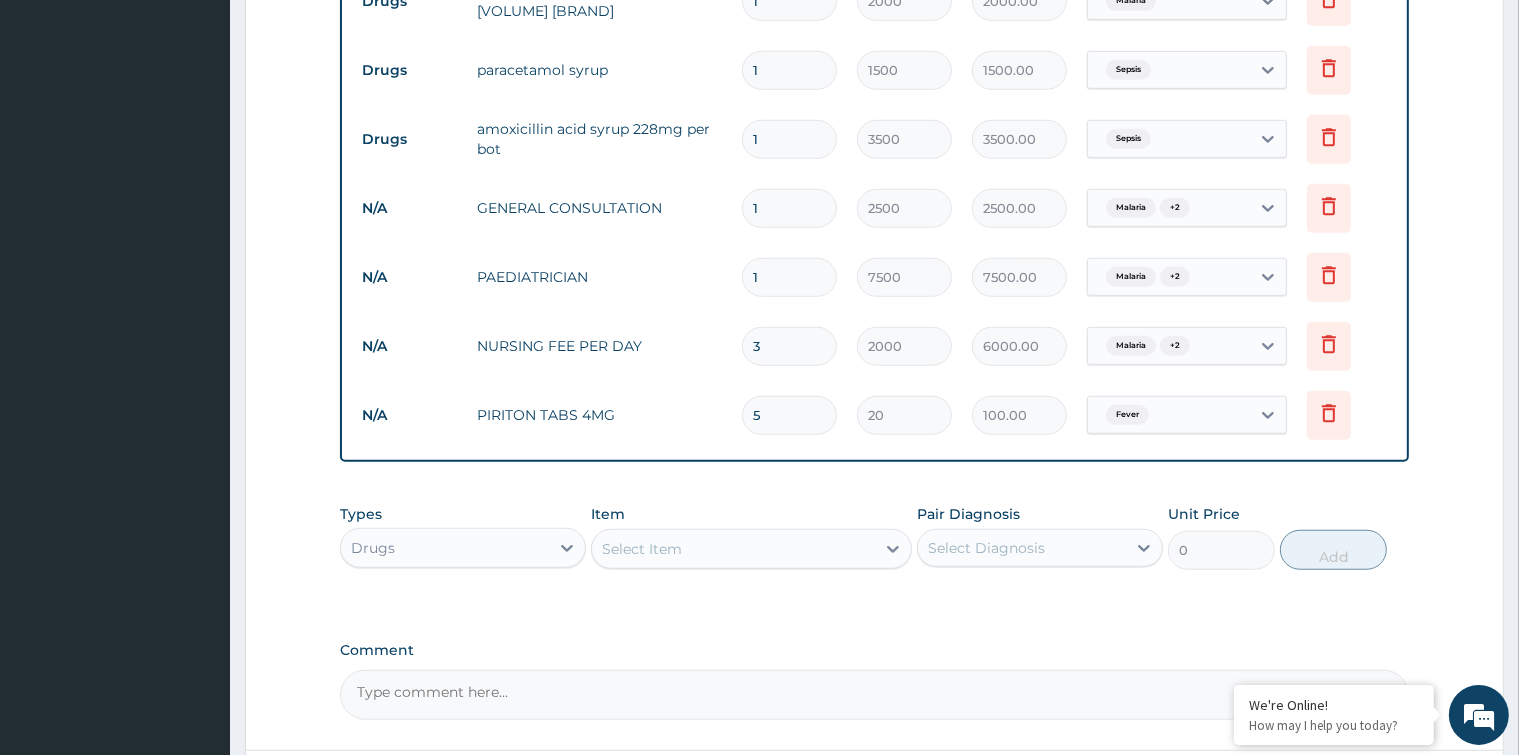 click on "3" at bounding box center (789, 346) 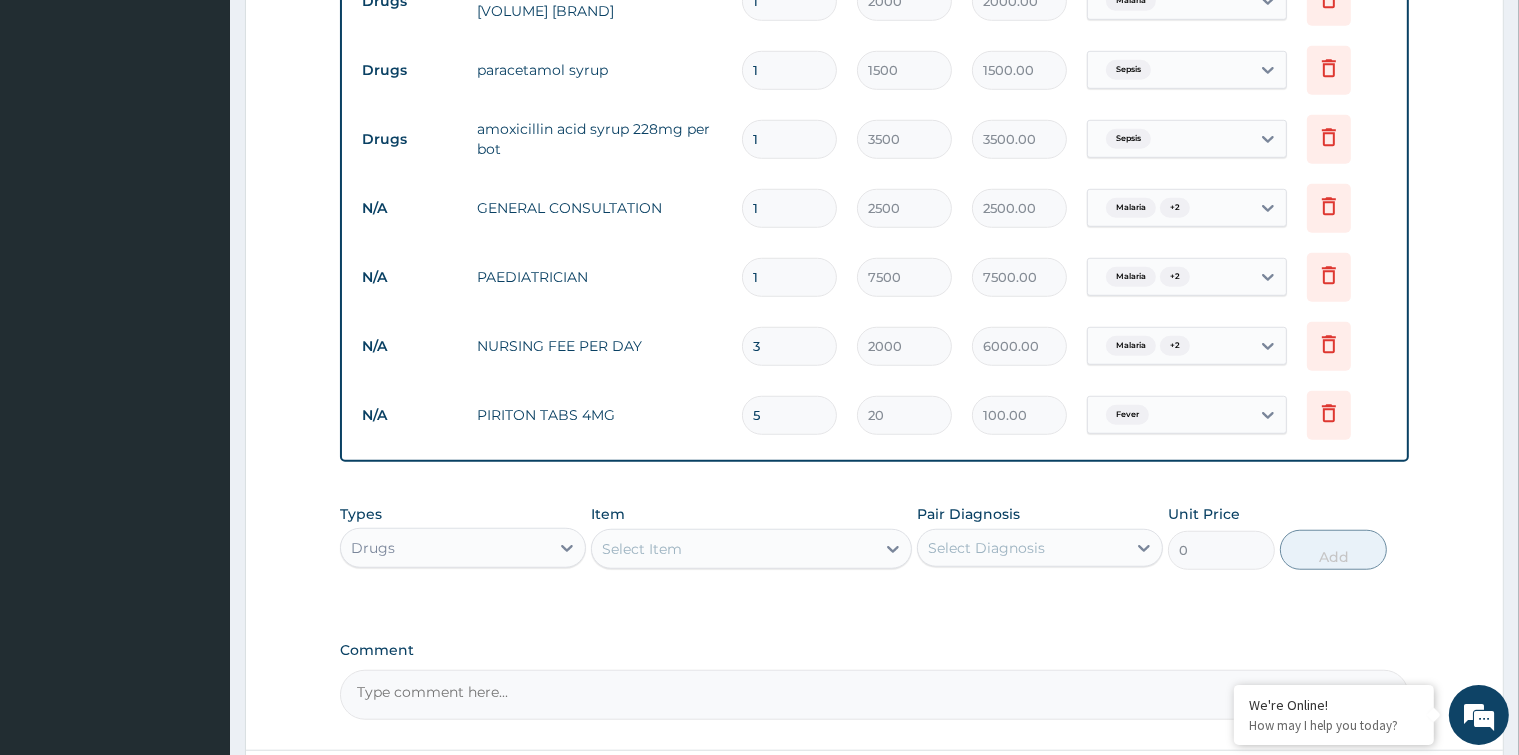 type 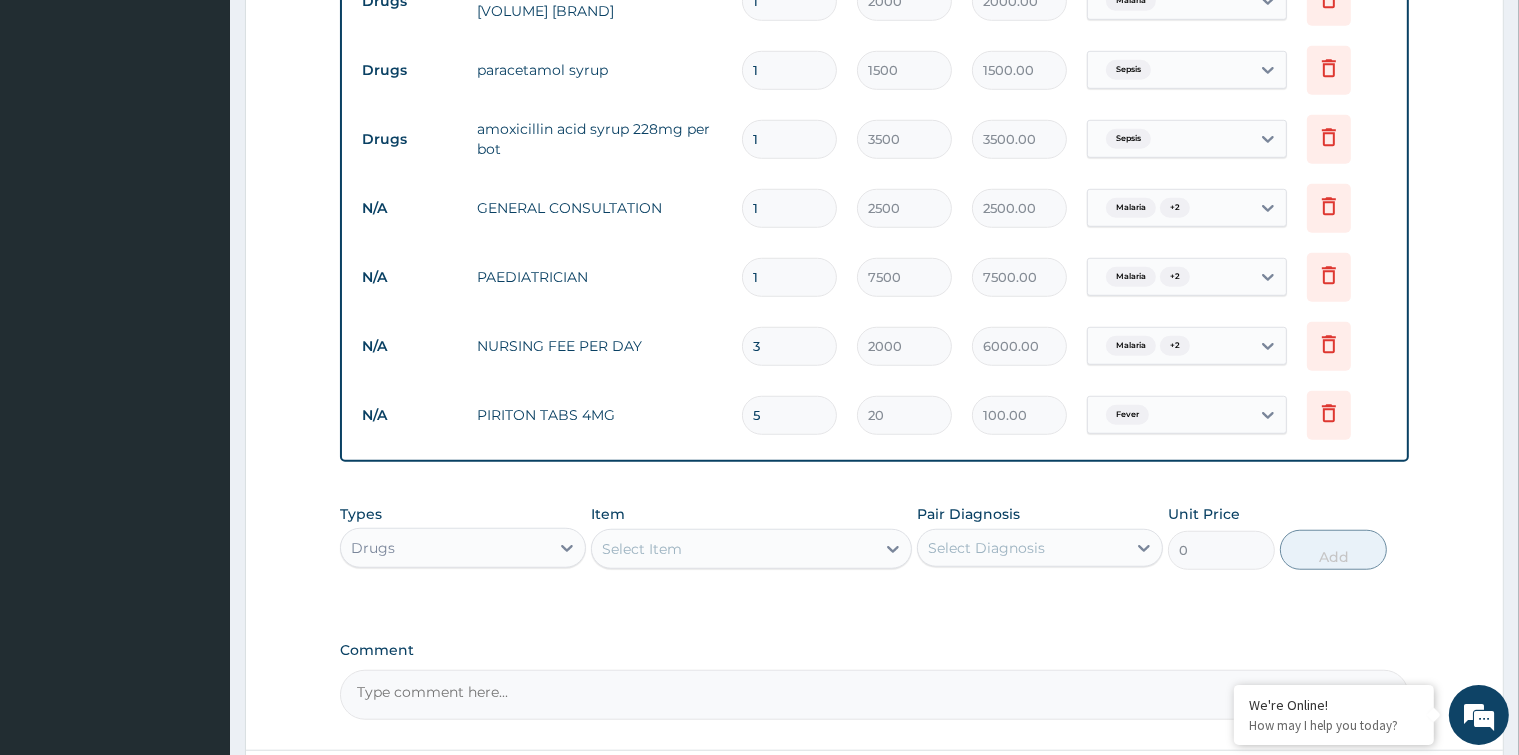 type on "0.00" 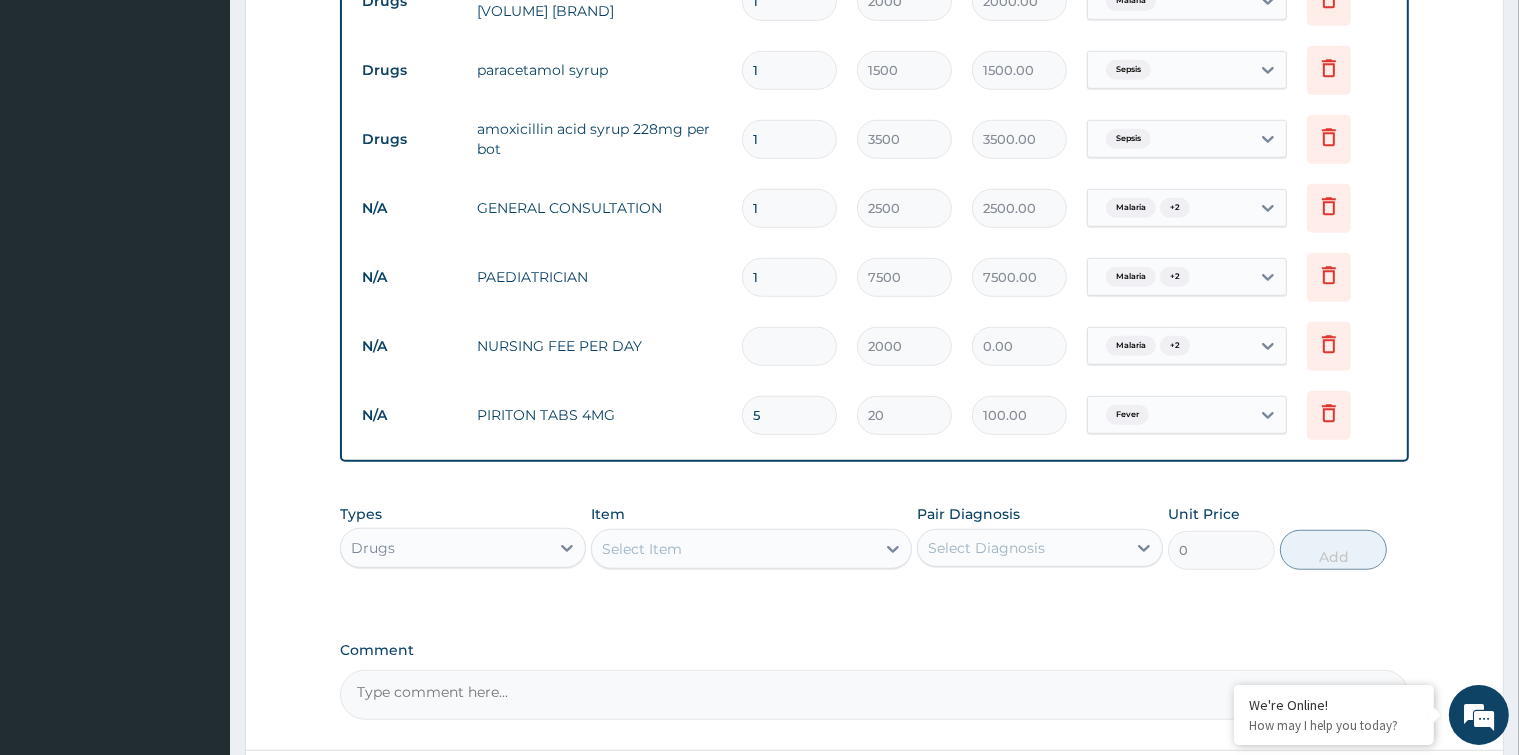 type on "2" 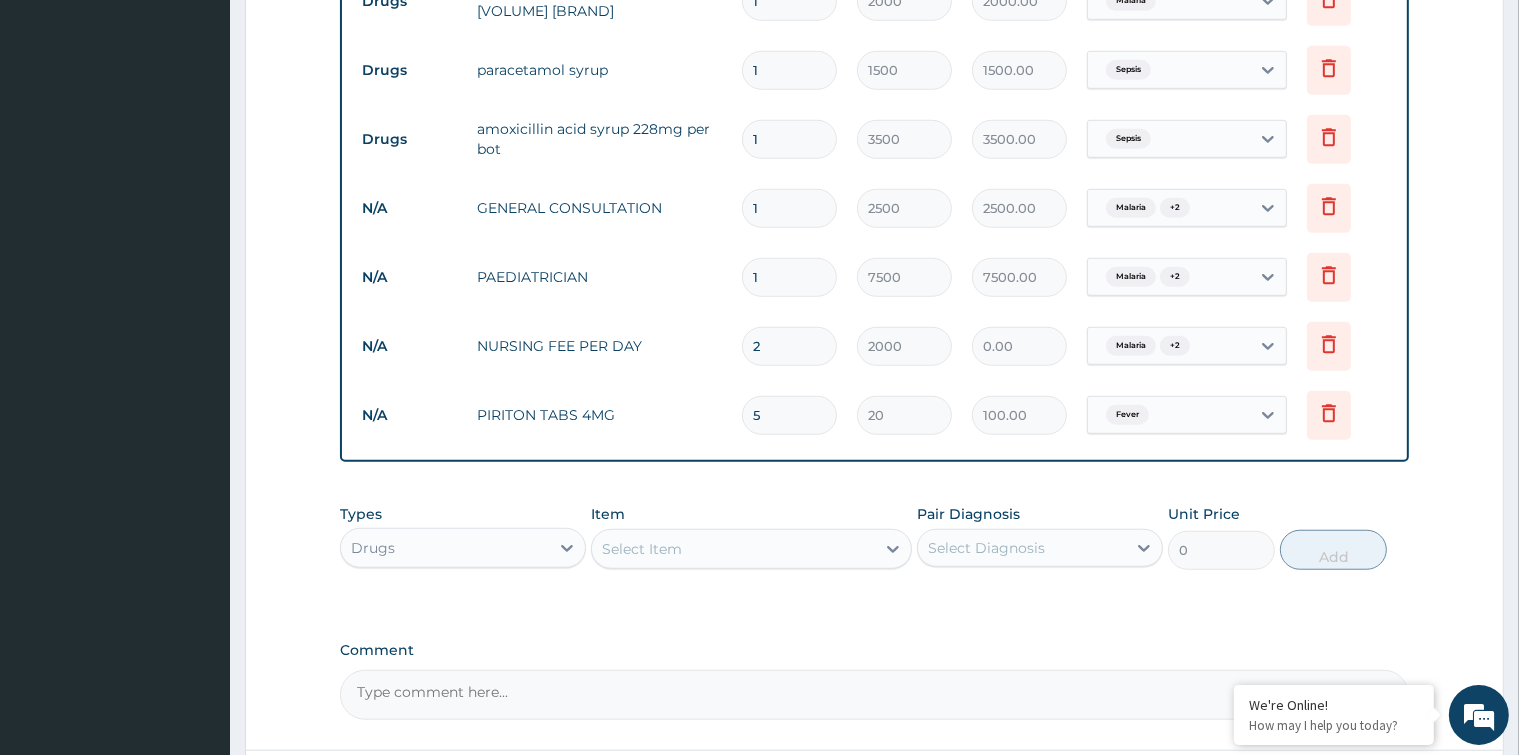 type on "4000.00" 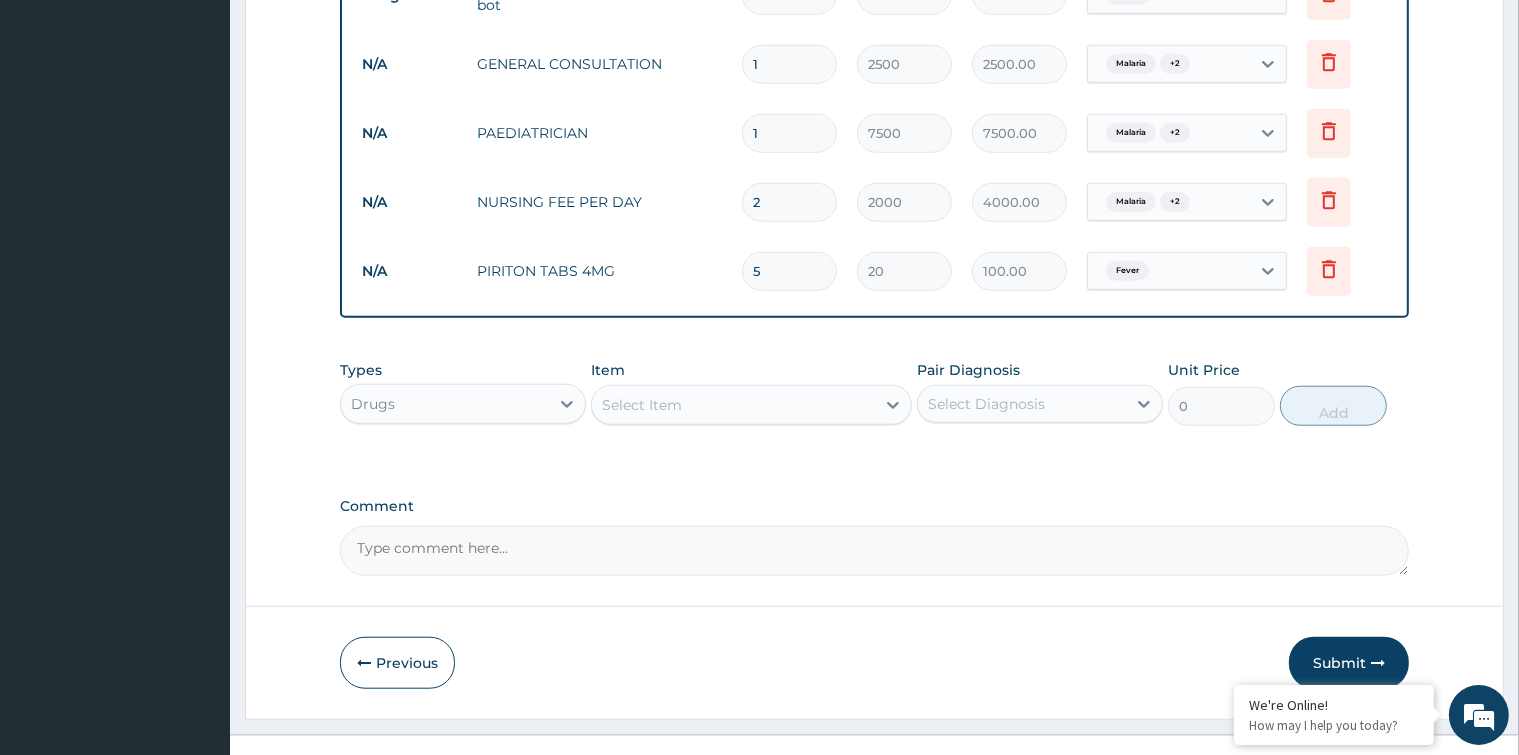 scroll, scrollTop: 1620, scrollLeft: 0, axis: vertical 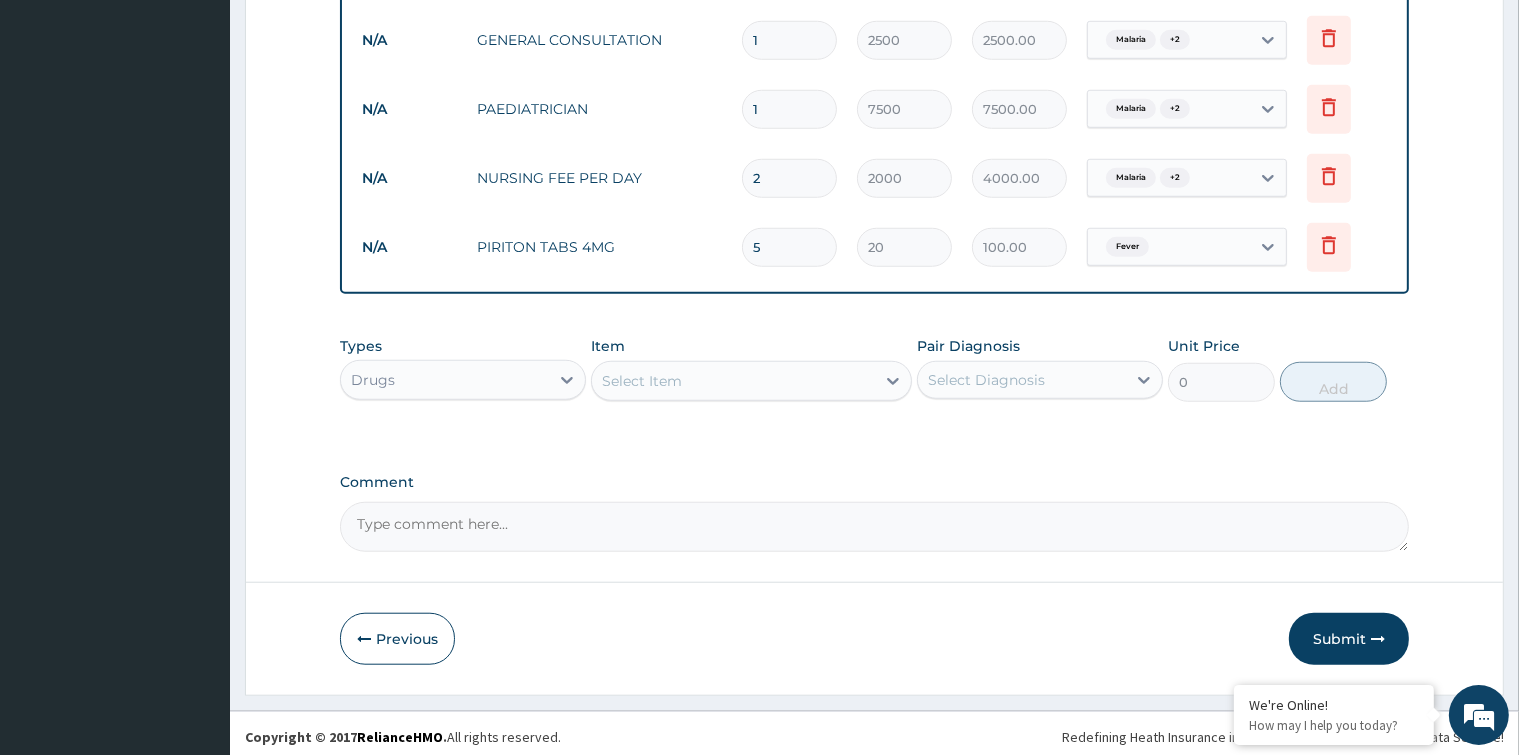 type on "2" 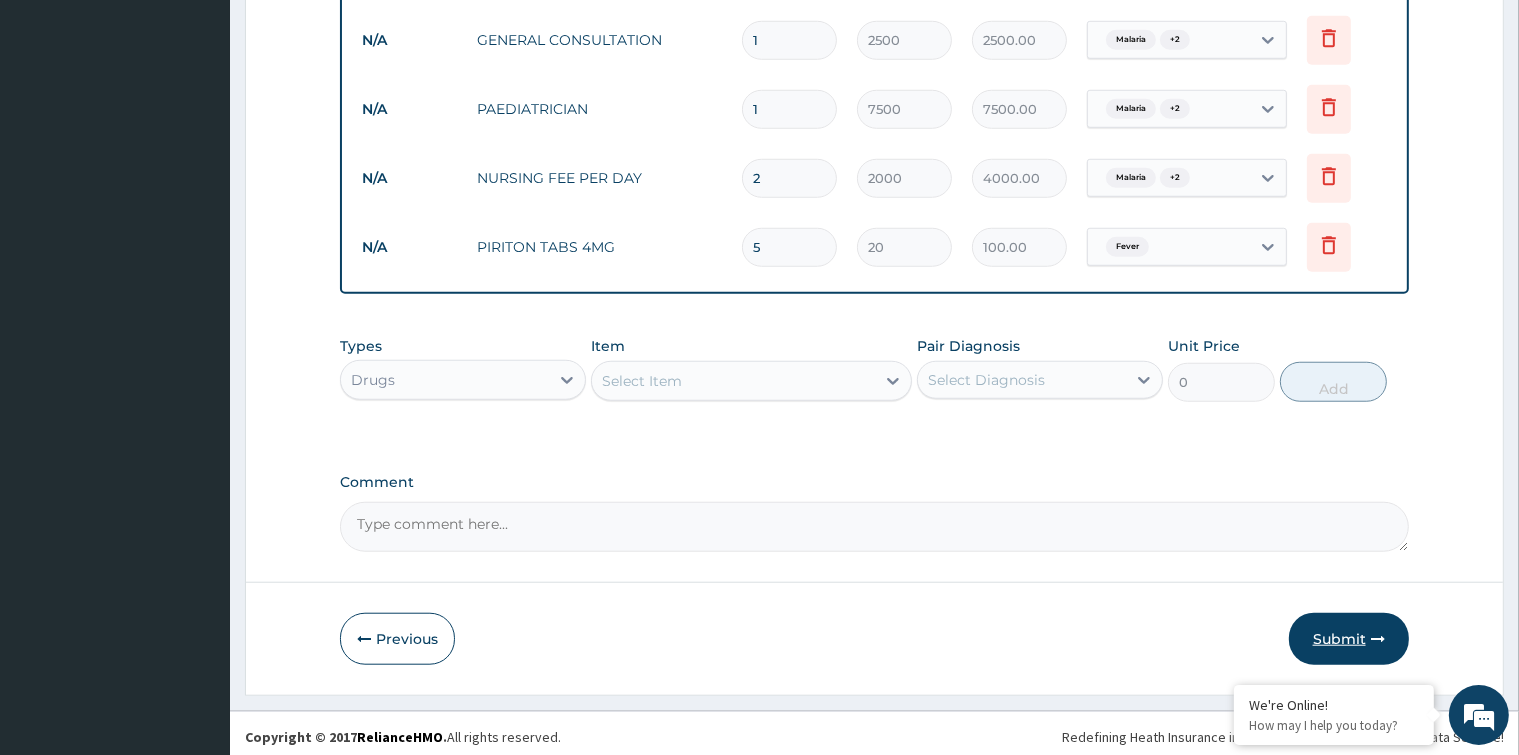 click on "Submit" at bounding box center (1349, 639) 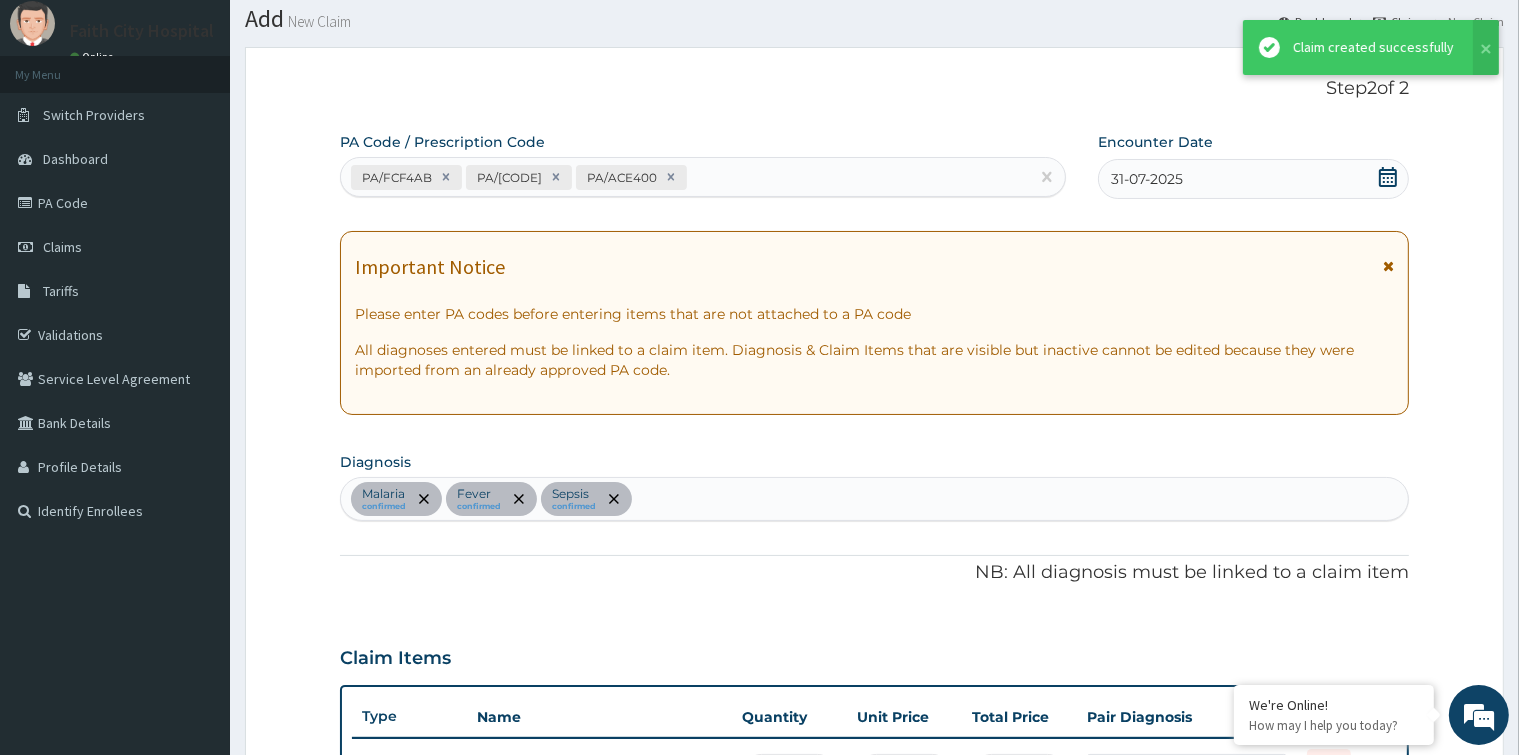 scroll, scrollTop: 1620, scrollLeft: 0, axis: vertical 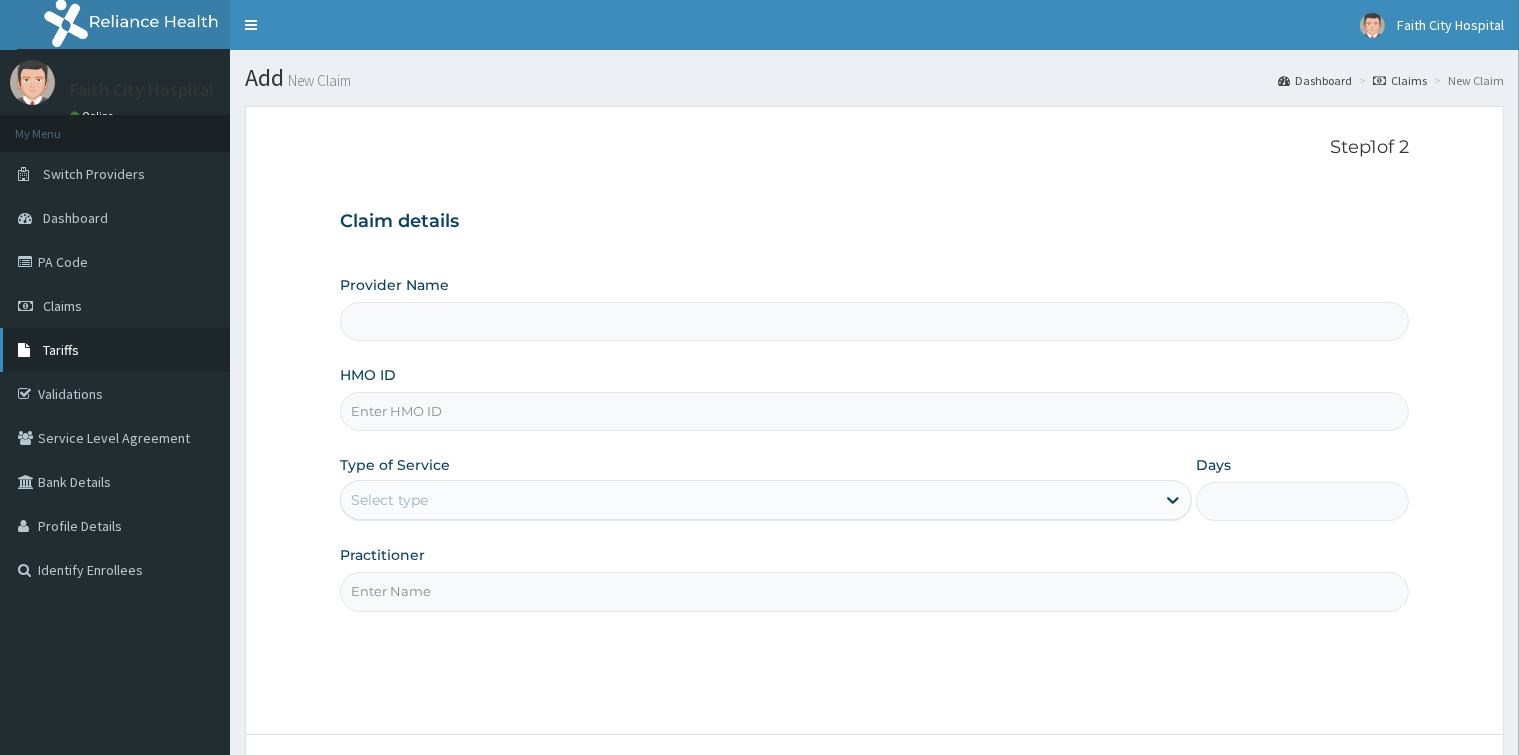 click on "Tariffs" at bounding box center (115, 350) 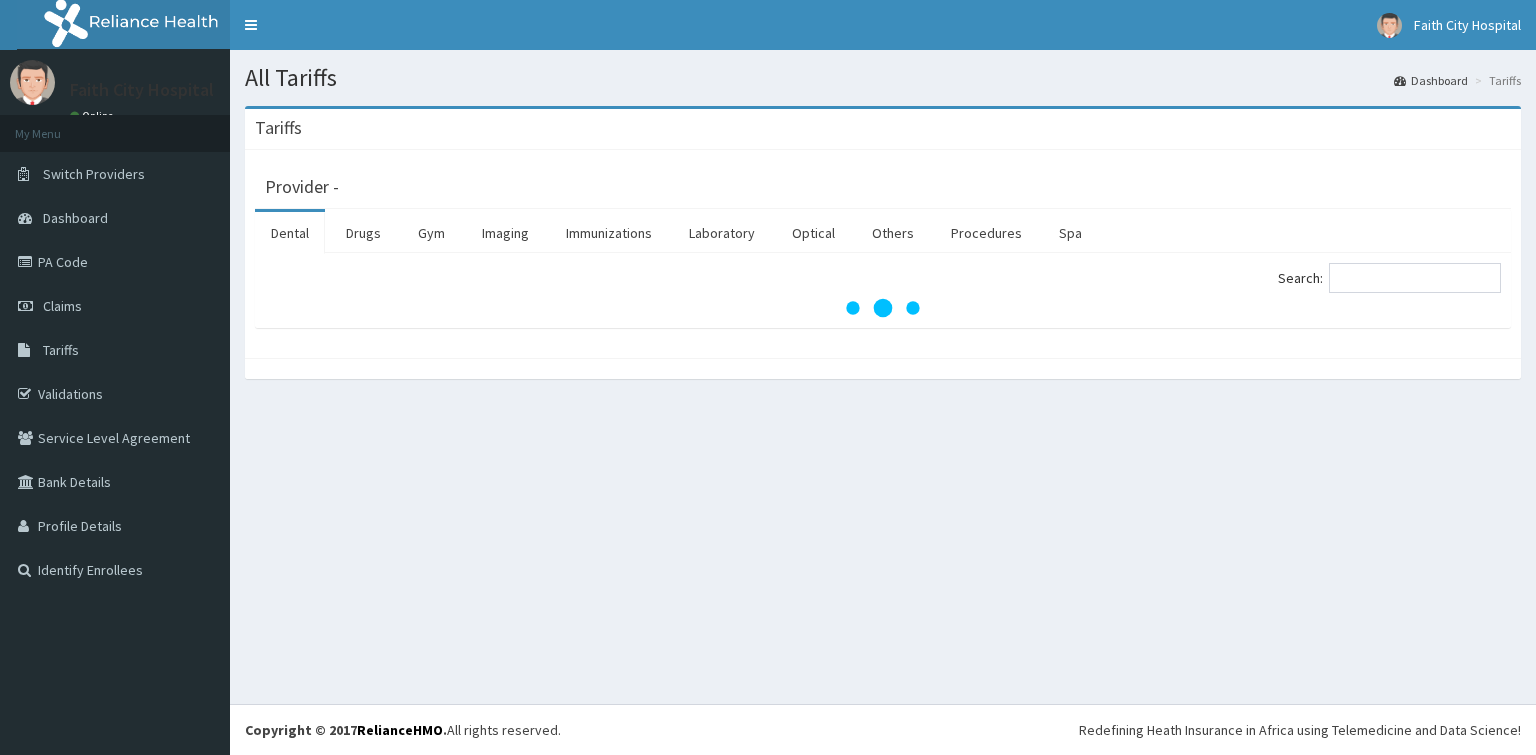 scroll, scrollTop: 0, scrollLeft: 0, axis: both 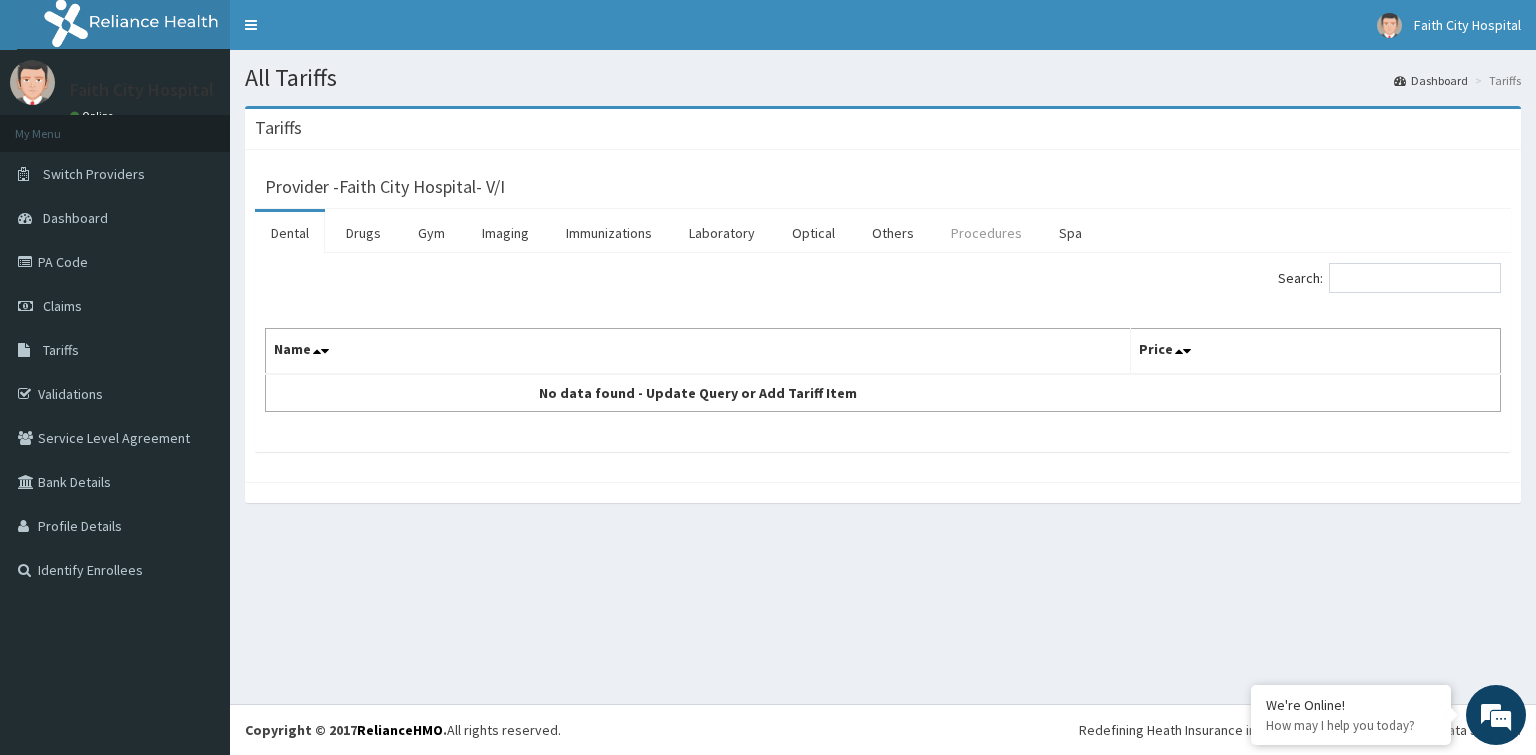 click on "Procedures" at bounding box center (986, 233) 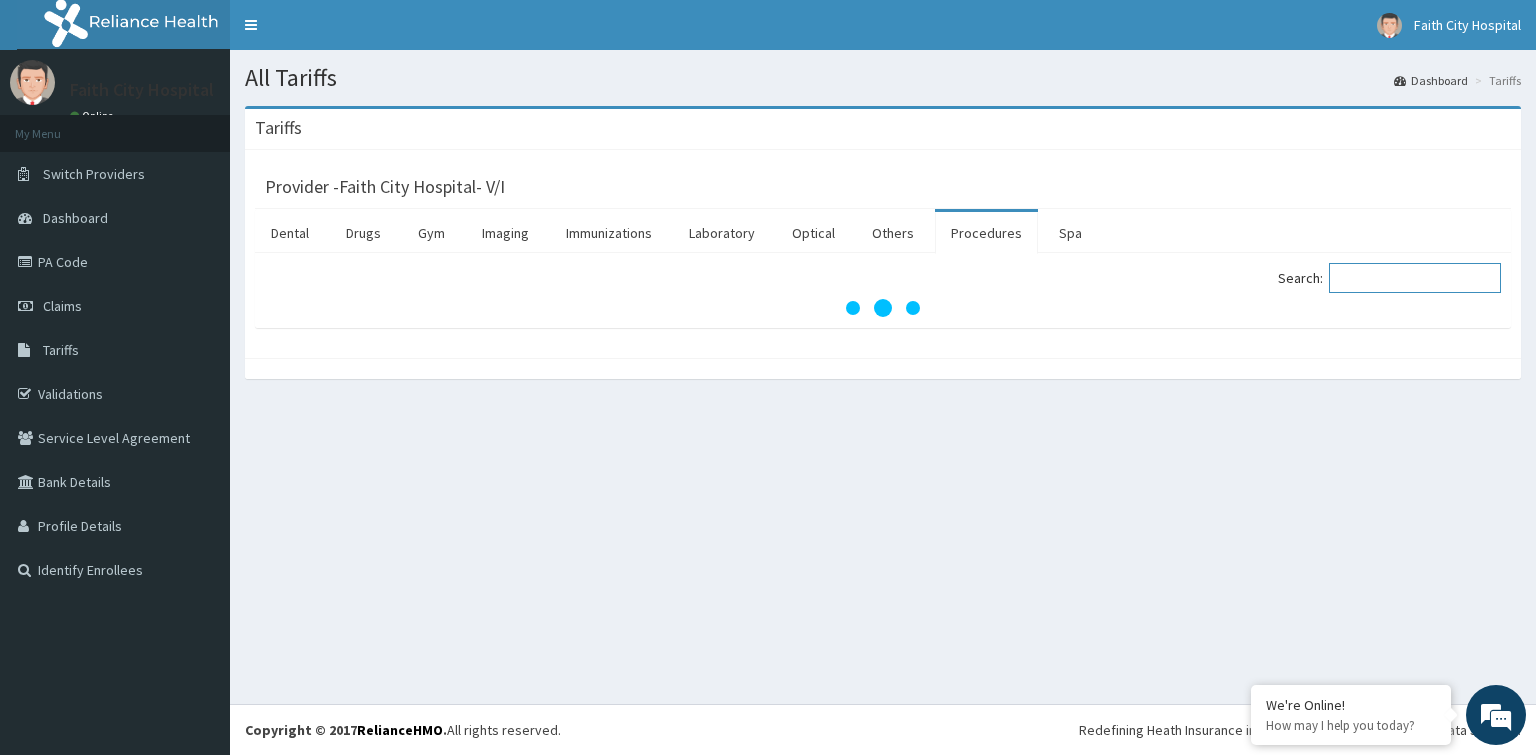 click on "Search:" at bounding box center (1415, 278) 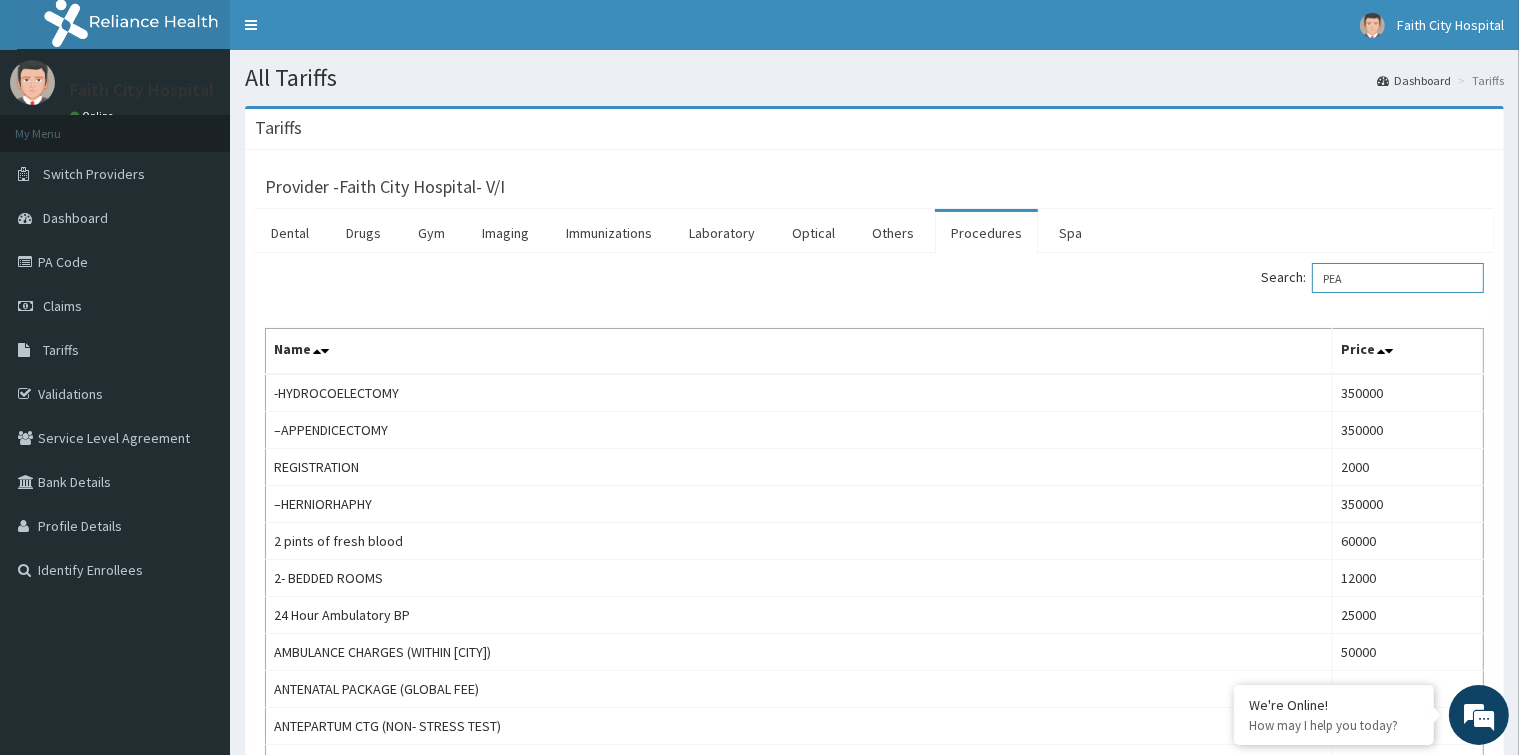 scroll, scrollTop: 0, scrollLeft: 0, axis: both 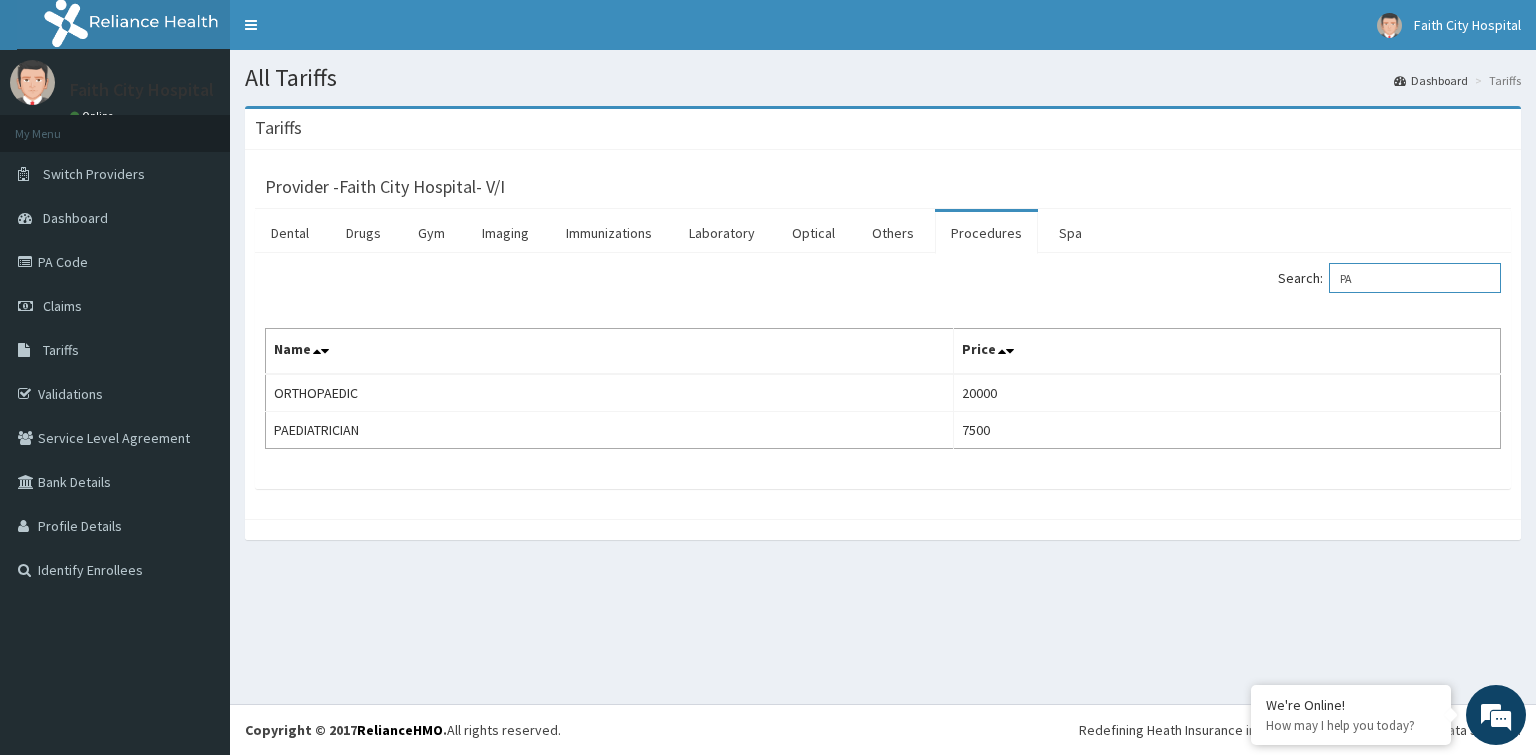 type on "P" 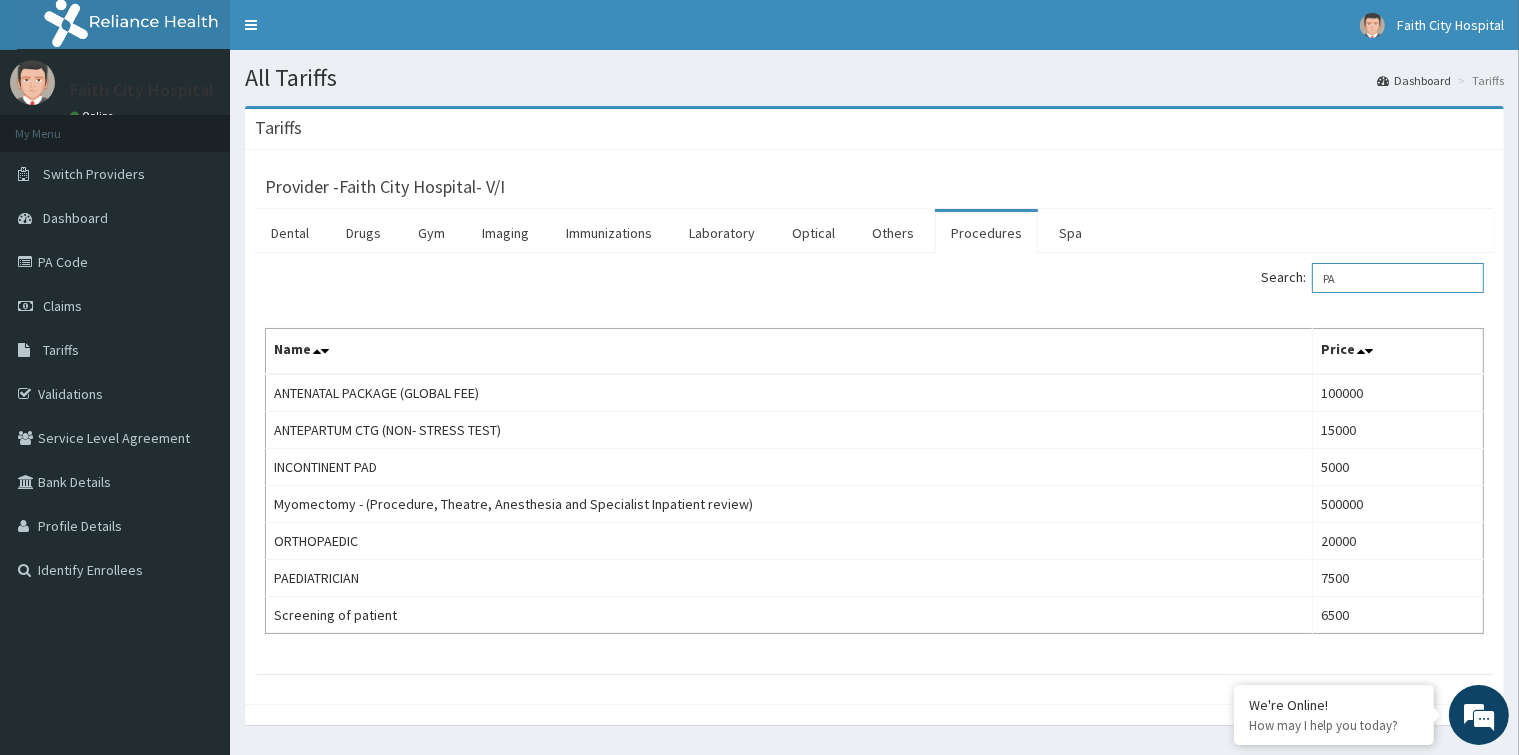 type on "P" 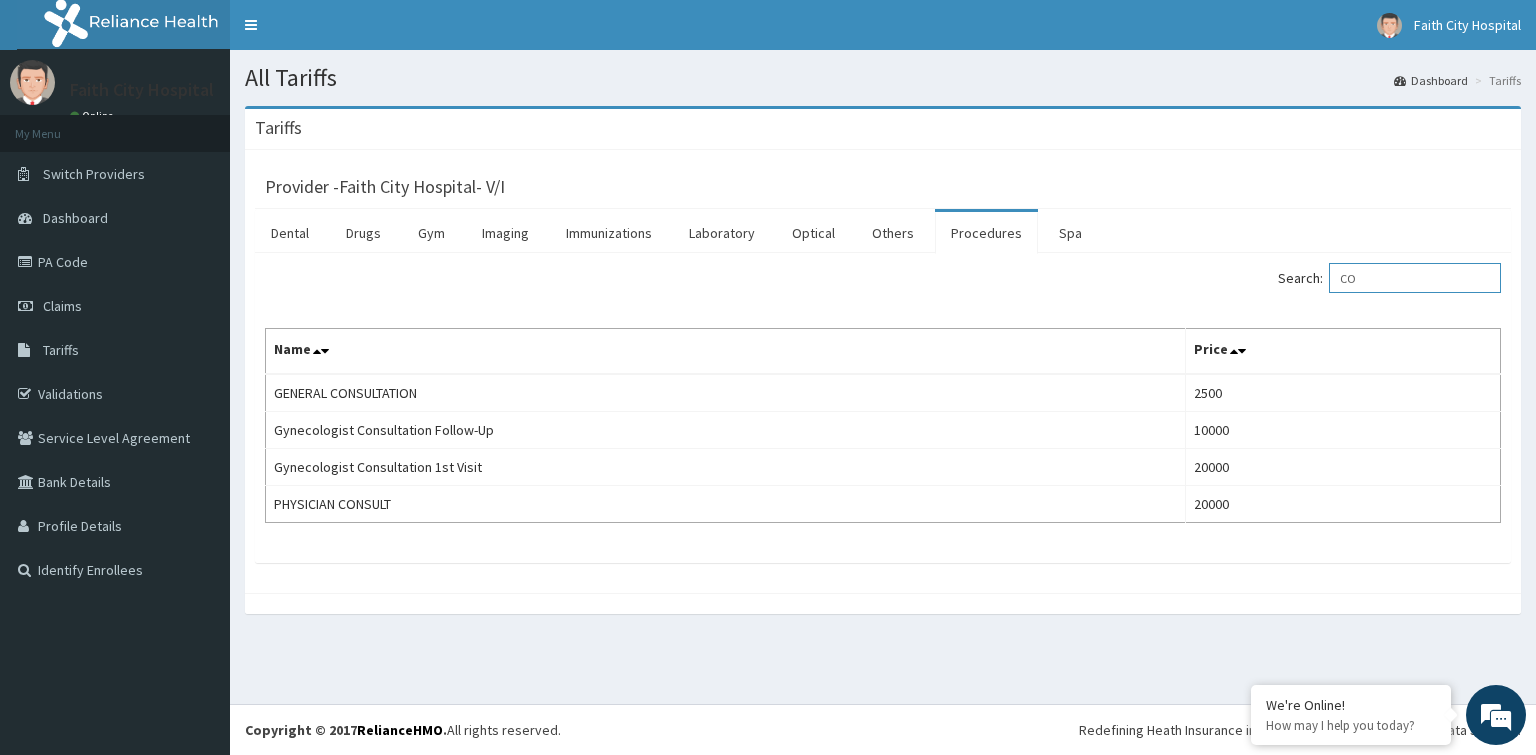 type on "C" 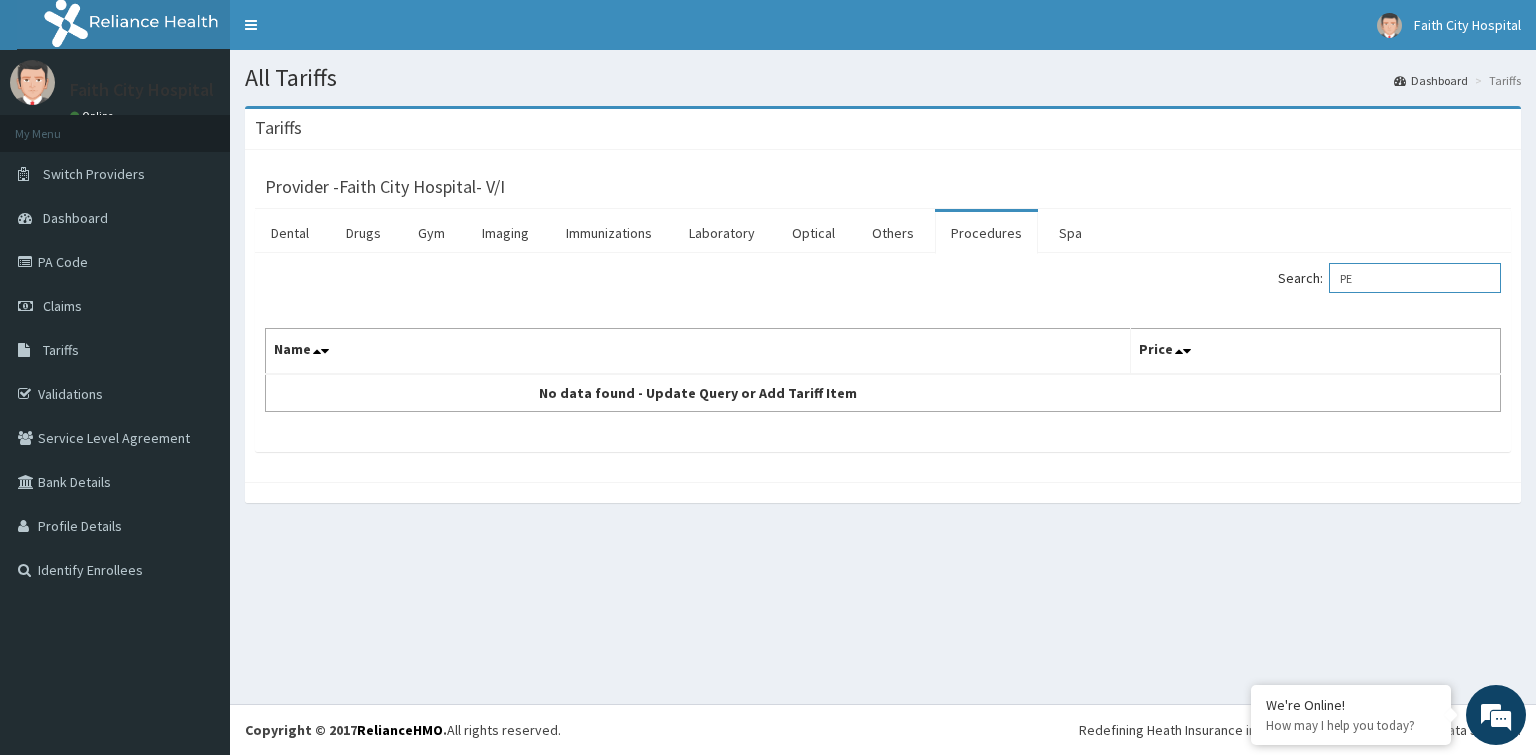 type on "P" 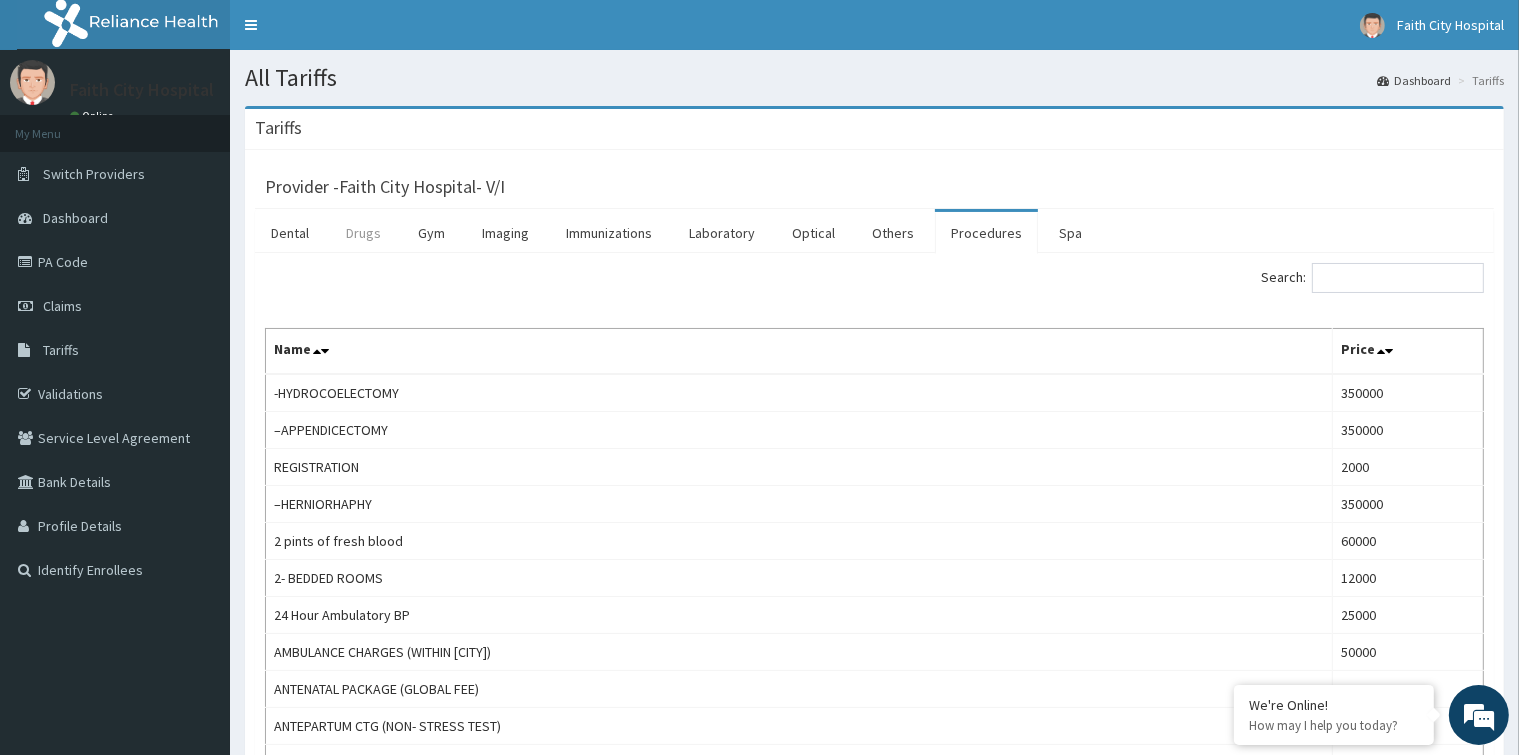 click on "Drugs" at bounding box center [363, 233] 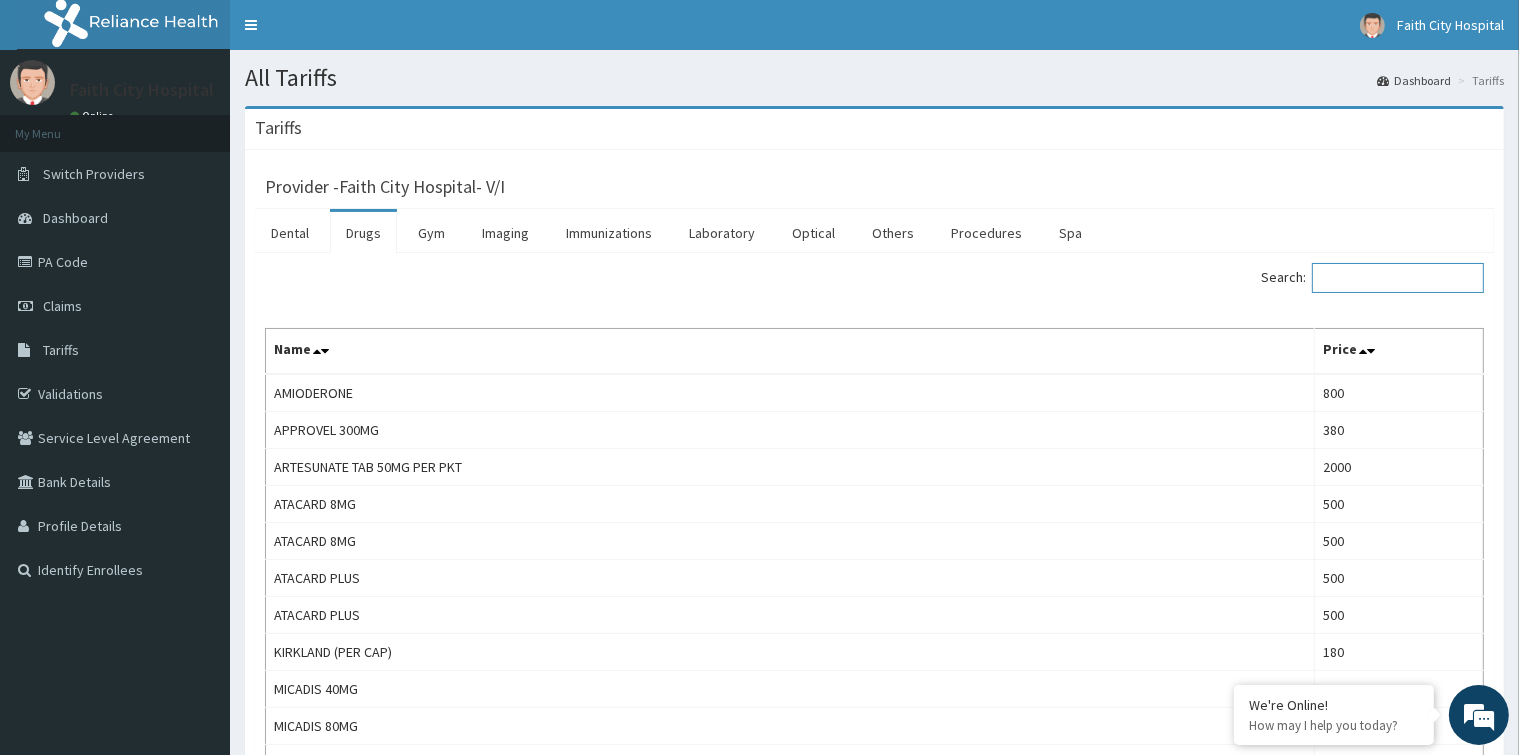 click on "Search:" at bounding box center (1398, 278) 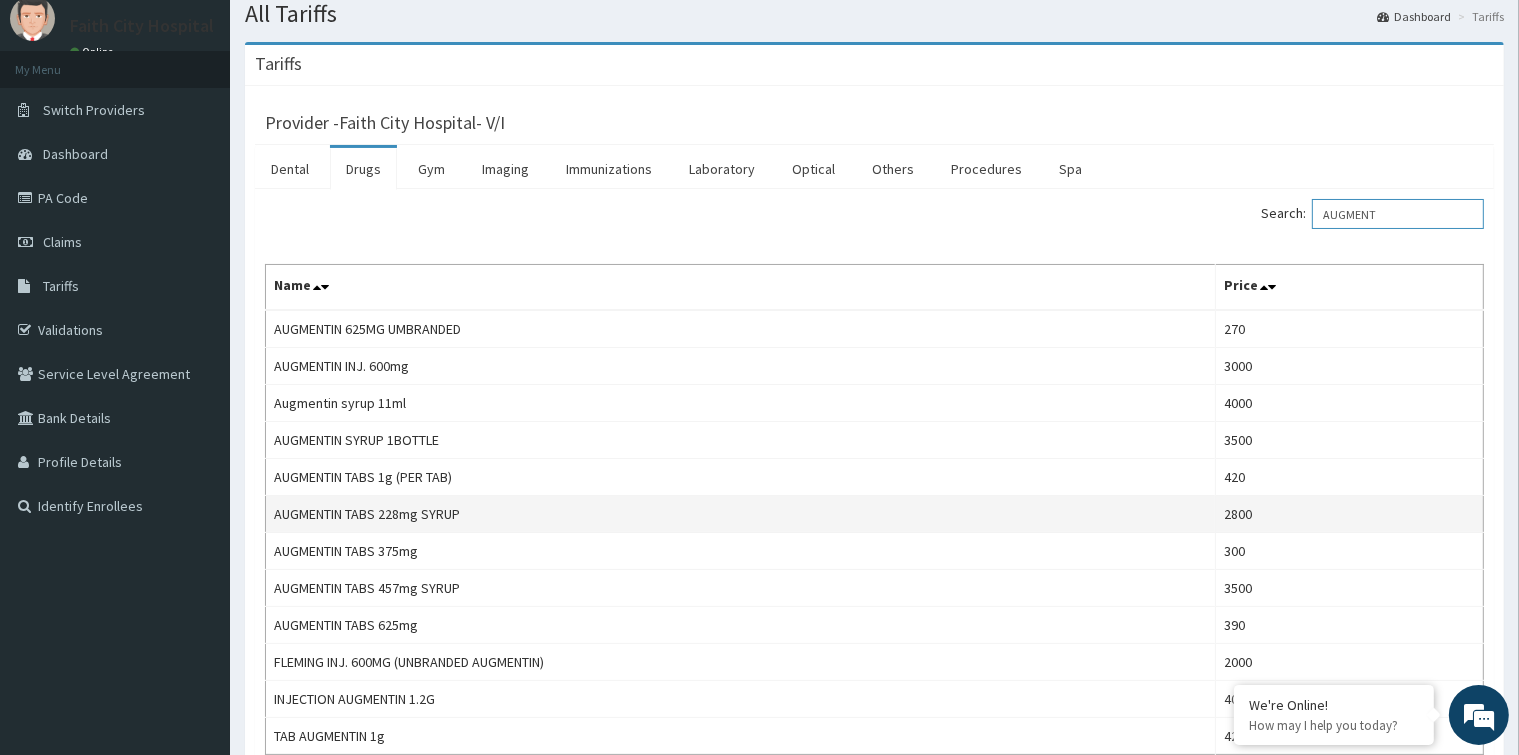 scroll, scrollTop: 100, scrollLeft: 0, axis: vertical 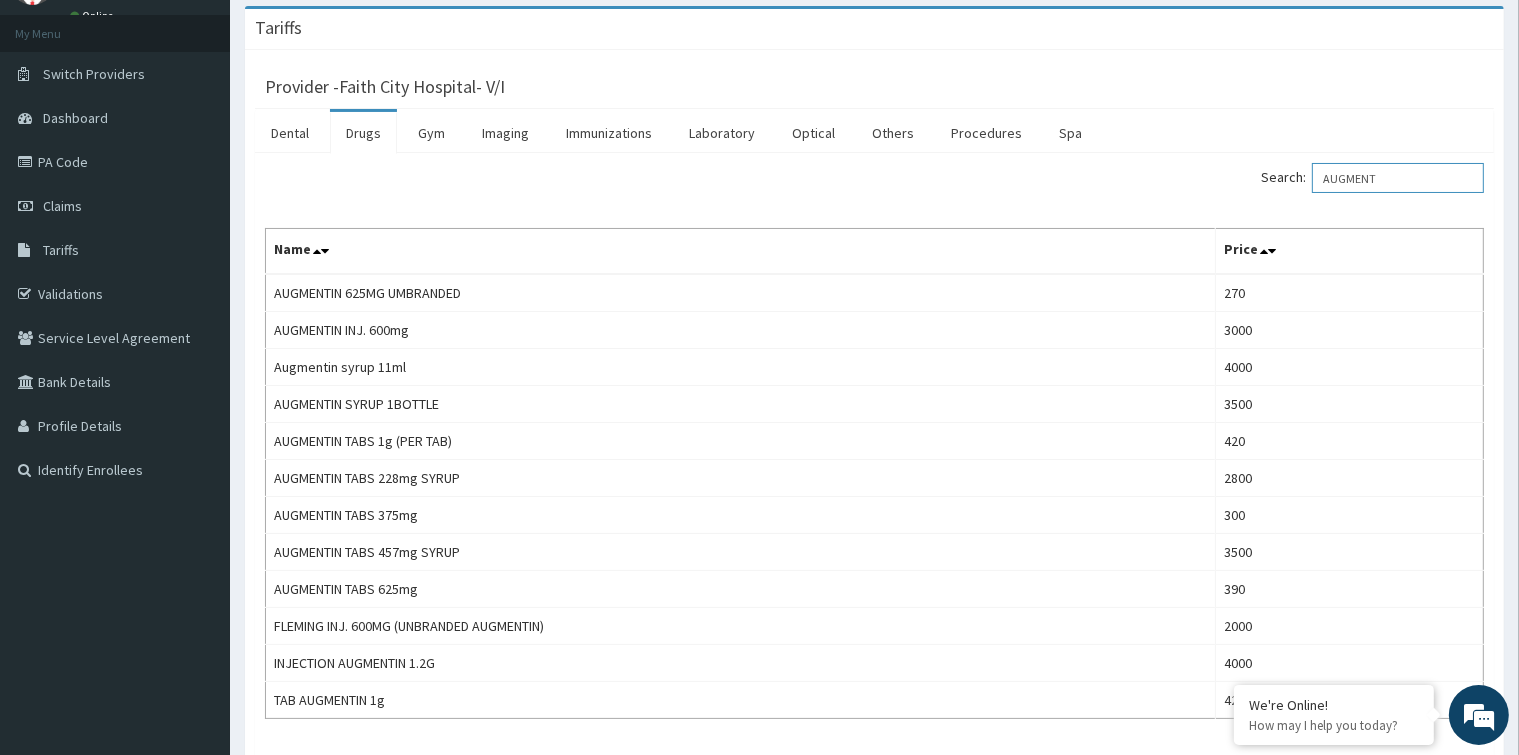 type on "AUGMENT" 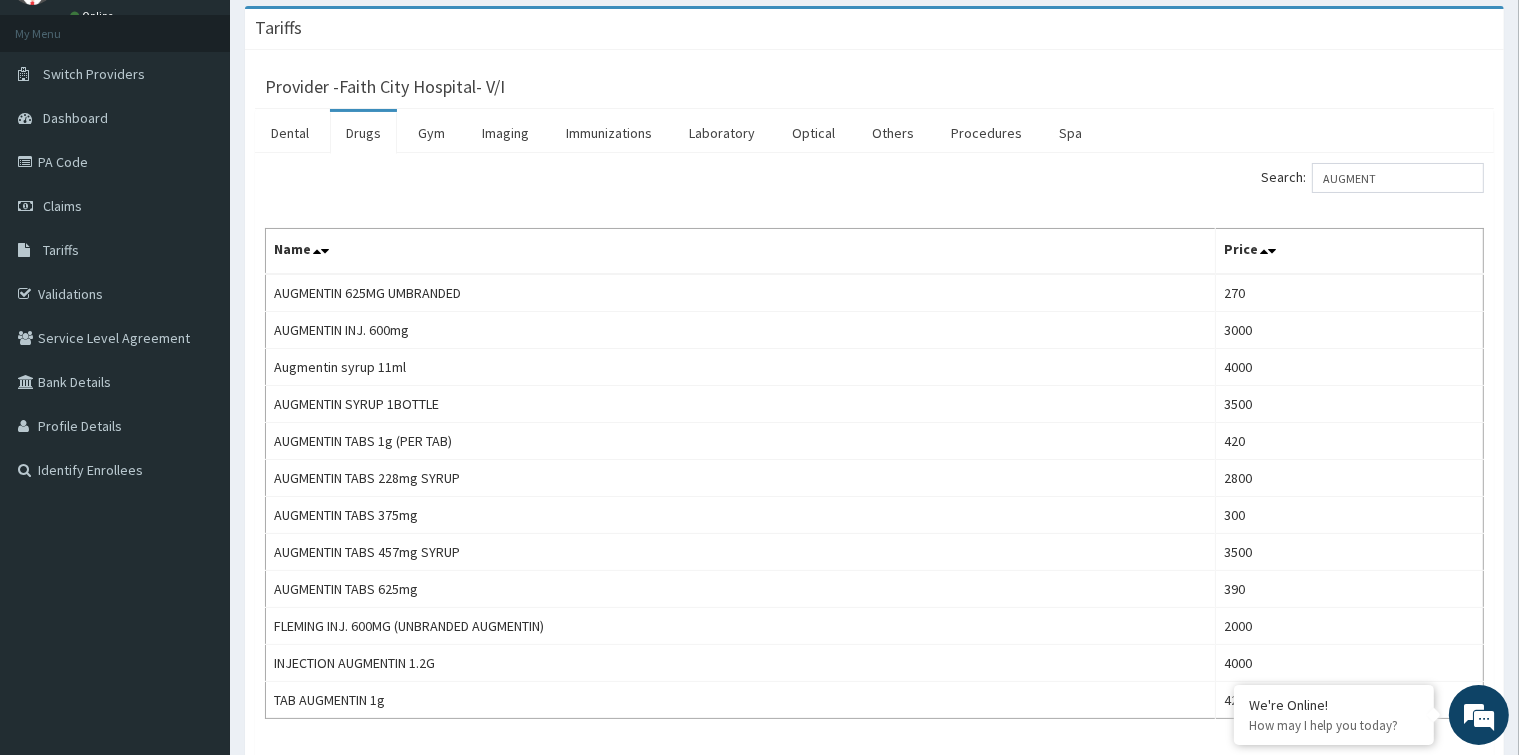 click on "Procedures" at bounding box center [986, 133] 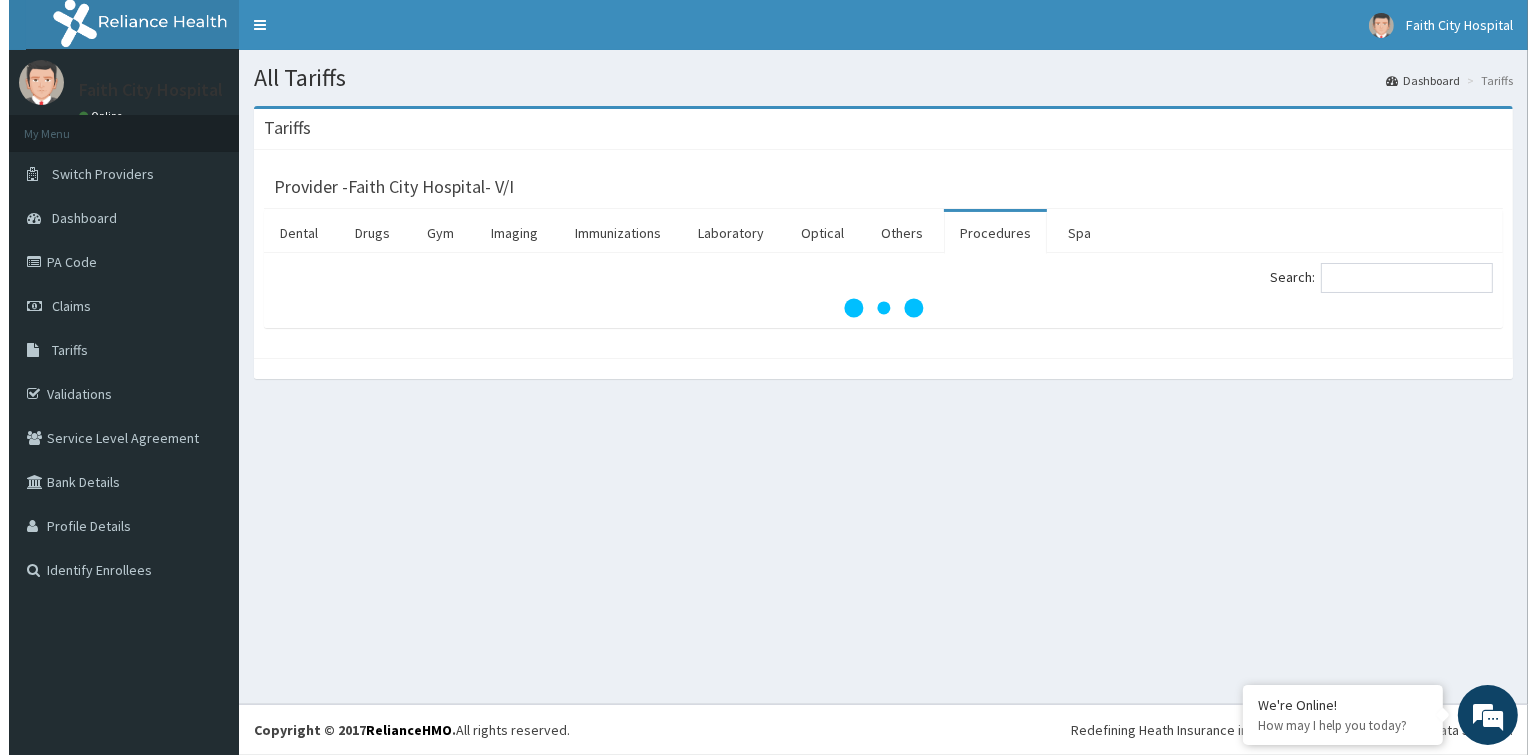 scroll, scrollTop: 0, scrollLeft: 0, axis: both 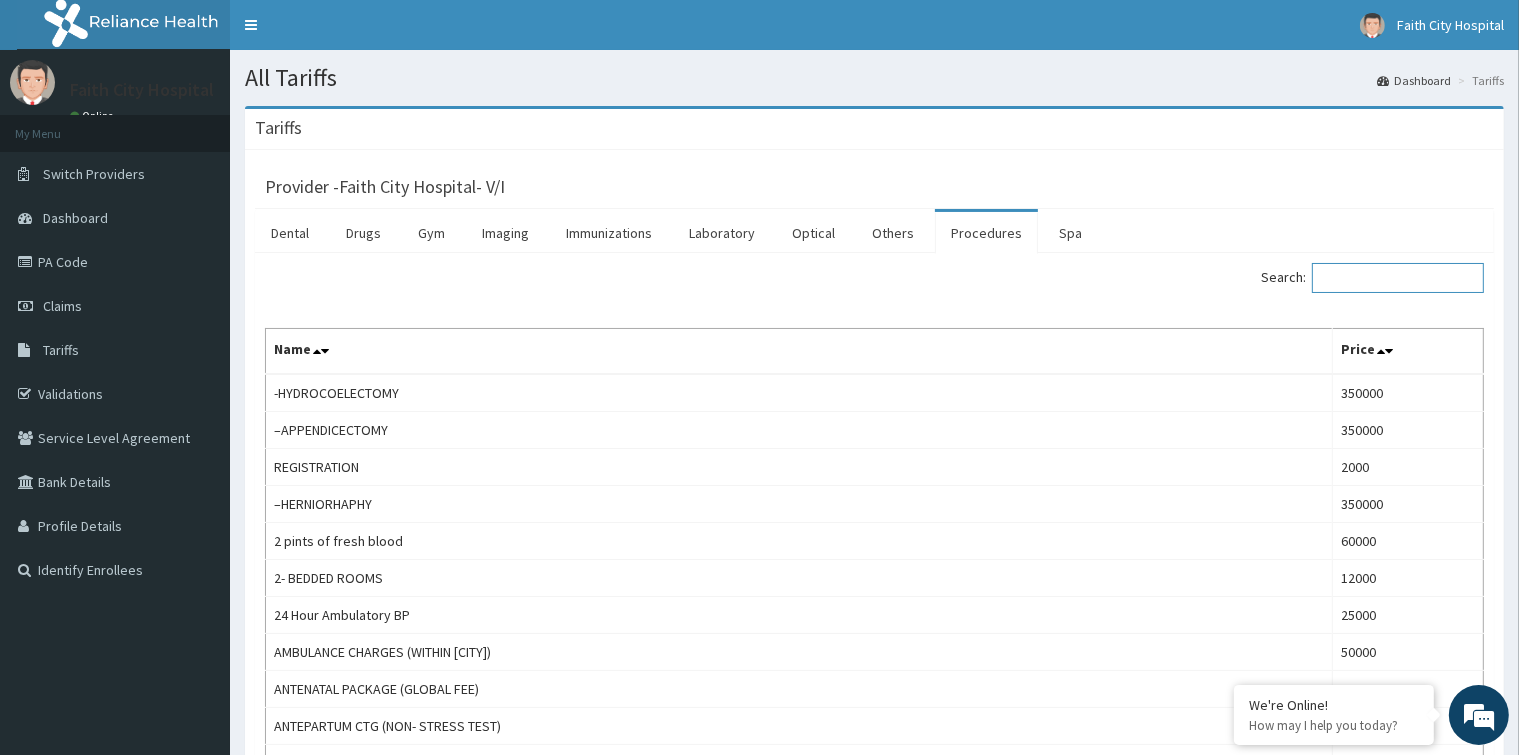 click on "Search:" at bounding box center [1398, 278] 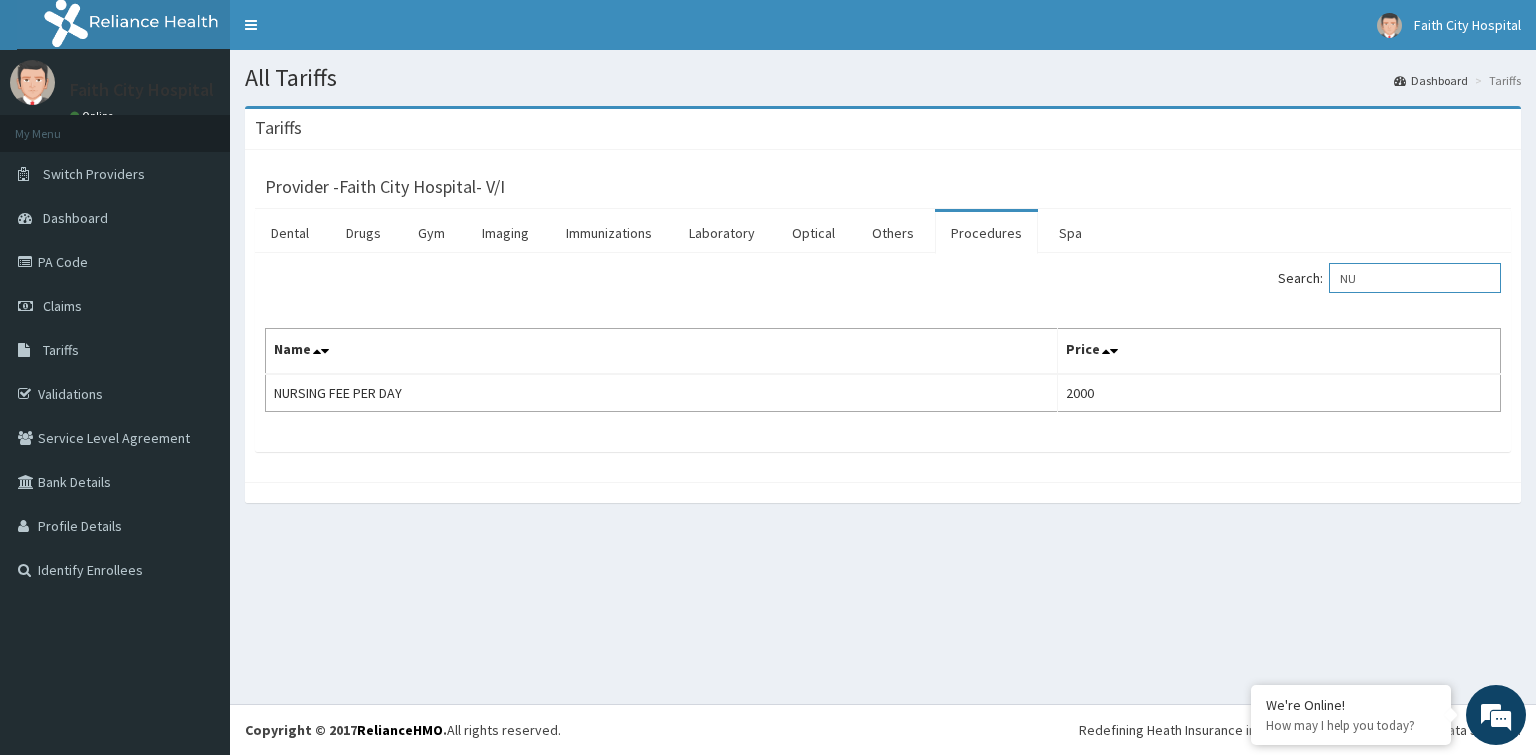 type on "N" 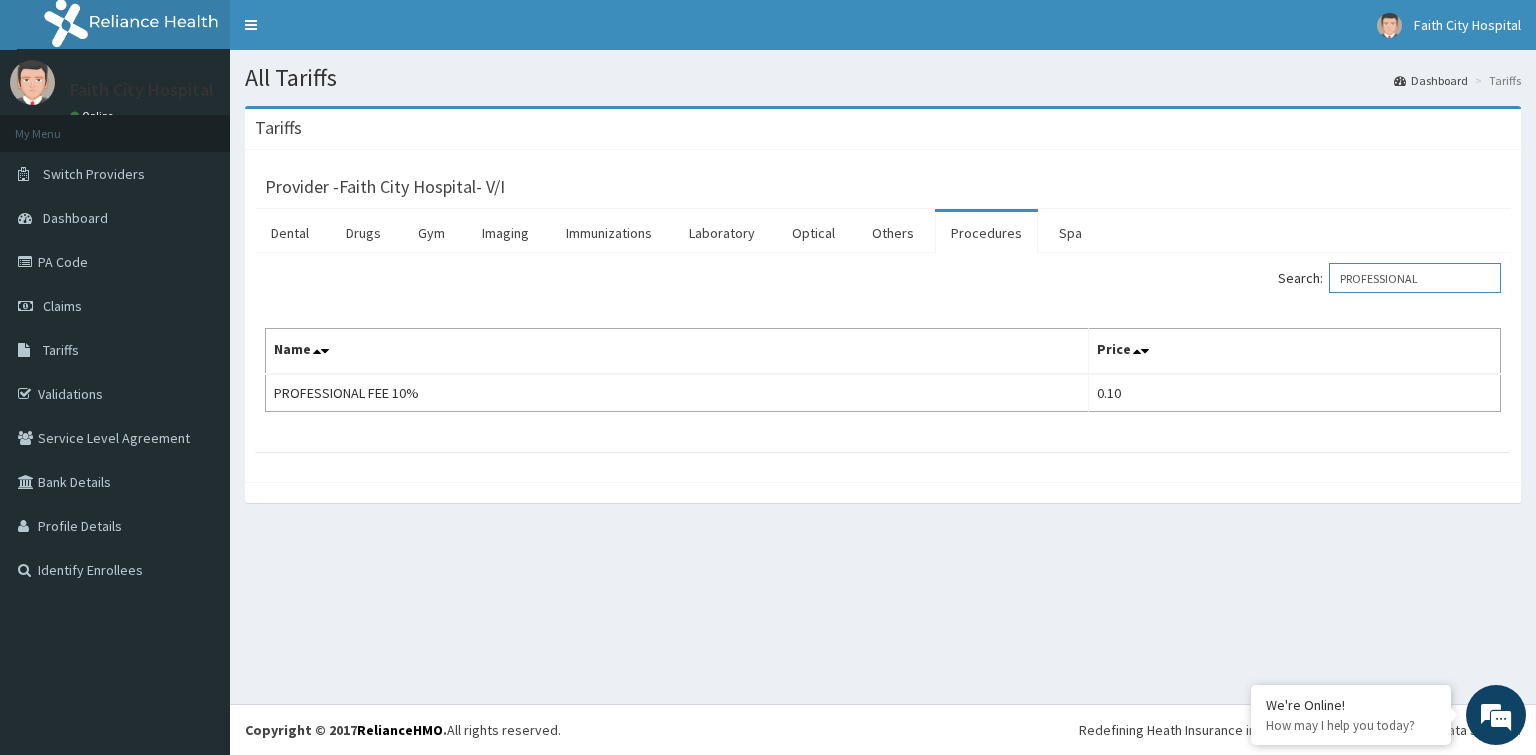 type on "PROFESSIONAL" 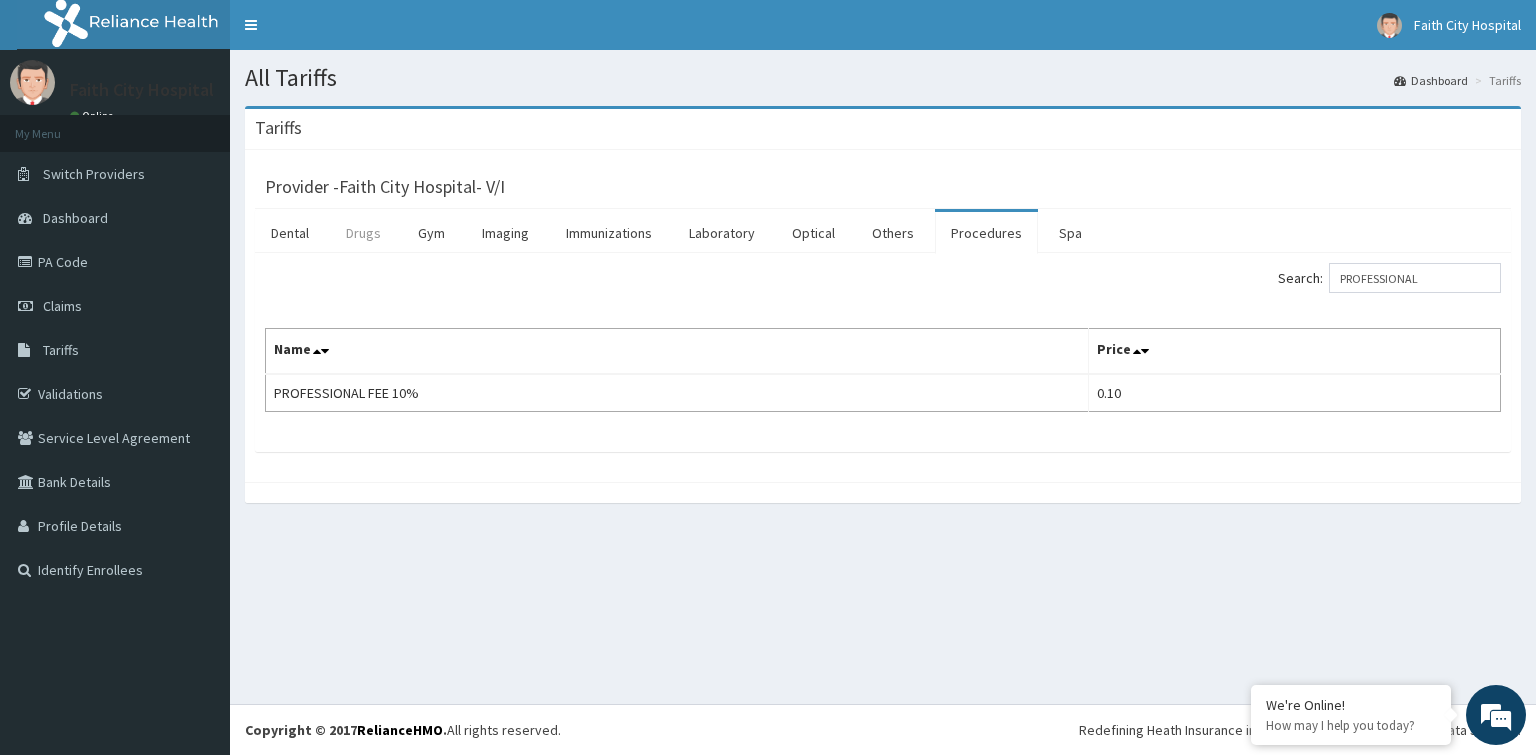 click on "Drugs" at bounding box center [363, 233] 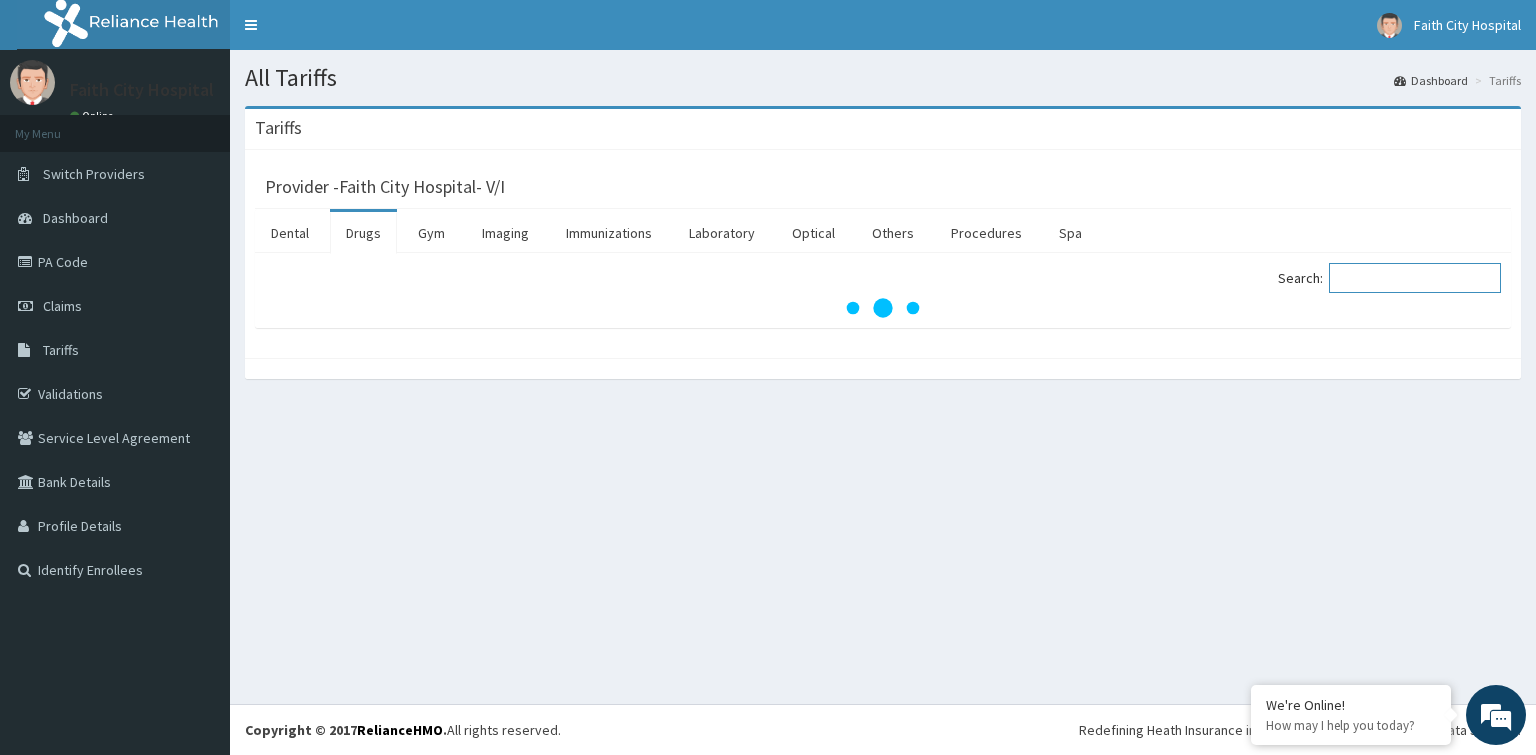 click on "Search:" at bounding box center (1415, 278) 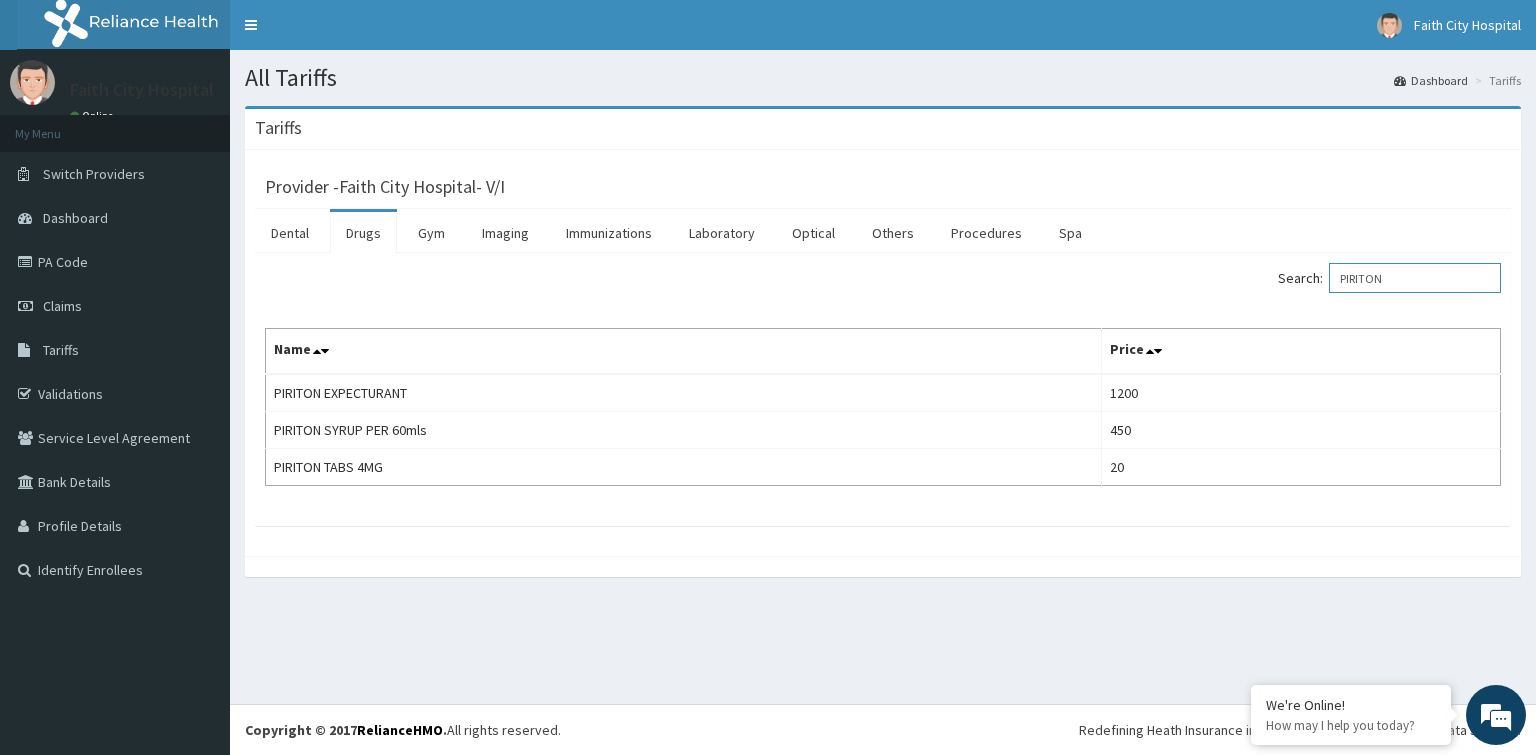 type on "PIRITON" 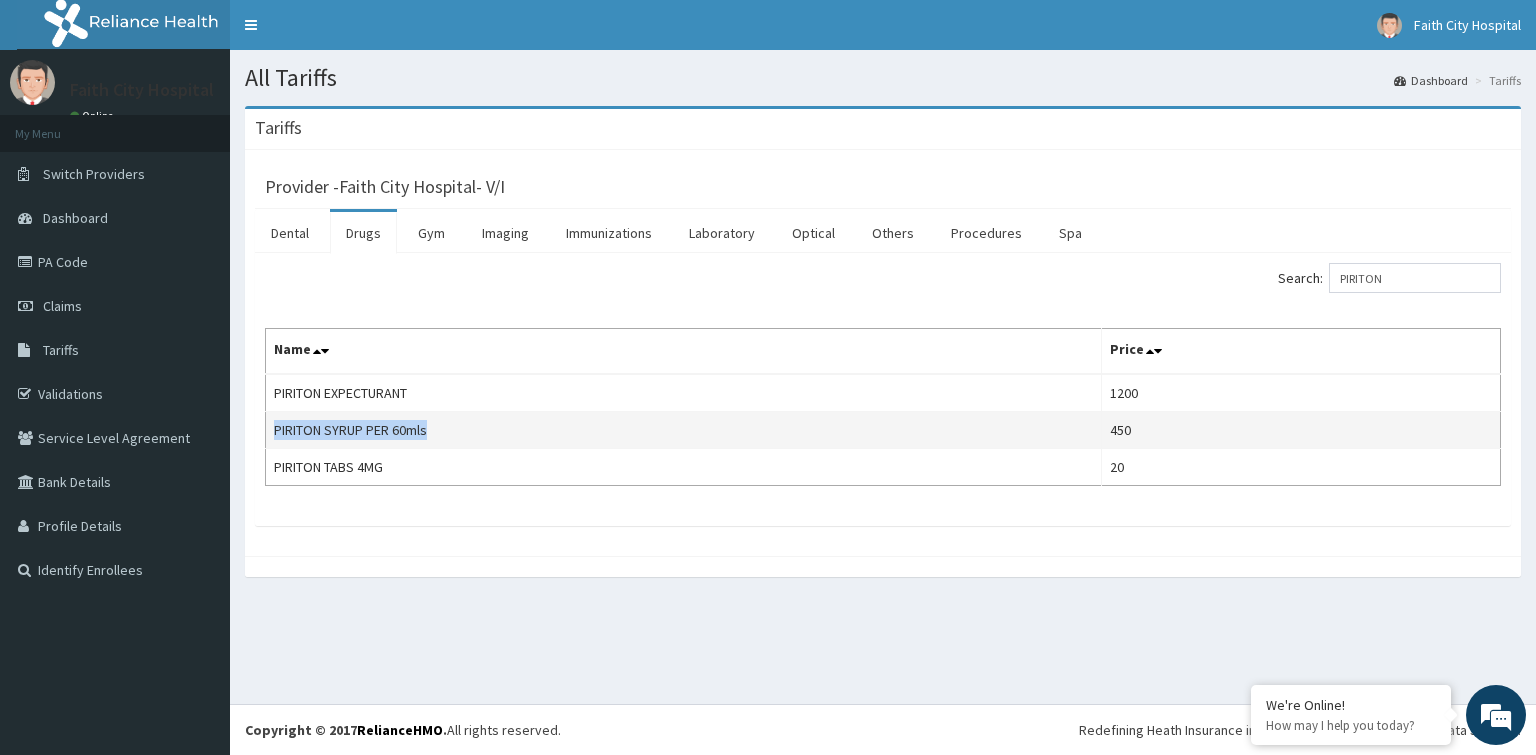 drag, startPoint x: 440, startPoint y: 423, endPoint x: 272, endPoint y: 428, distance: 168.07439 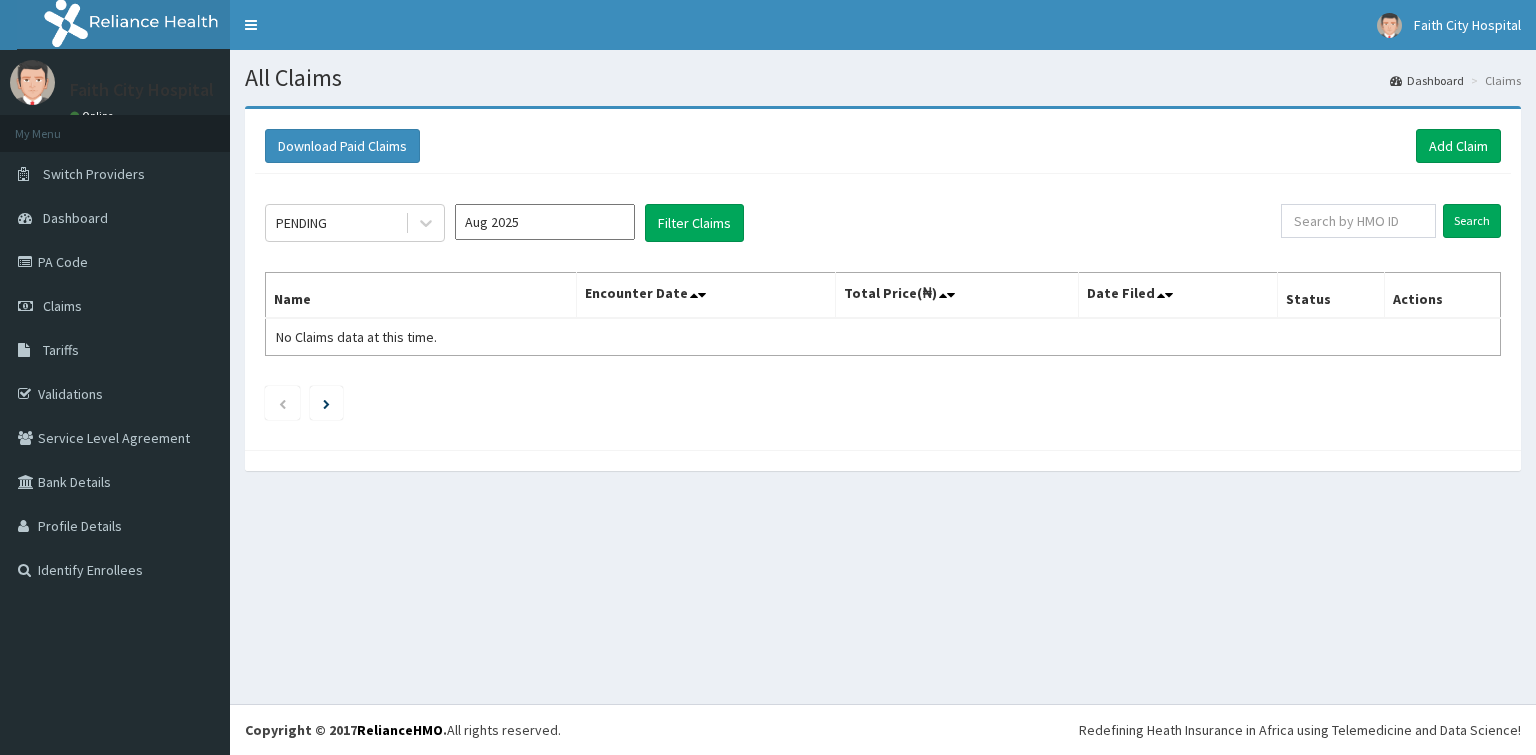scroll, scrollTop: 0, scrollLeft: 0, axis: both 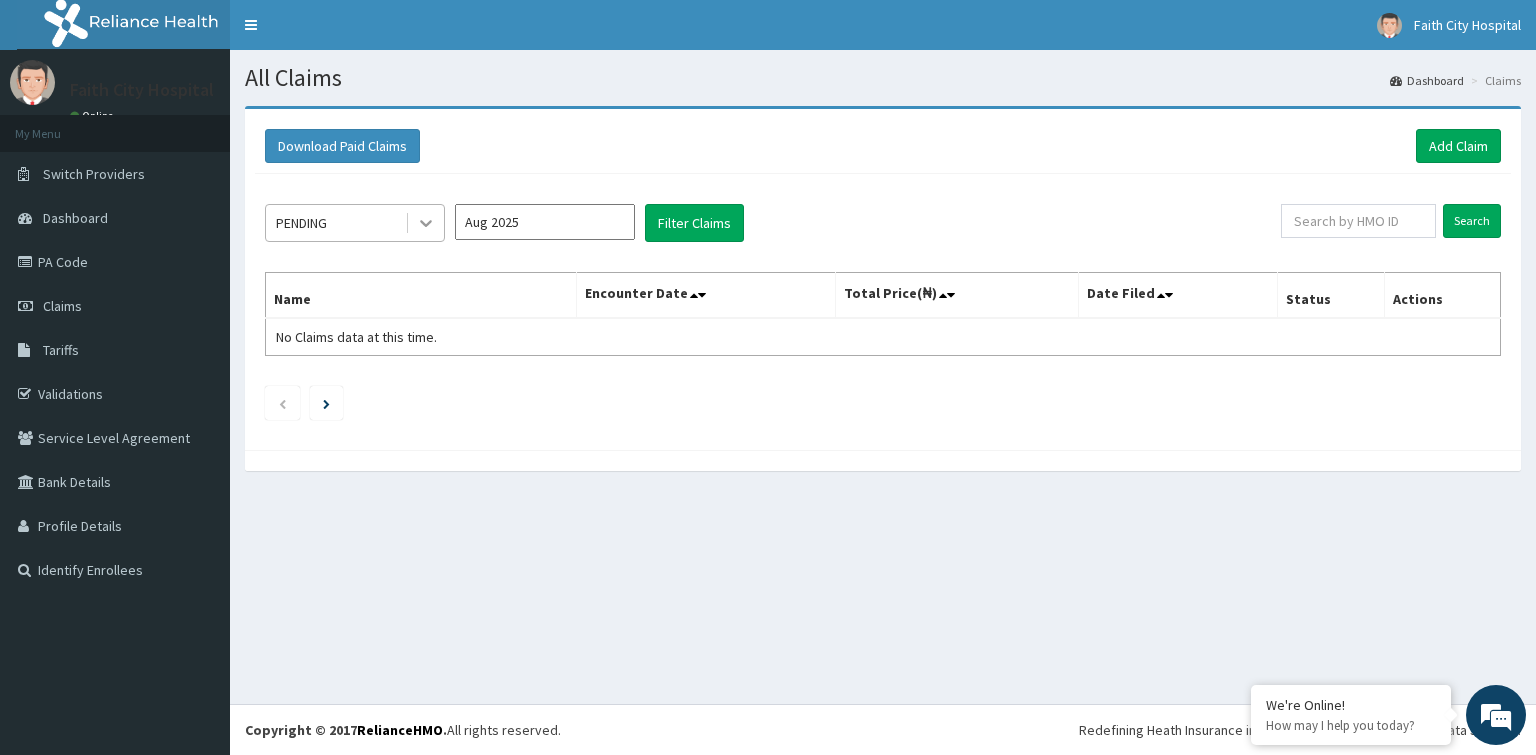 click 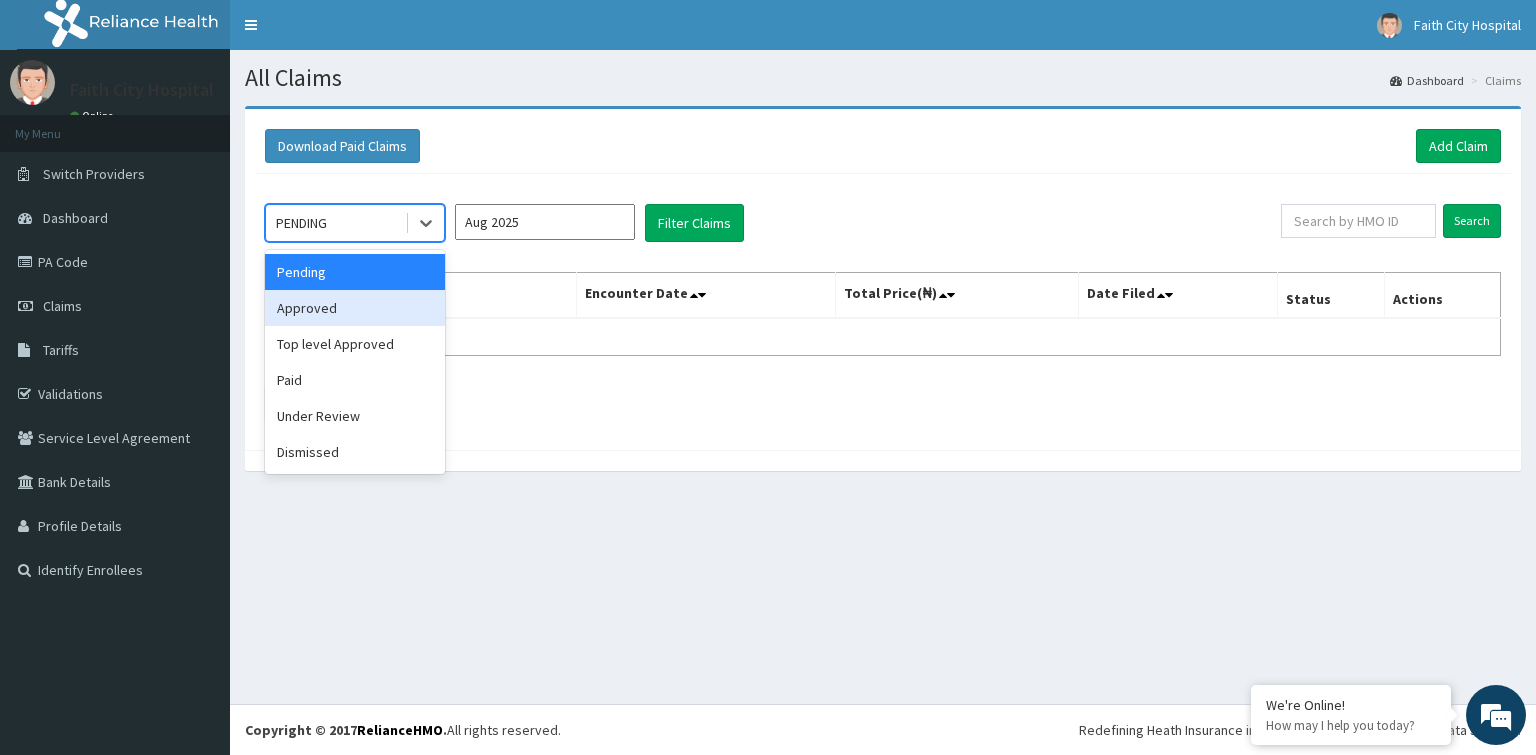 click on "Approved" at bounding box center [355, 308] 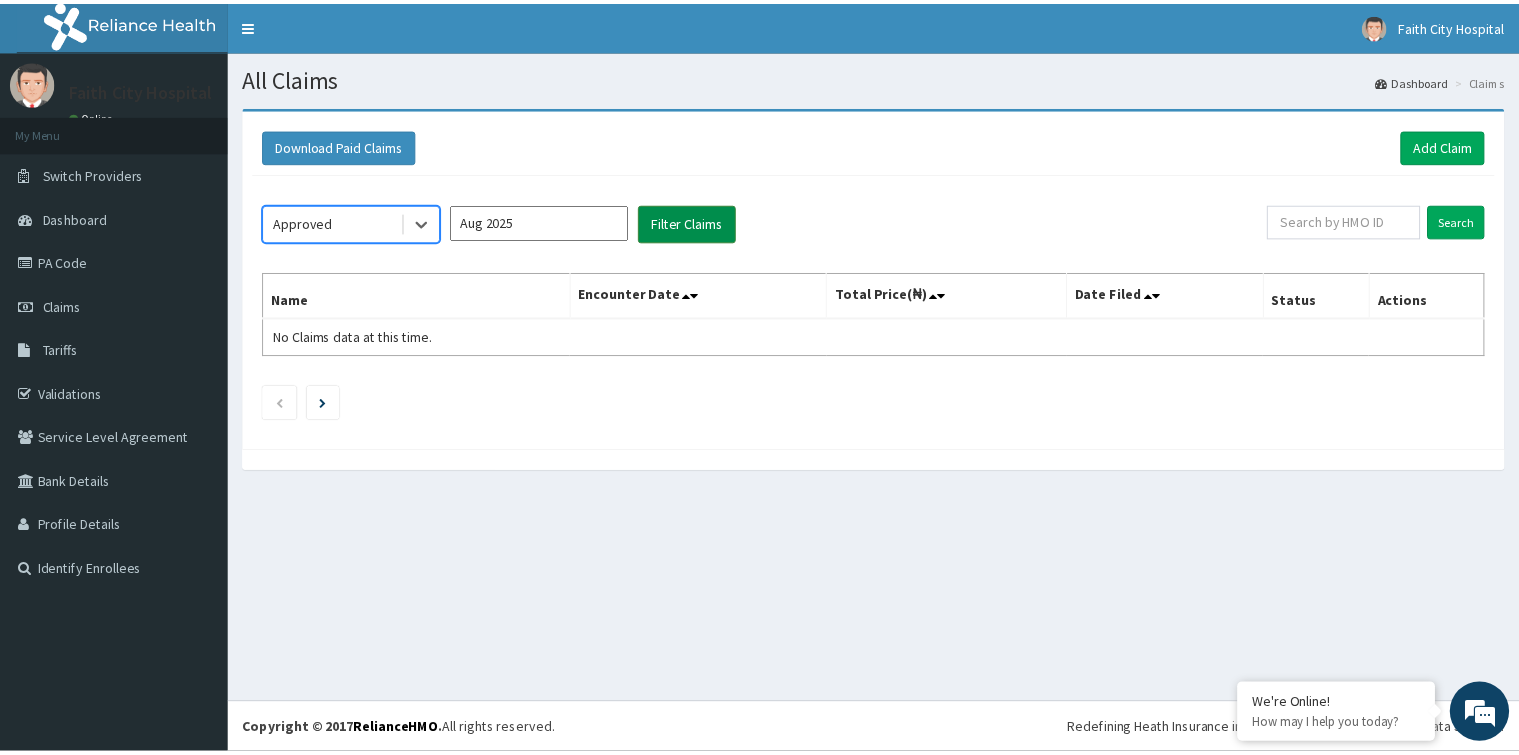 scroll, scrollTop: 0, scrollLeft: 0, axis: both 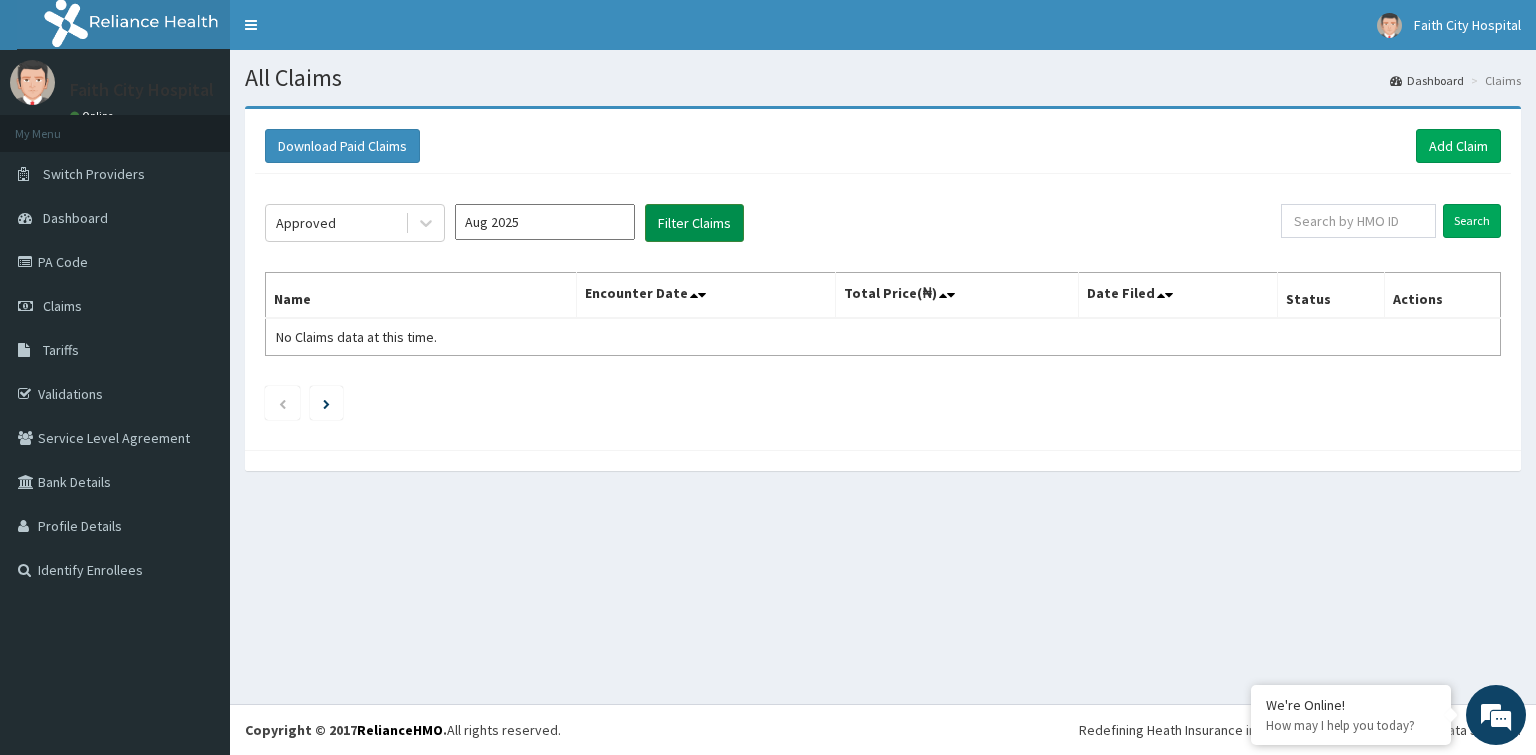 click on "Filter Claims" at bounding box center (694, 223) 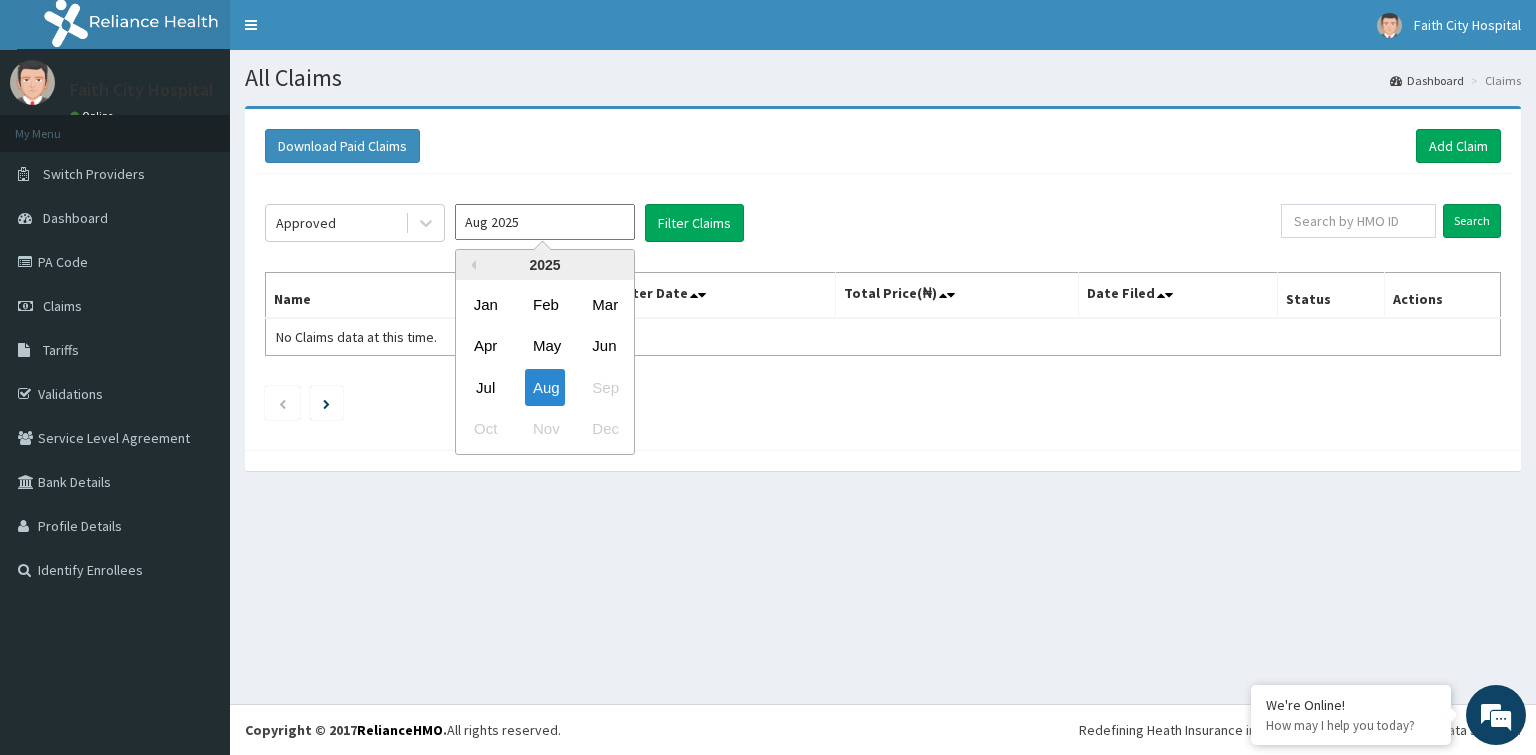 click on "Aug 2025" at bounding box center (545, 222) 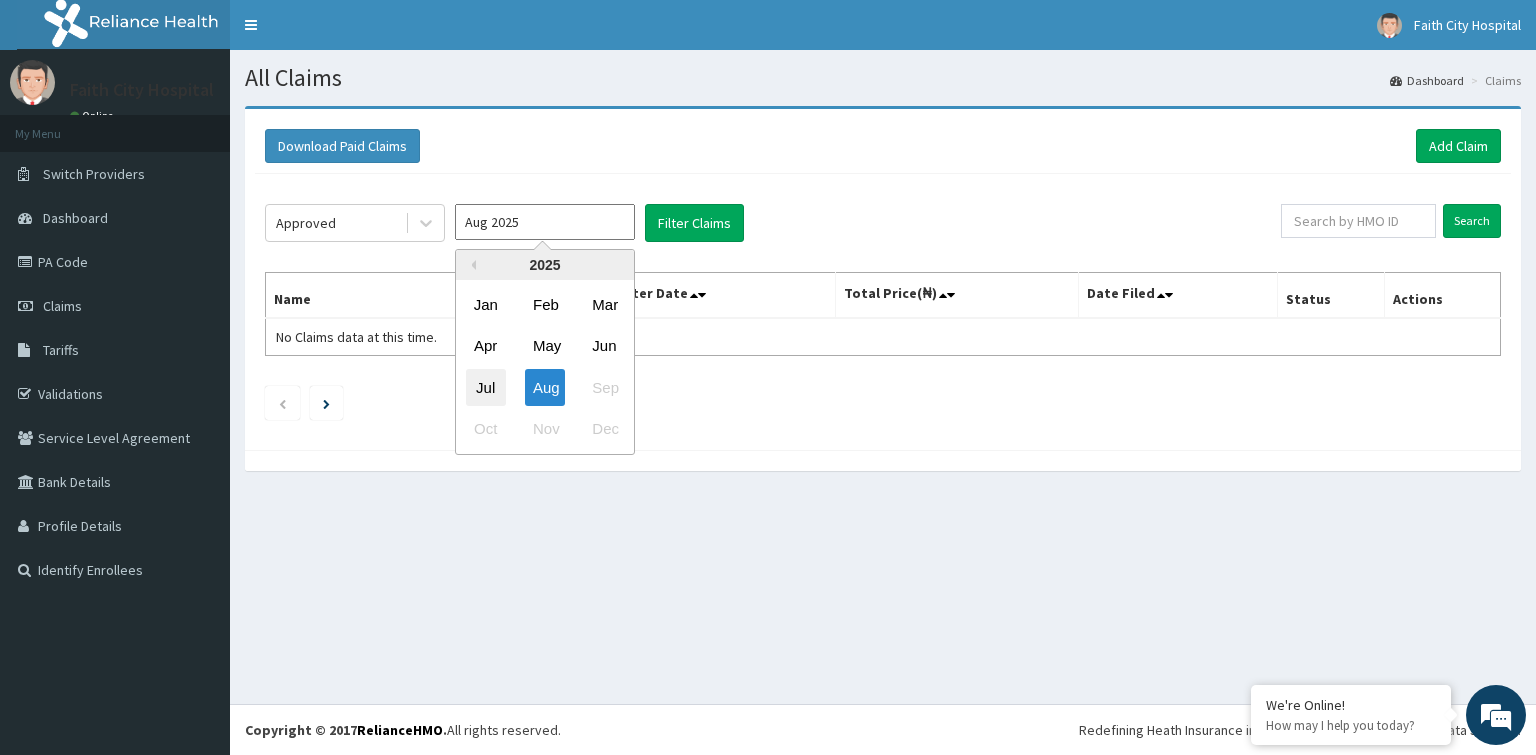 click on "Jul" at bounding box center (486, 387) 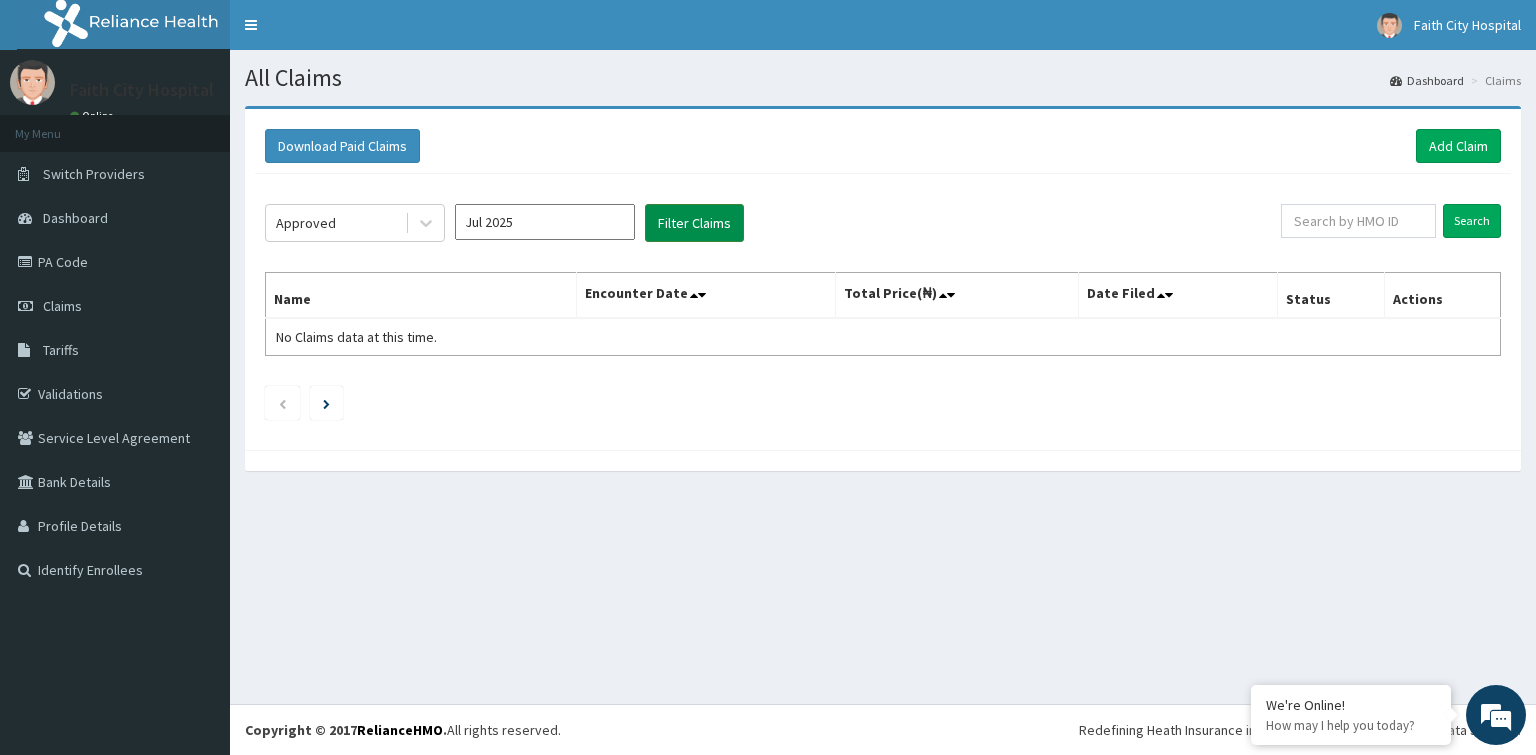 click on "Filter Claims" at bounding box center (694, 223) 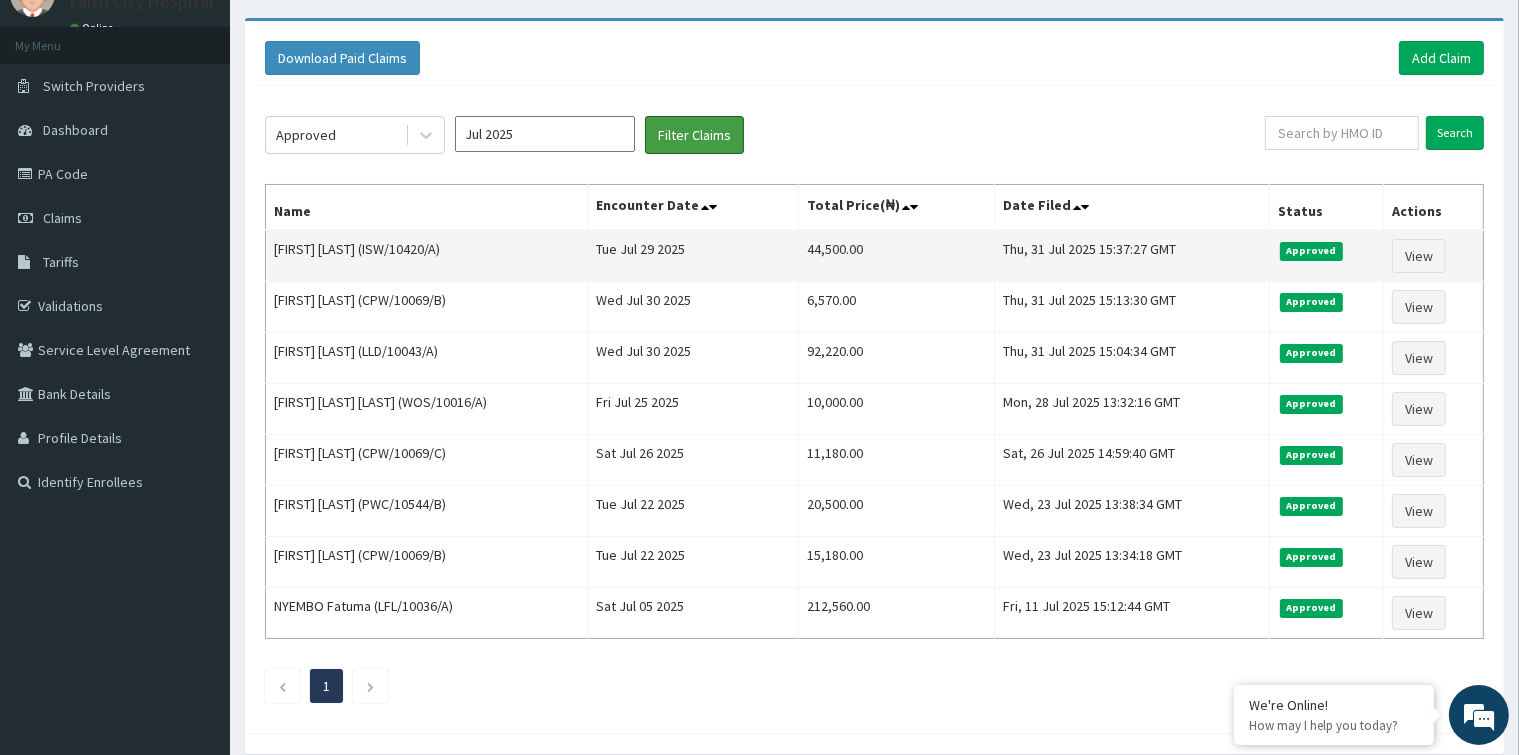 scroll, scrollTop: 0, scrollLeft: 0, axis: both 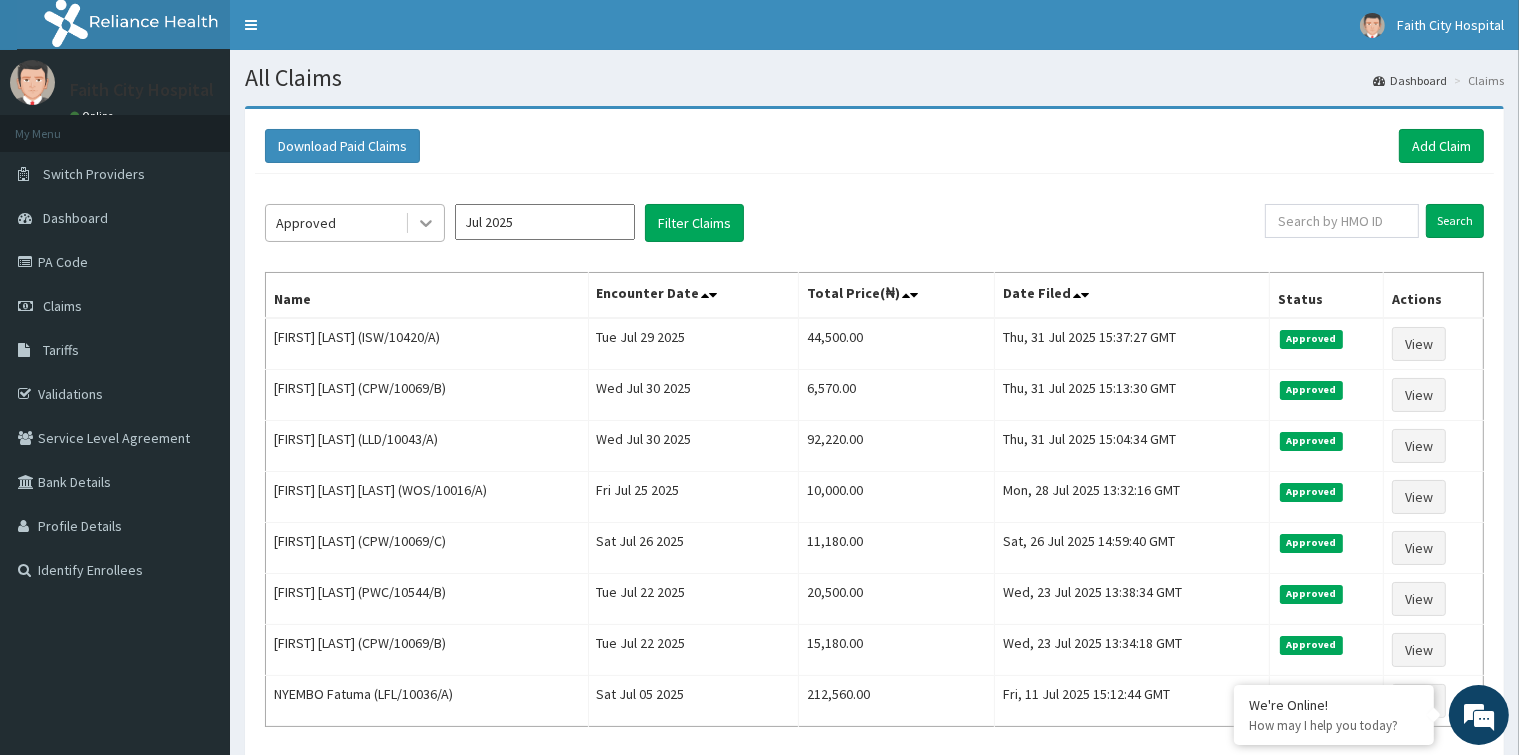 click 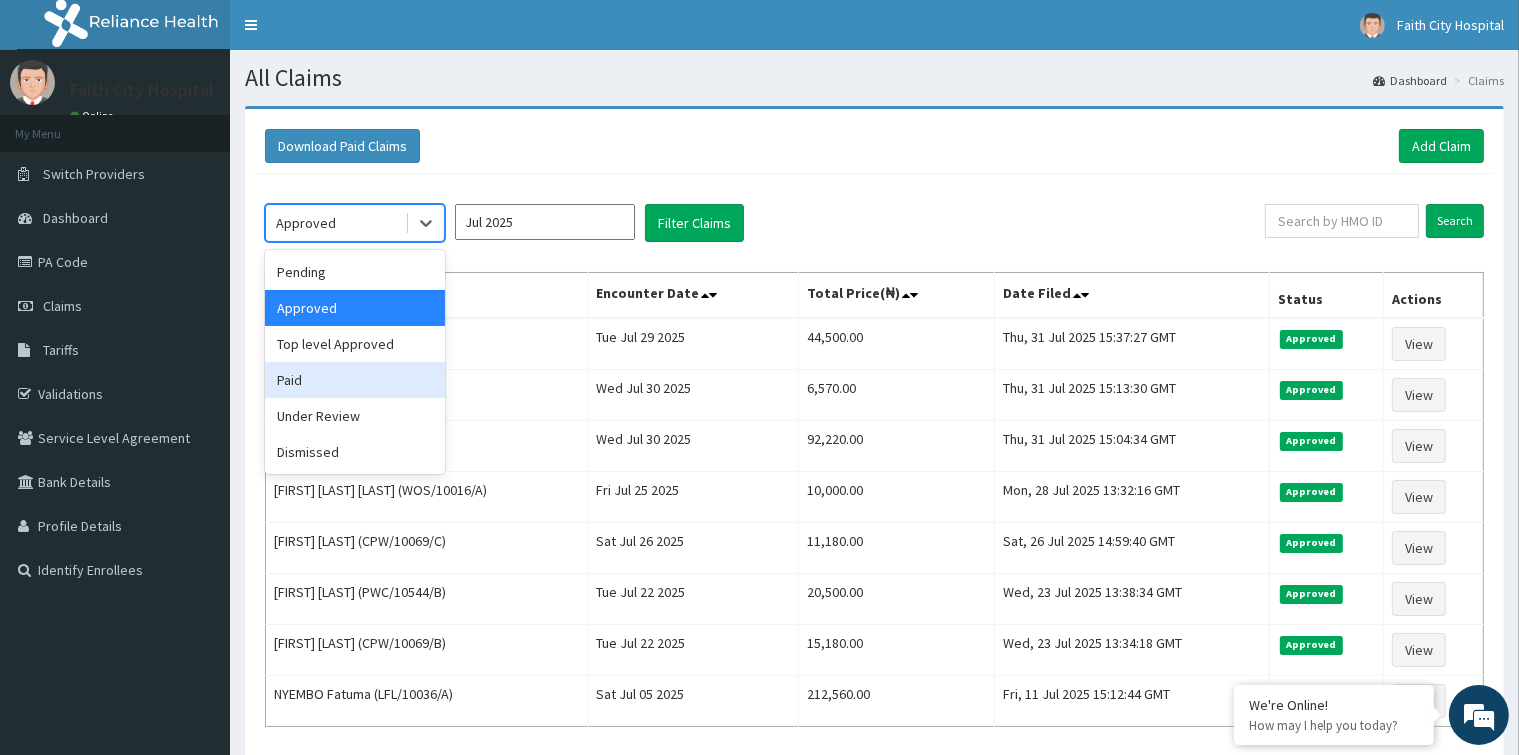 click on "Paid" at bounding box center [355, 380] 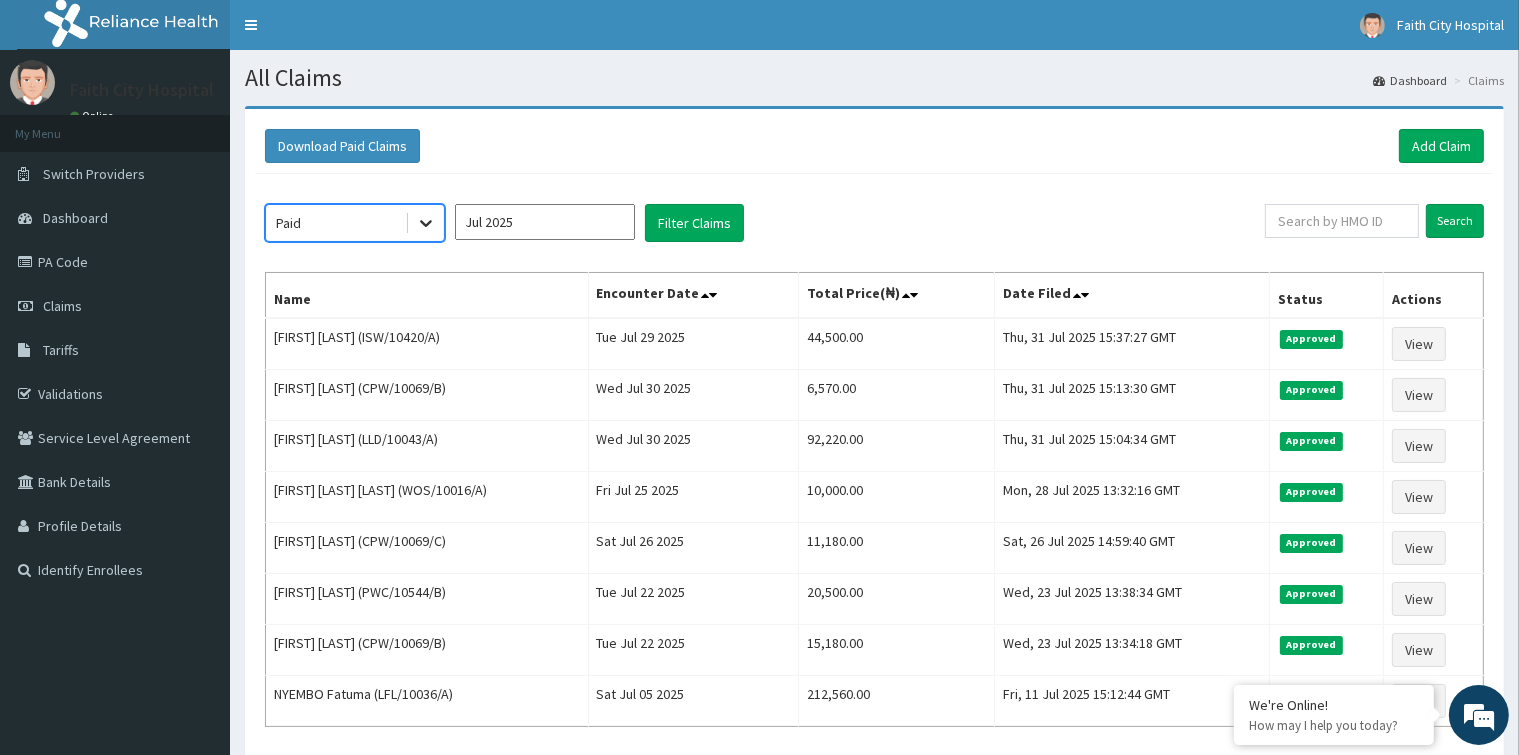 click 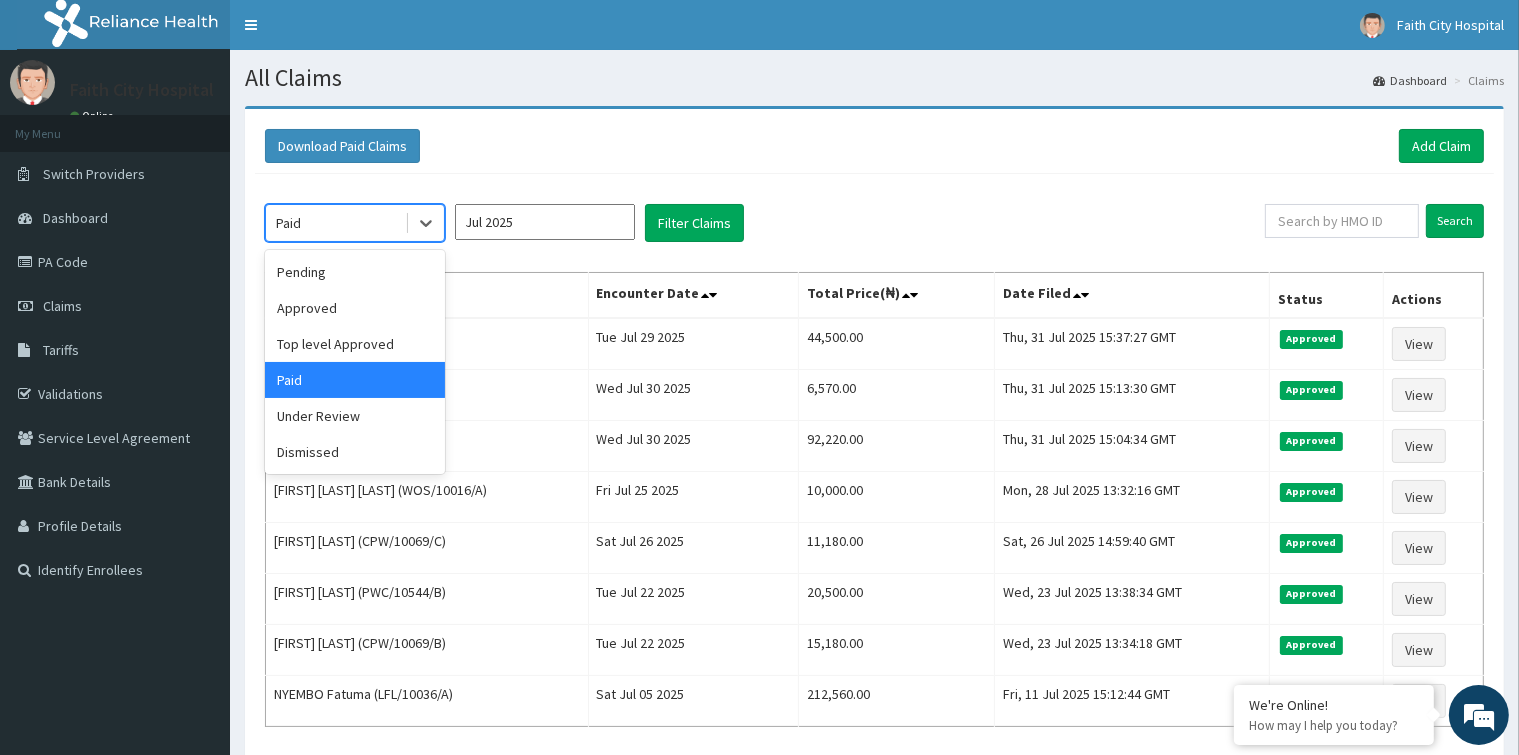 click on "Paid" at bounding box center [355, 380] 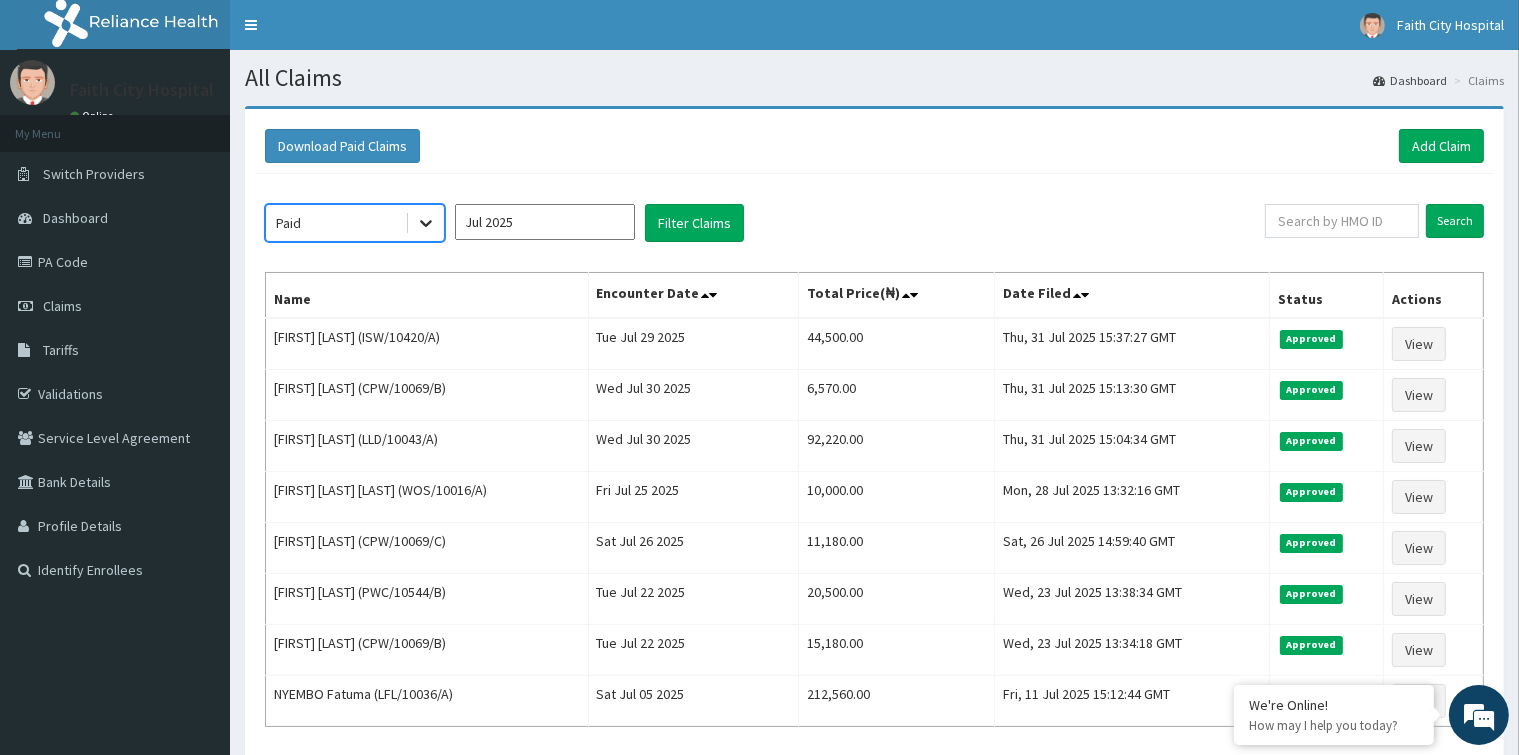 click 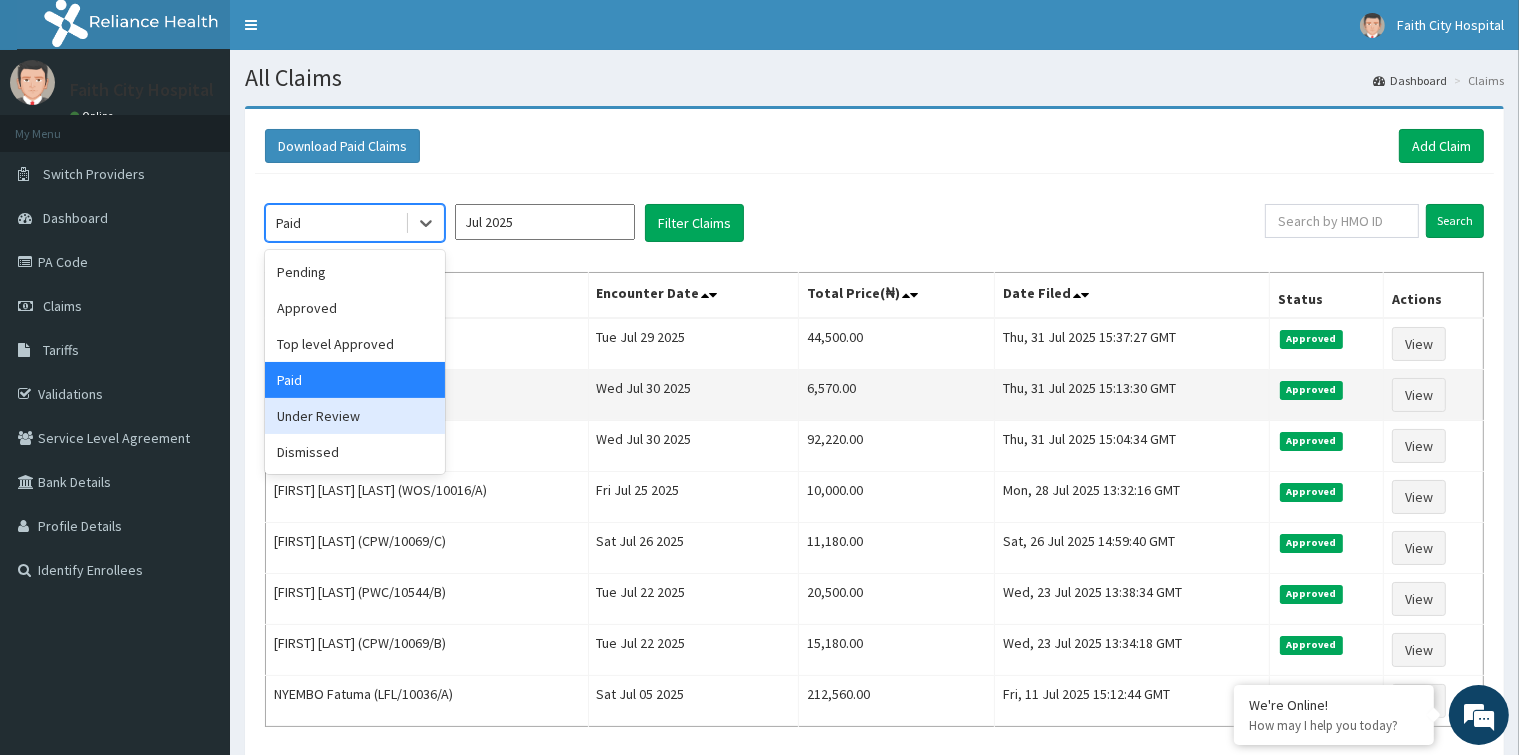 click on "Under Review" at bounding box center (355, 416) 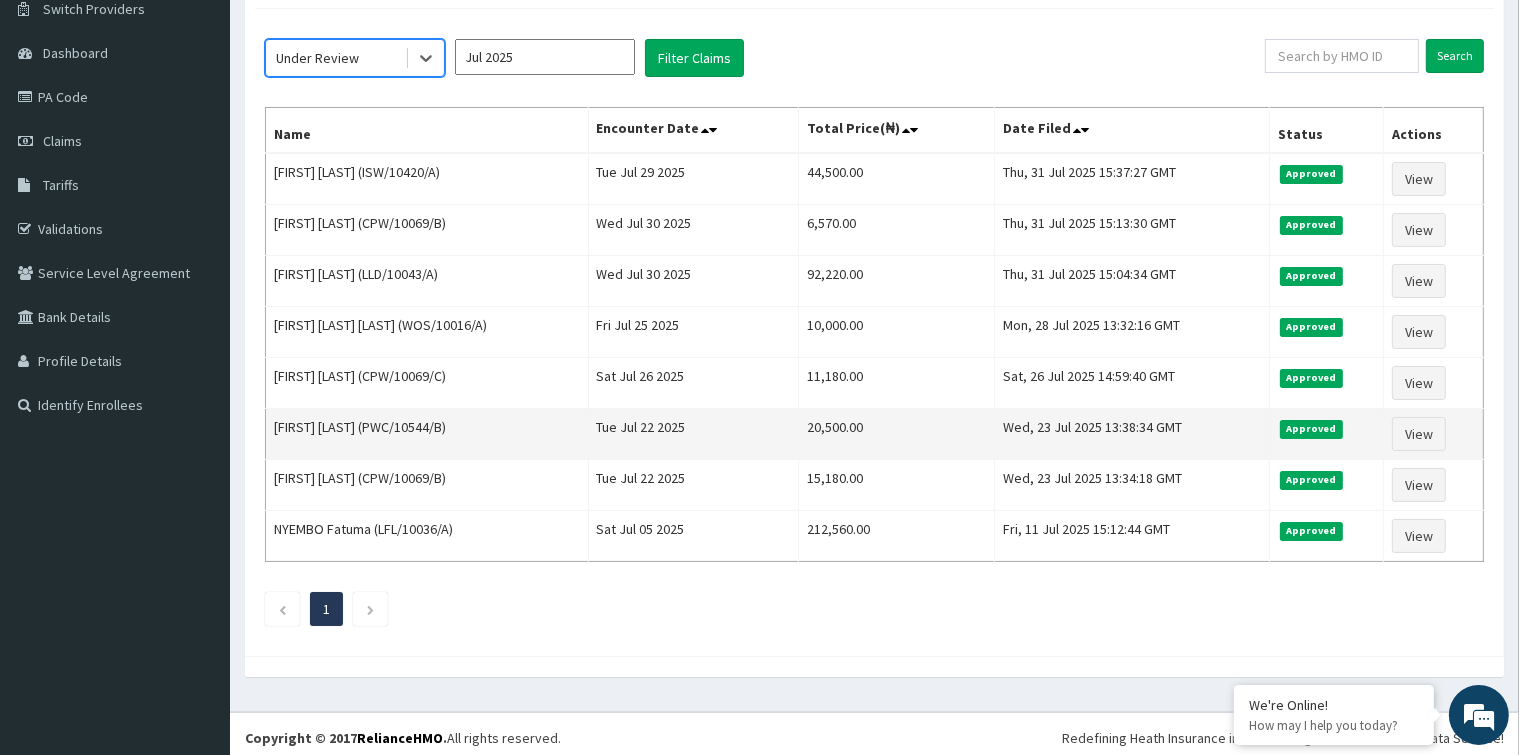 scroll, scrollTop: 0, scrollLeft: 0, axis: both 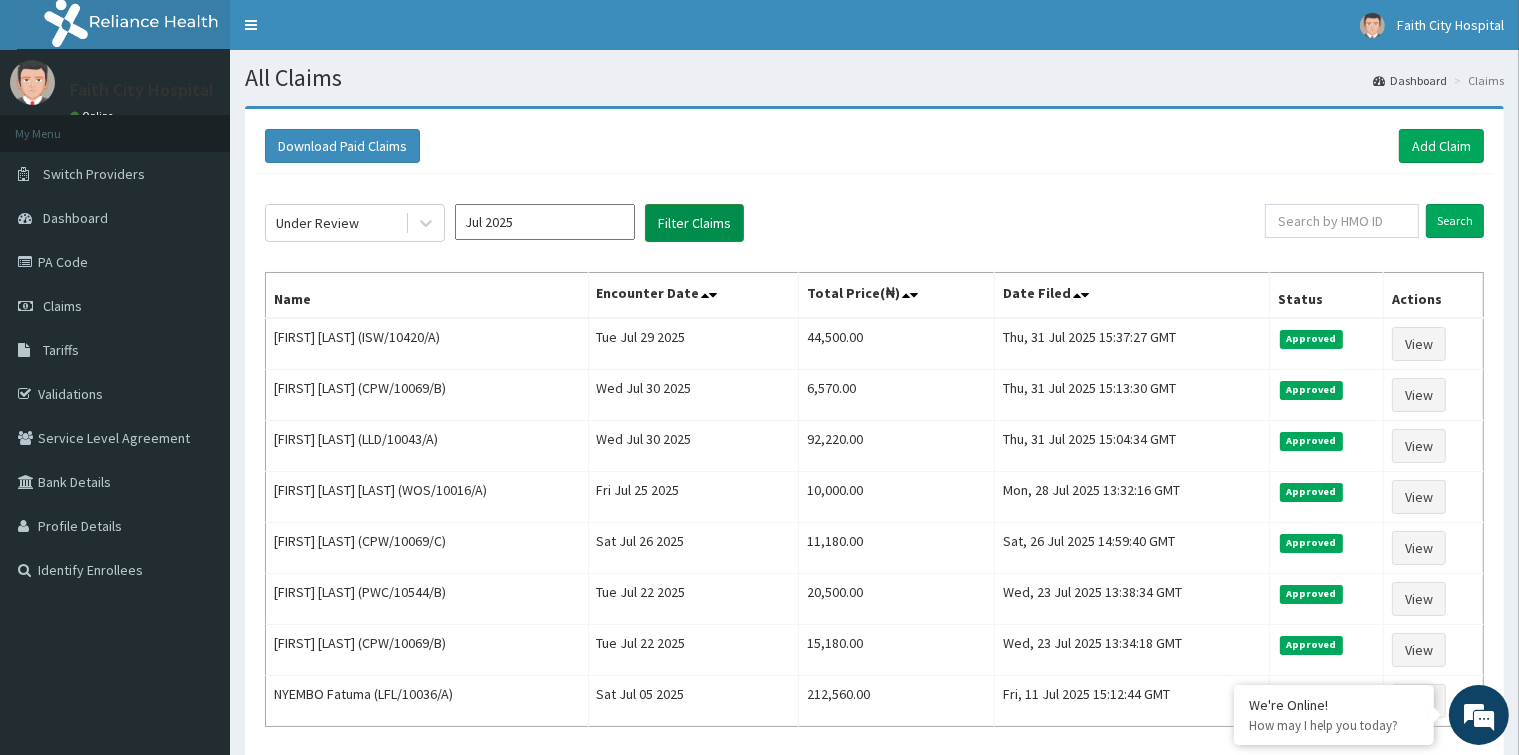 click on "Filter Claims" at bounding box center (694, 223) 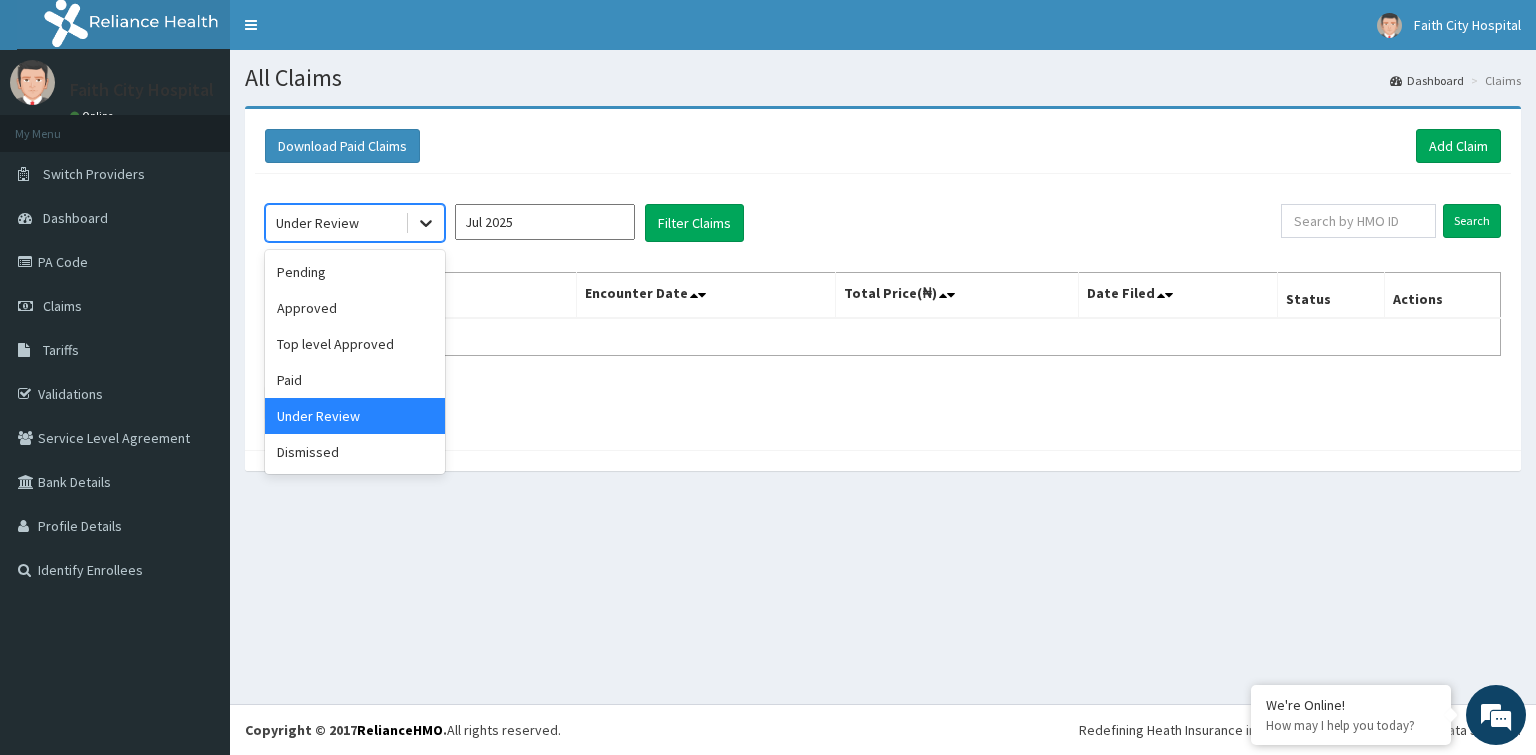 click 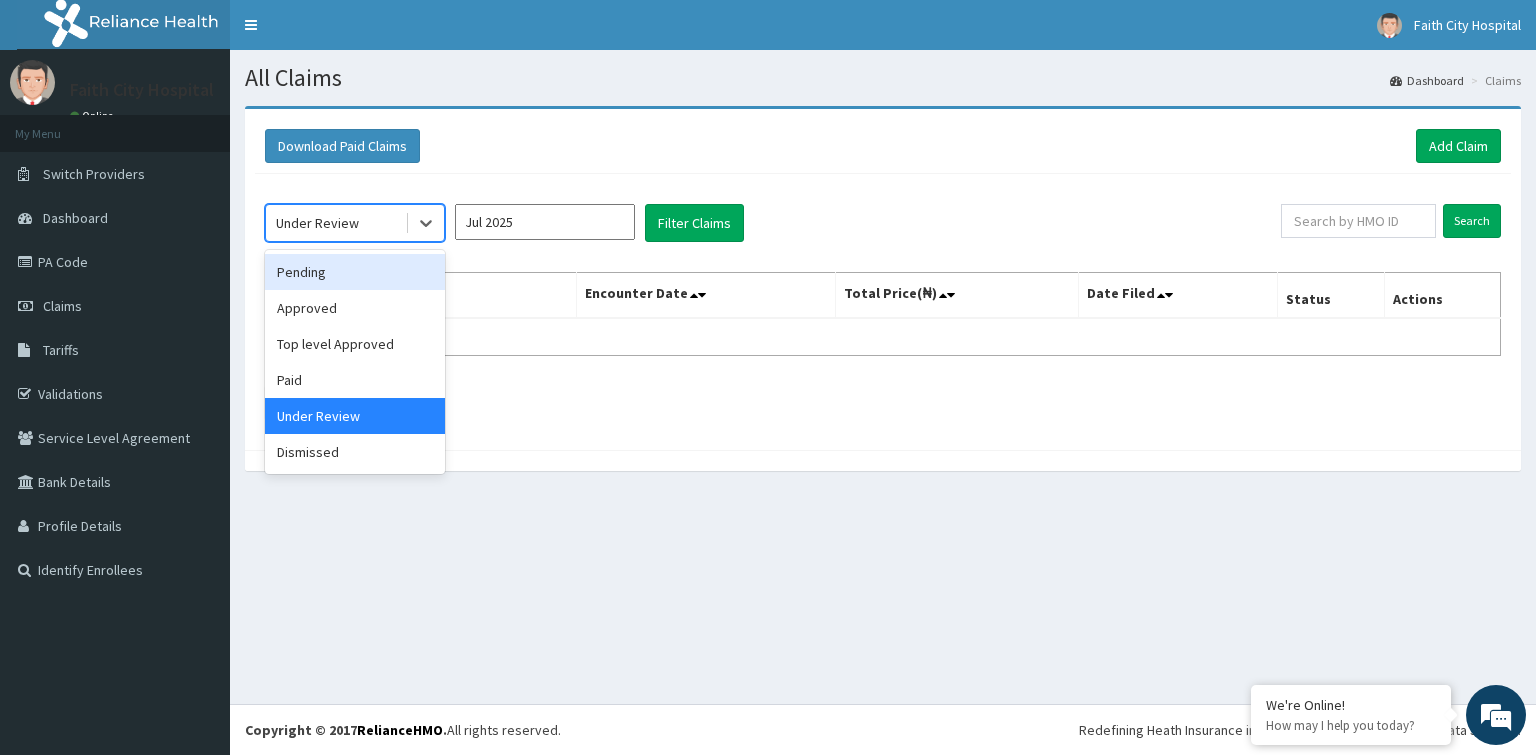 click on "Pending" at bounding box center (355, 272) 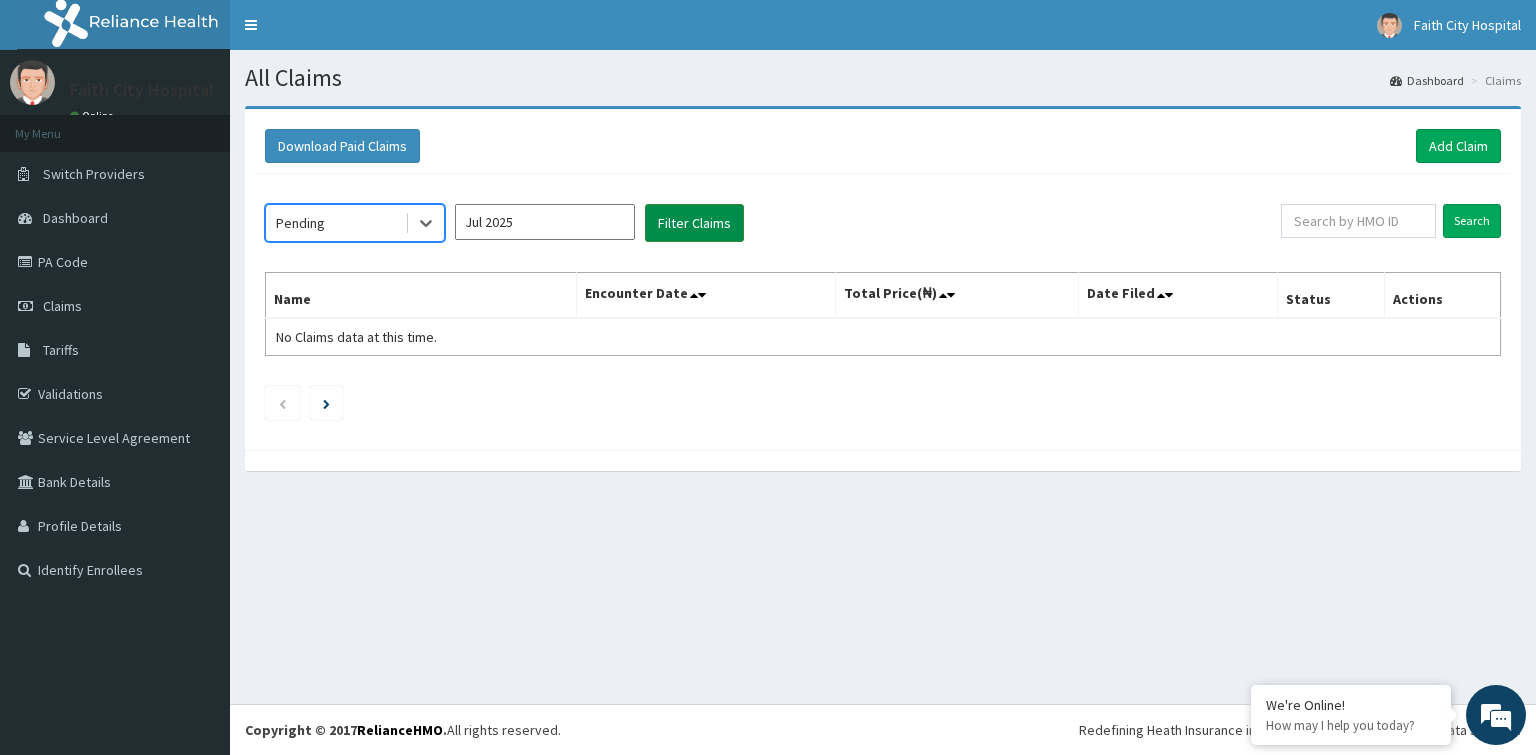 click on "Filter Claims" at bounding box center (694, 223) 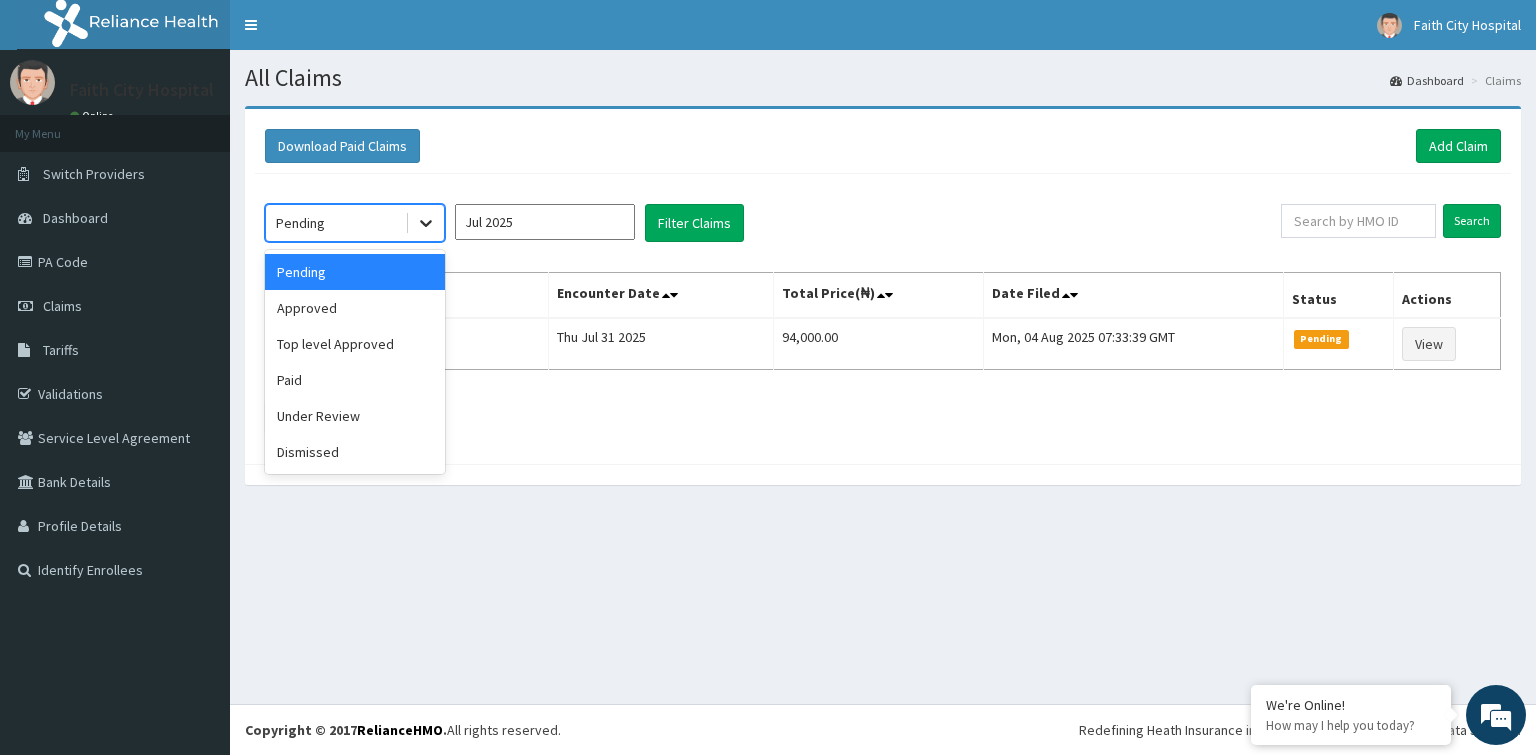 click at bounding box center [426, 223] 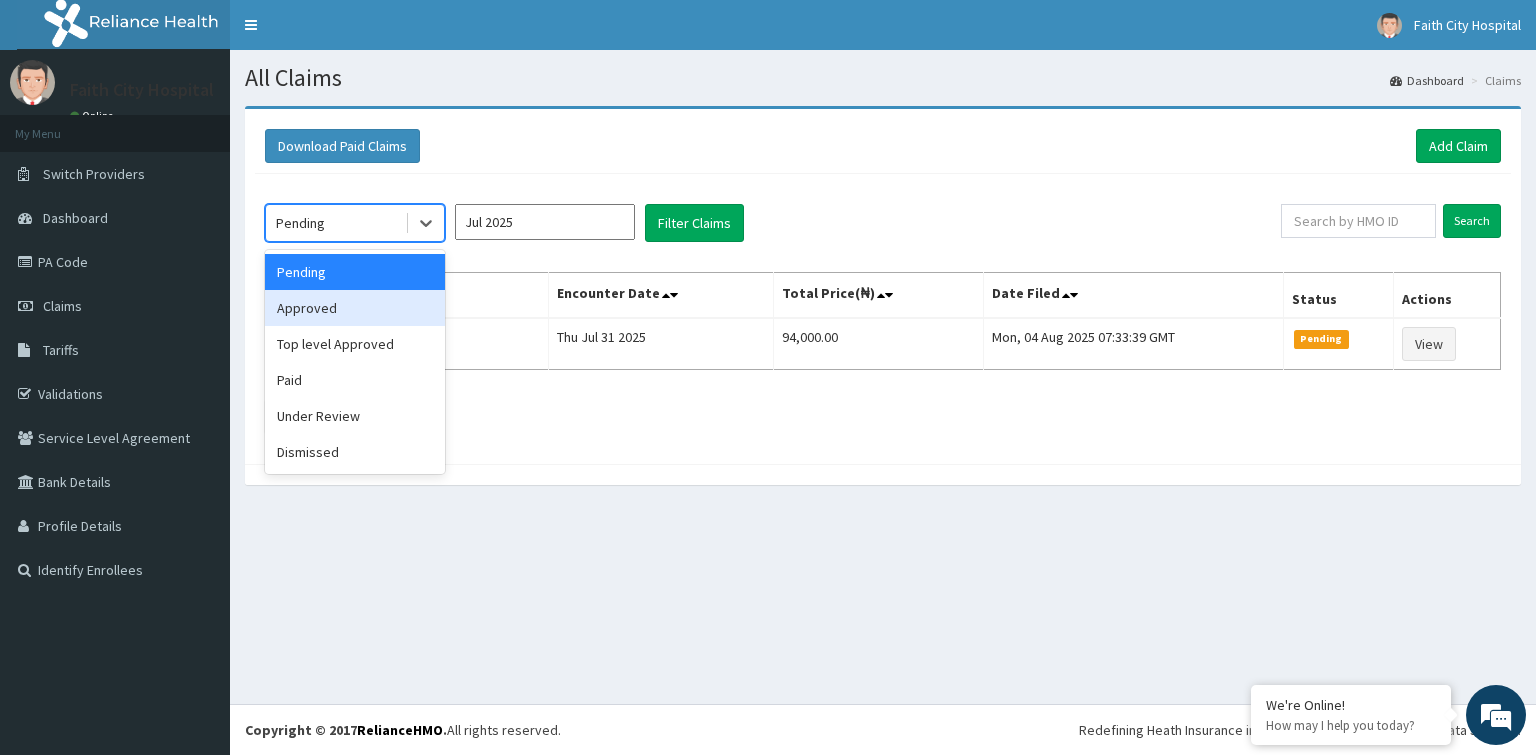 click on "Approved" at bounding box center (355, 308) 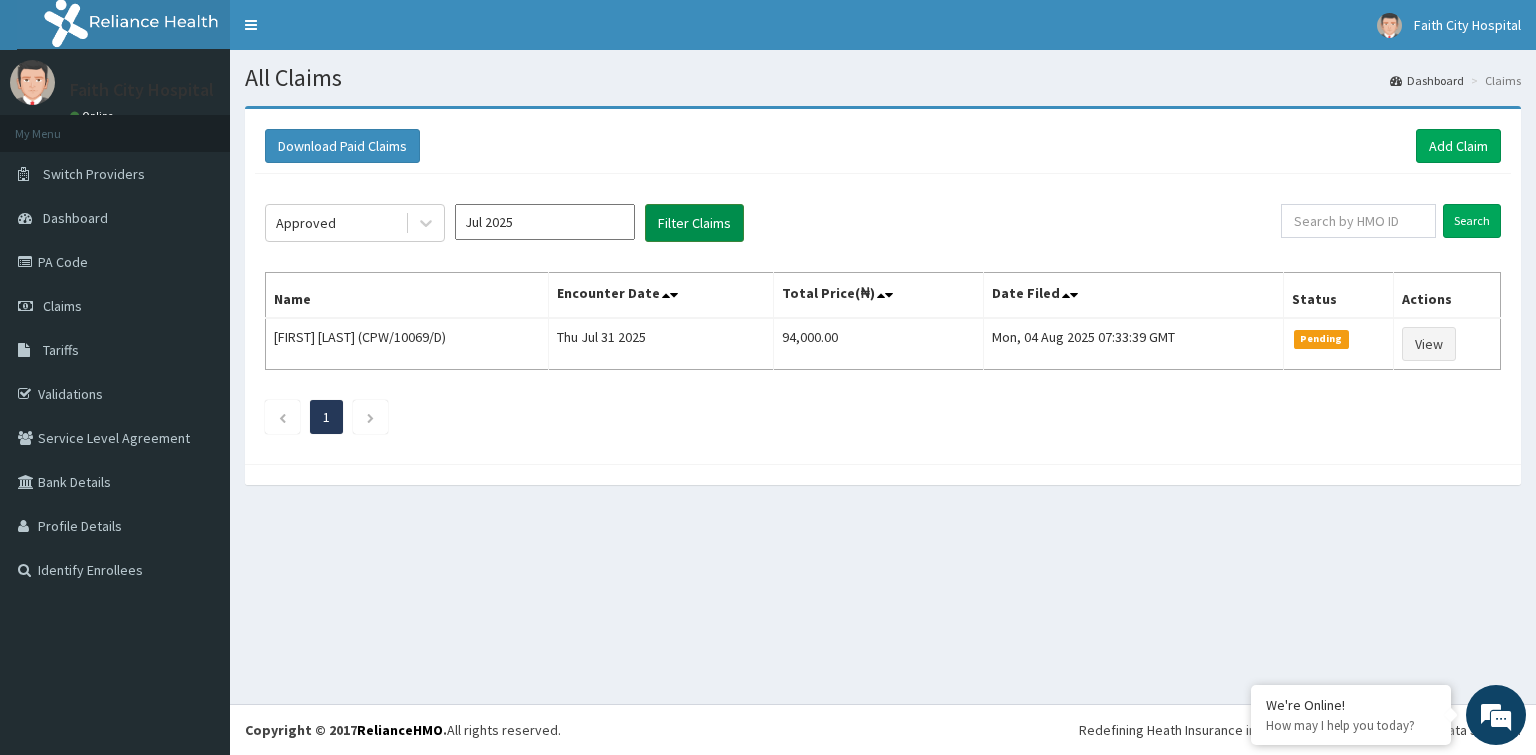 click on "Filter Claims" at bounding box center [694, 223] 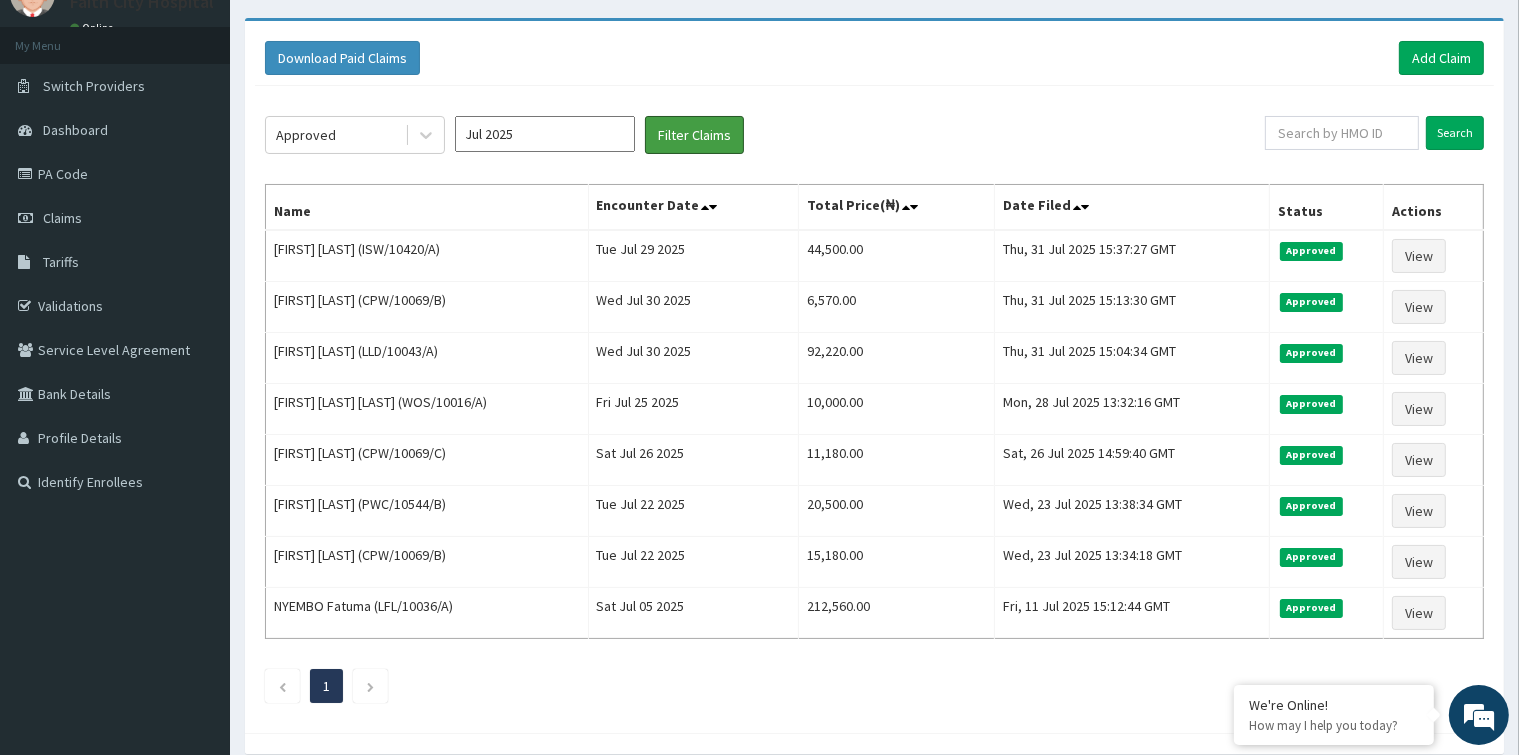 scroll, scrollTop: 0, scrollLeft: 0, axis: both 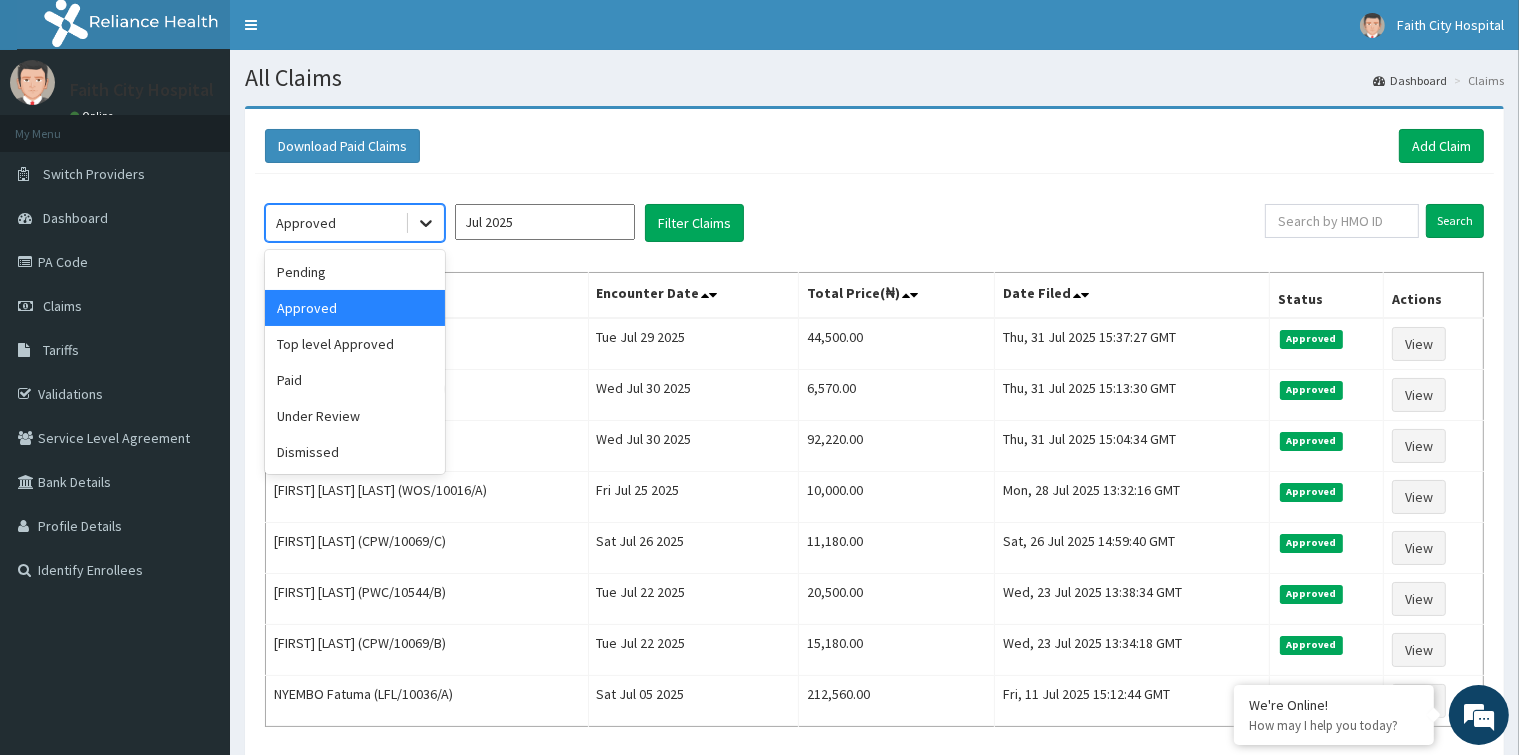 click 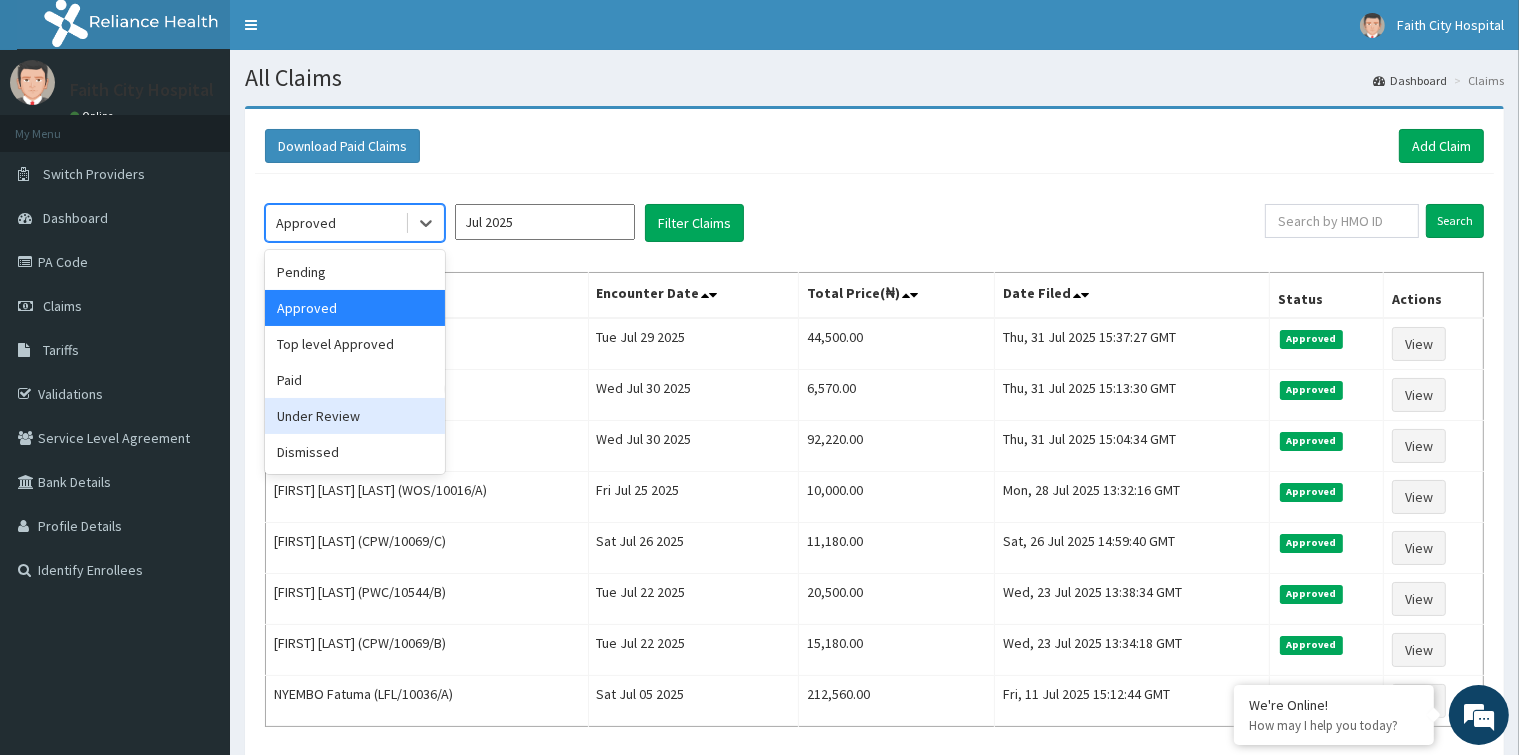 click on "Under Review" at bounding box center [355, 416] 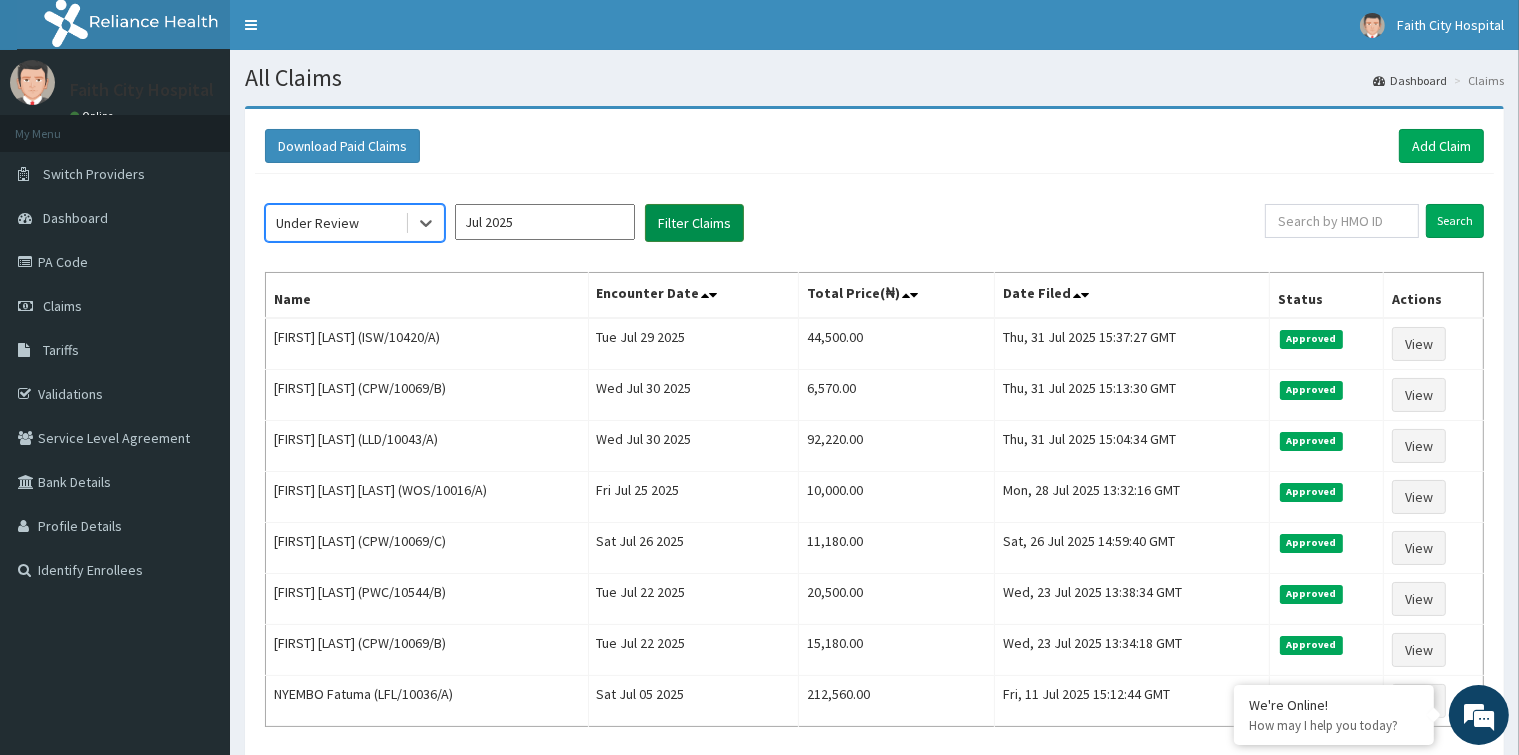 click on "Filter Claims" at bounding box center (694, 223) 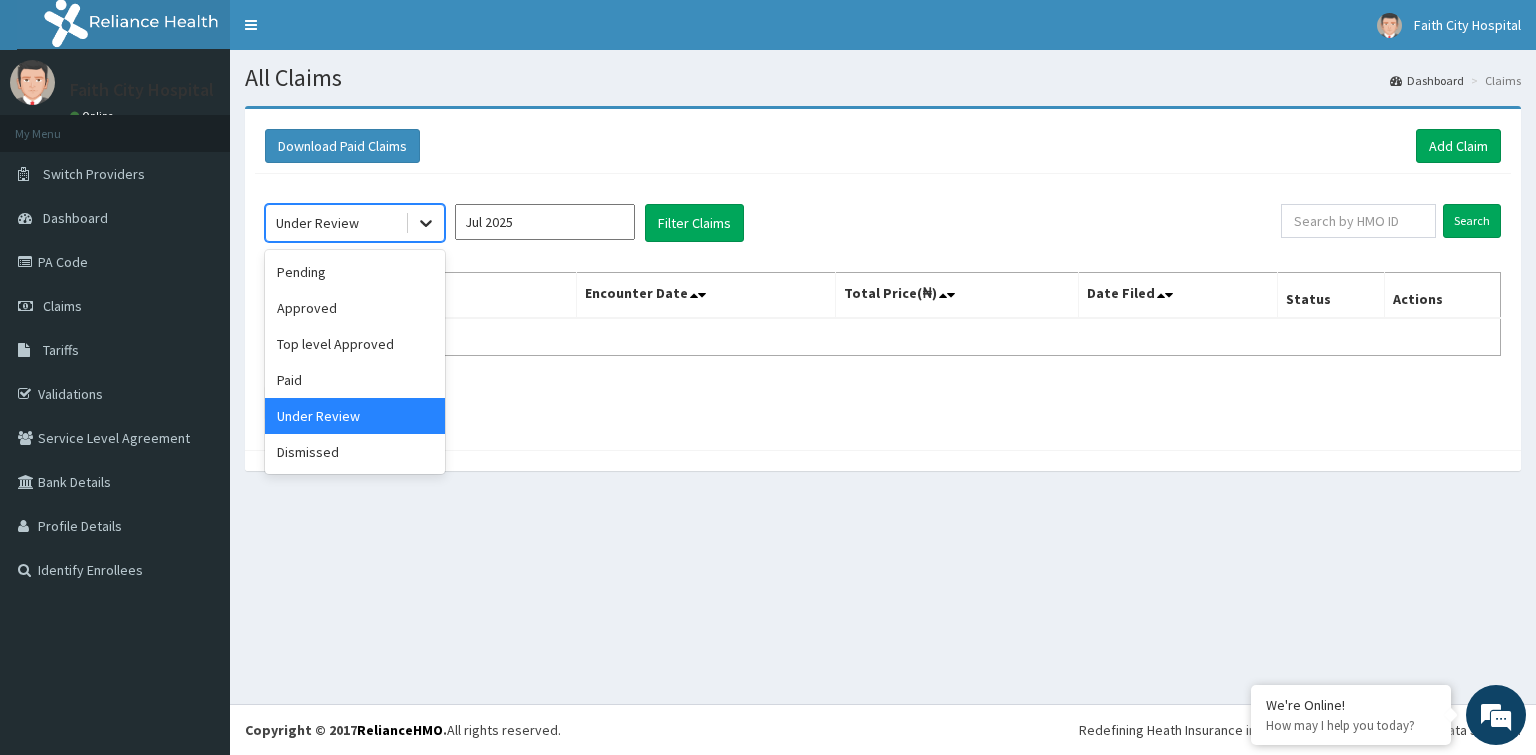click 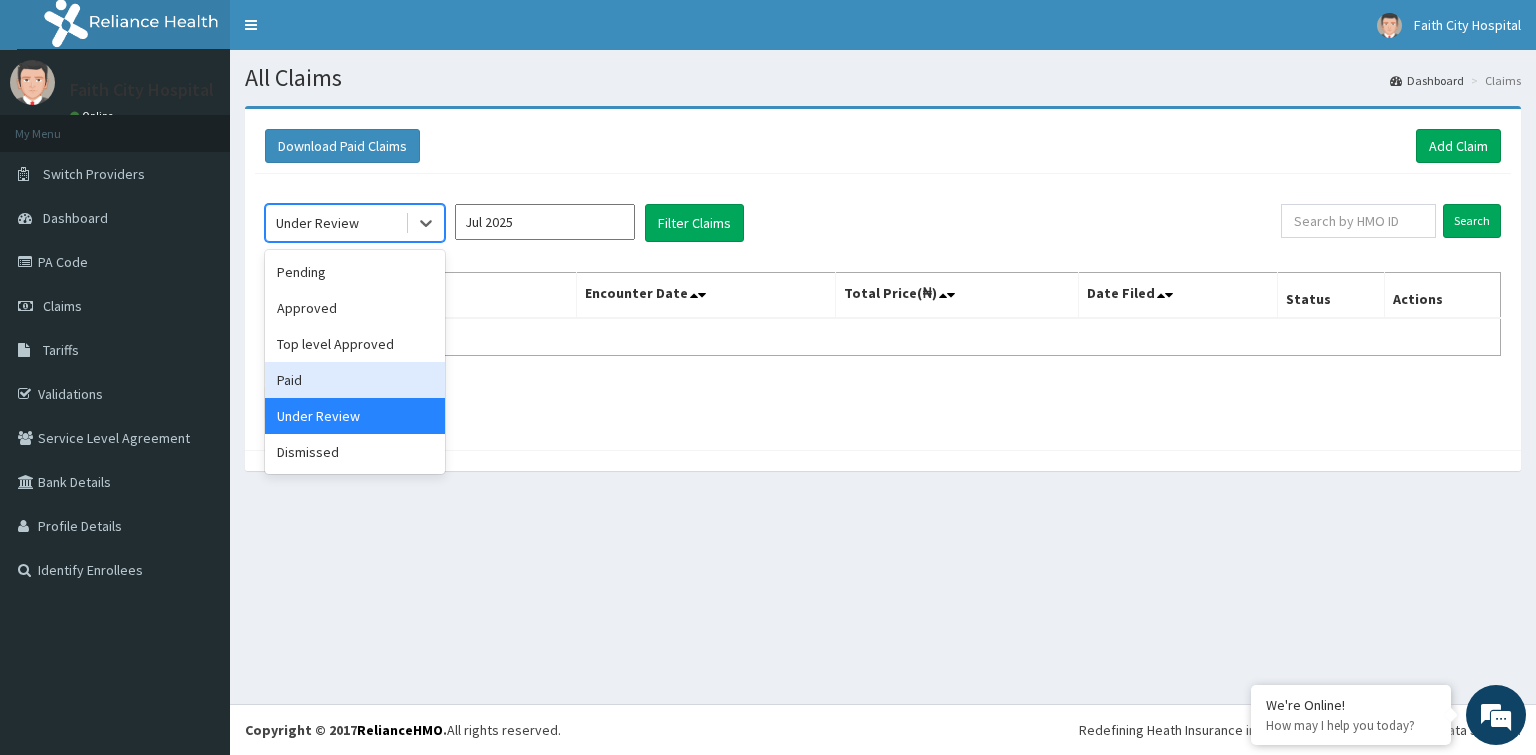 click on "Paid" at bounding box center (355, 380) 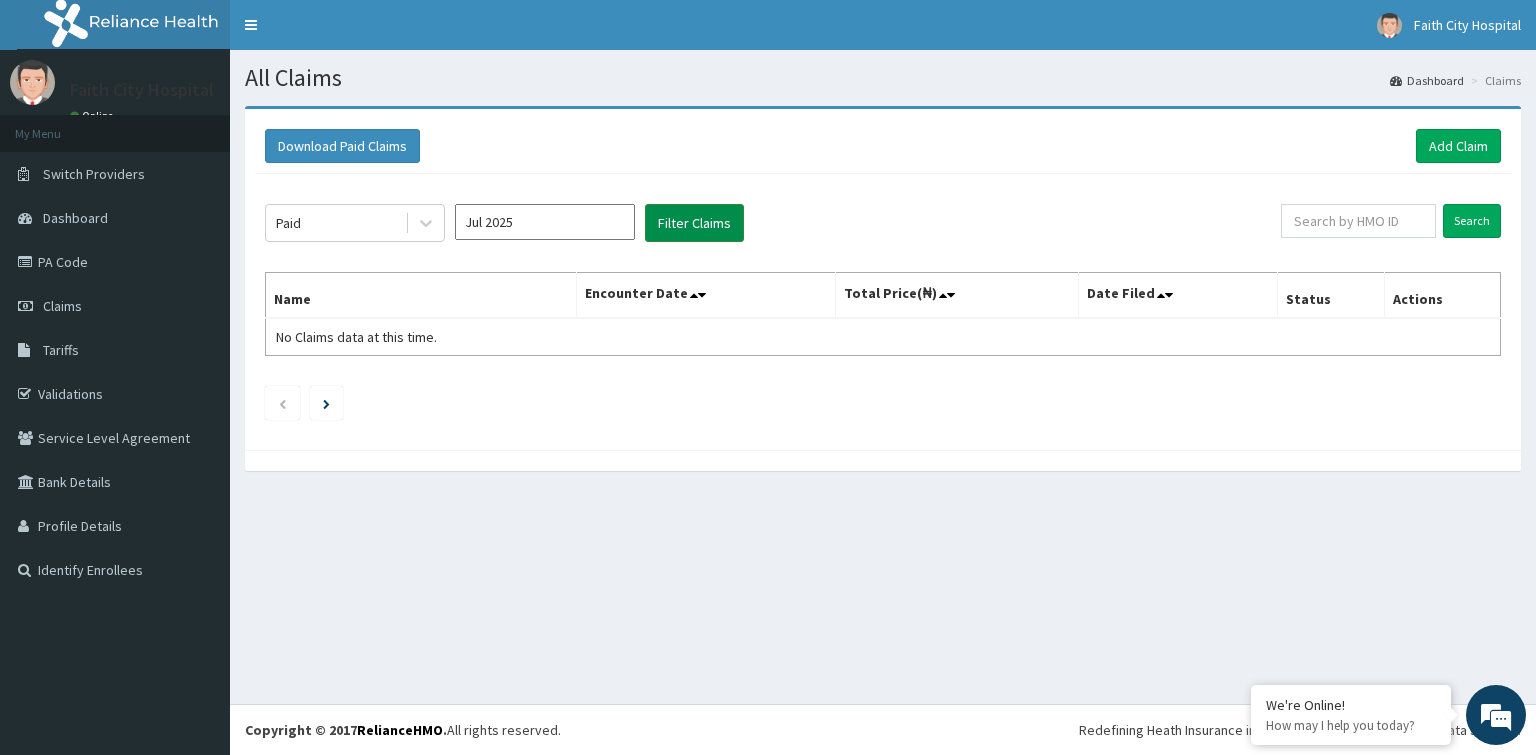 click on "Filter Claims" at bounding box center [694, 223] 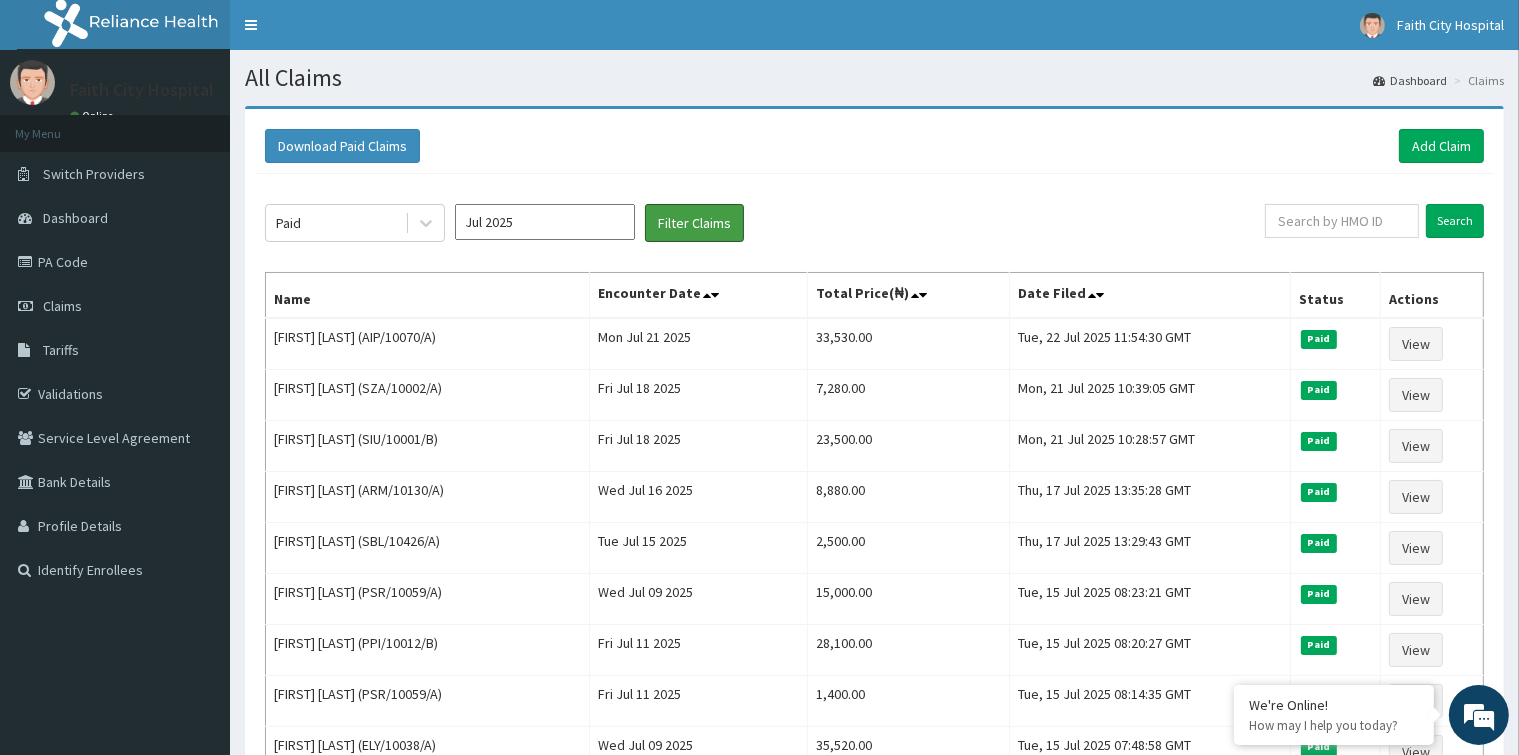 scroll, scrollTop: 0, scrollLeft: 0, axis: both 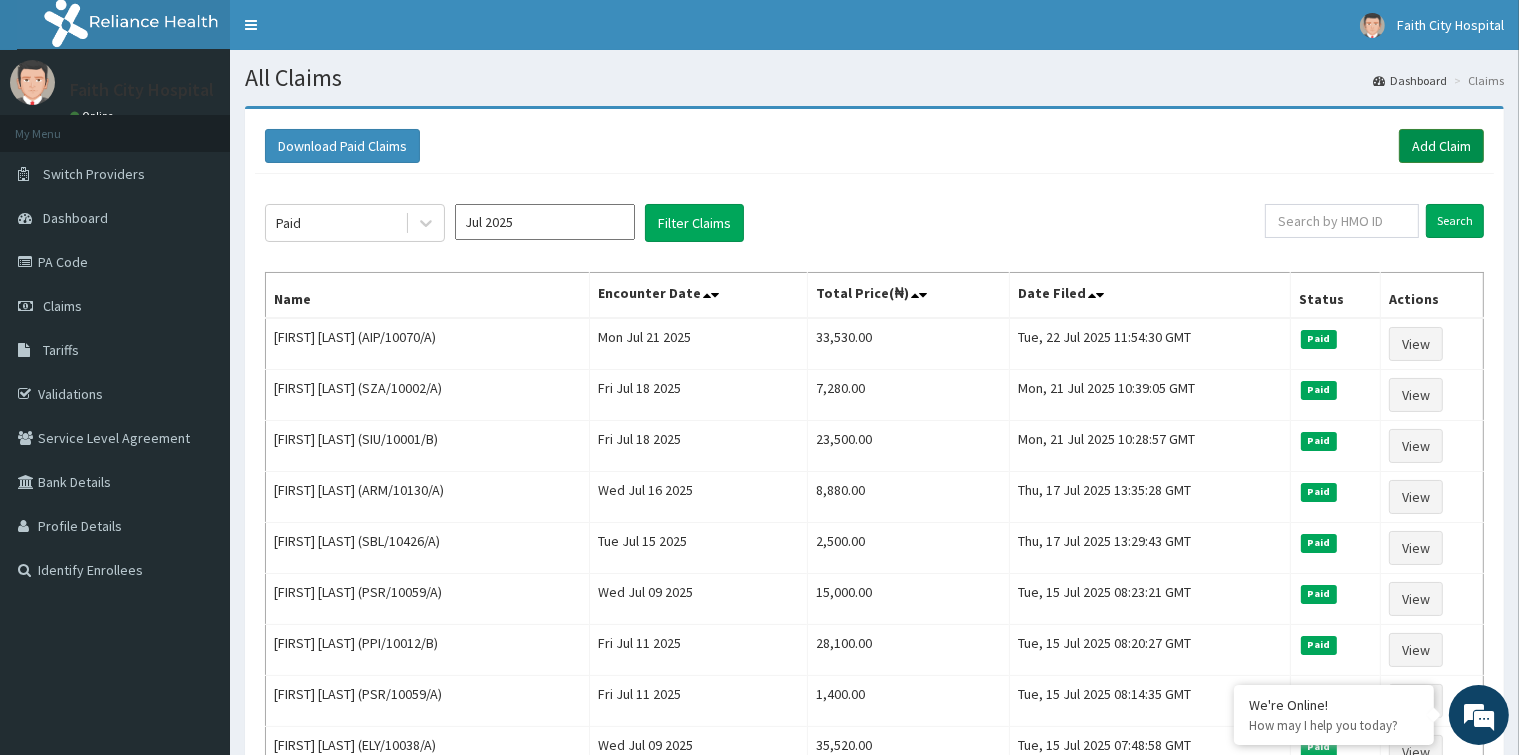 click on "Add Claim" at bounding box center [1441, 146] 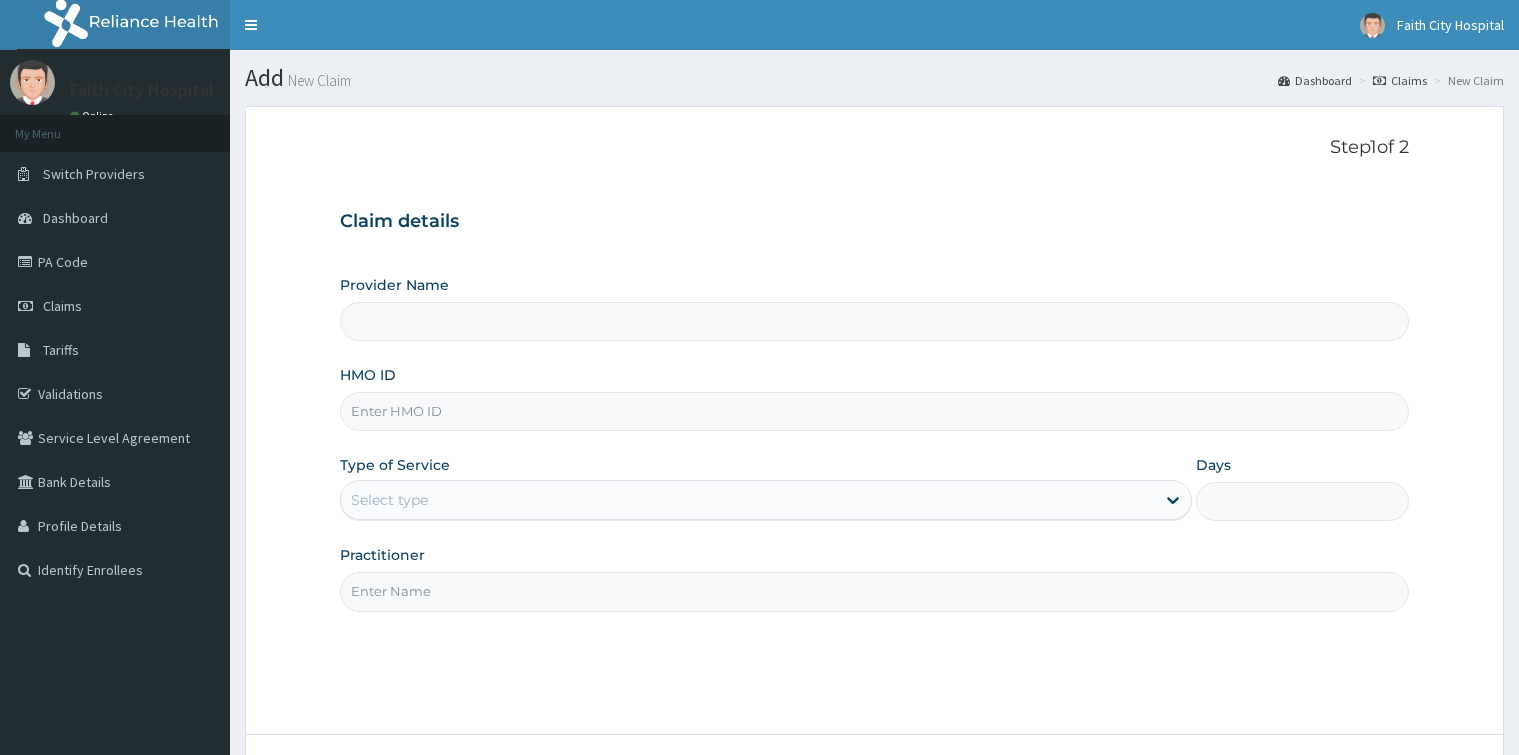 scroll, scrollTop: 0, scrollLeft: 0, axis: both 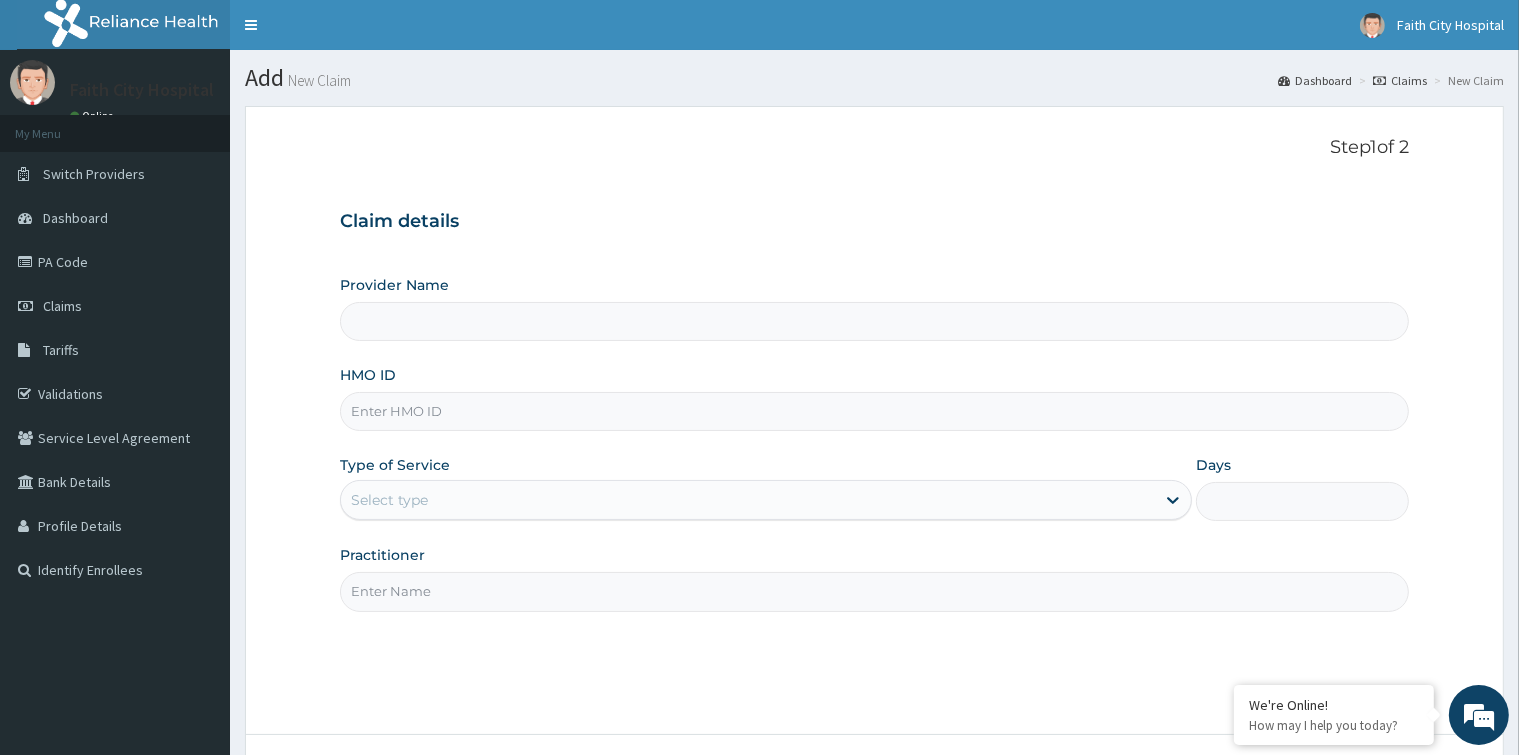 type on "Faith City Hospital- V/I" 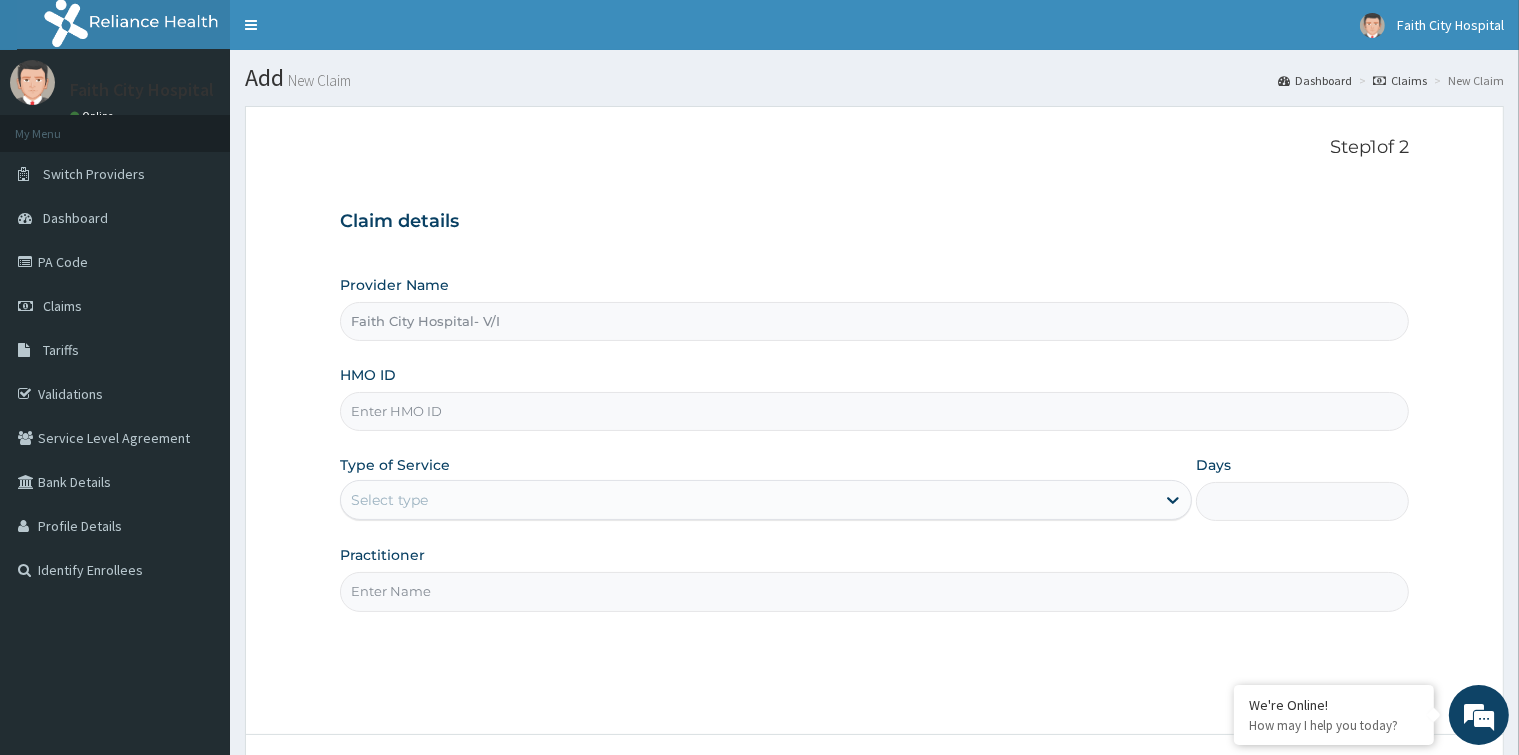 click on "HMO ID" at bounding box center (874, 411) 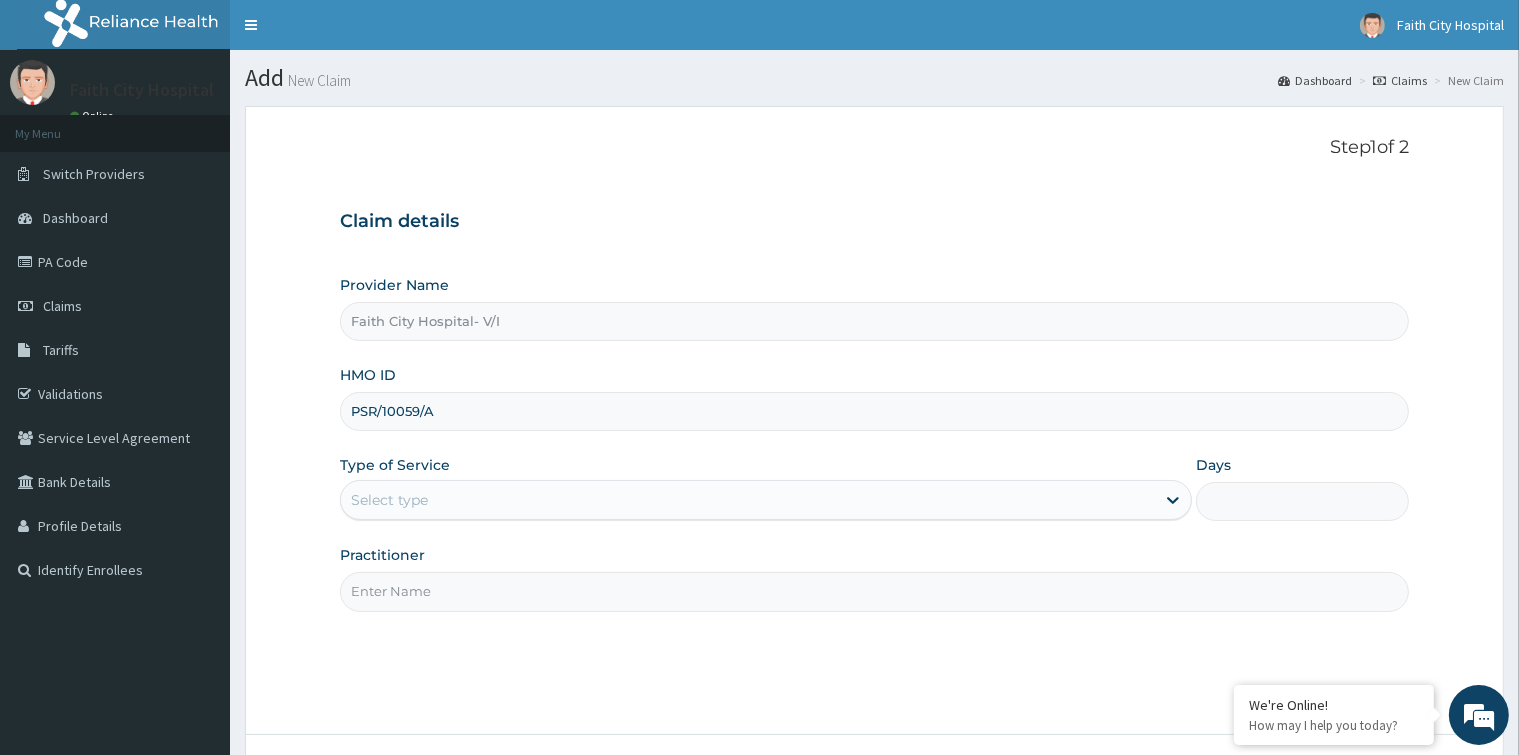 type on "PSR/10059/A" 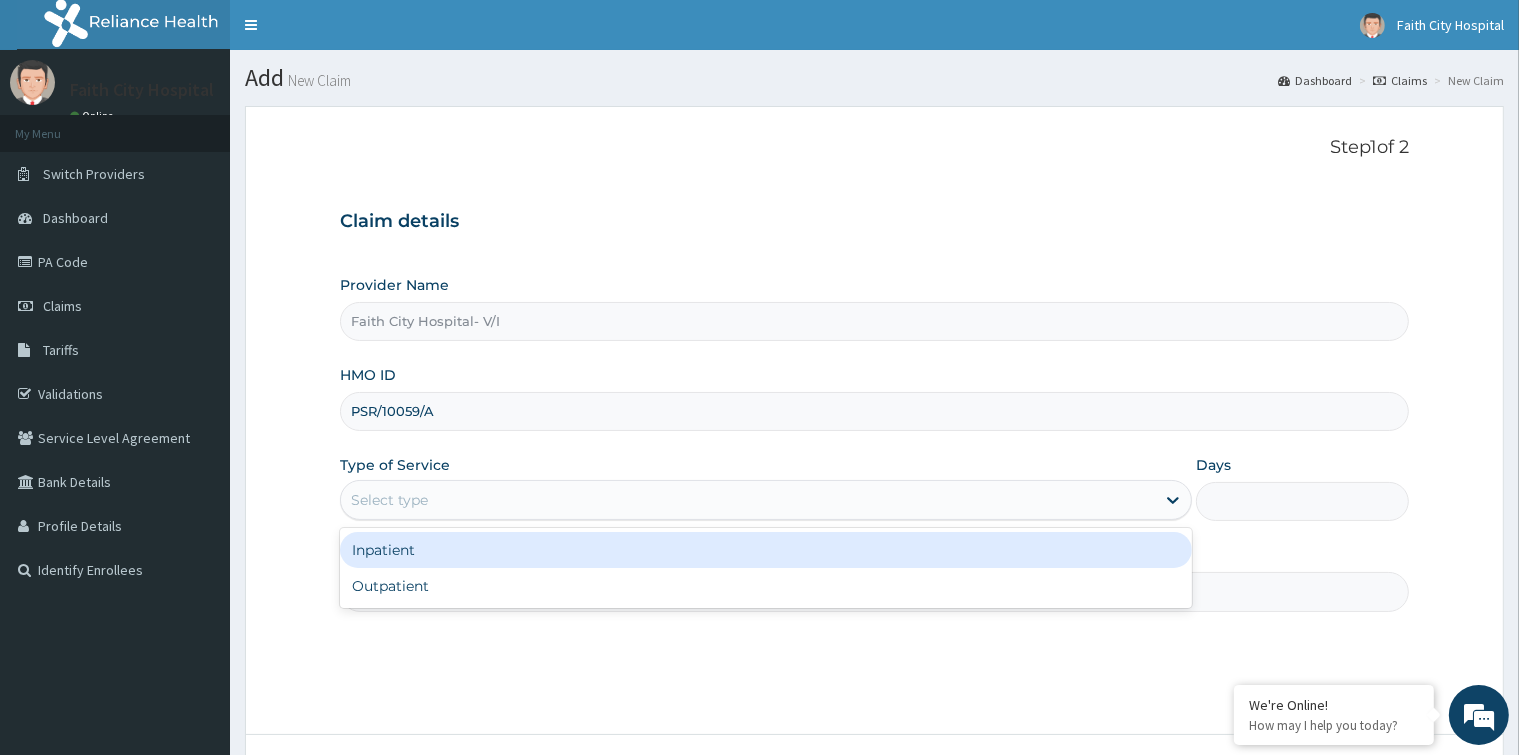 click on "Select type" at bounding box center (748, 500) 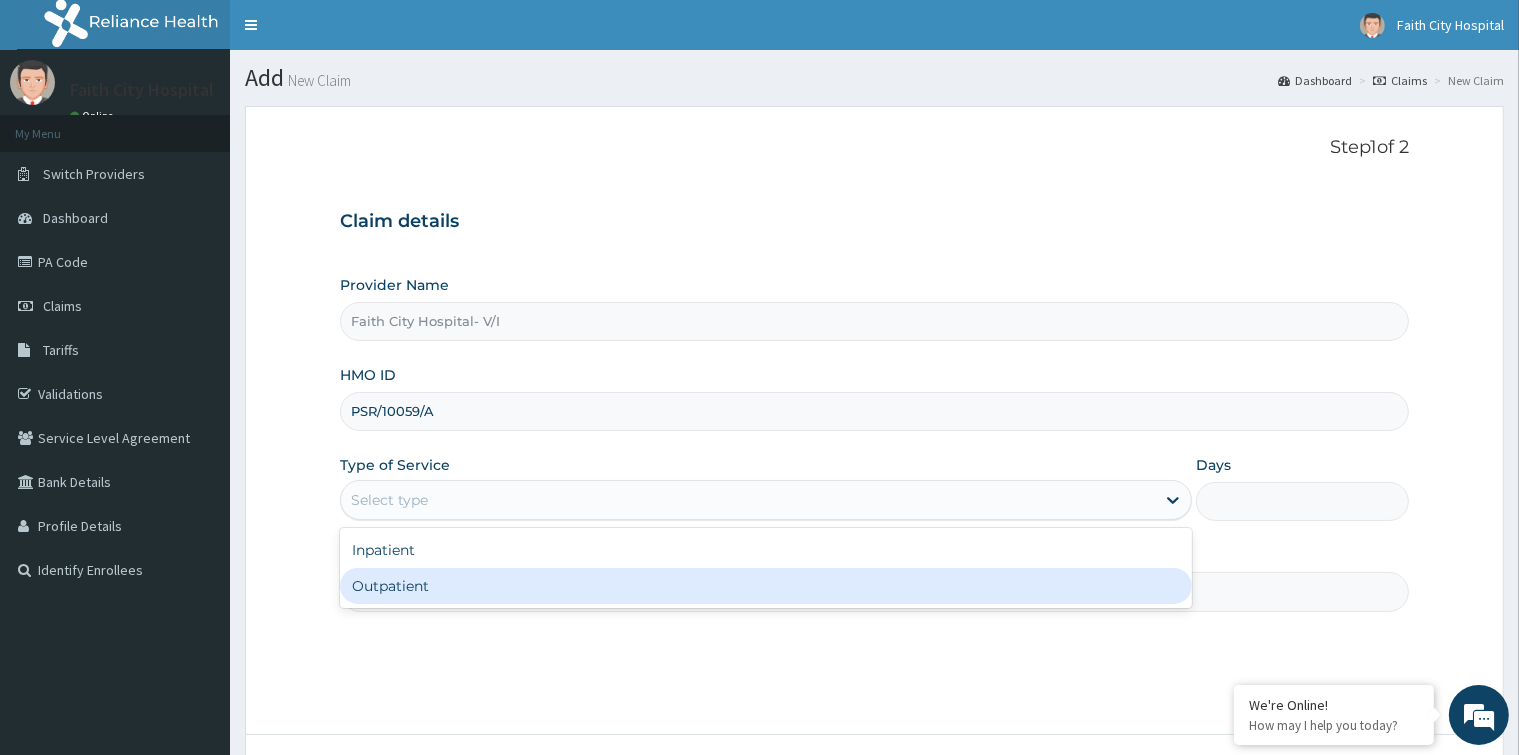 click on "Outpatient" at bounding box center [766, 586] 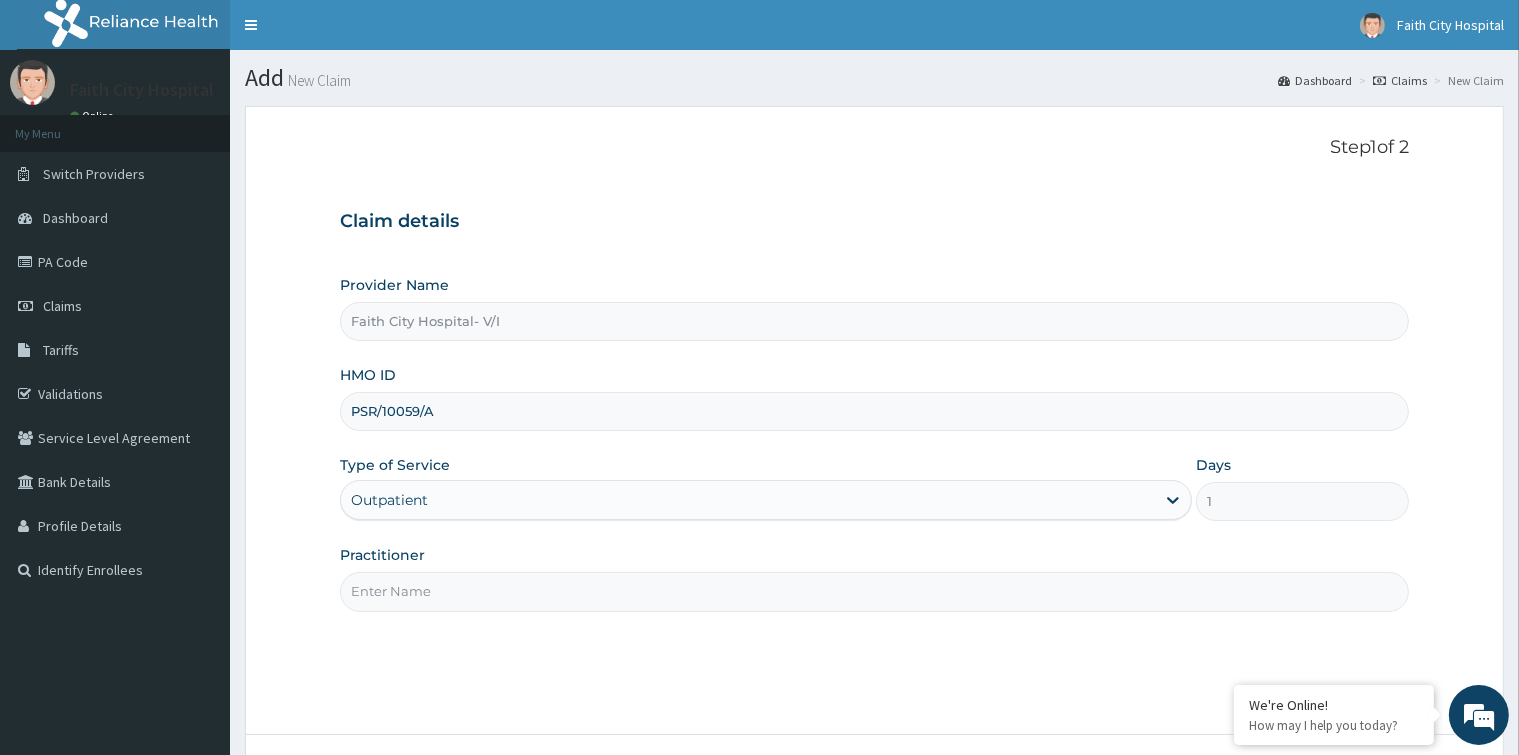click on "Practitioner" at bounding box center (874, 591) 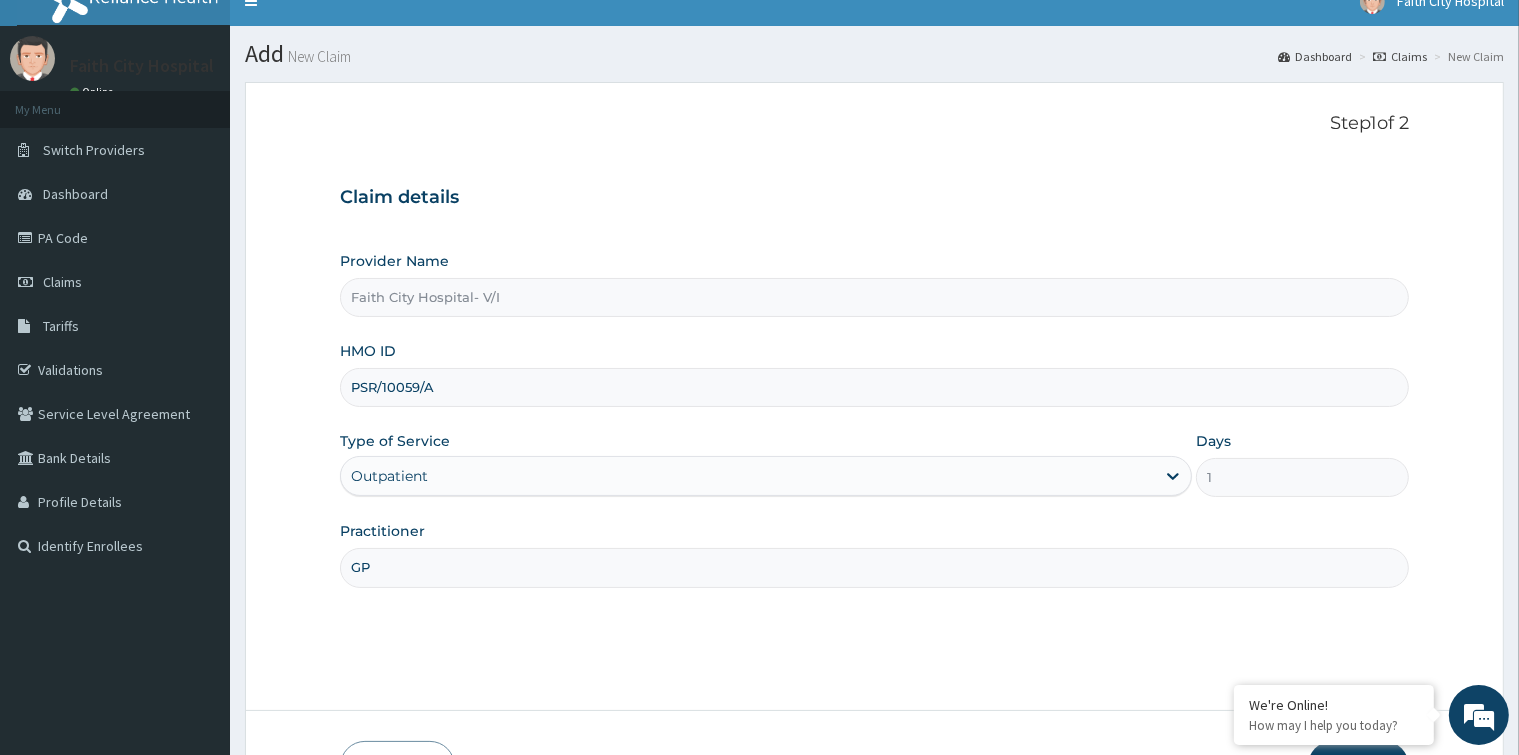 scroll, scrollTop: 158, scrollLeft: 0, axis: vertical 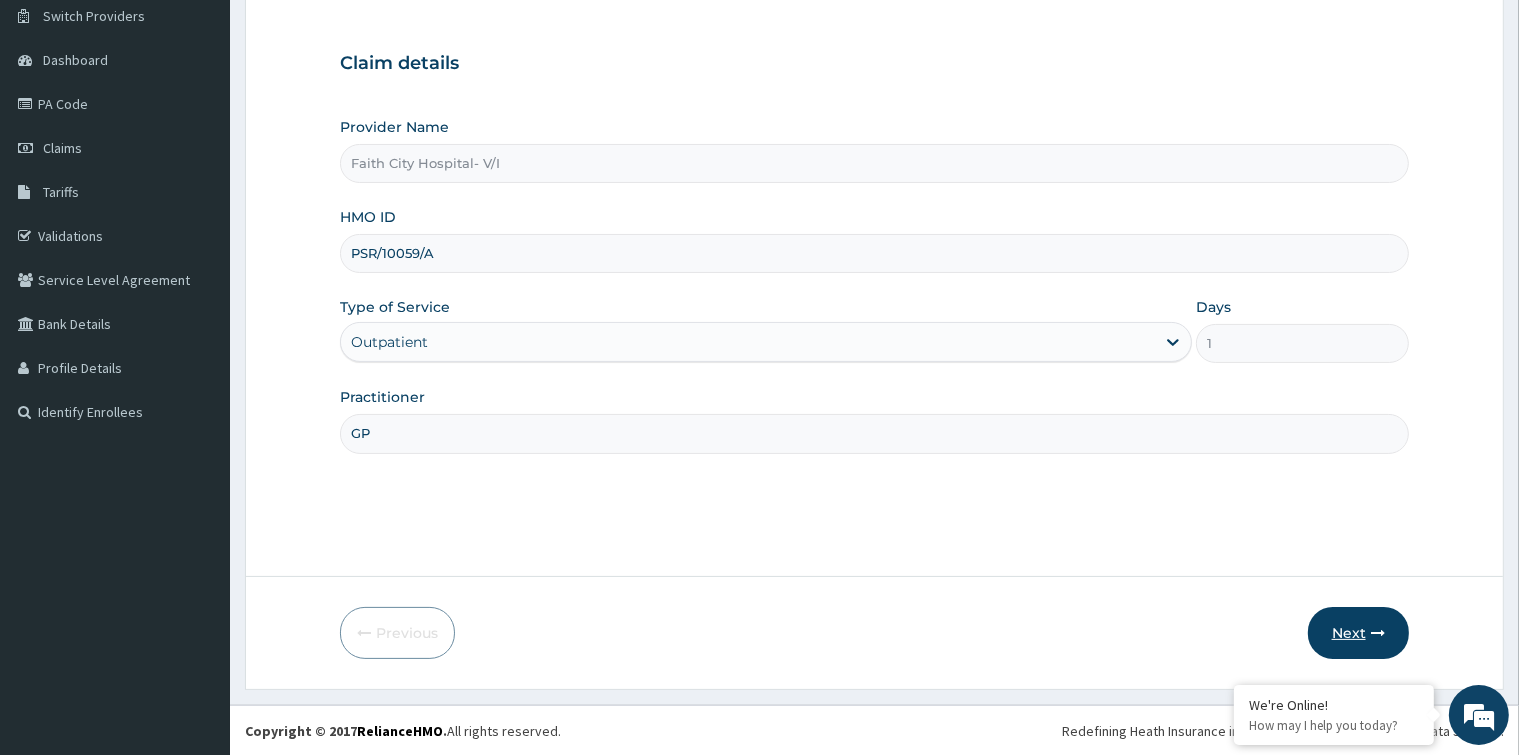 type on "GP" 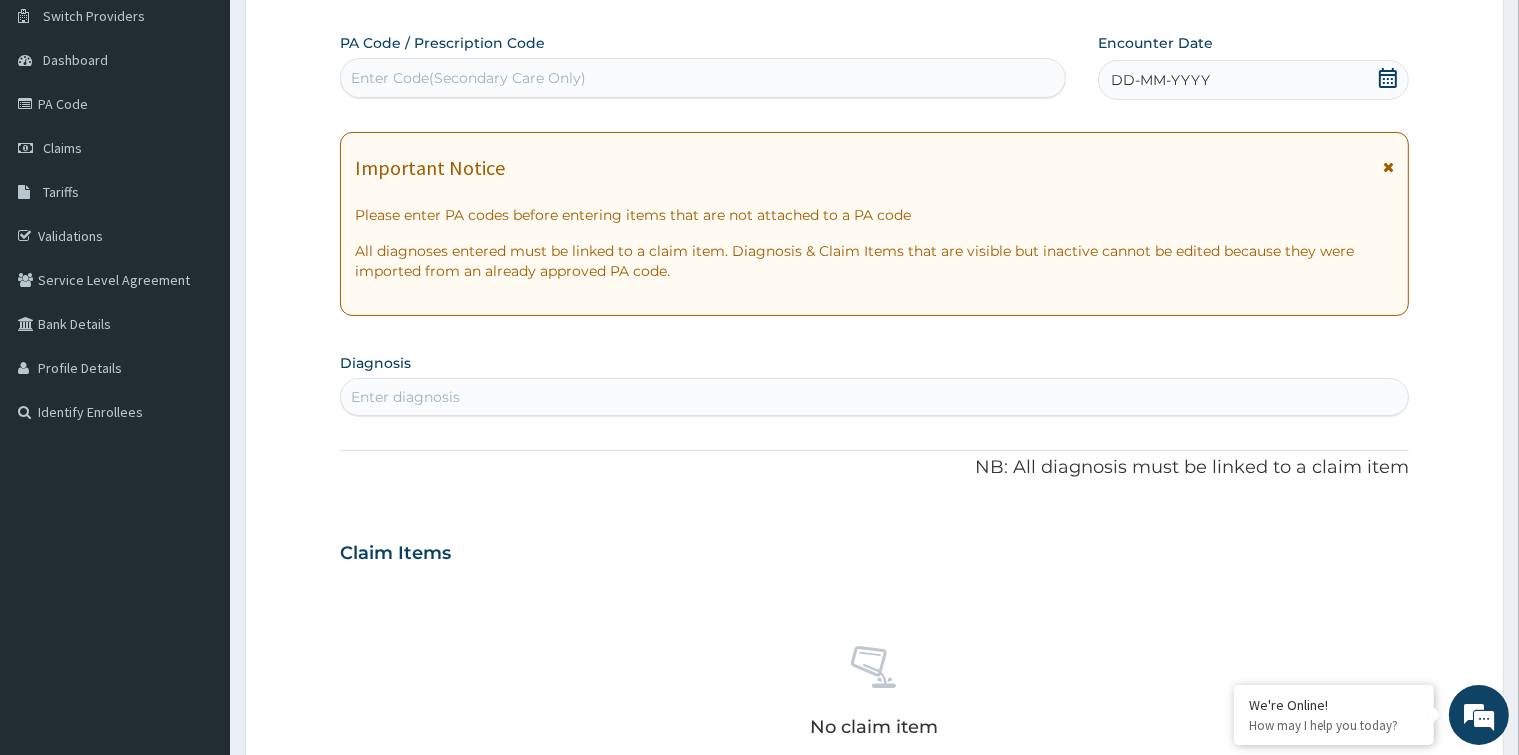 scroll, scrollTop: 58, scrollLeft: 0, axis: vertical 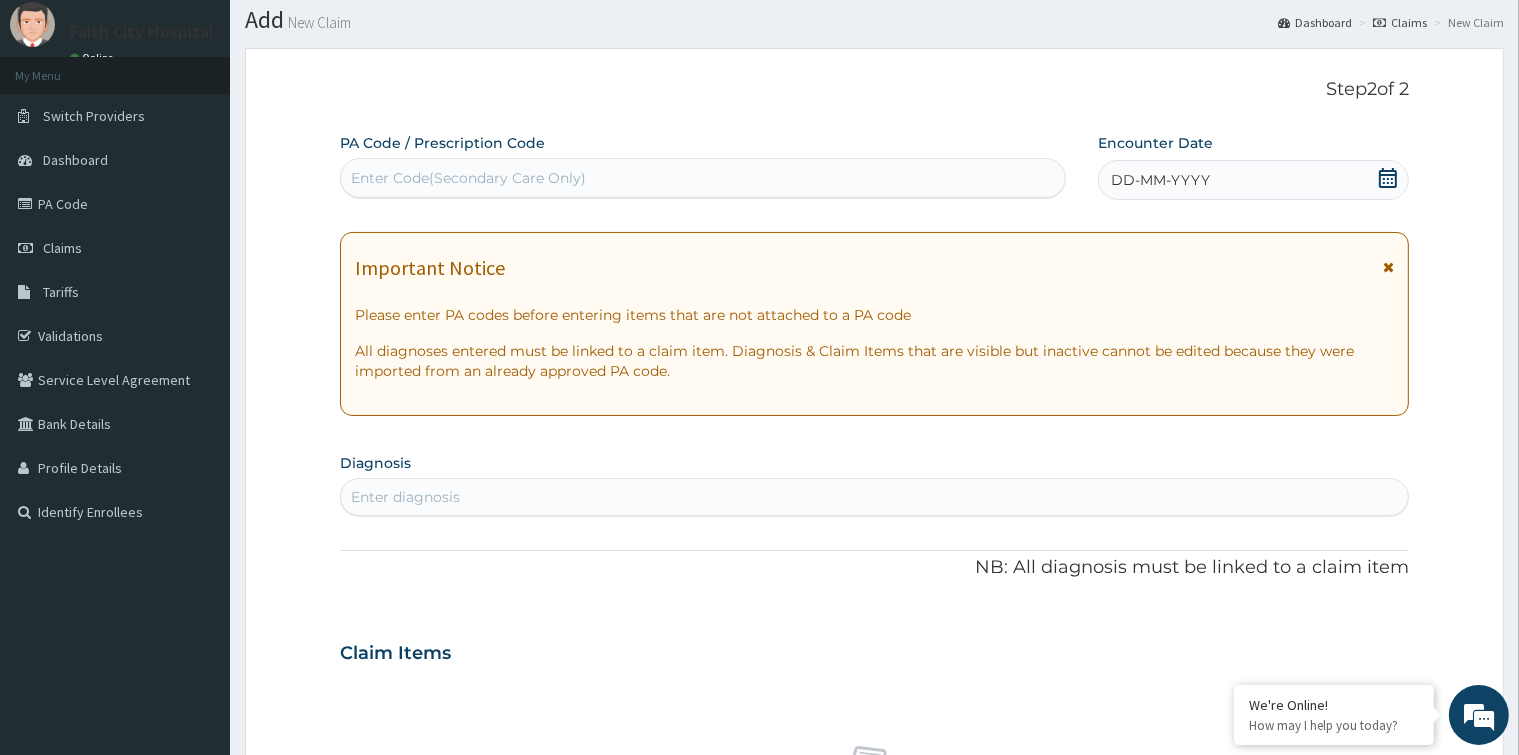 click on "Enter Code(Secondary Care Only)" at bounding box center [703, 178] 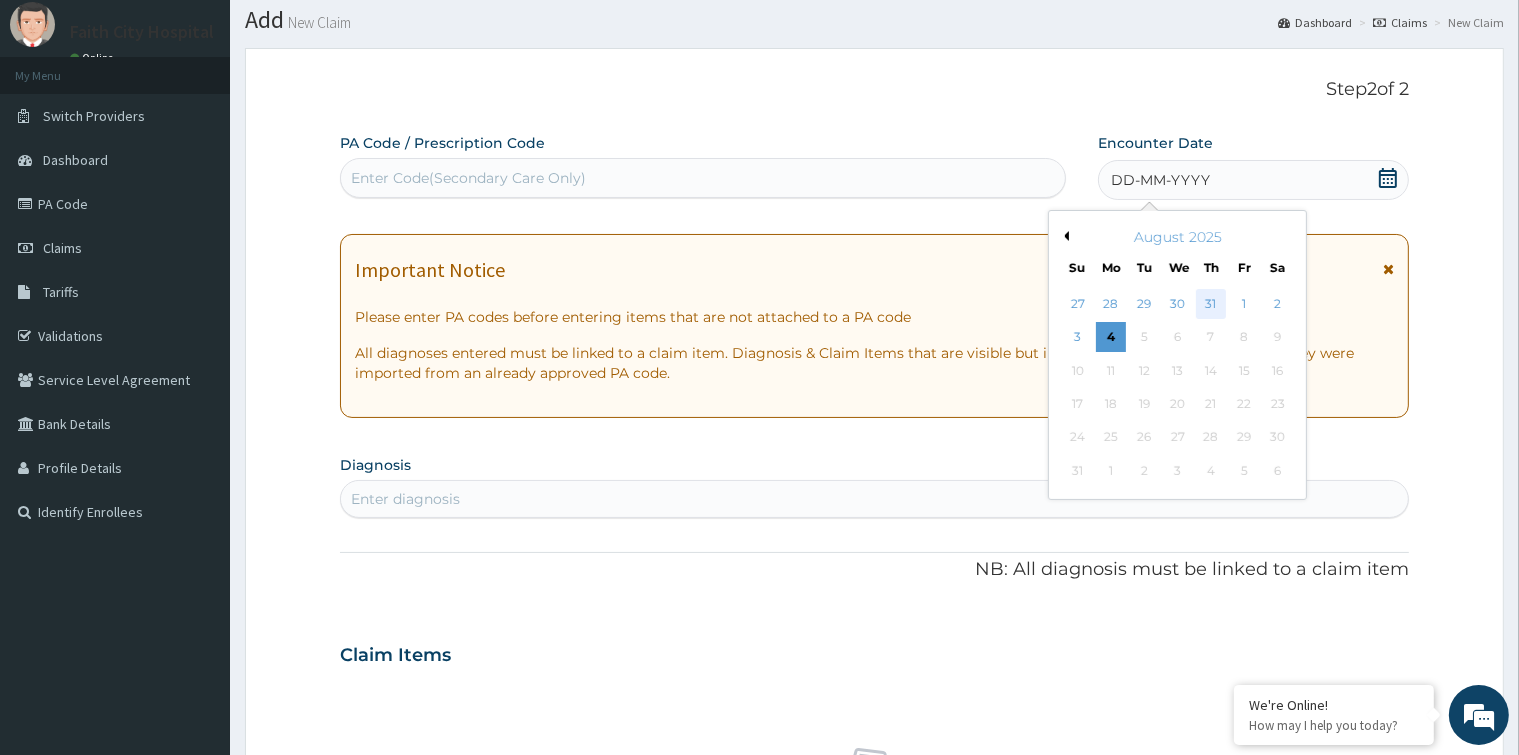 click on "31" at bounding box center [1211, 304] 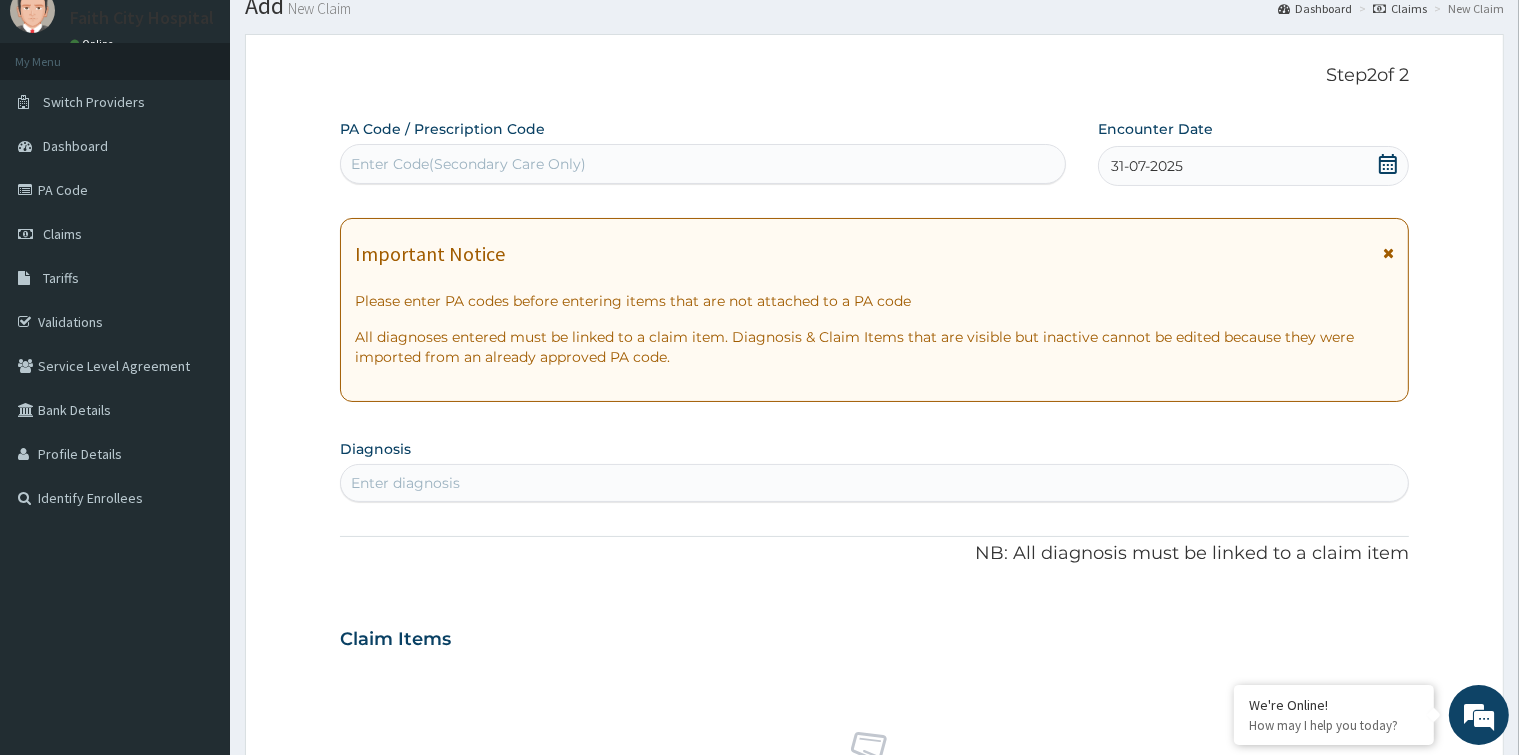 scroll, scrollTop: 158, scrollLeft: 0, axis: vertical 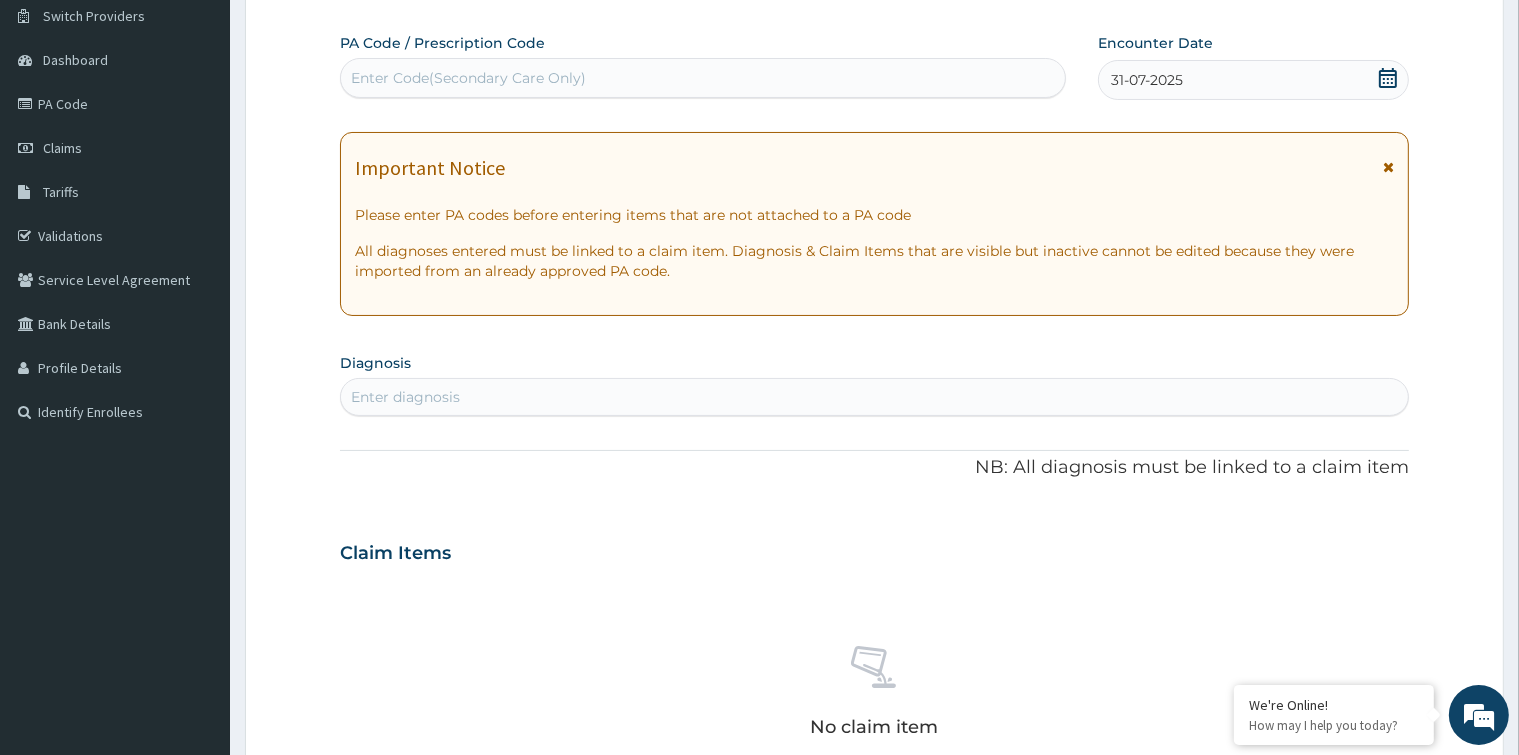click on "Enter diagnosis" at bounding box center (874, 397) 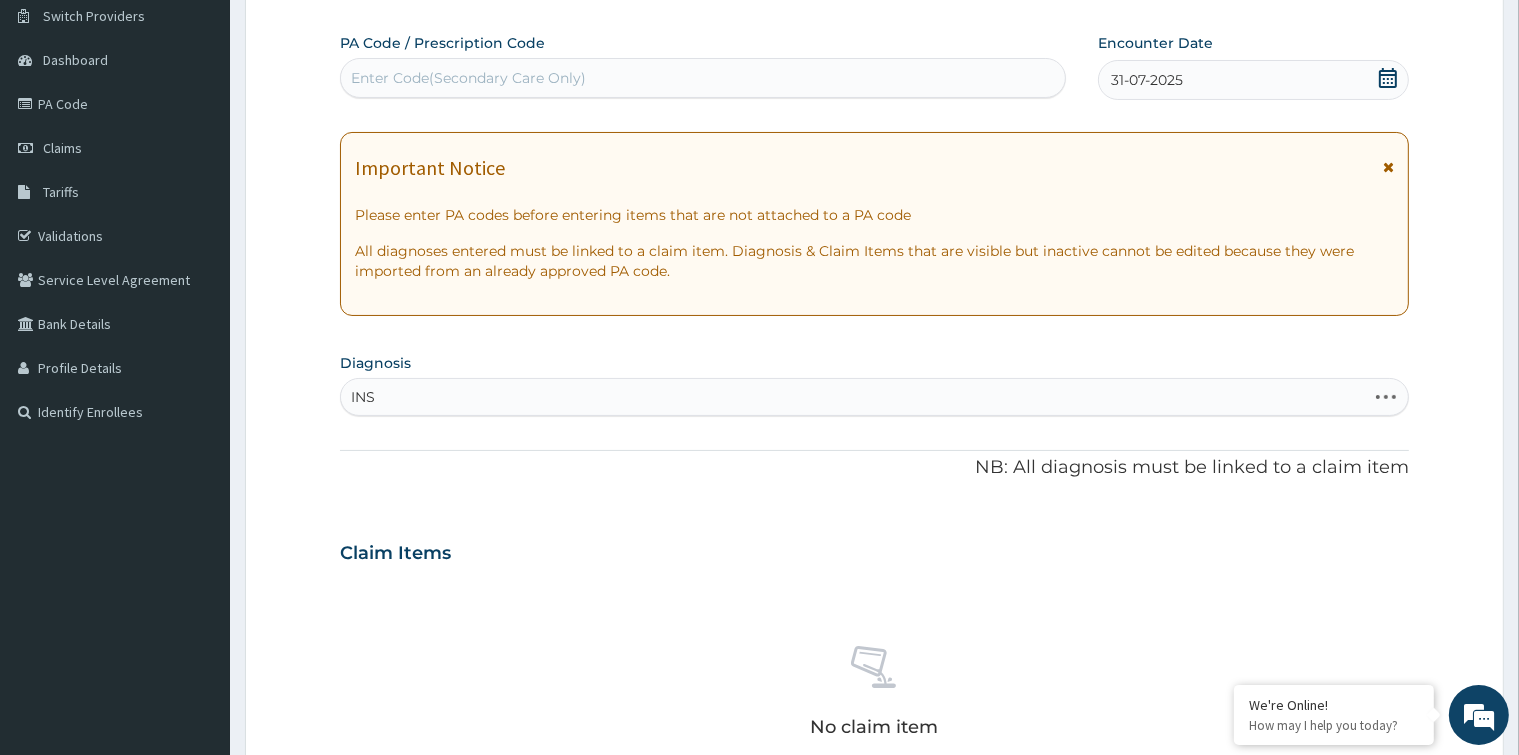 type on "INSO" 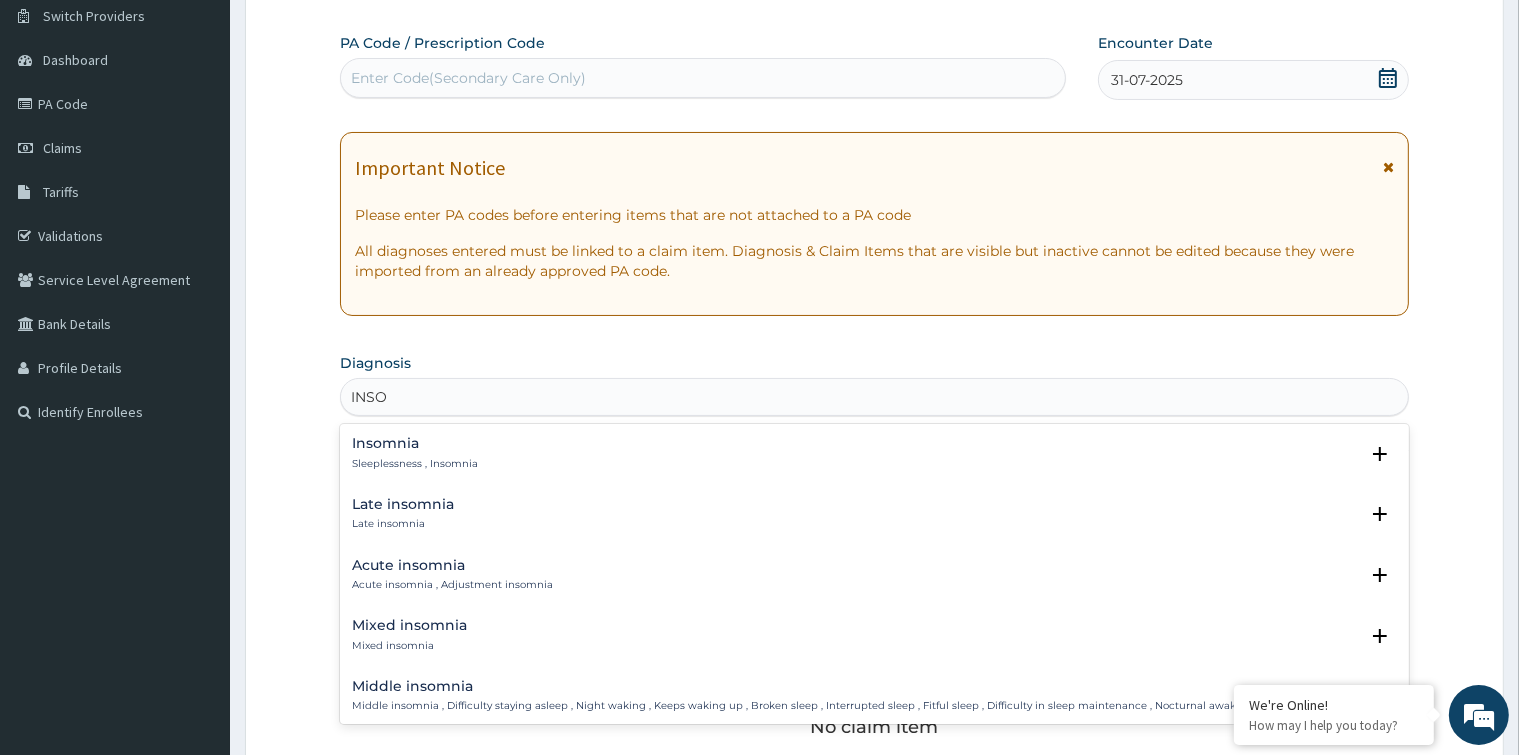 click on "Sleeplessness , Insomnia" at bounding box center (415, 464) 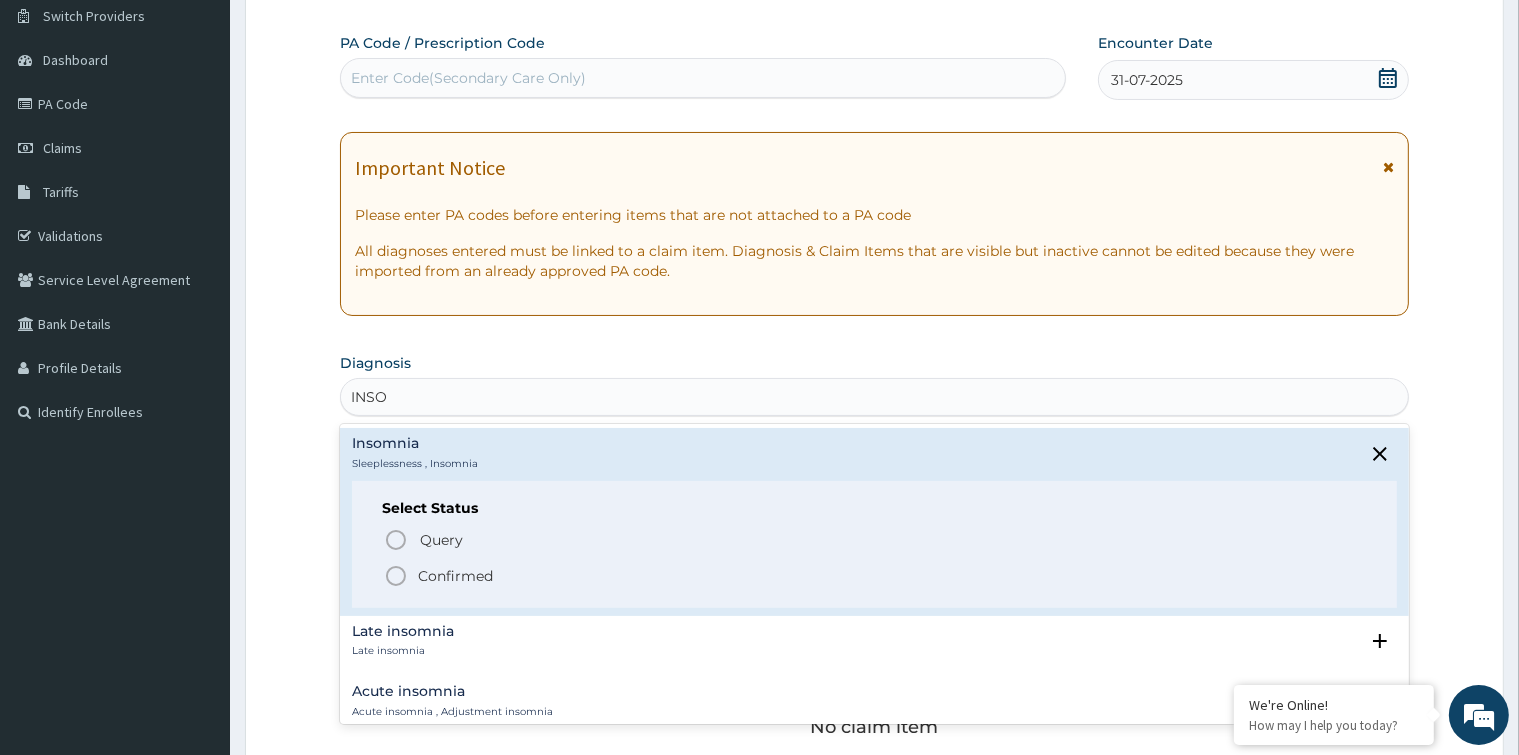 click 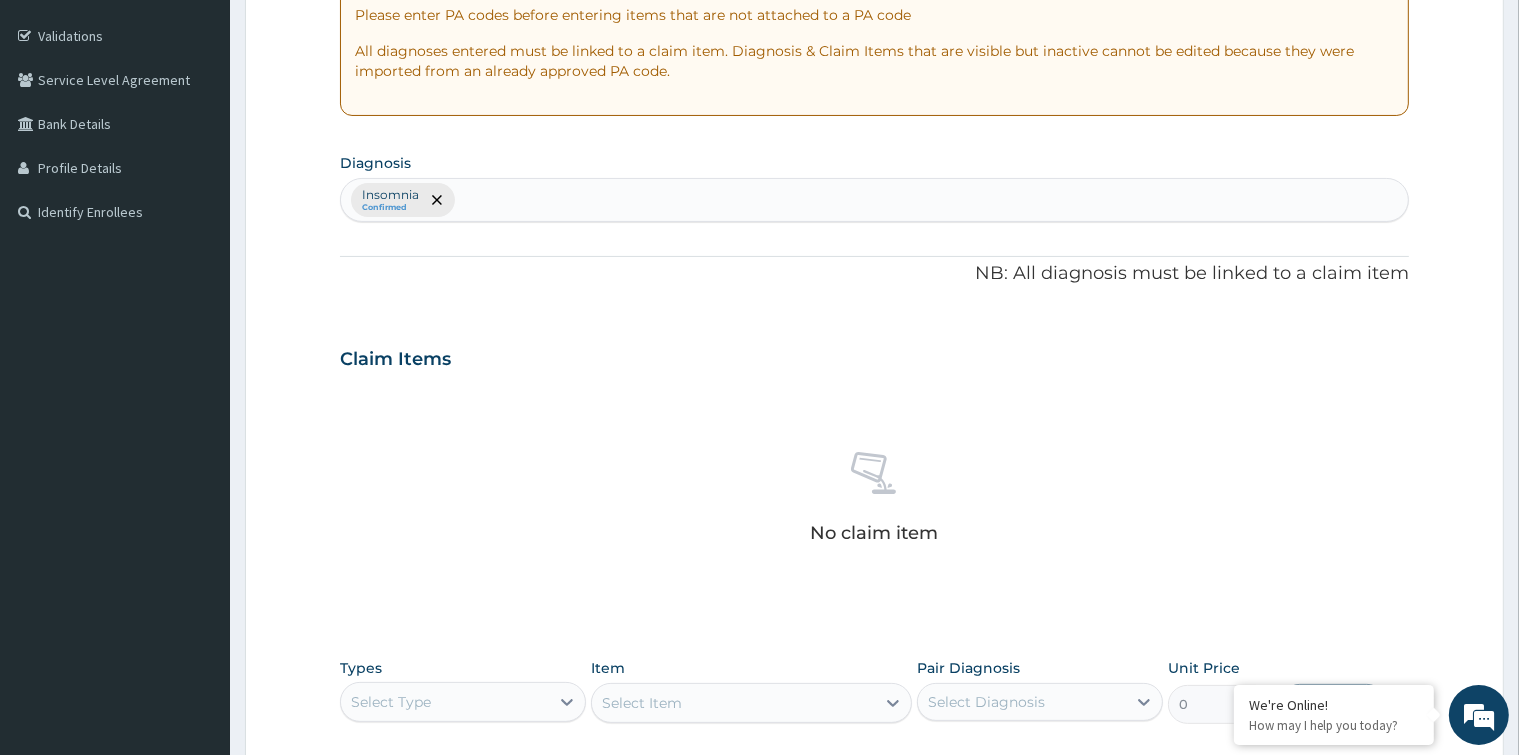 scroll, scrollTop: 558, scrollLeft: 0, axis: vertical 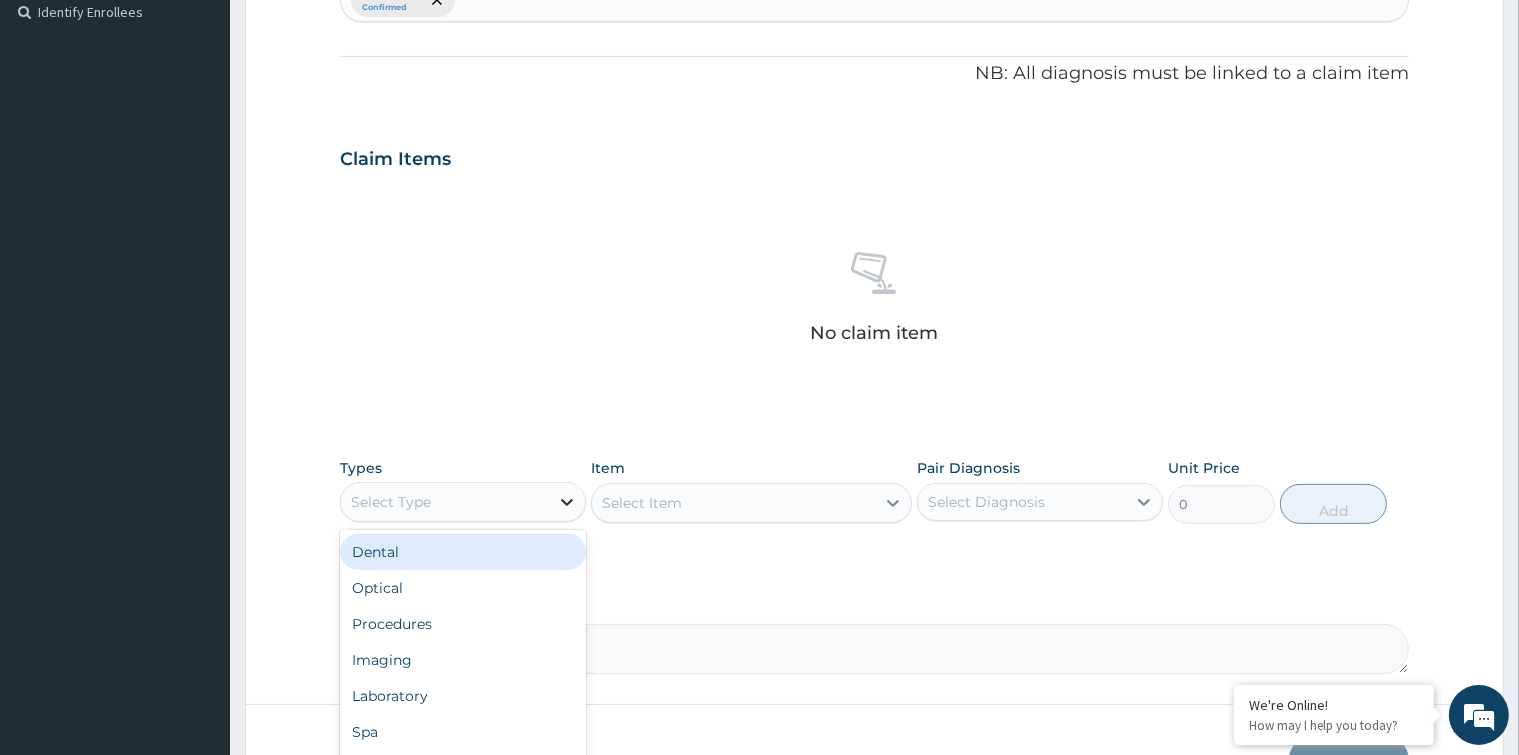 click 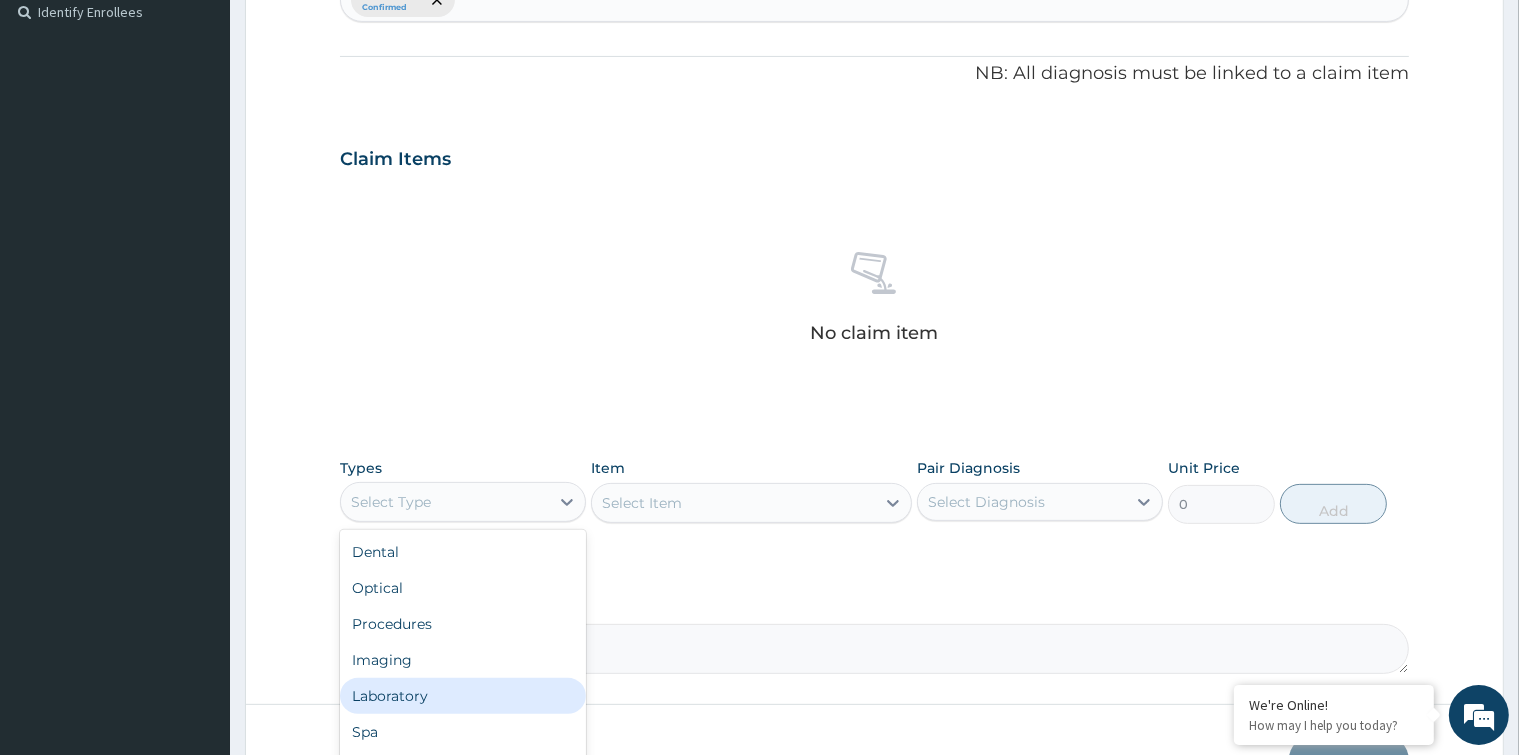 scroll, scrollTop: 68, scrollLeft: 0, axis: vertical 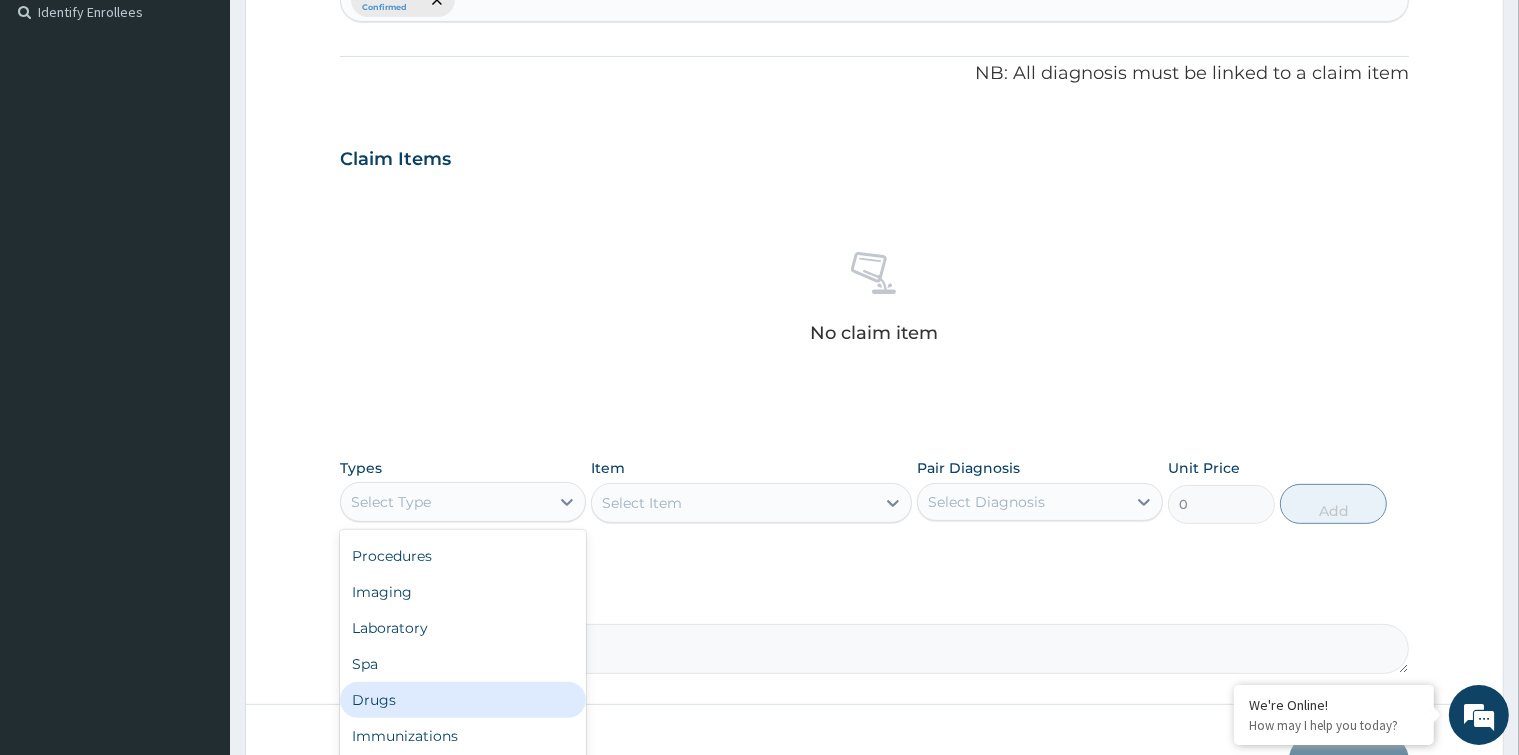 click on "Drugs" at bounding box center [463, 700] 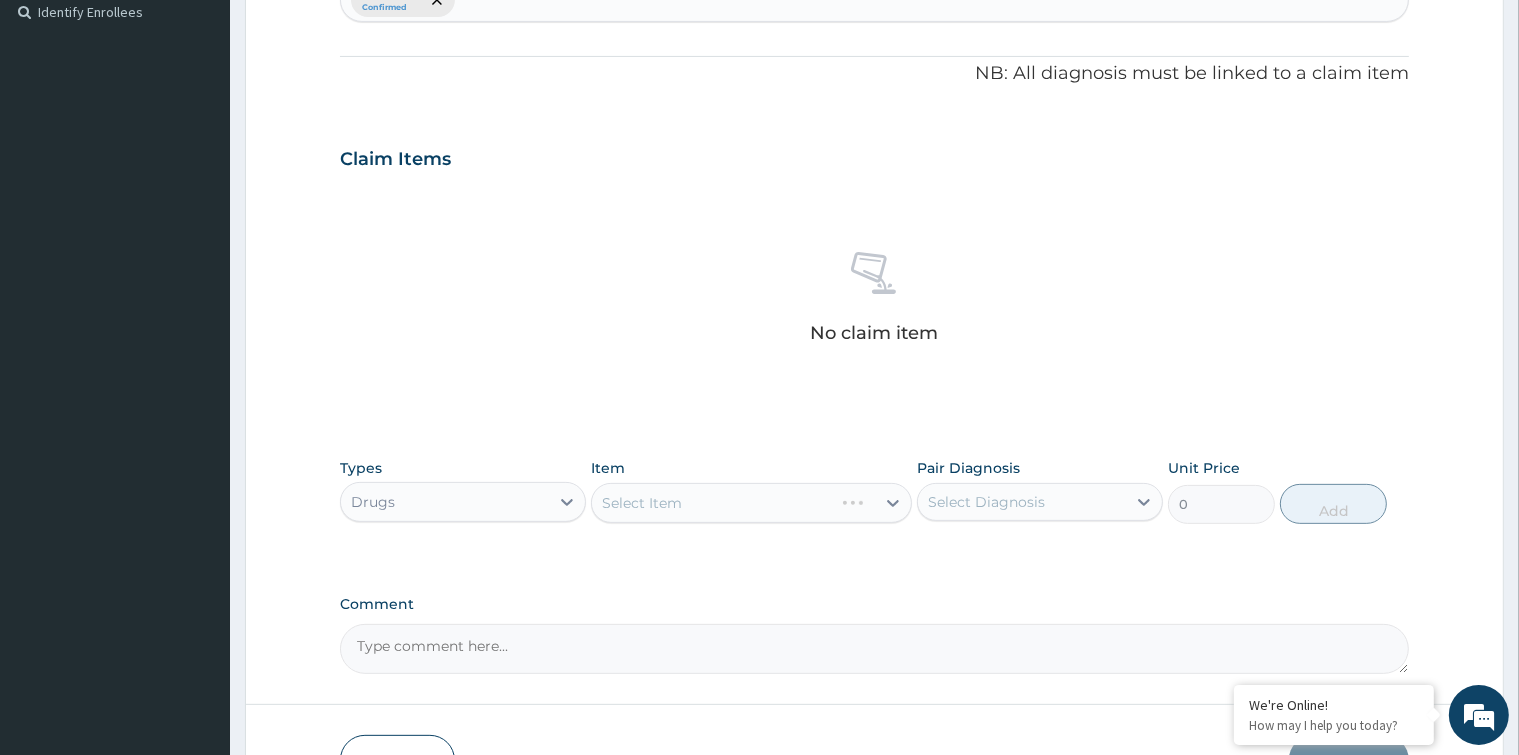 click on "Select Item" at bounding box center [751, 503] 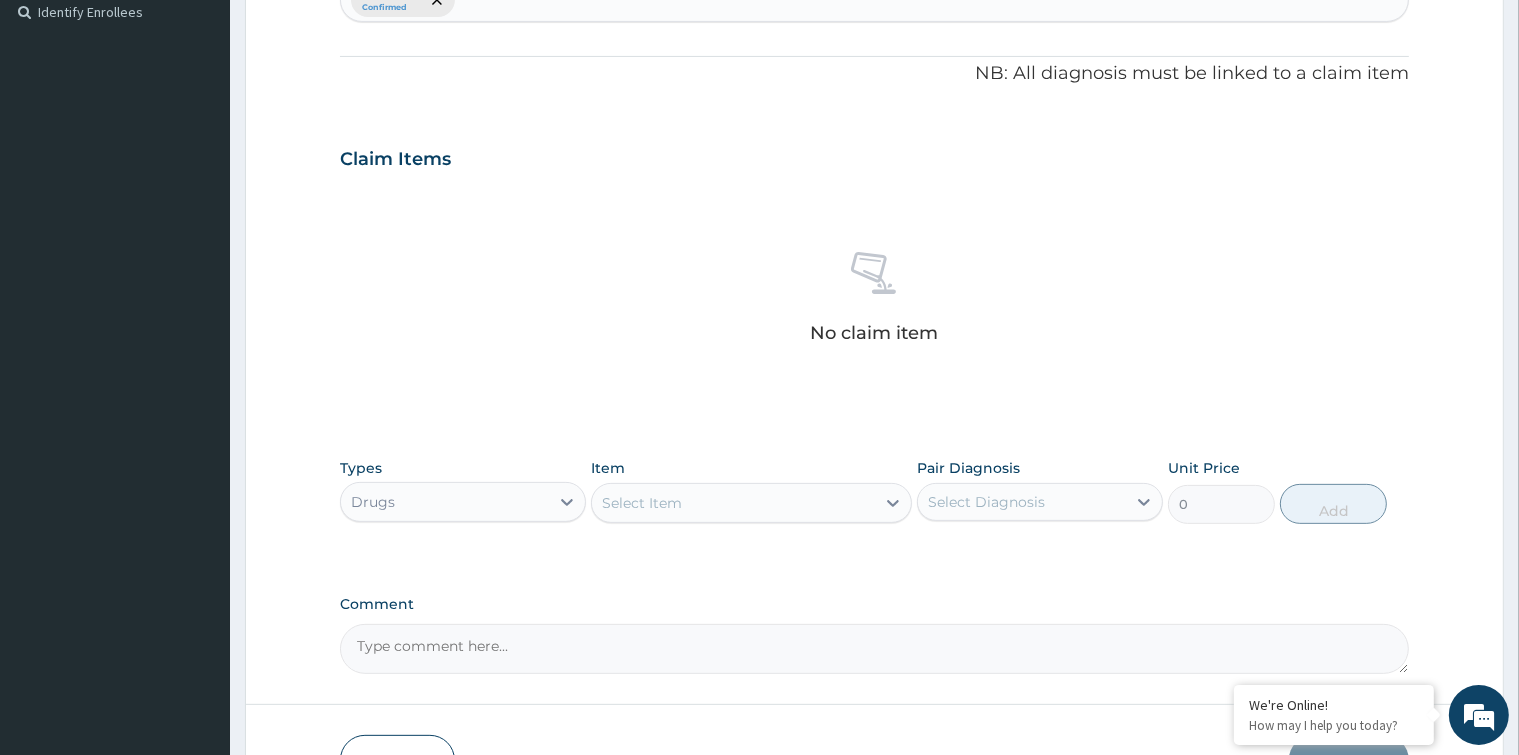 click on "Select Item" at bounding box center (733, 503) 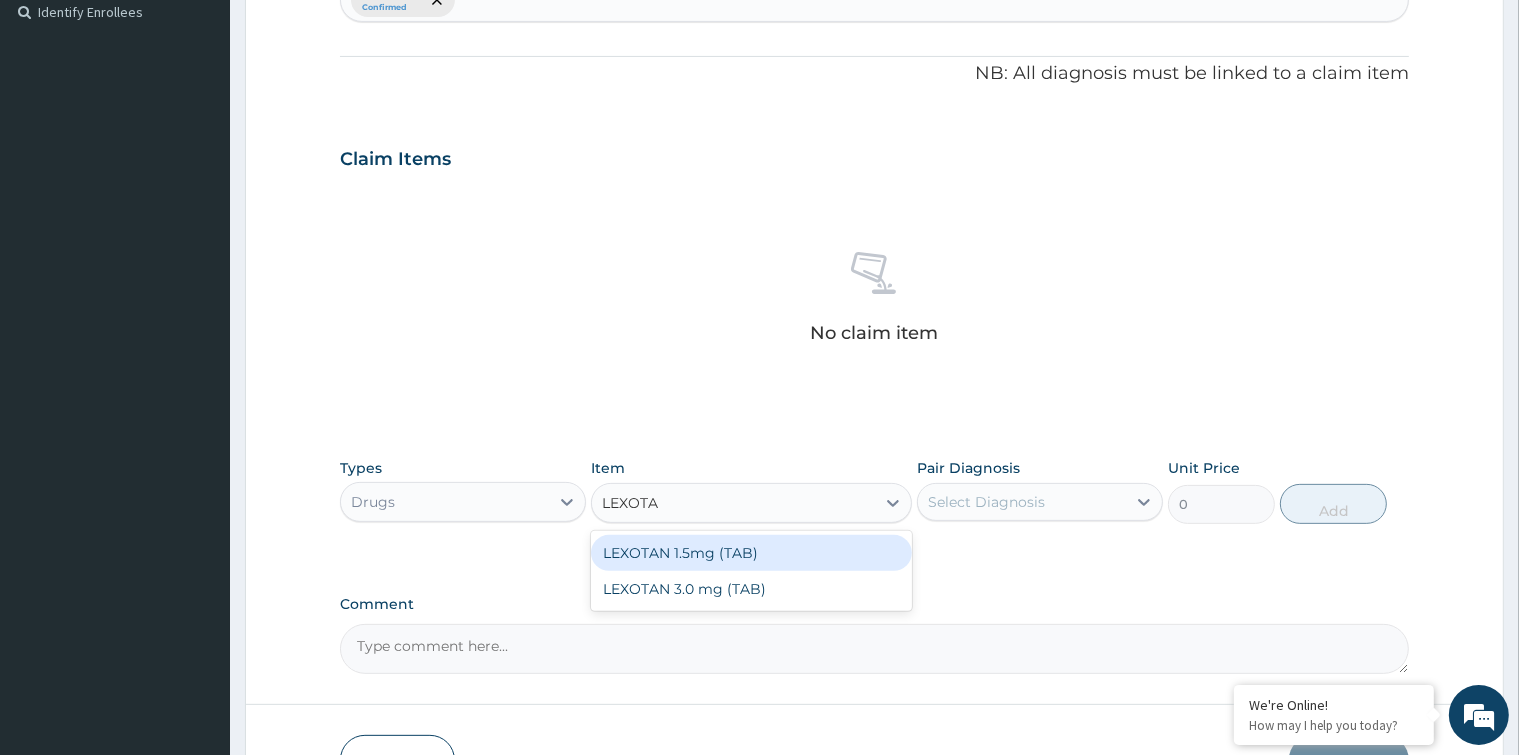 type on "LEXOTAN" 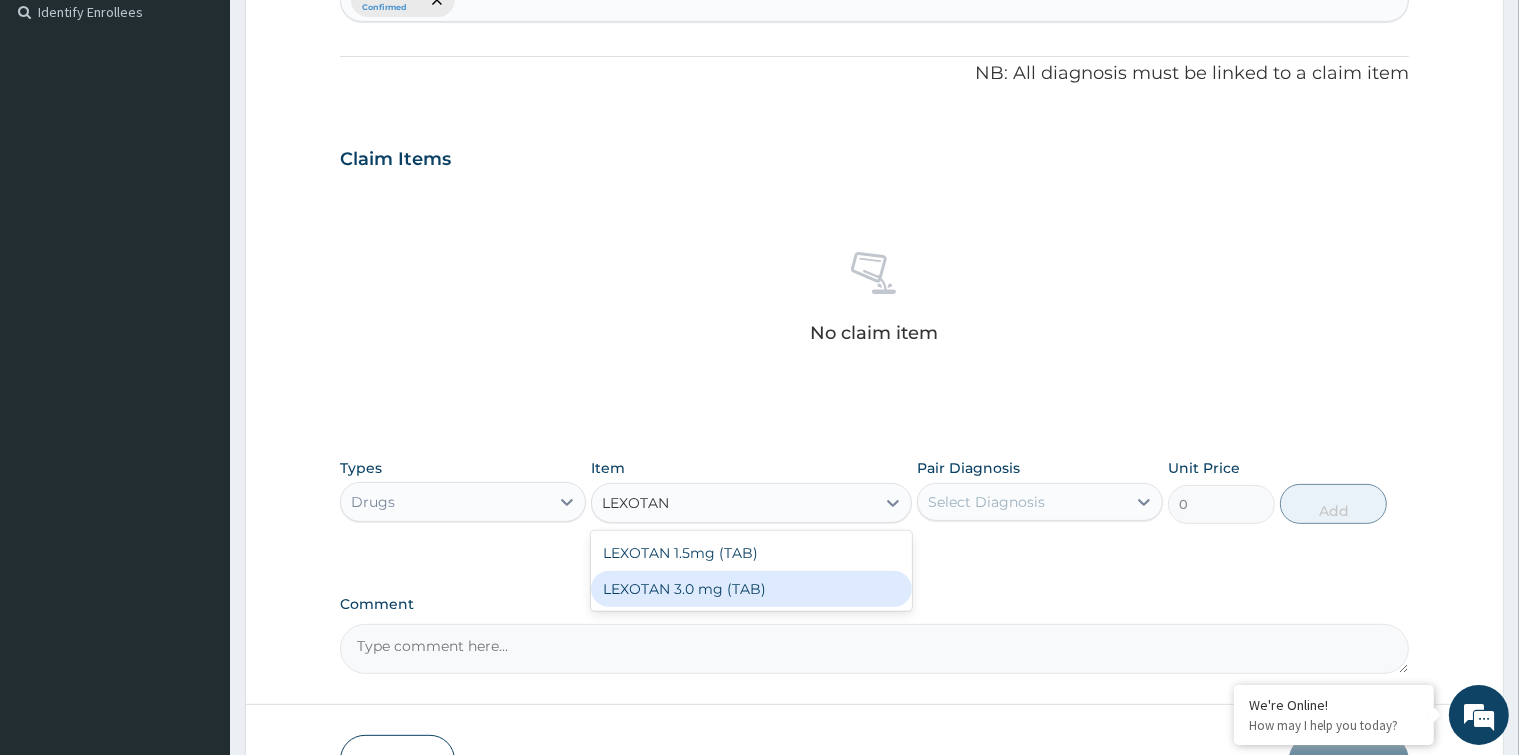 click on "LEXOTAN 3.0 mg (TAB)" at bounding box center [751, 589] 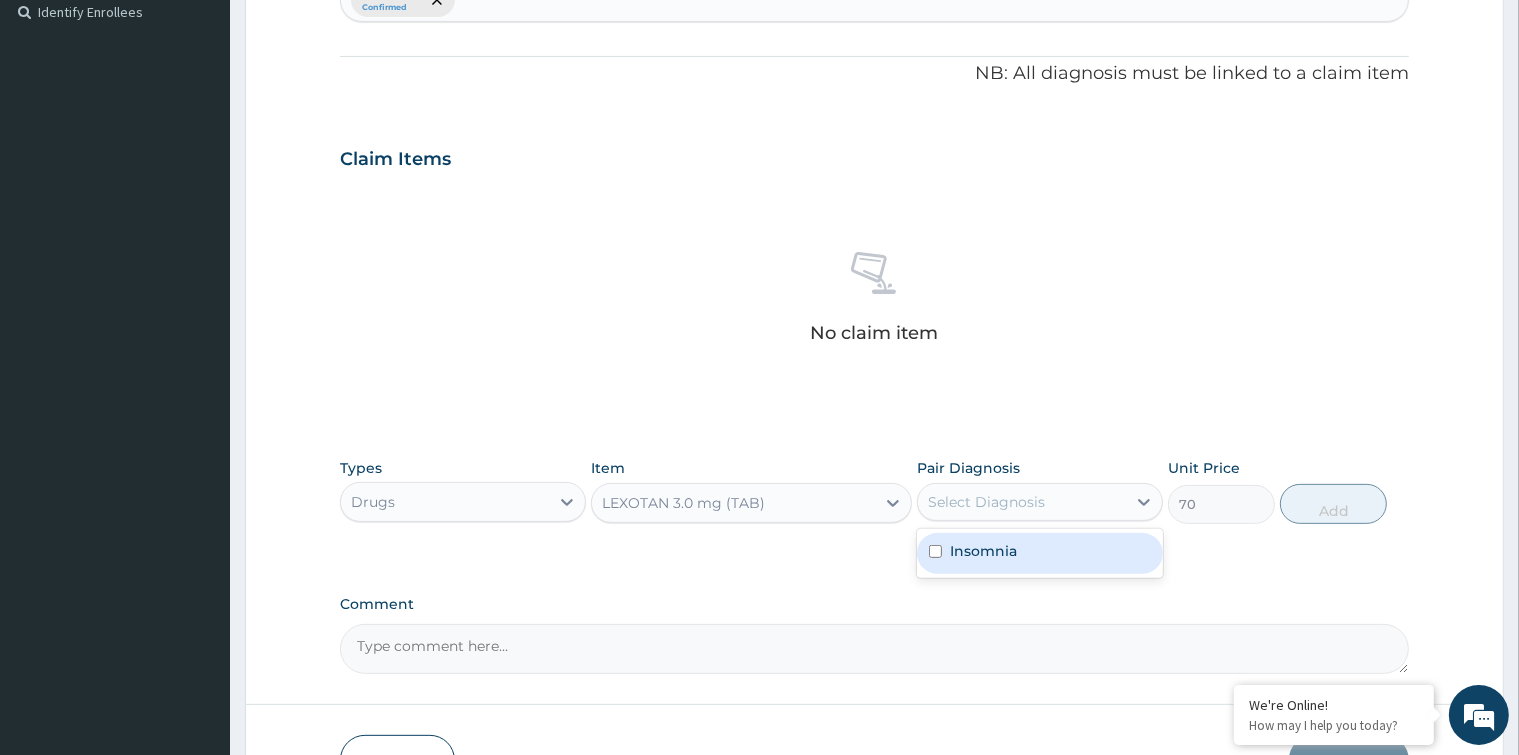 click on "Select Diagnosis" at bounding box center (986, 502) 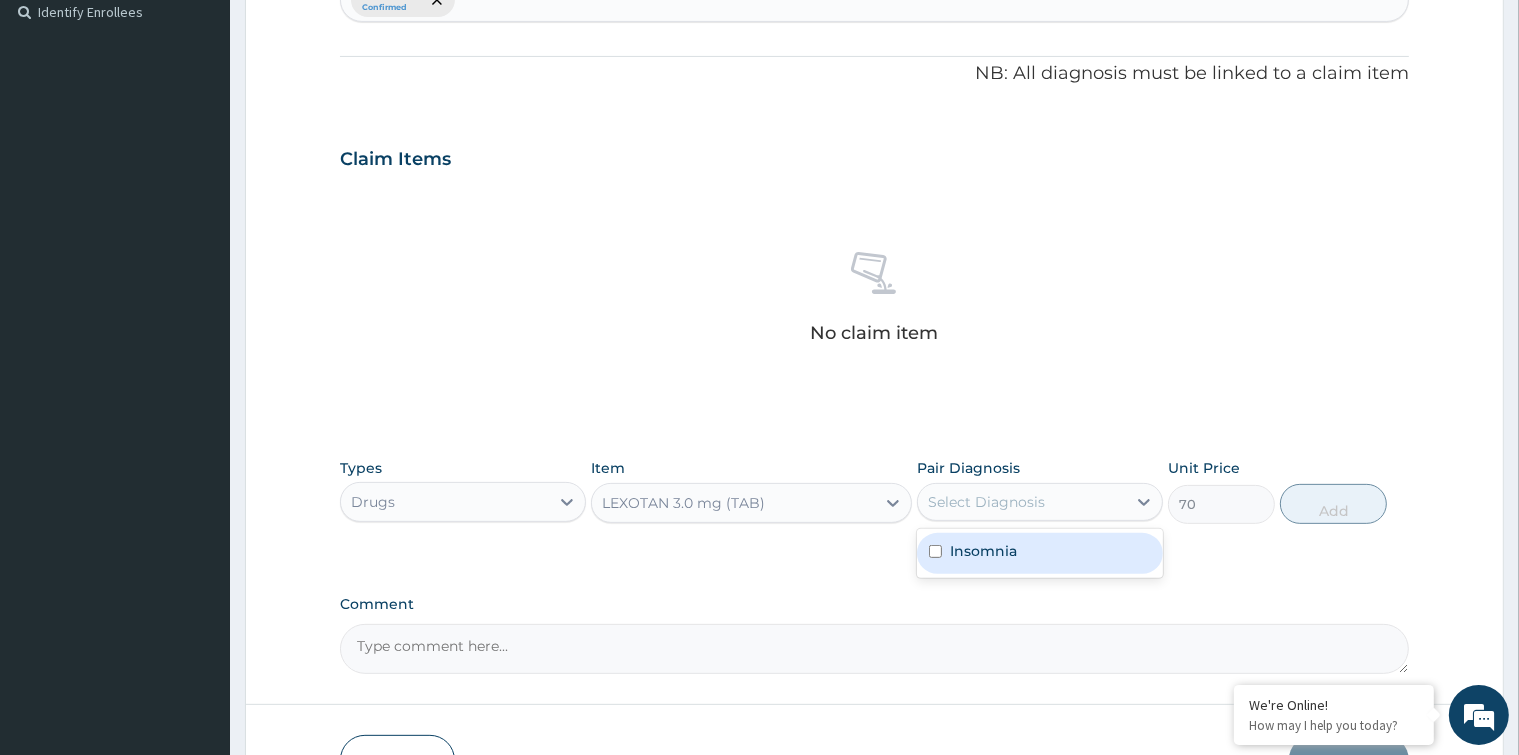 click at bounding box center (935, 551) 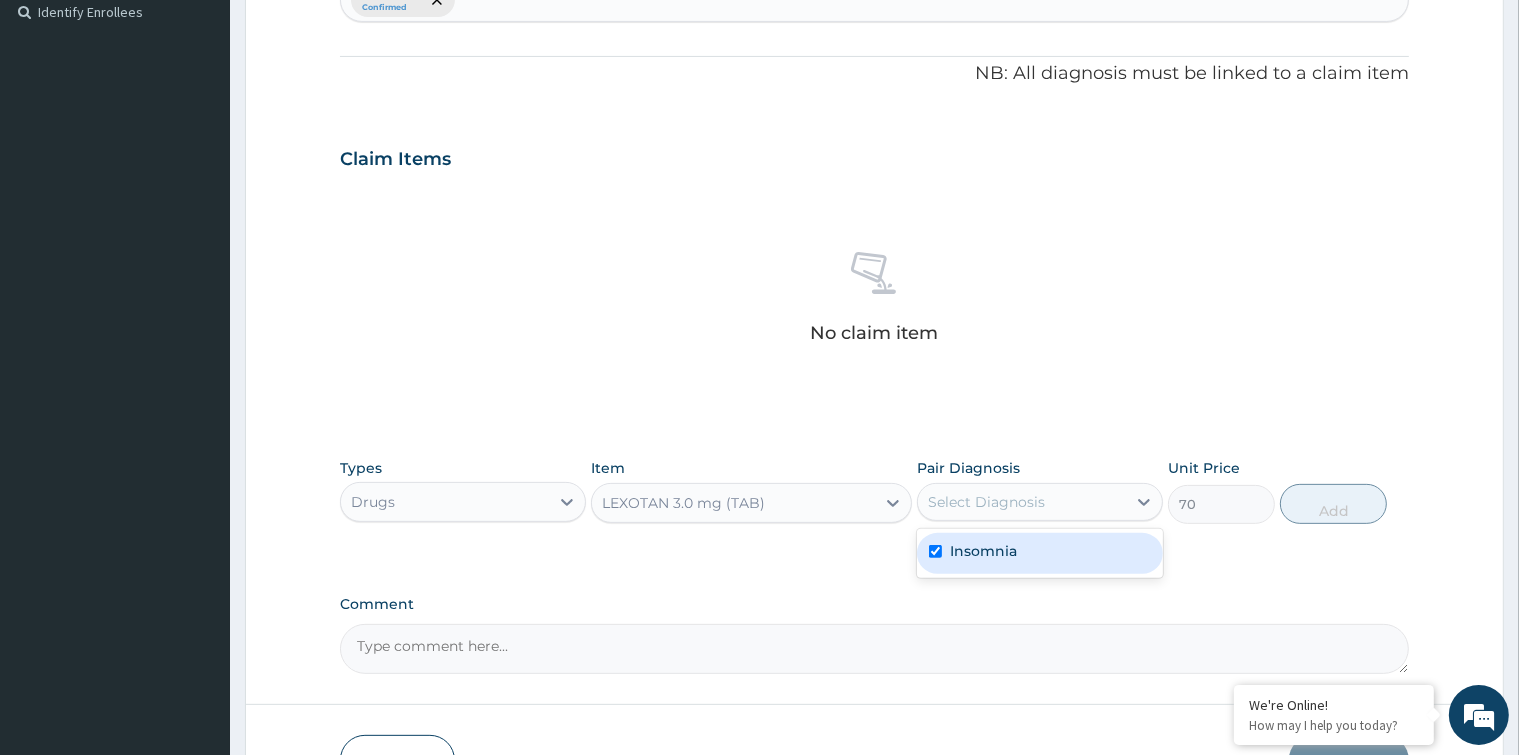 checkbox on "true" 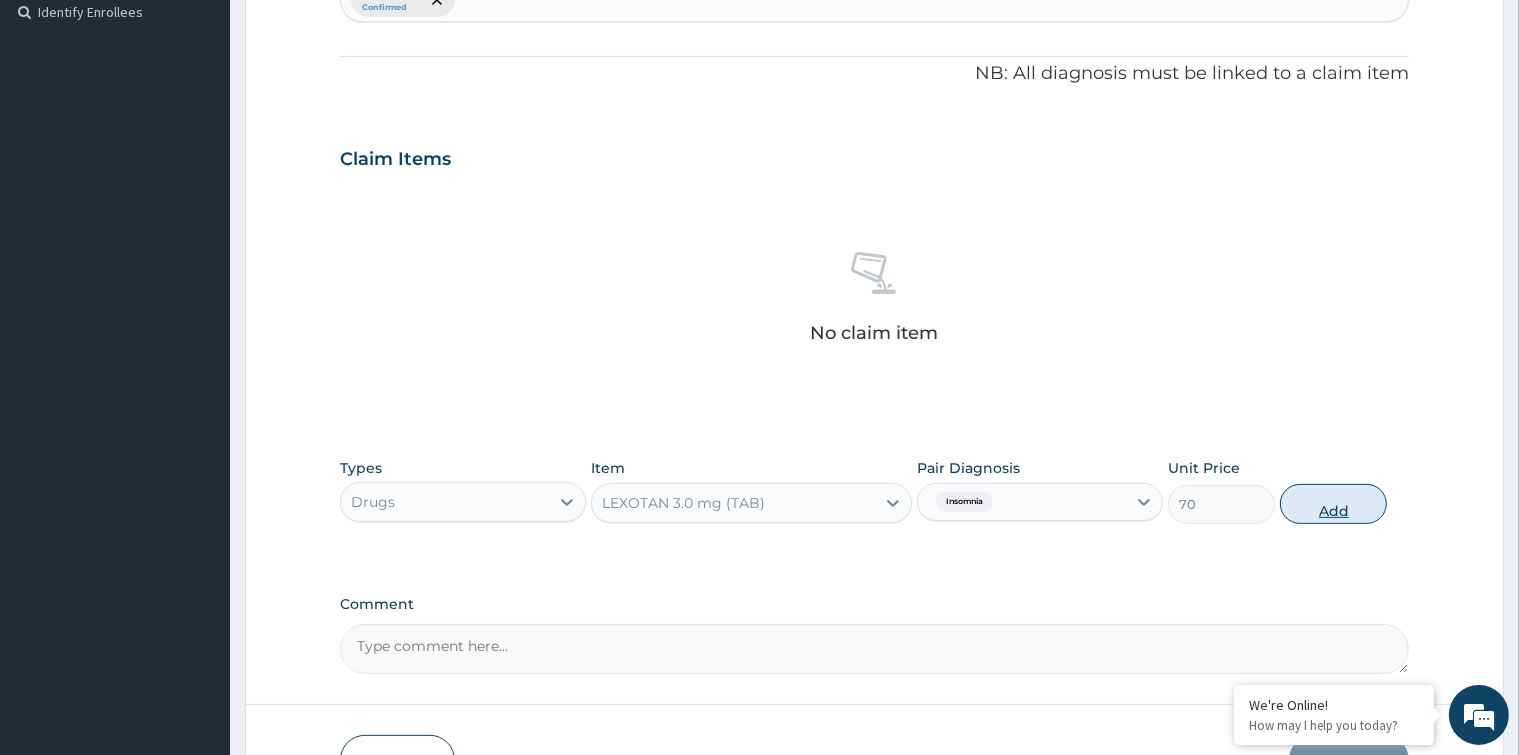 click on "Add" at bounding box center [1333, 504] 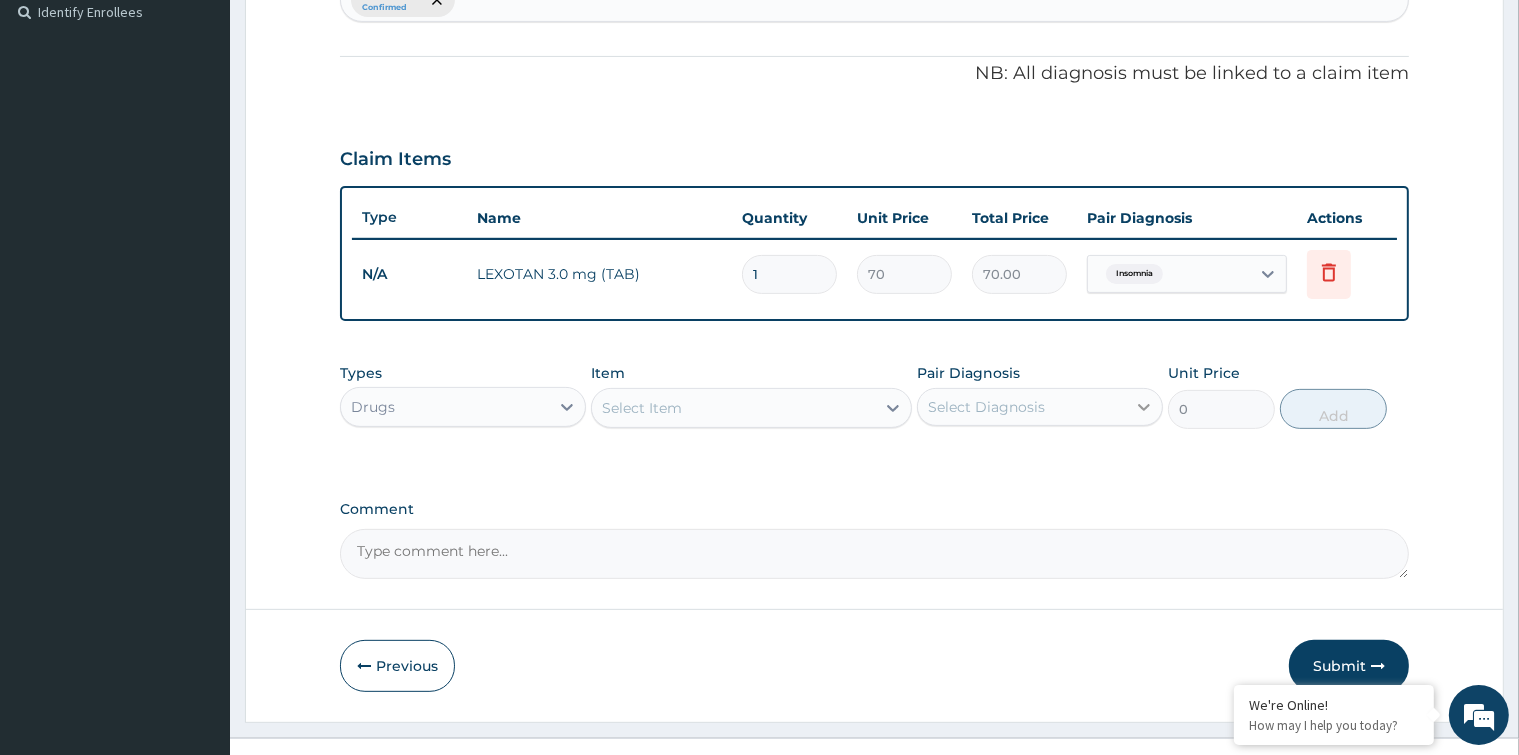 type 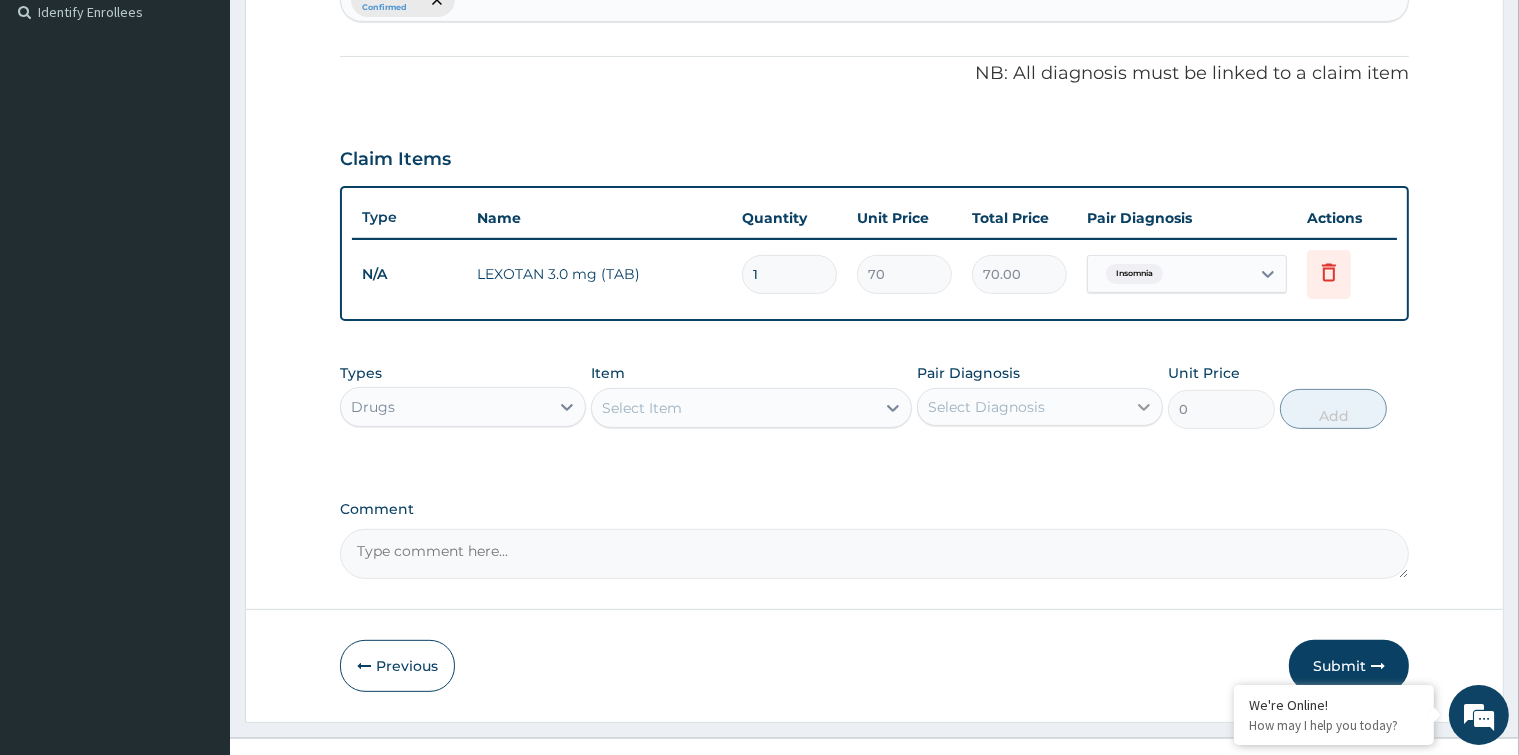 type on "0.00" 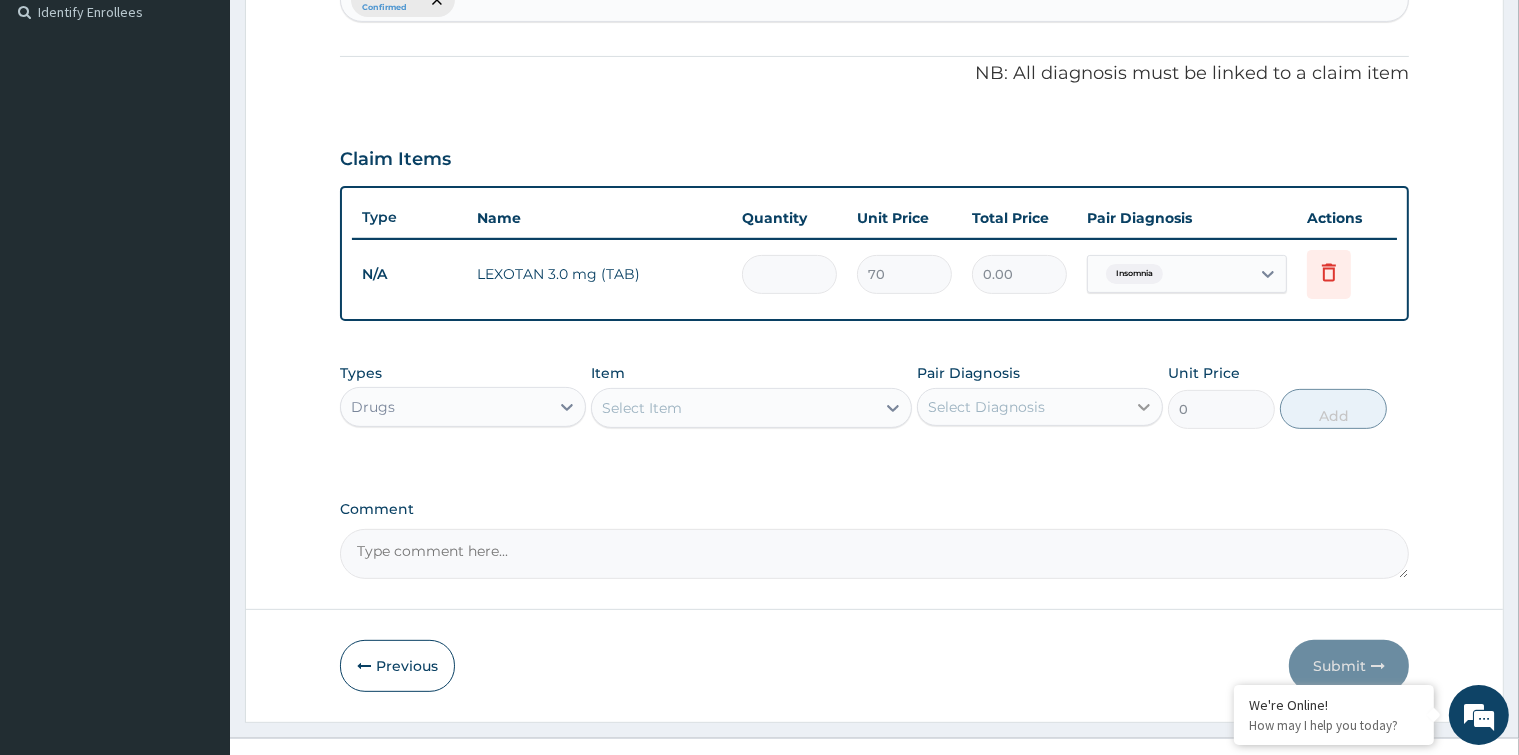 type on "3" 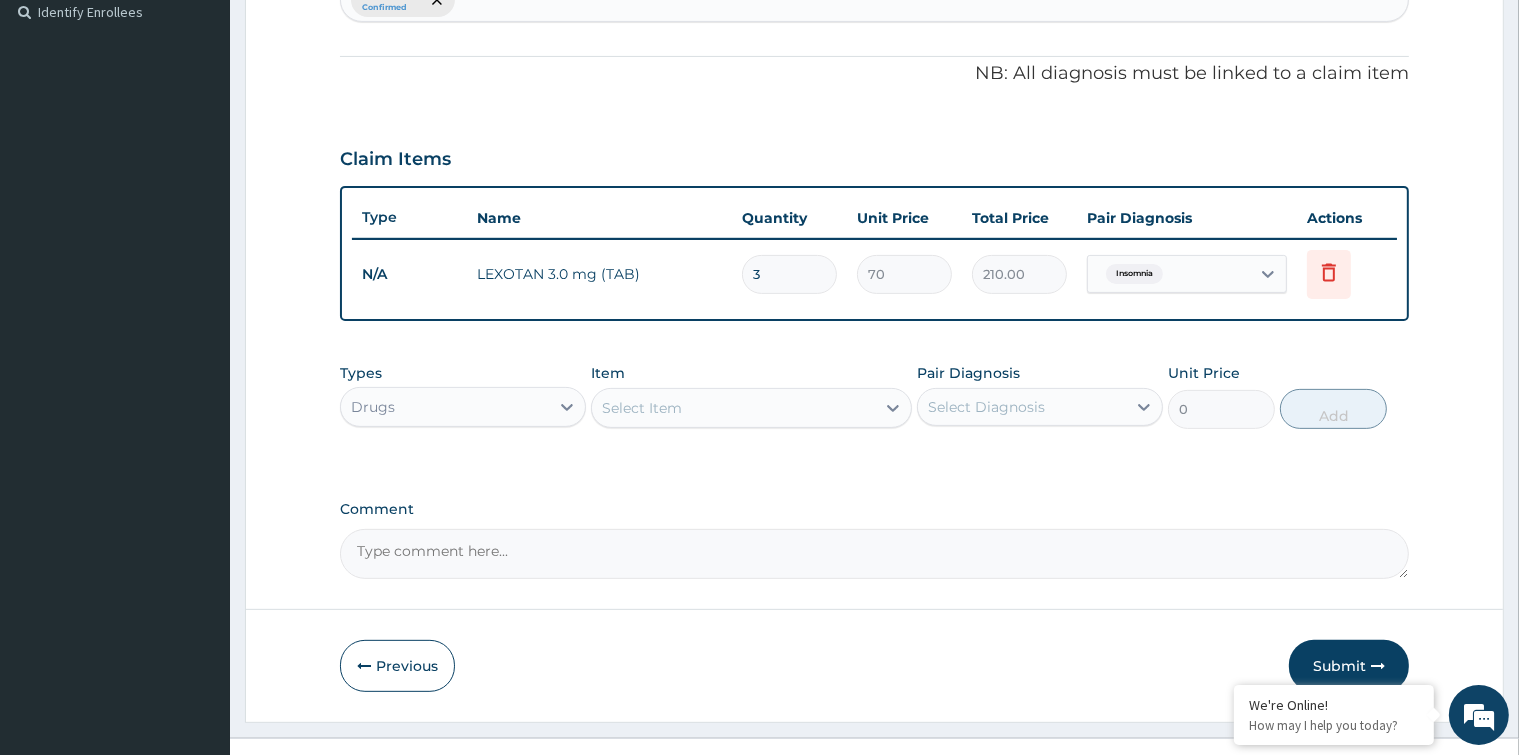 type on "3" 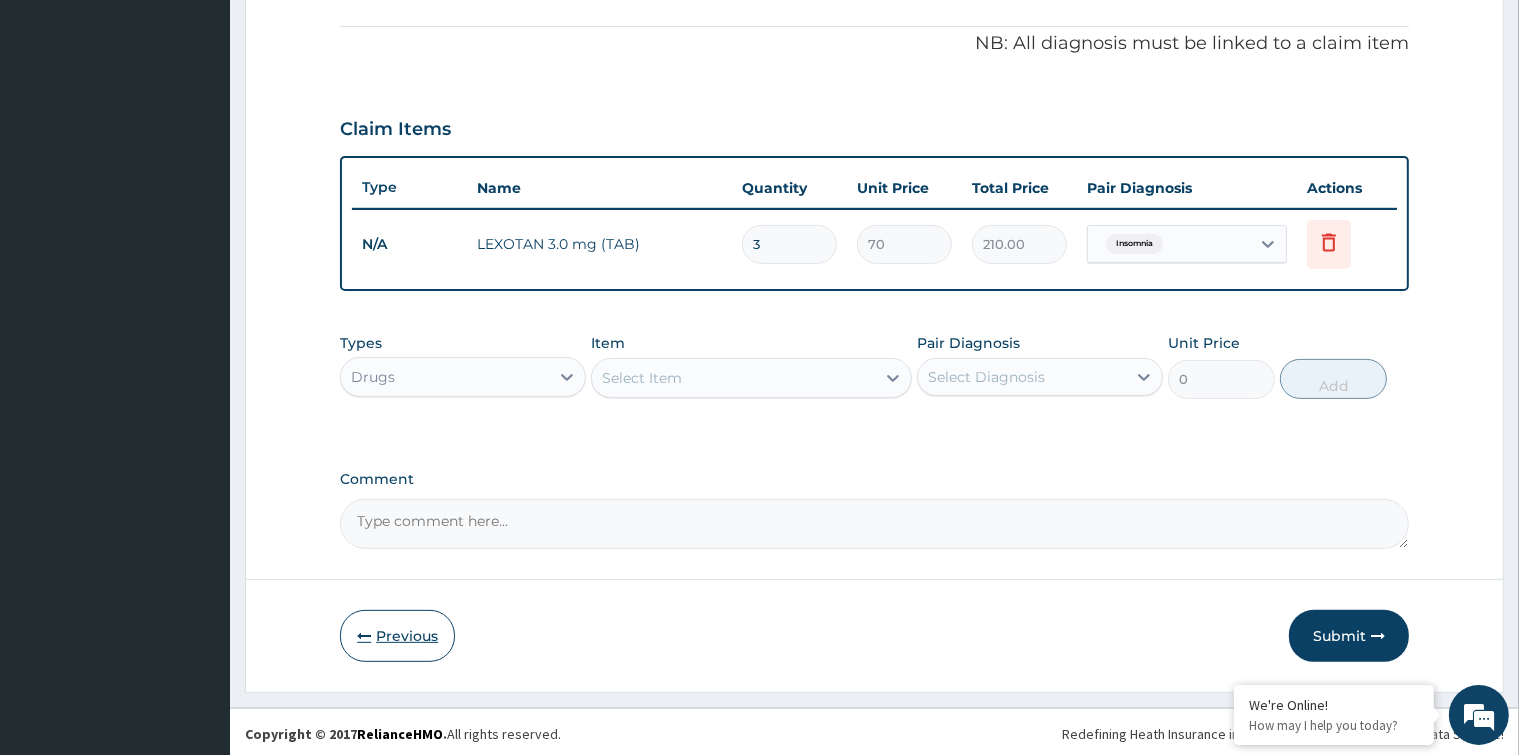 click on "Previous" at bounding box center [397, 636] 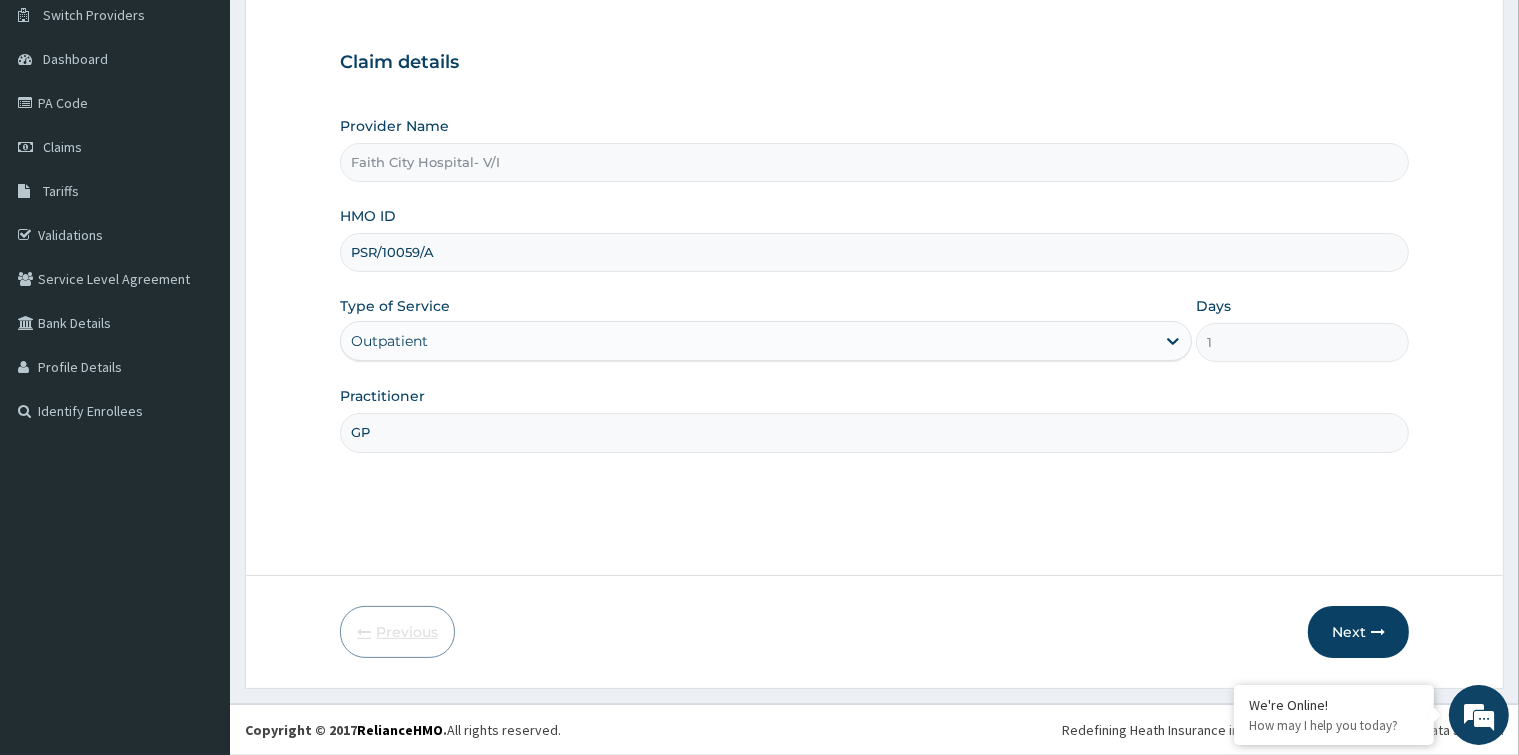 scroll, scrollTop: 158, scrollLeft: 0, axis: vertical 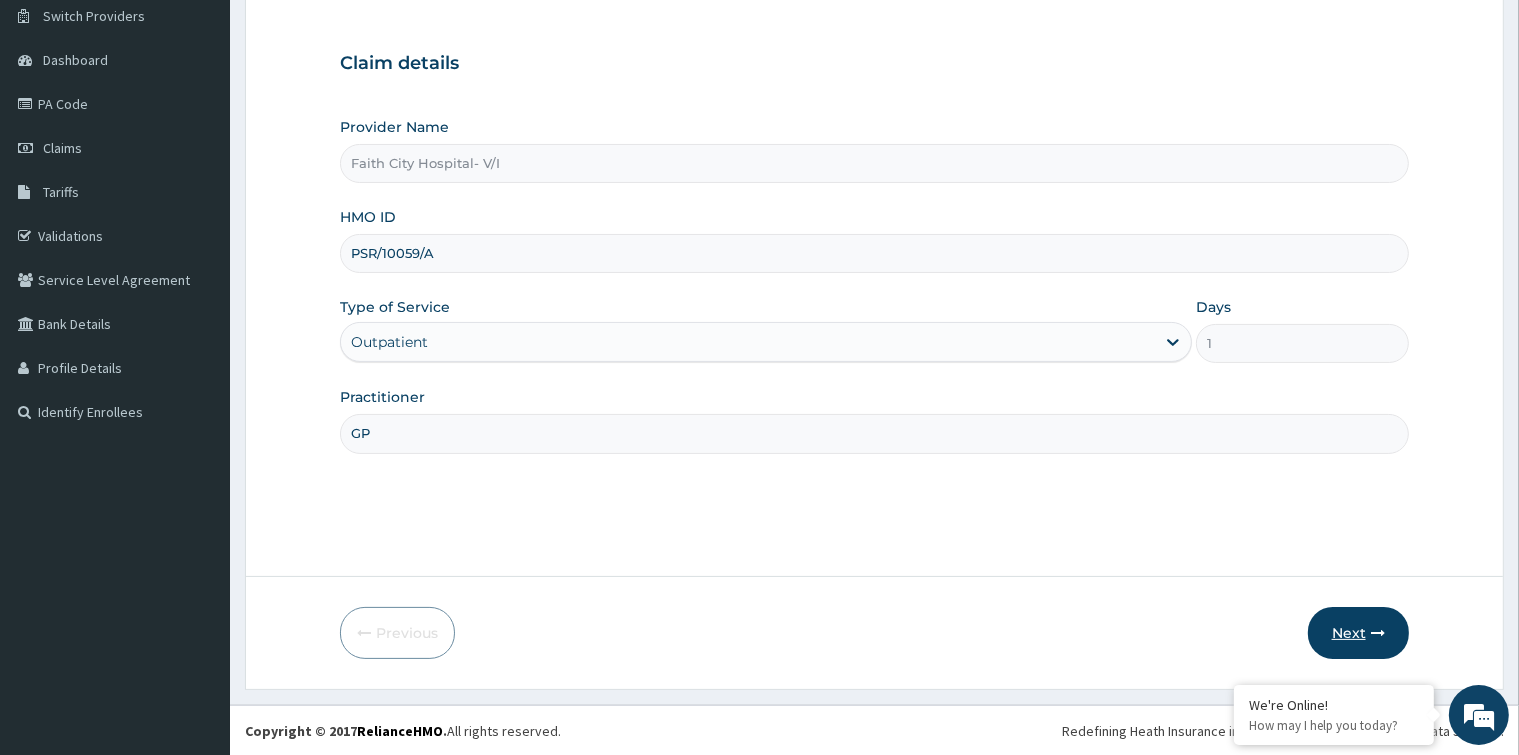 click on "Next" at bounding box center (1358, 633) 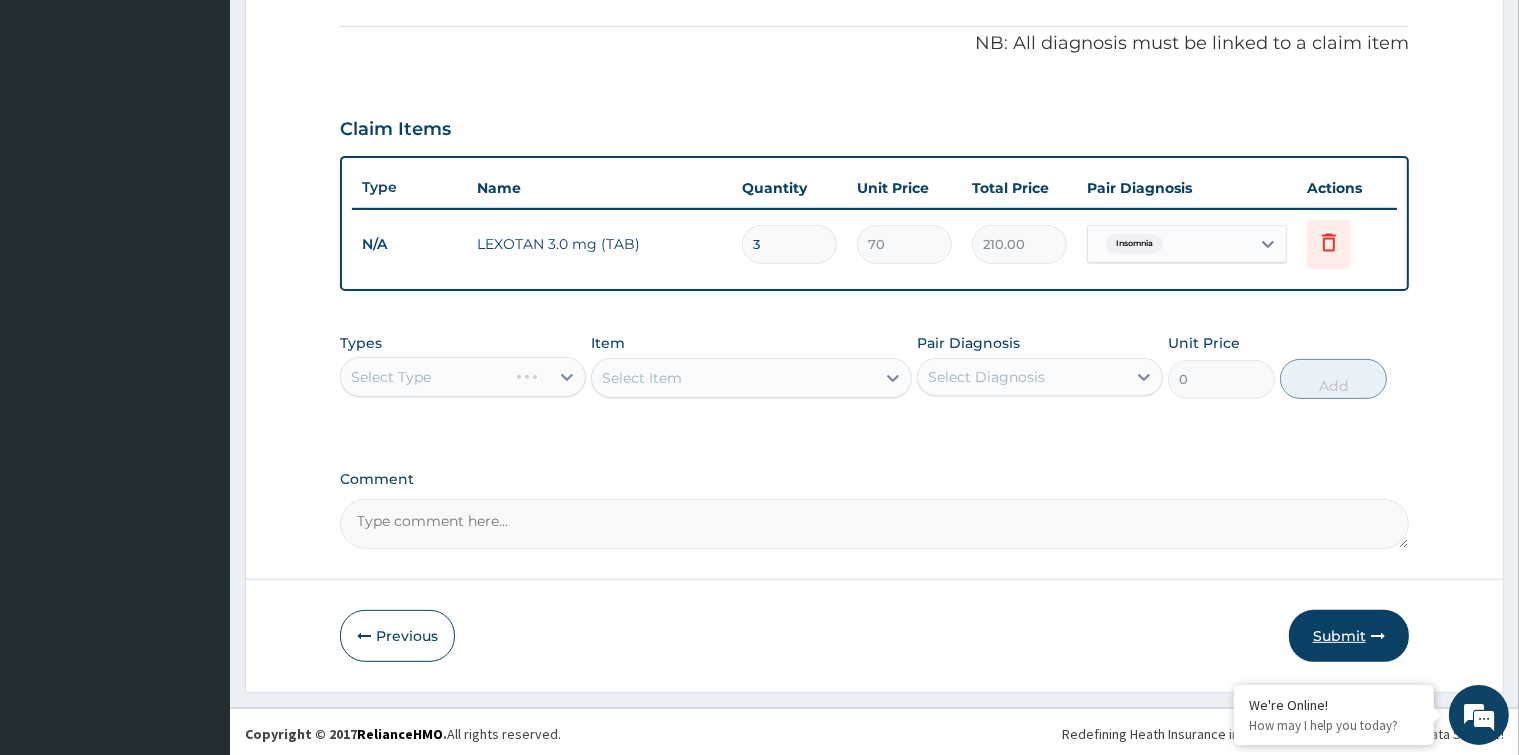 click on "Submit" at bounding box center [1349, 636] 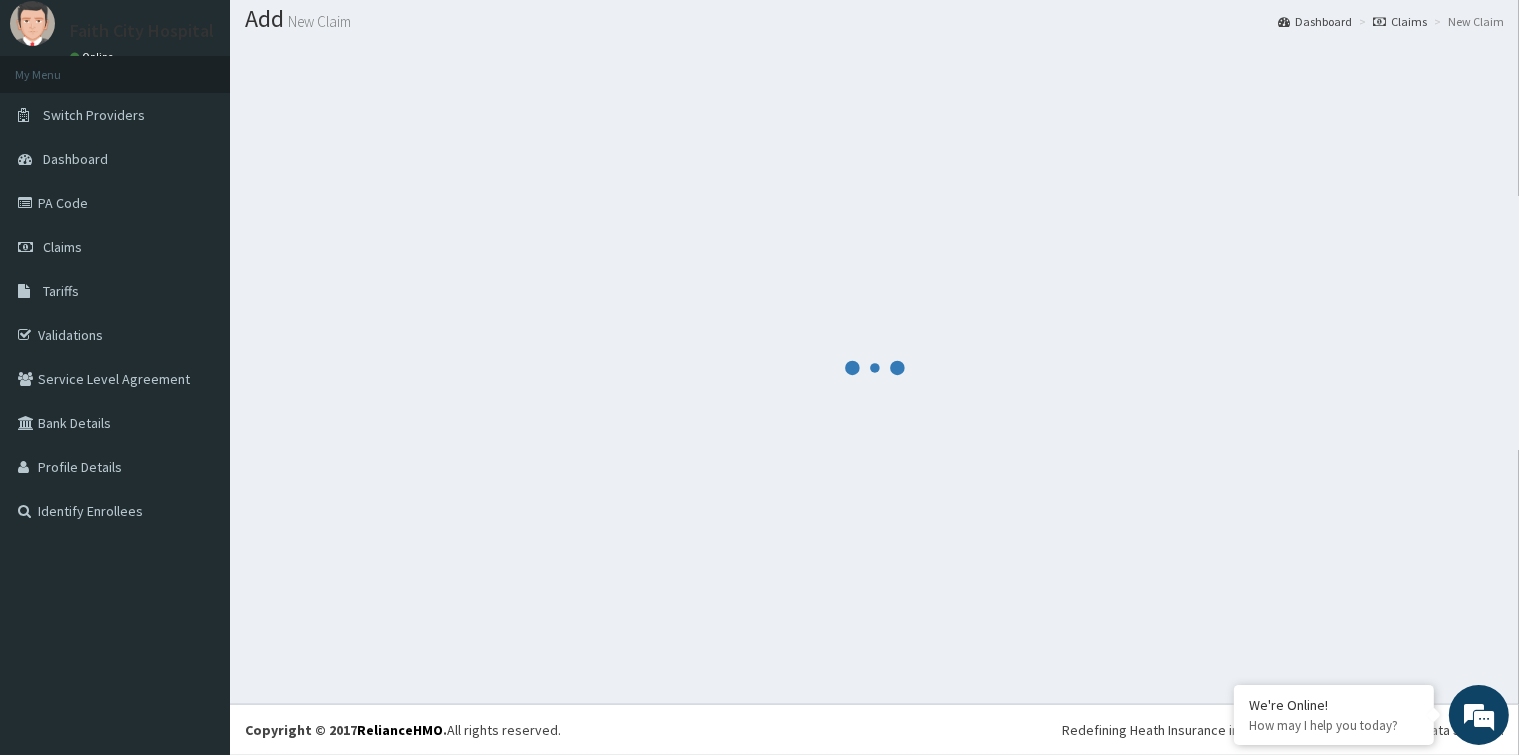 scroll, scrollTop: 588, scrollLeft: 0, axis: vertical 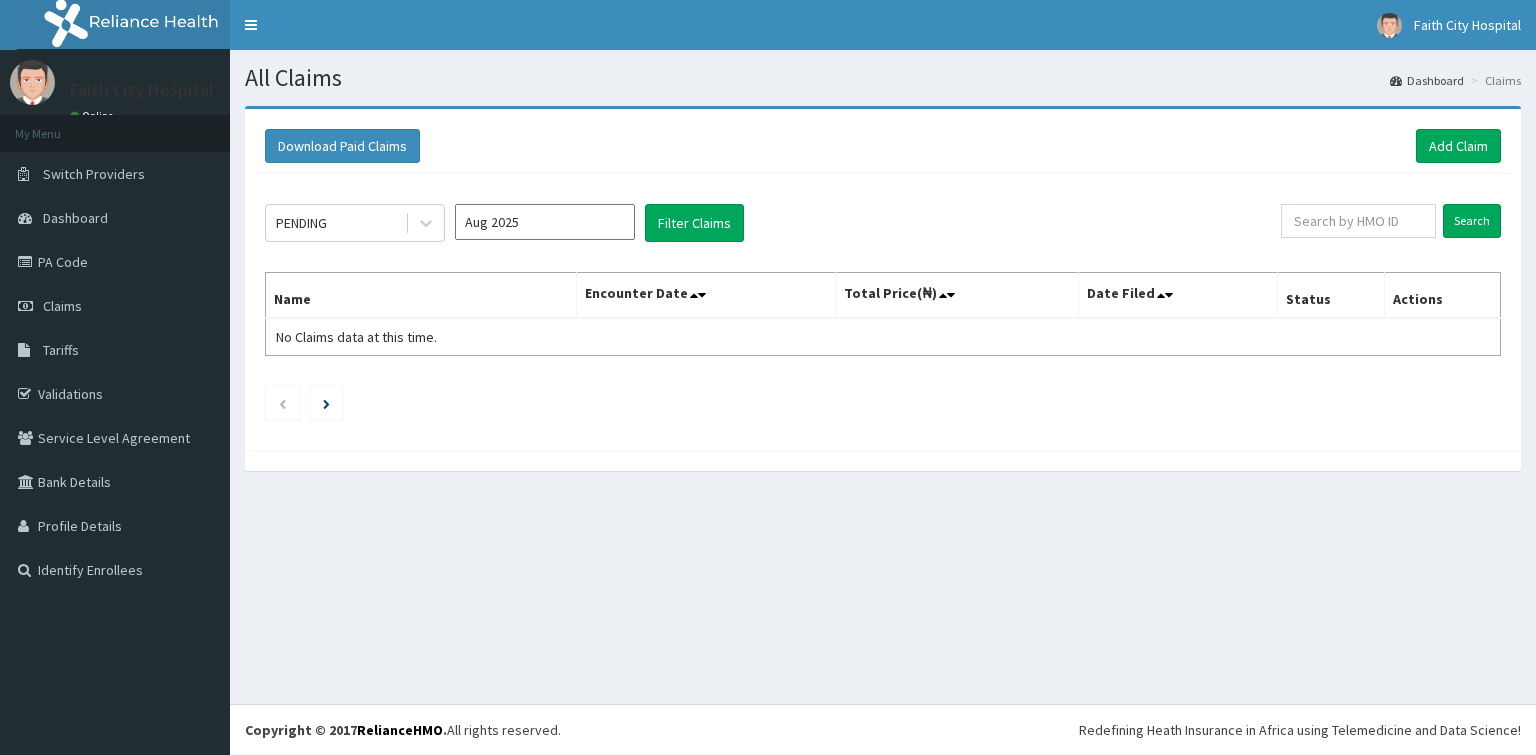 click on "Aug 2025" at bounding box center [545, 222] 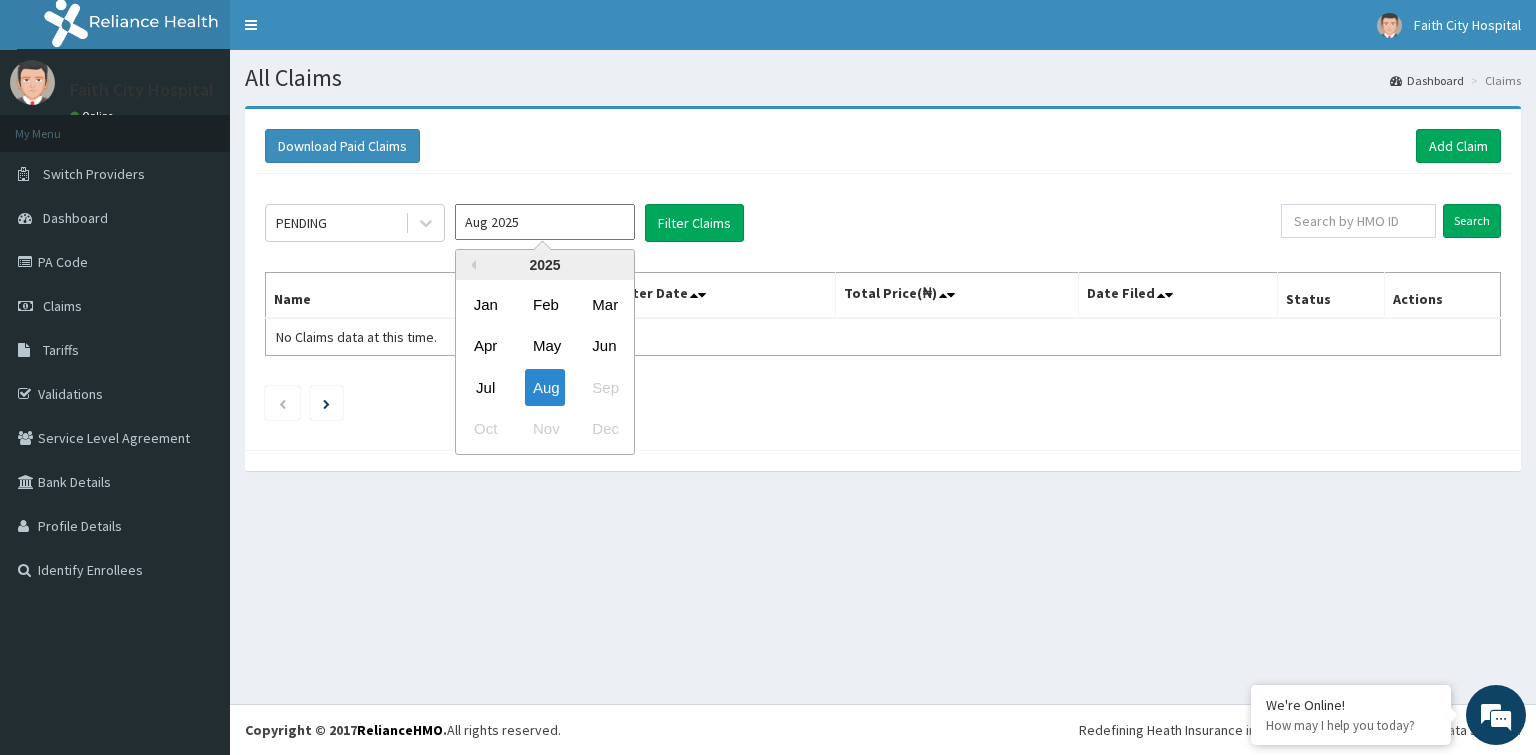 click on "Jul" at bounding box center [486, 387] 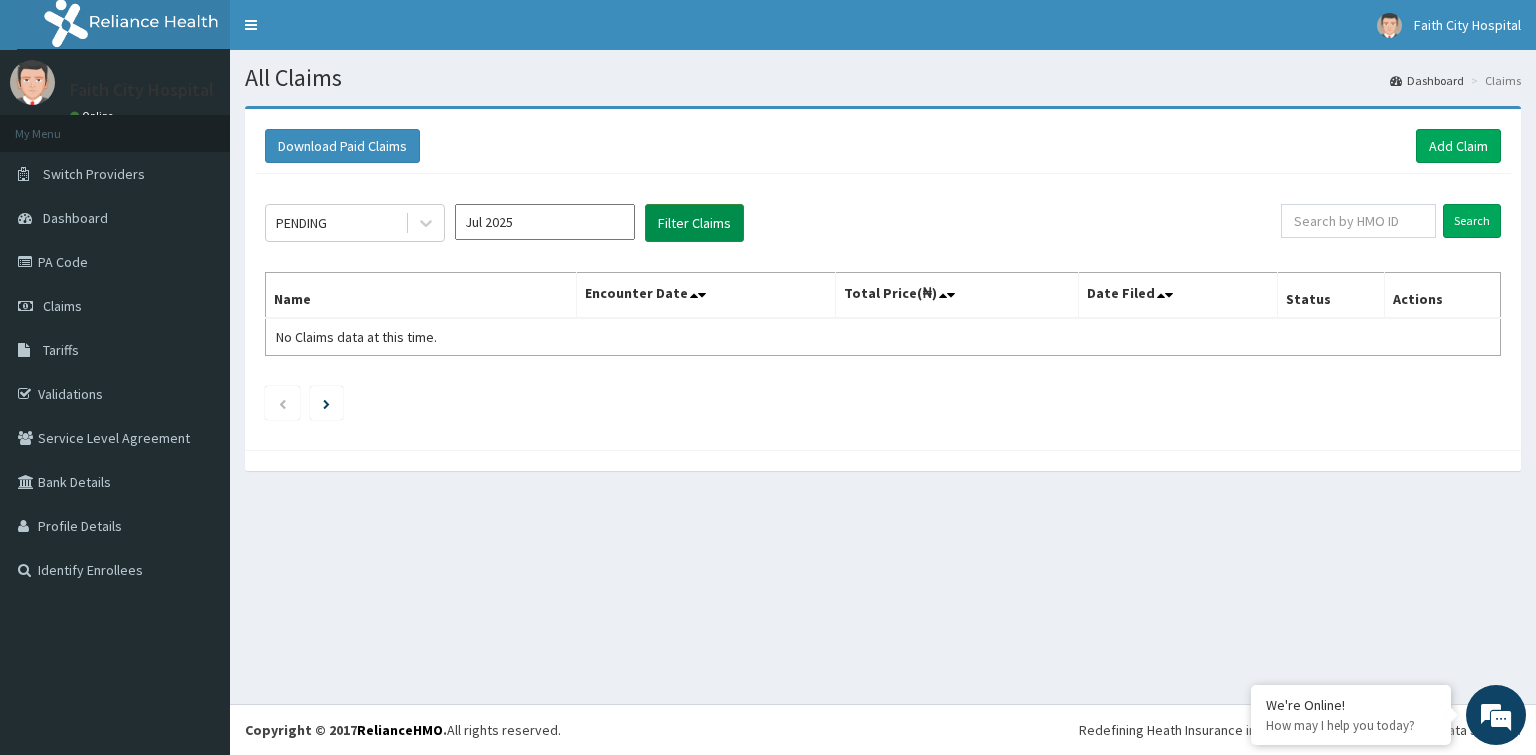 click on "Filter Claims" at bounding box center (694, 223) 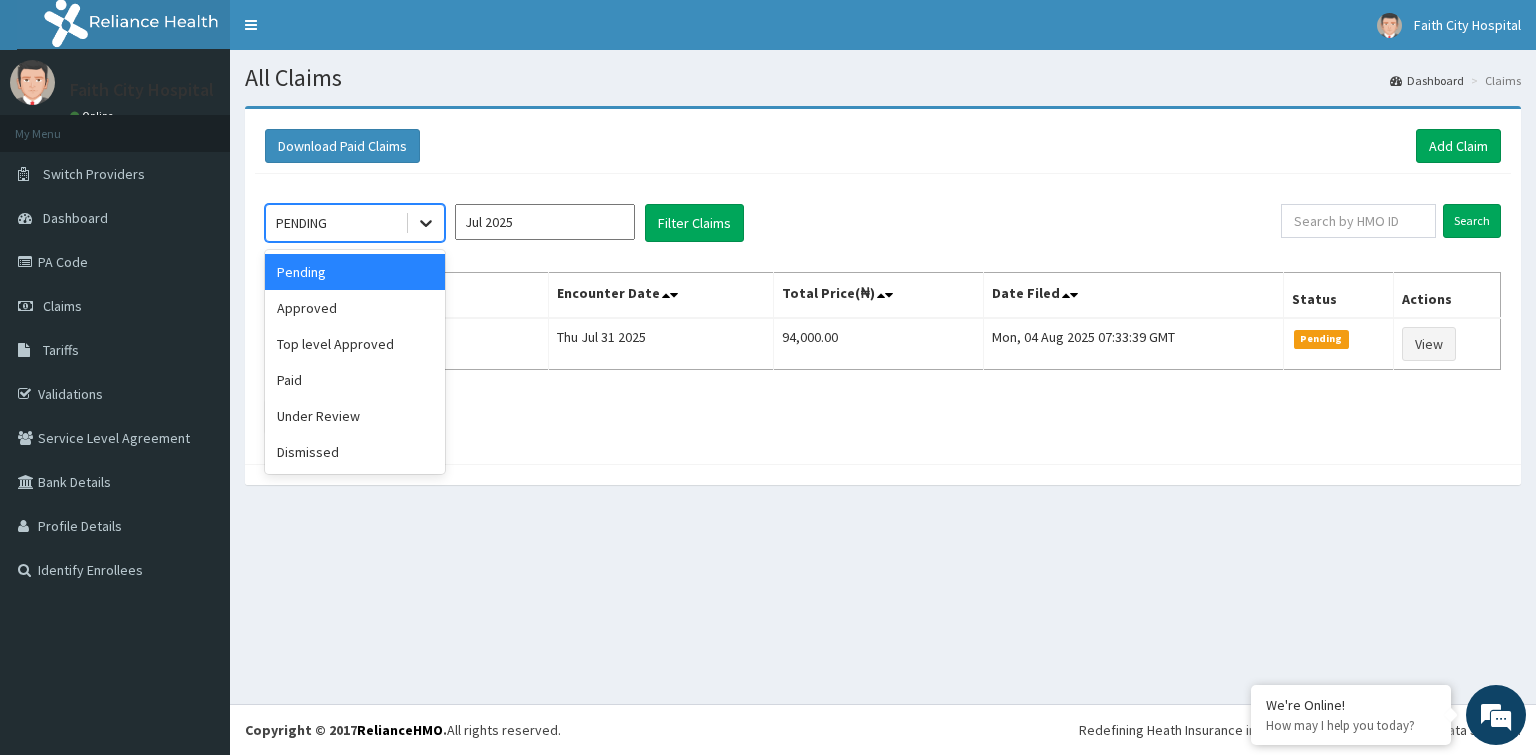 drag, startPoint x: 430, startPoint y: 214, endPoint x: 420, endPoint y: 223, distance: 13.453624 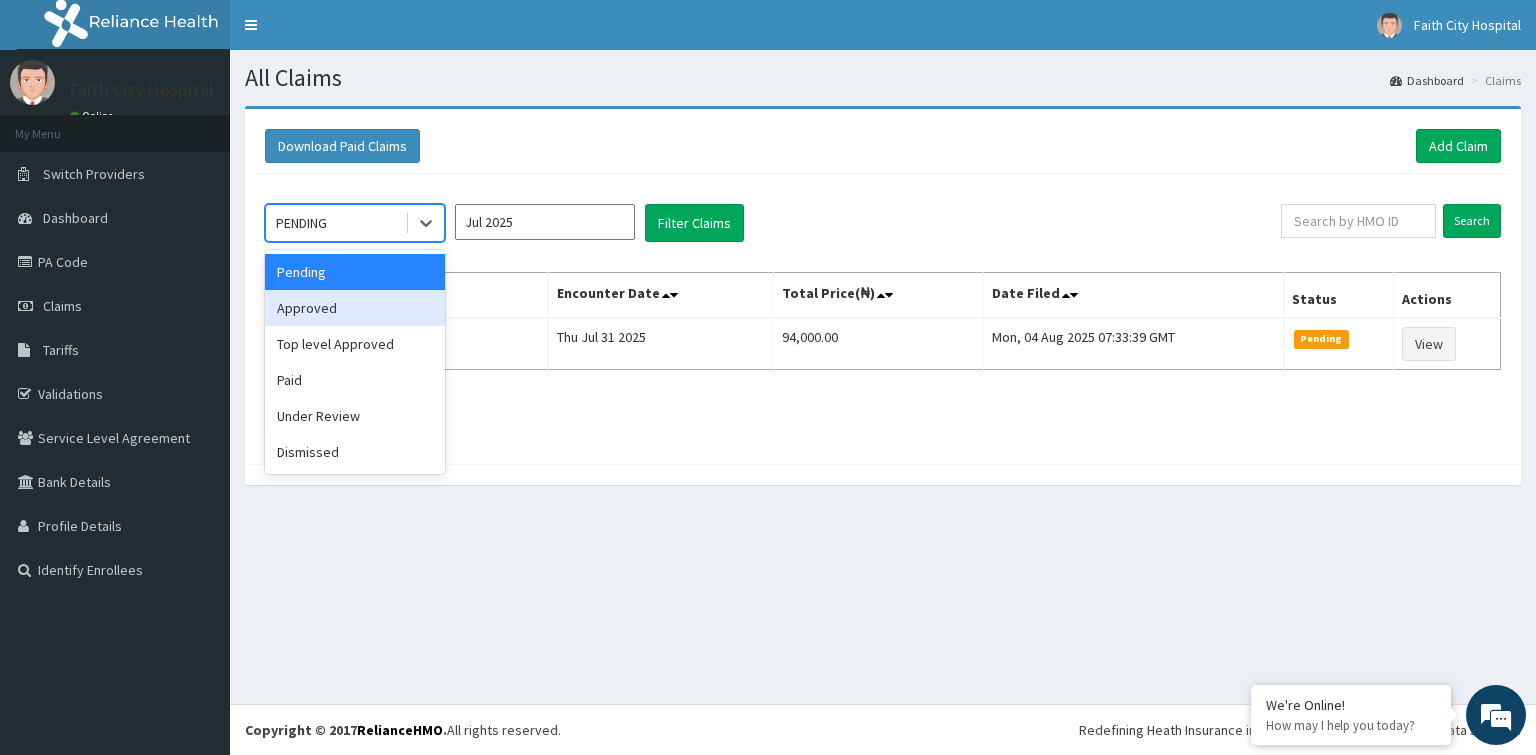 click on "Approved" at bounding box center [355, 308] 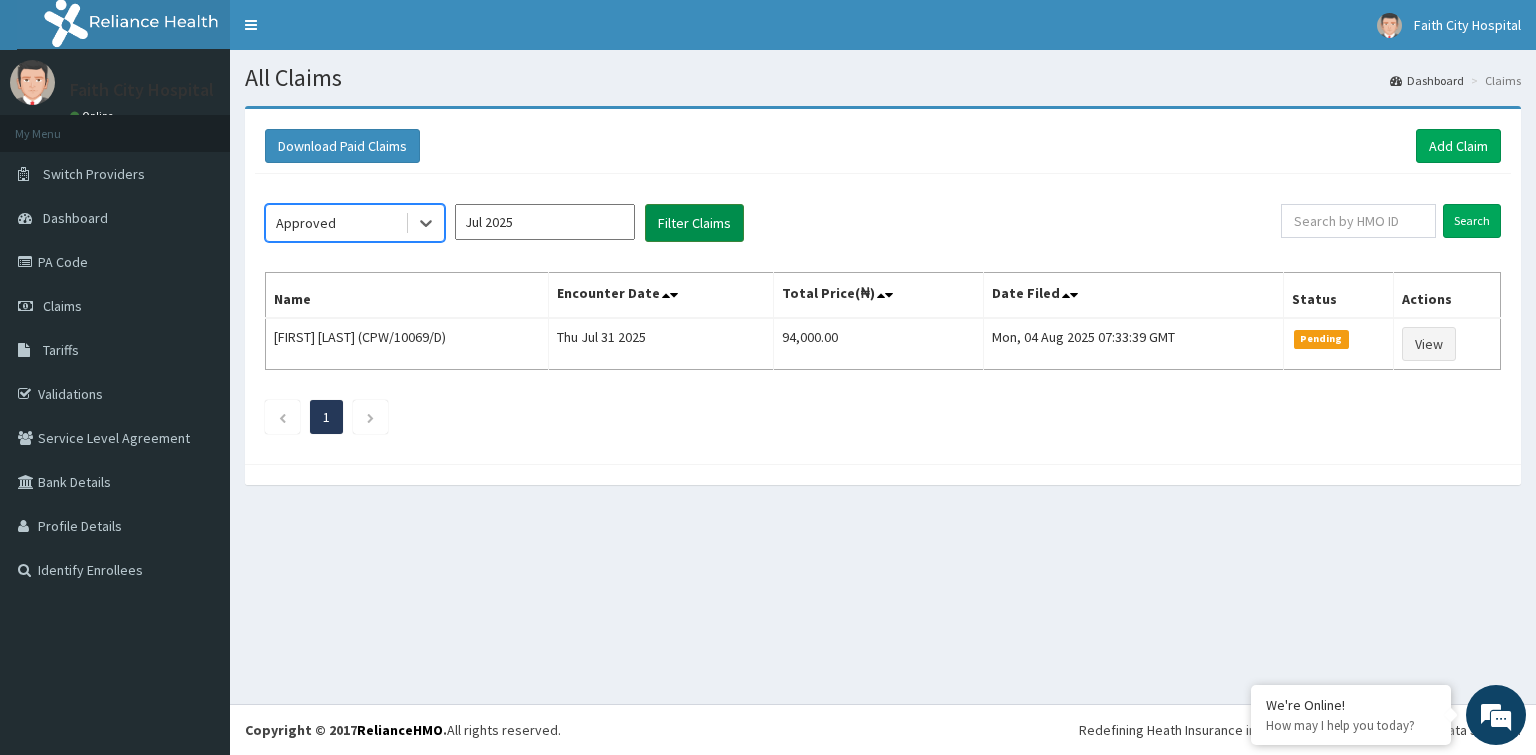 click on "Filter Claims" at bounding box center [694, 223] 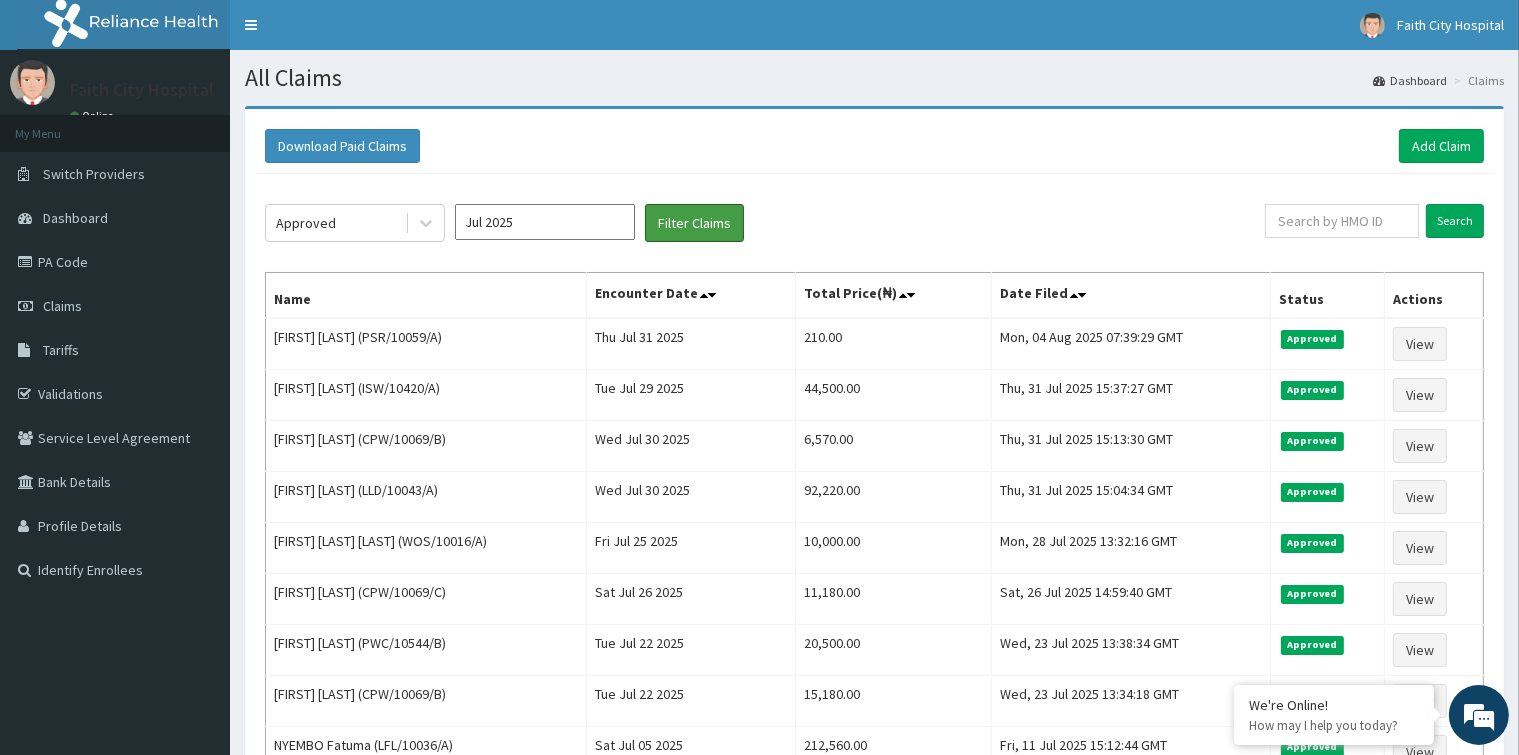 scroll, scrollTop: 0, scrollLeft: 0, axis: both 